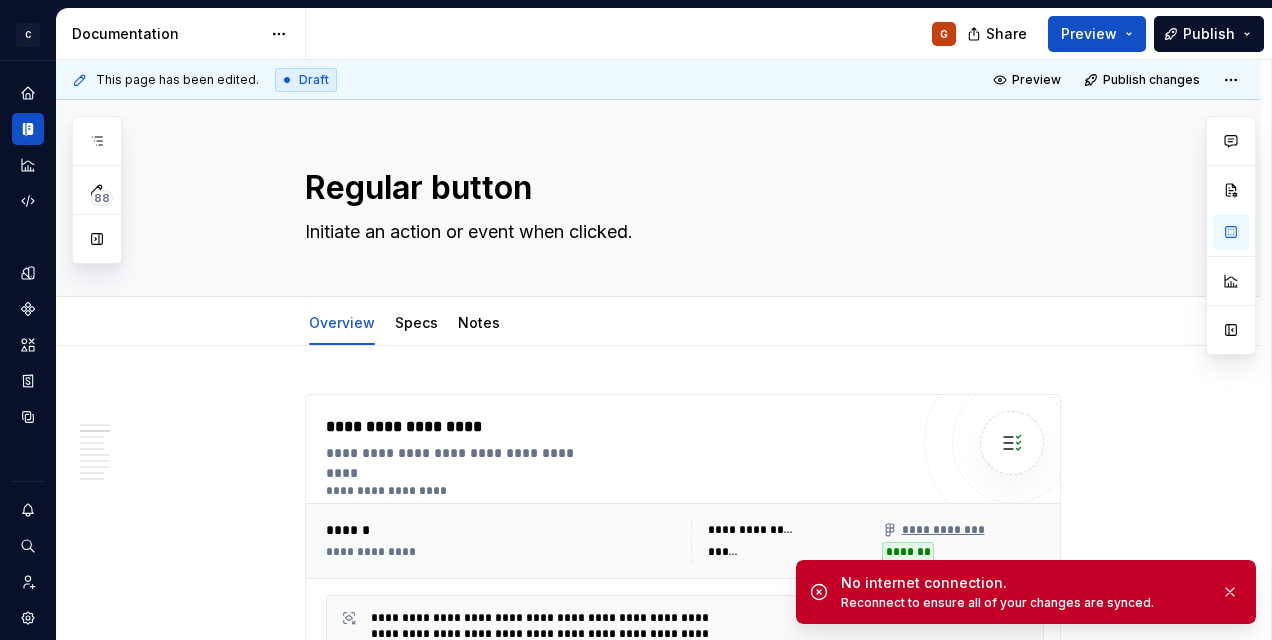 scroll, scrollTop: 0, scrollLeft: 0, axis: both 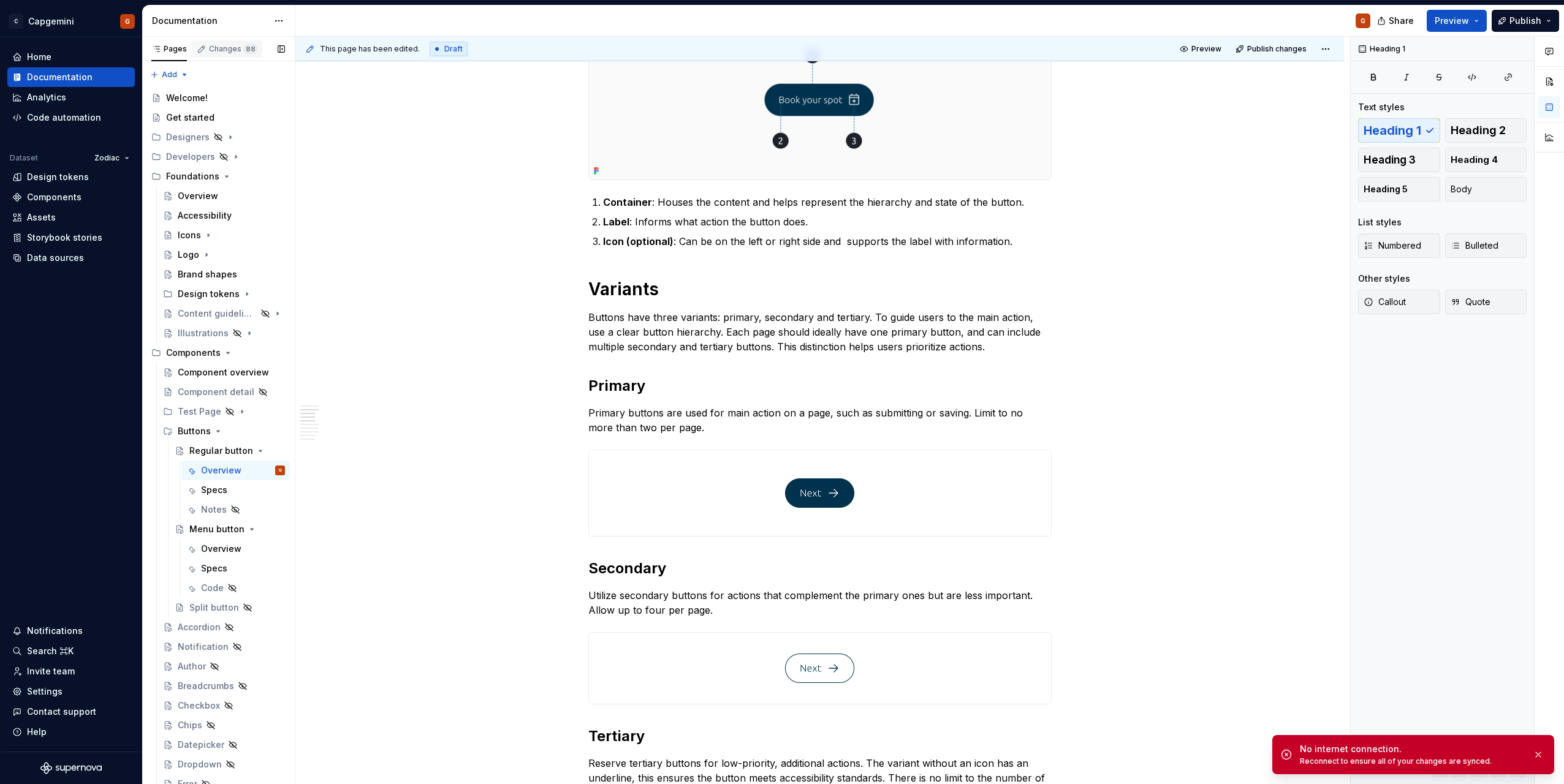 click on "Changes 88" at bounding box center (227, 49) 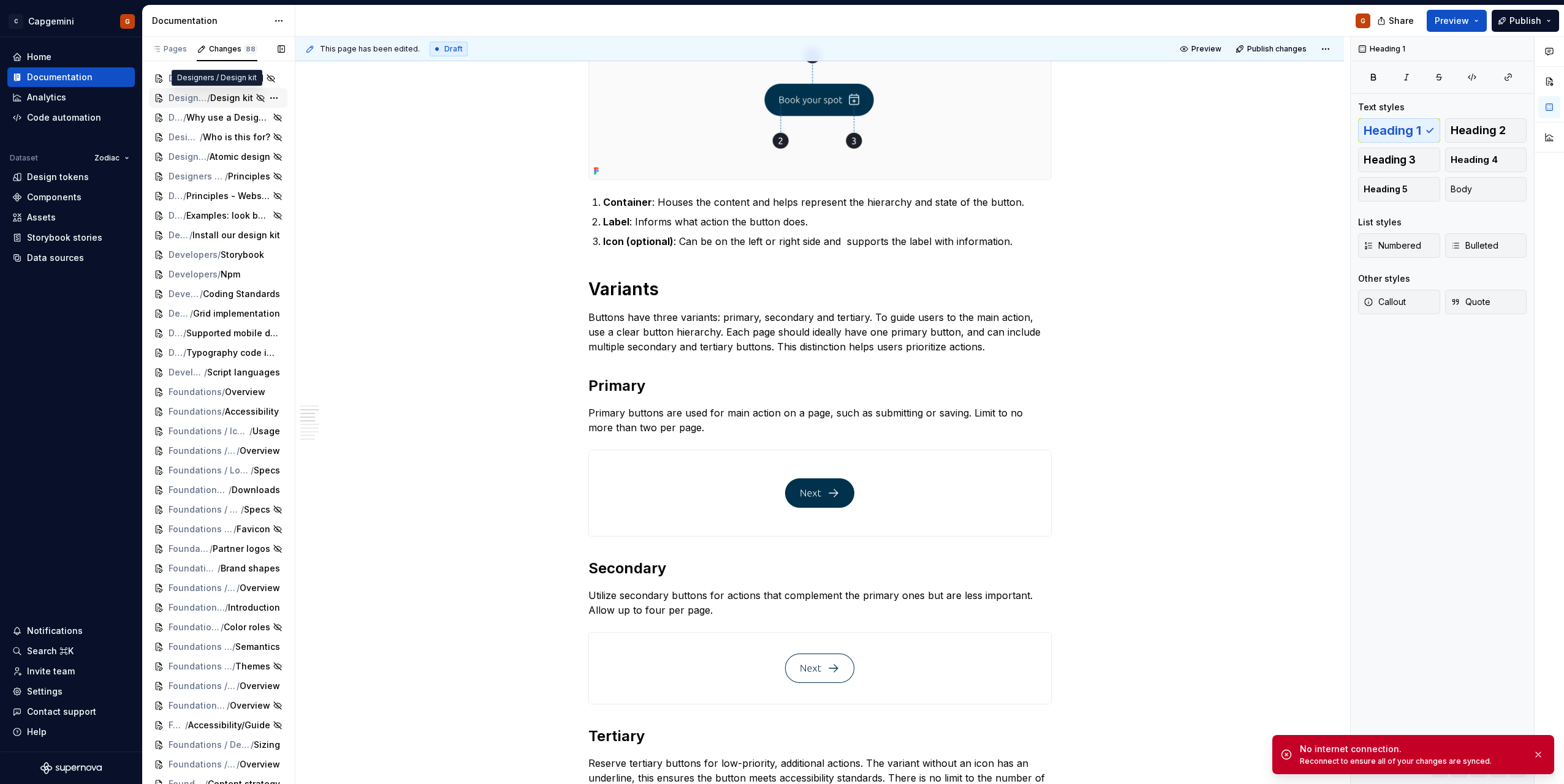 type on "*" 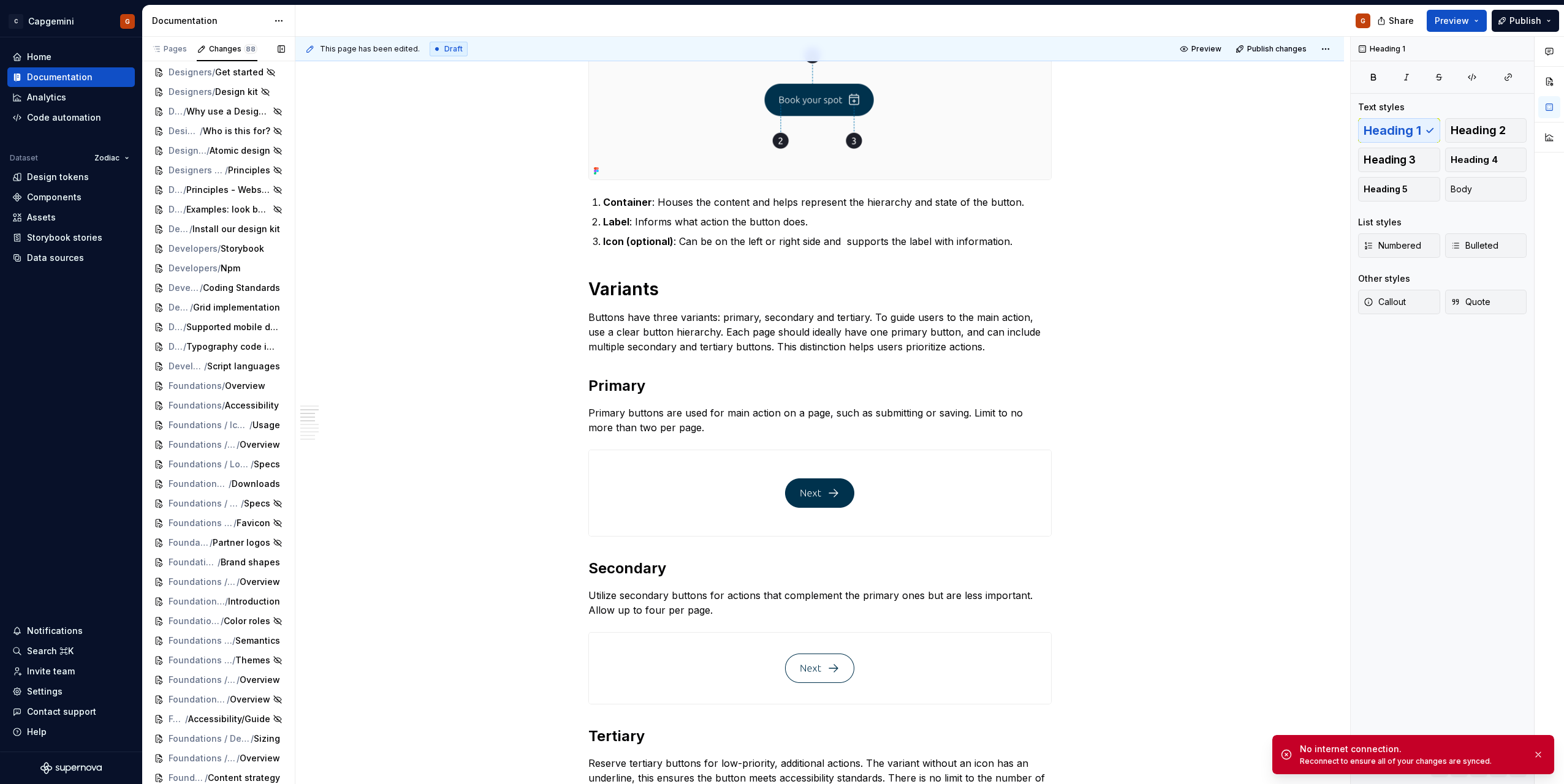 scroll, scrollTop: 0, scrollLeft: 0, axis: both 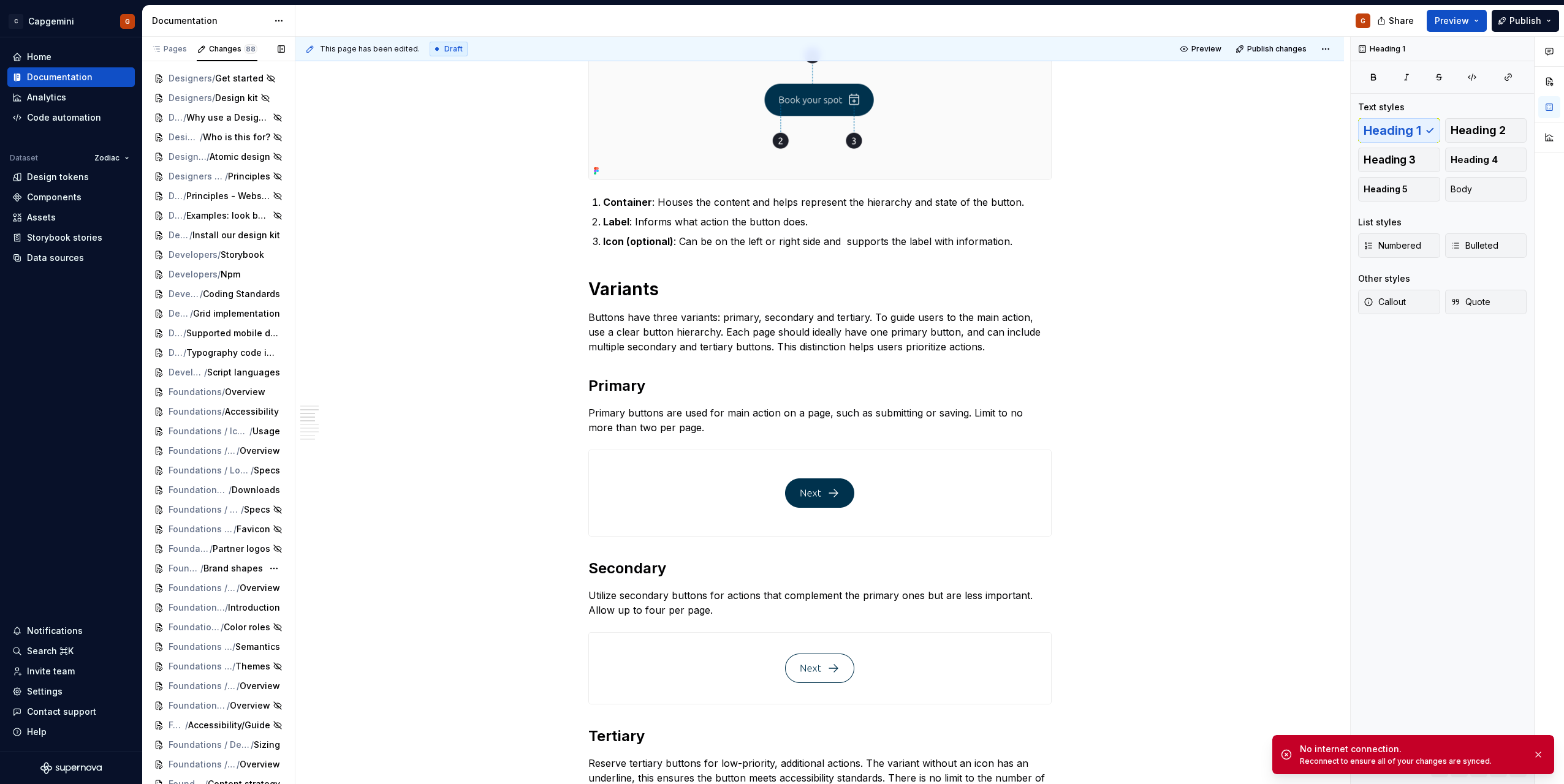 type 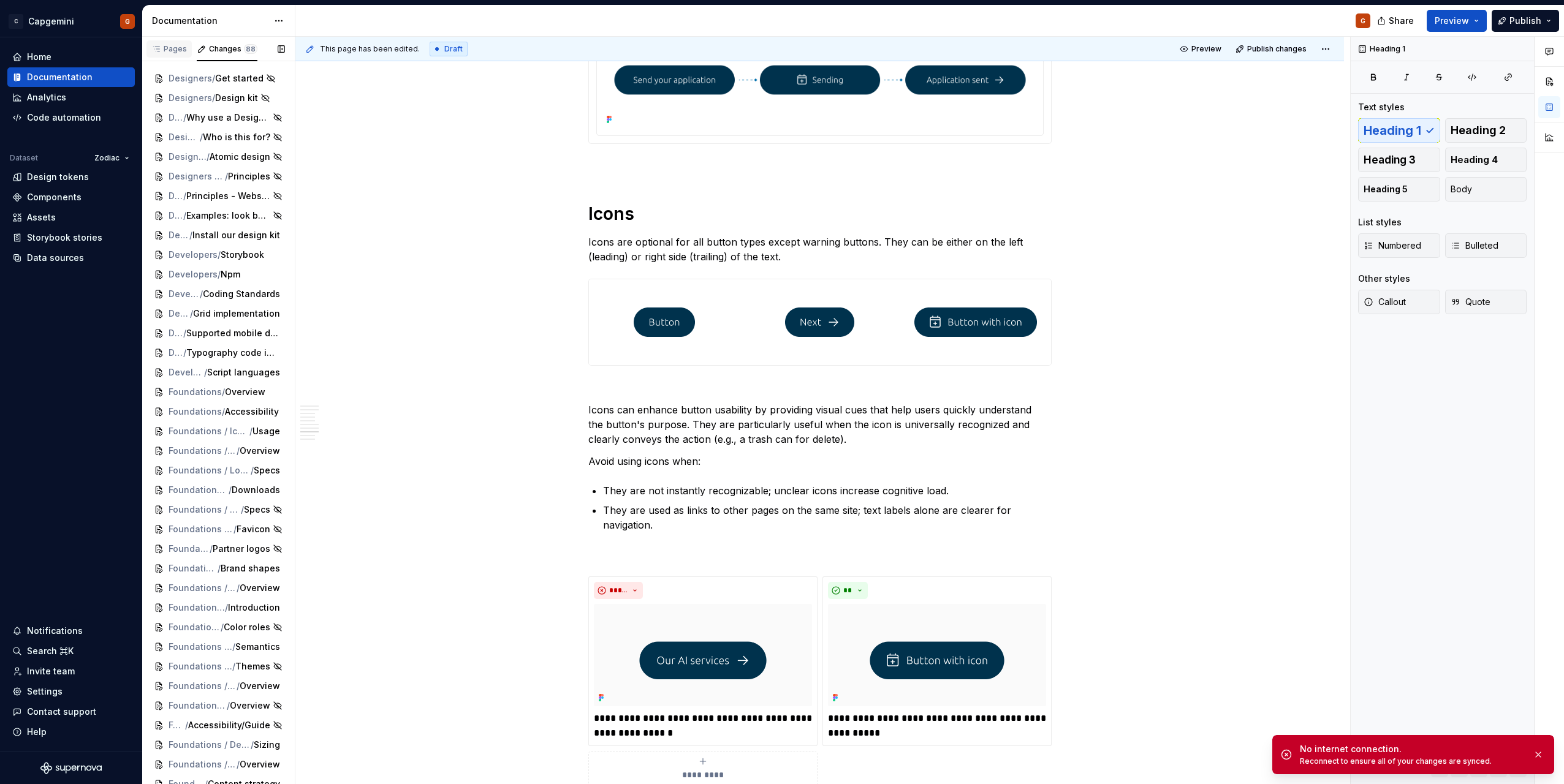 click on "Pages" at bounding box center [169, 49] 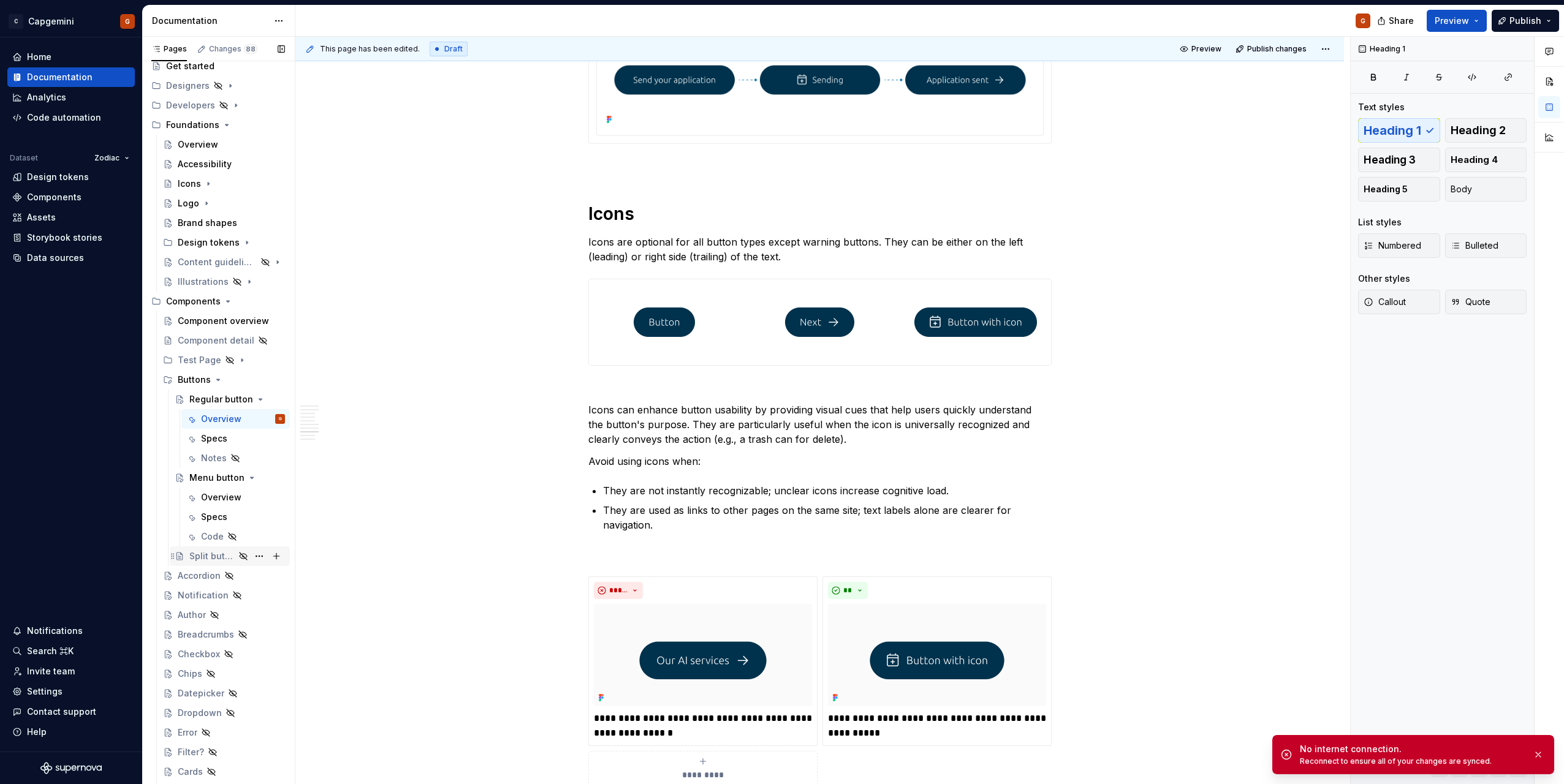 scroll, scrollTop: 0, scrollLeft: 0, axis: both 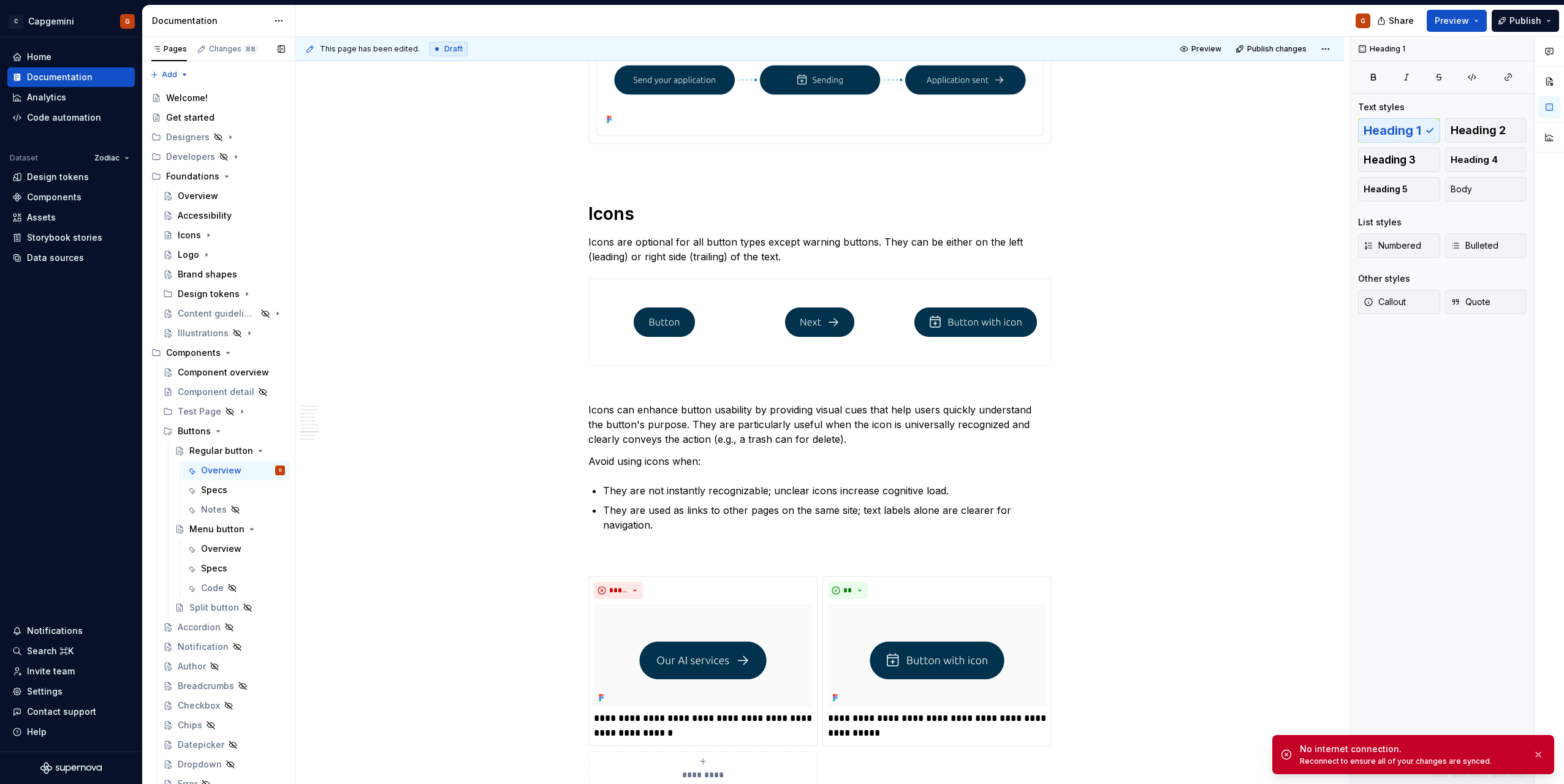 click at bounding box center [0, 0] 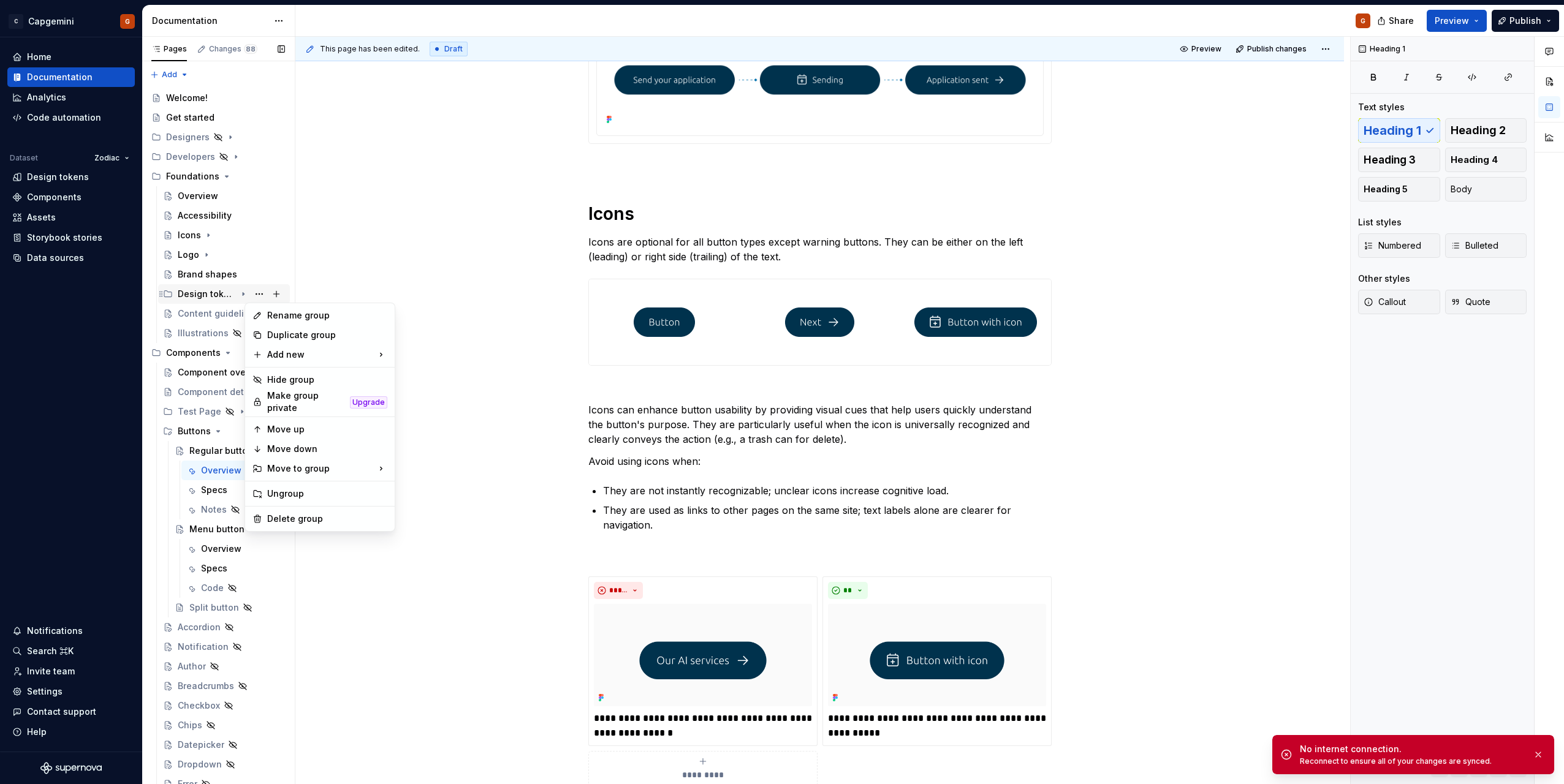 click on "Pages Changes 88 Add
Accessibility guide for tree Page tree.
Navigate the tree with the arrow keys. Common tree hotkeys apply. Further keybindings are available:
enter to execute primary action on focused item
f2 to start renaming the focused item
escape to abort renaming an item
control+d to start dragging selected items
Welcome! Get started Designers Developers Foundations Overview Accessibility Icons Logo Brand shapes Design tokens Content guidelines Illustrations Components Component overview Component detail Test Page Buttons Regular button Overview G Specs Notes Menu button Overview Specs Code Split button Accordion Notification Author Breadcrumbs Checkbox Chips Datepicker Dropdown Error Filter? Cards Input field Overview - Loader Links? Modal Pagination Radio Search Switch Table Time Picker Mobile Preamble Forms Patterns Templates Contact us Resources Designers  /  Get started Designers  /  Design kit  /   /   /   /  -" at bounding box center (218, 413) 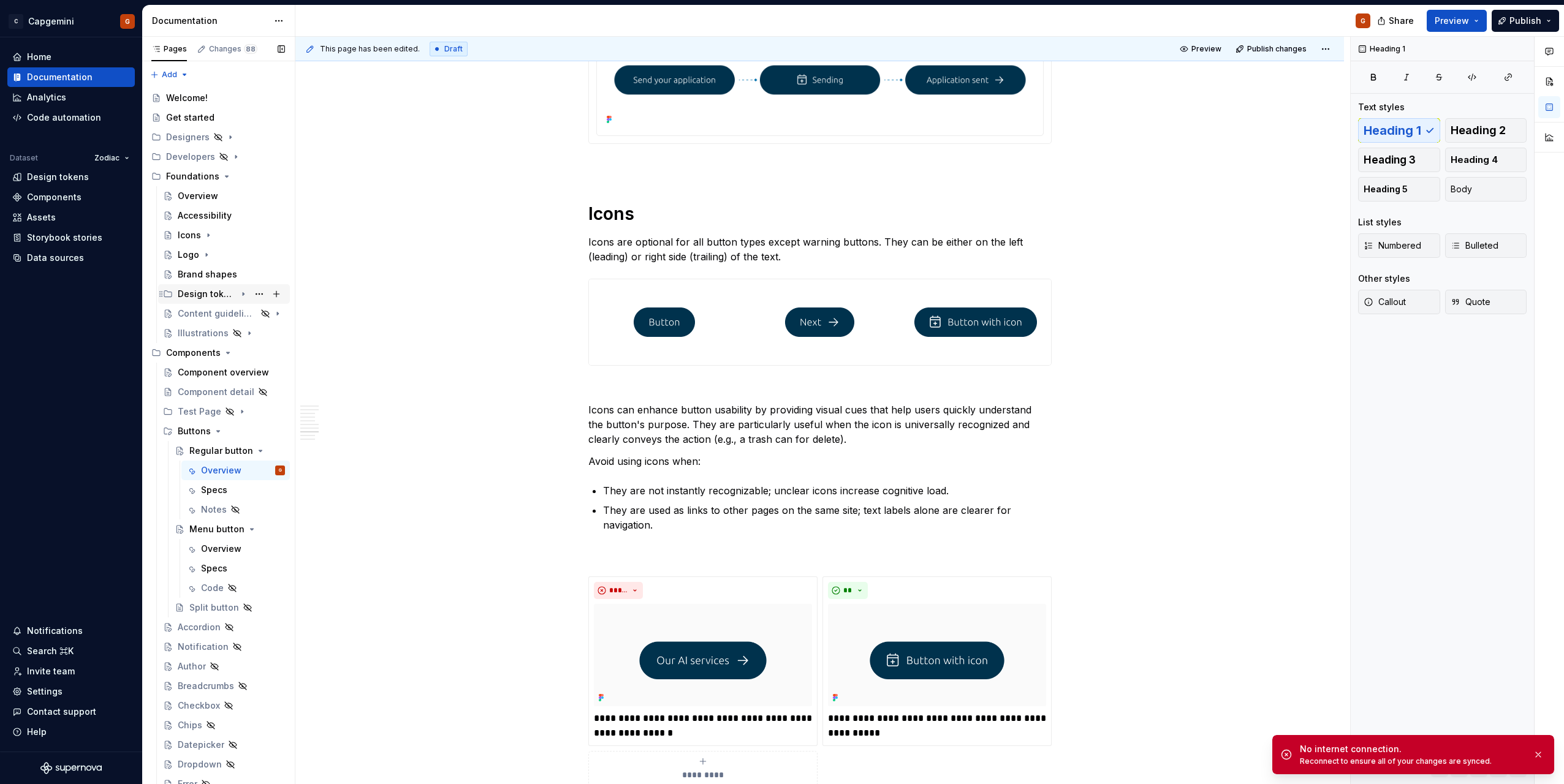 click 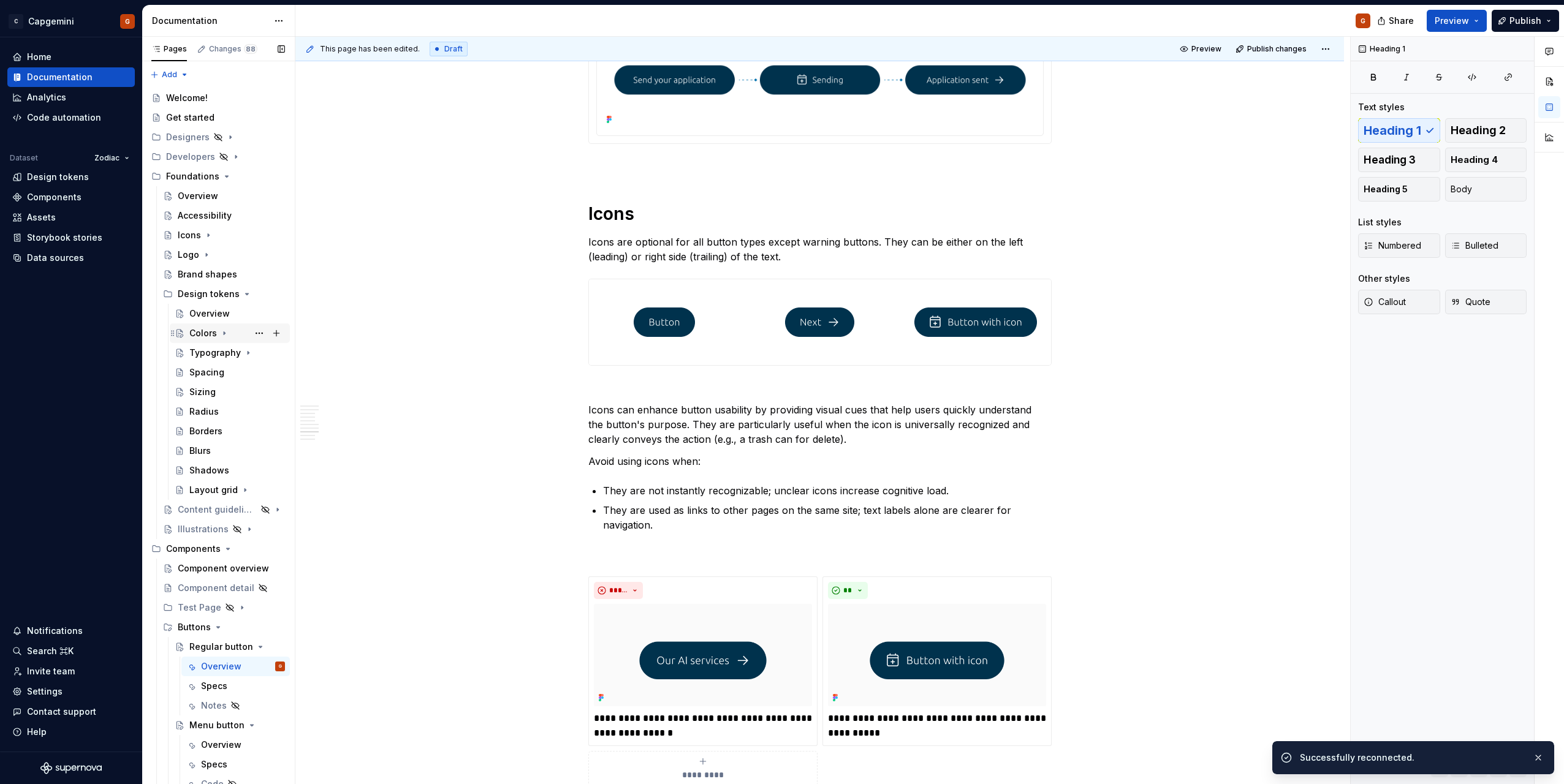 click on "Colors" at bounding box center (203, 333) 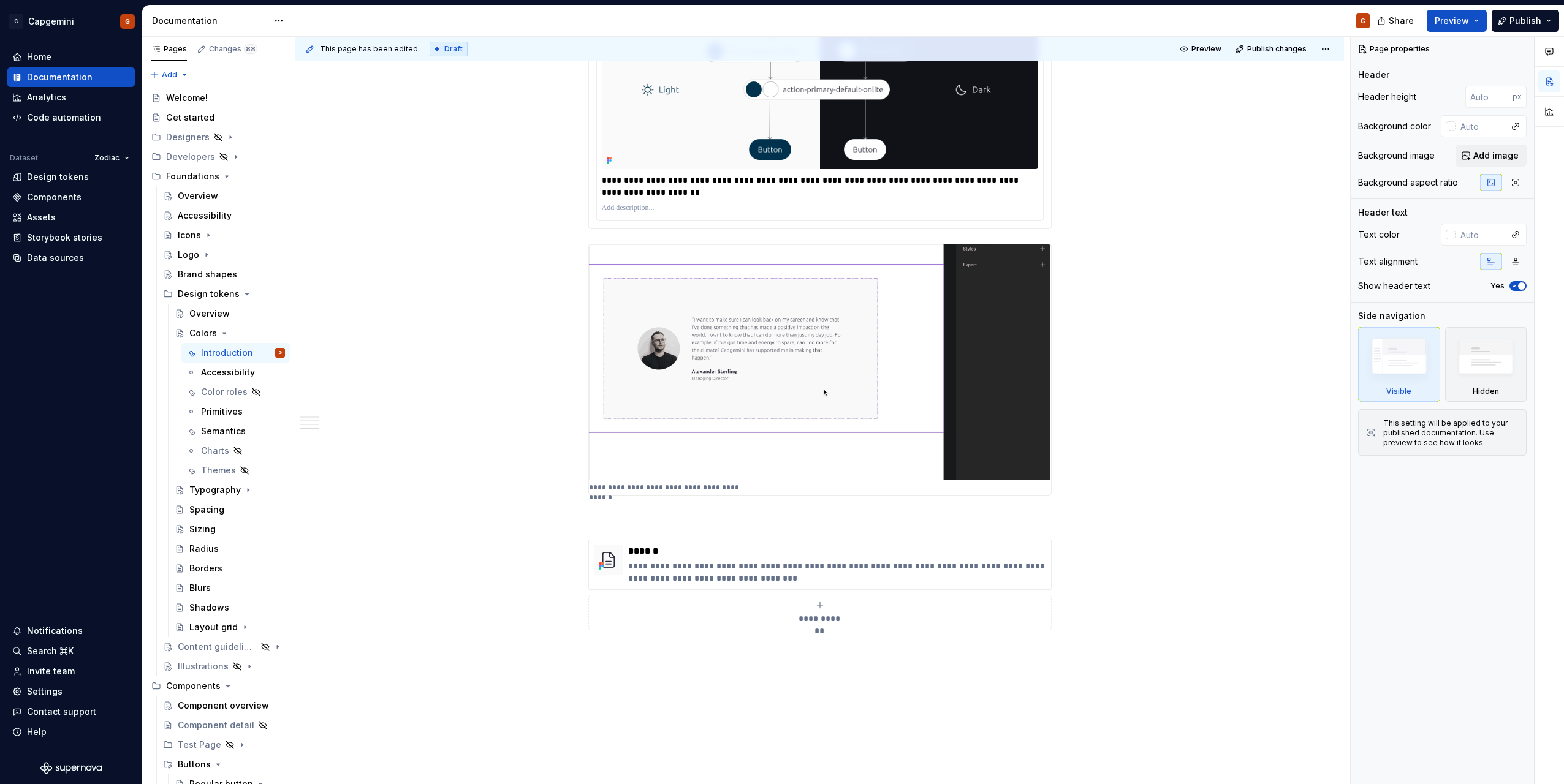 scroll, scrollTop: 1409, scrollLeft: 0, axis: vertical 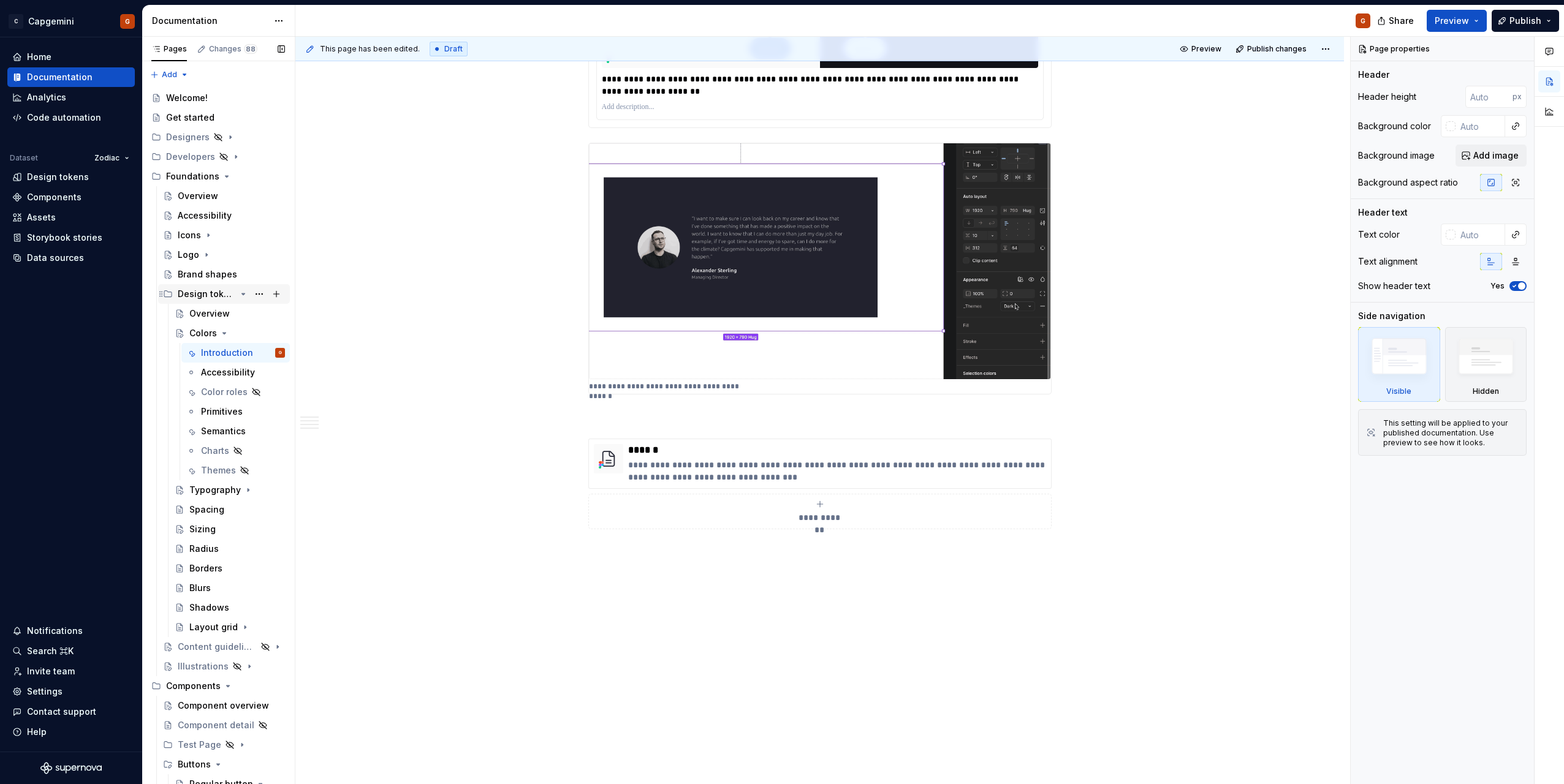 click on "Design tokens" at bounding box center [207, 294] 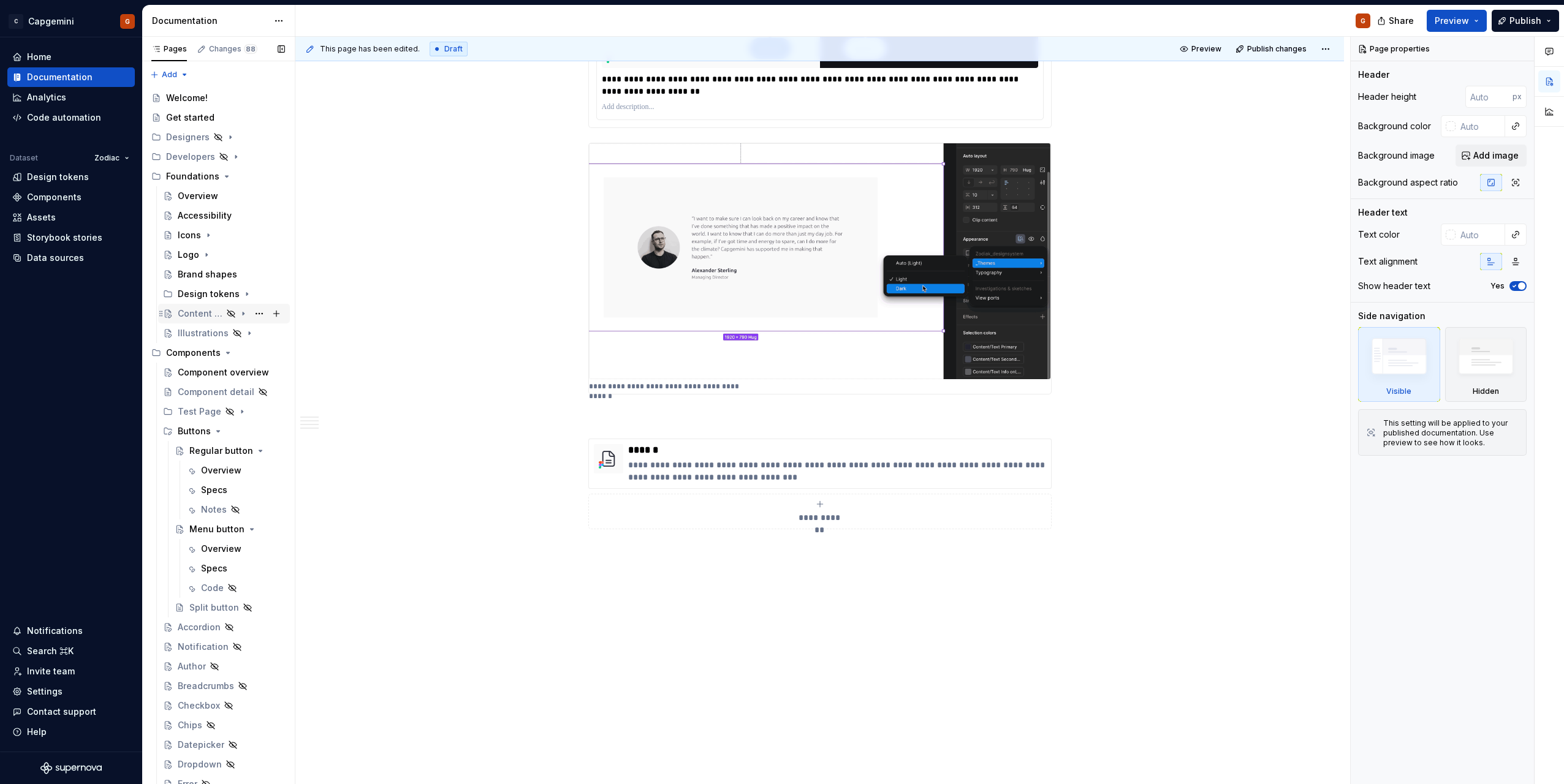click on "Content guidelines" at bounding box center (200, 314) 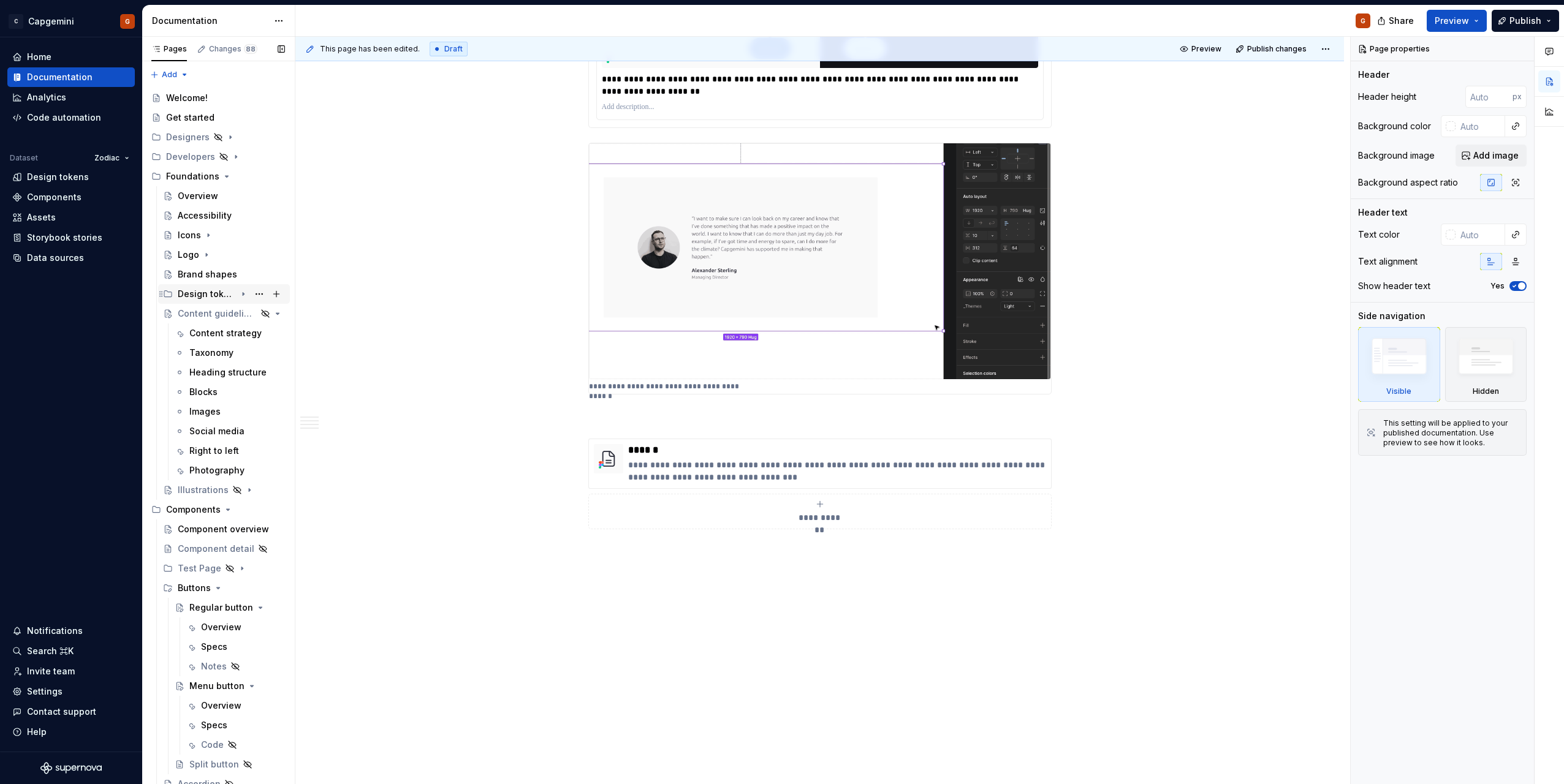 click on "Design tokens" at bounding box center (207, 294) 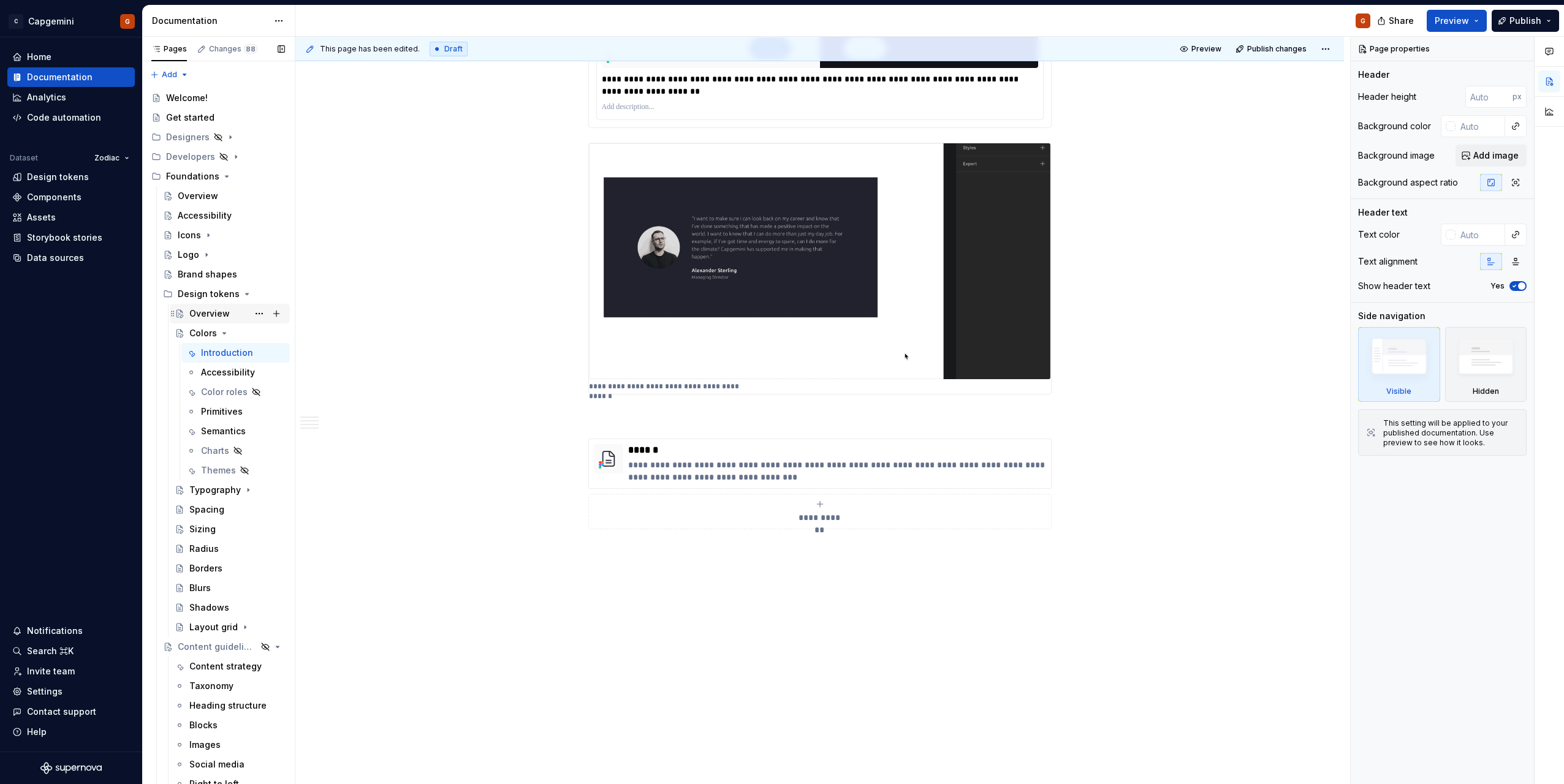 click on "Overview" at bounding box center [210, 314] 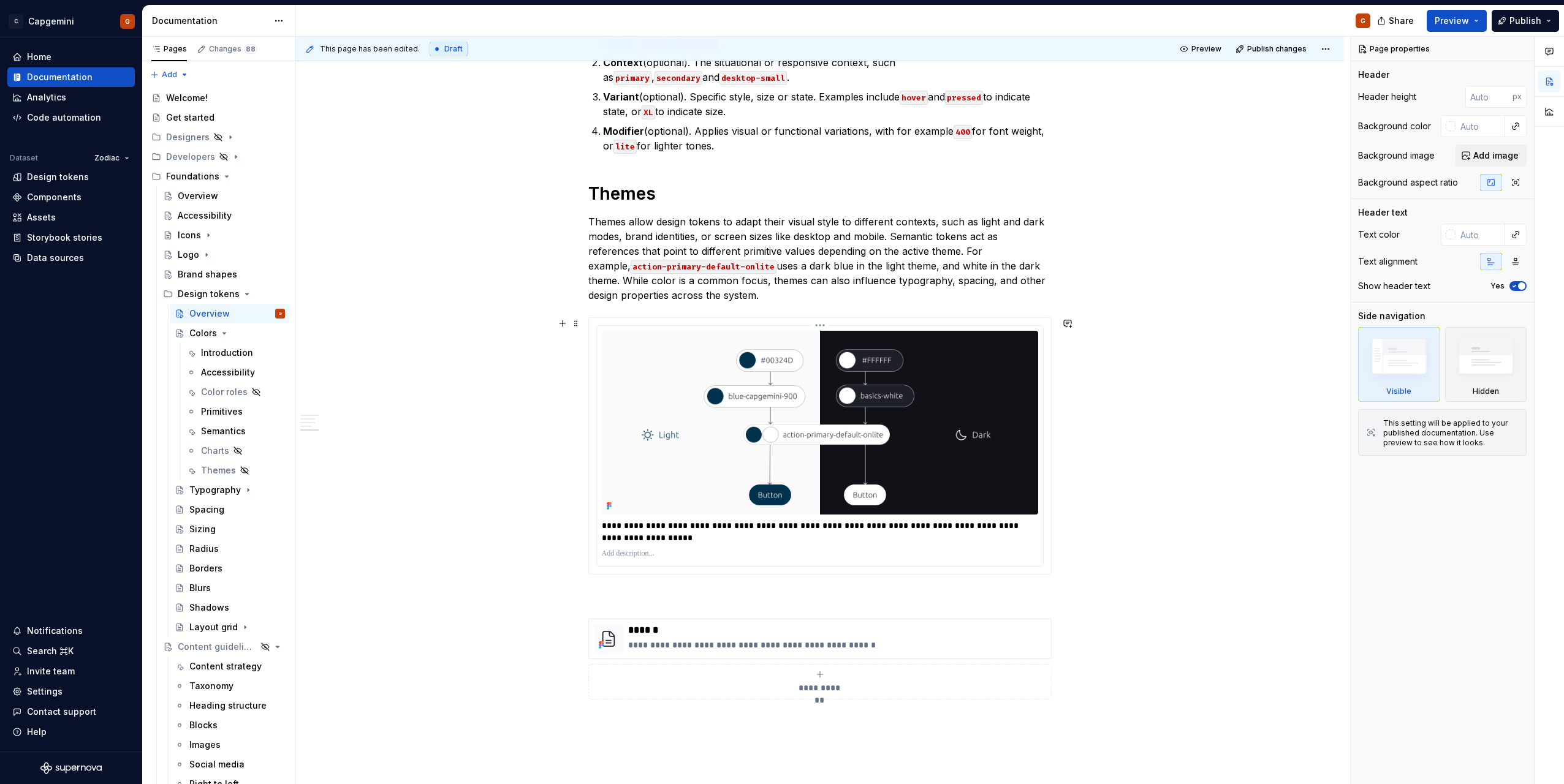 scroll, scrollTop: 2003, scrollLeft: 0, axis: vertical 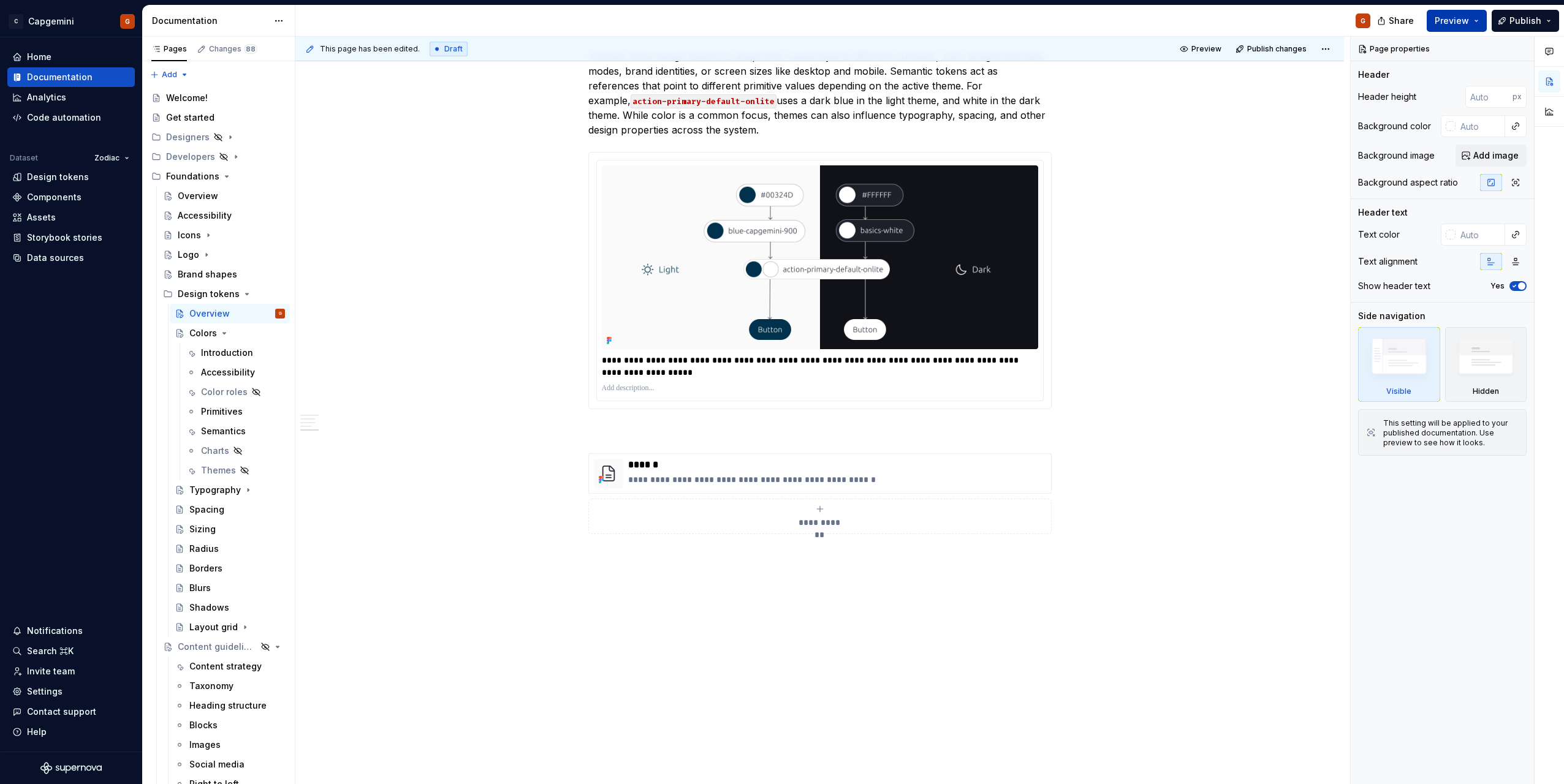 click on "Preview" at bounding box center [1457, 21] 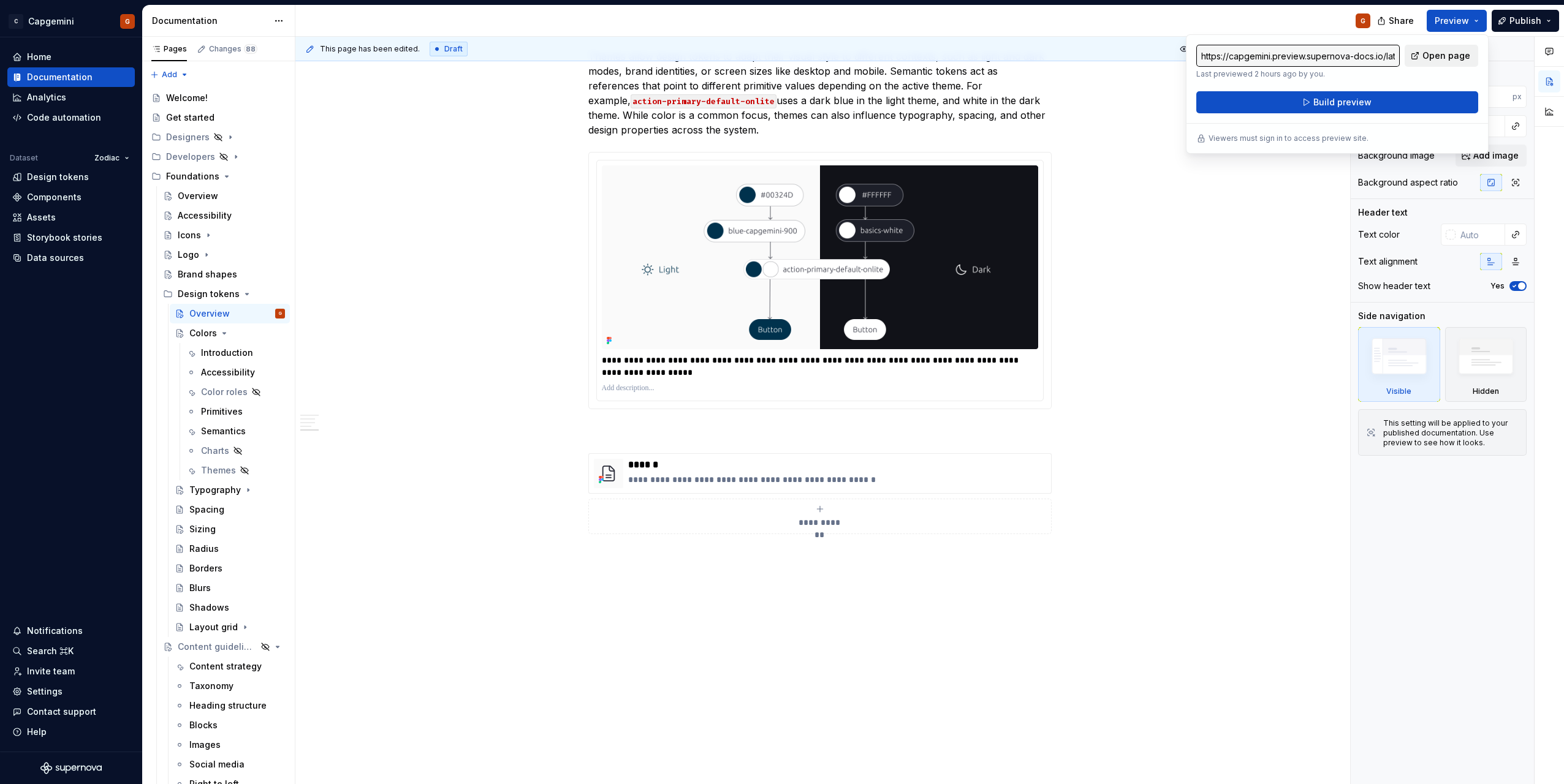 click on "Open page" at bounding box center (1446, 56) 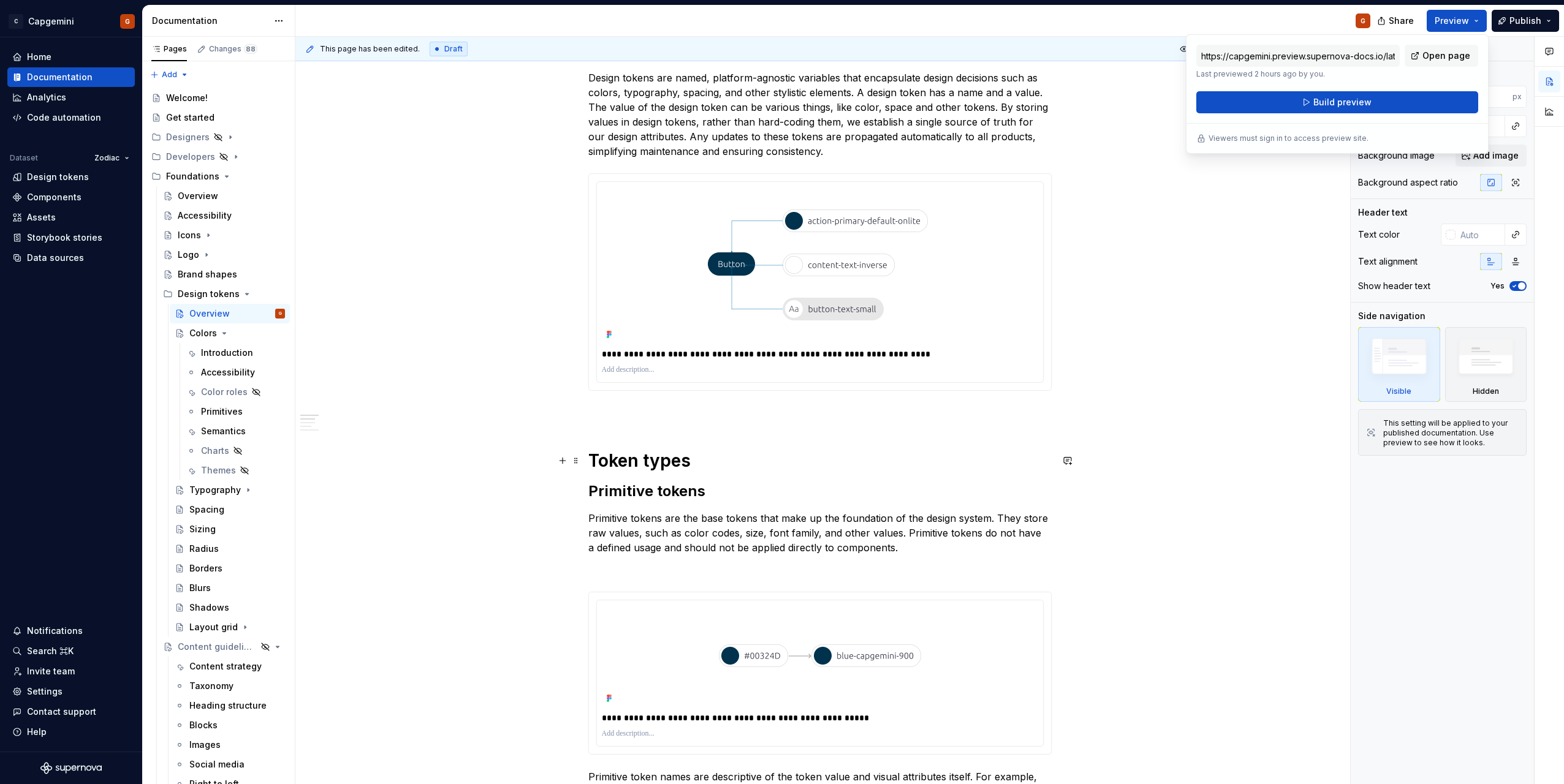 scroll, scrollTop: 43, scrollLeft: 0, axis: vertical 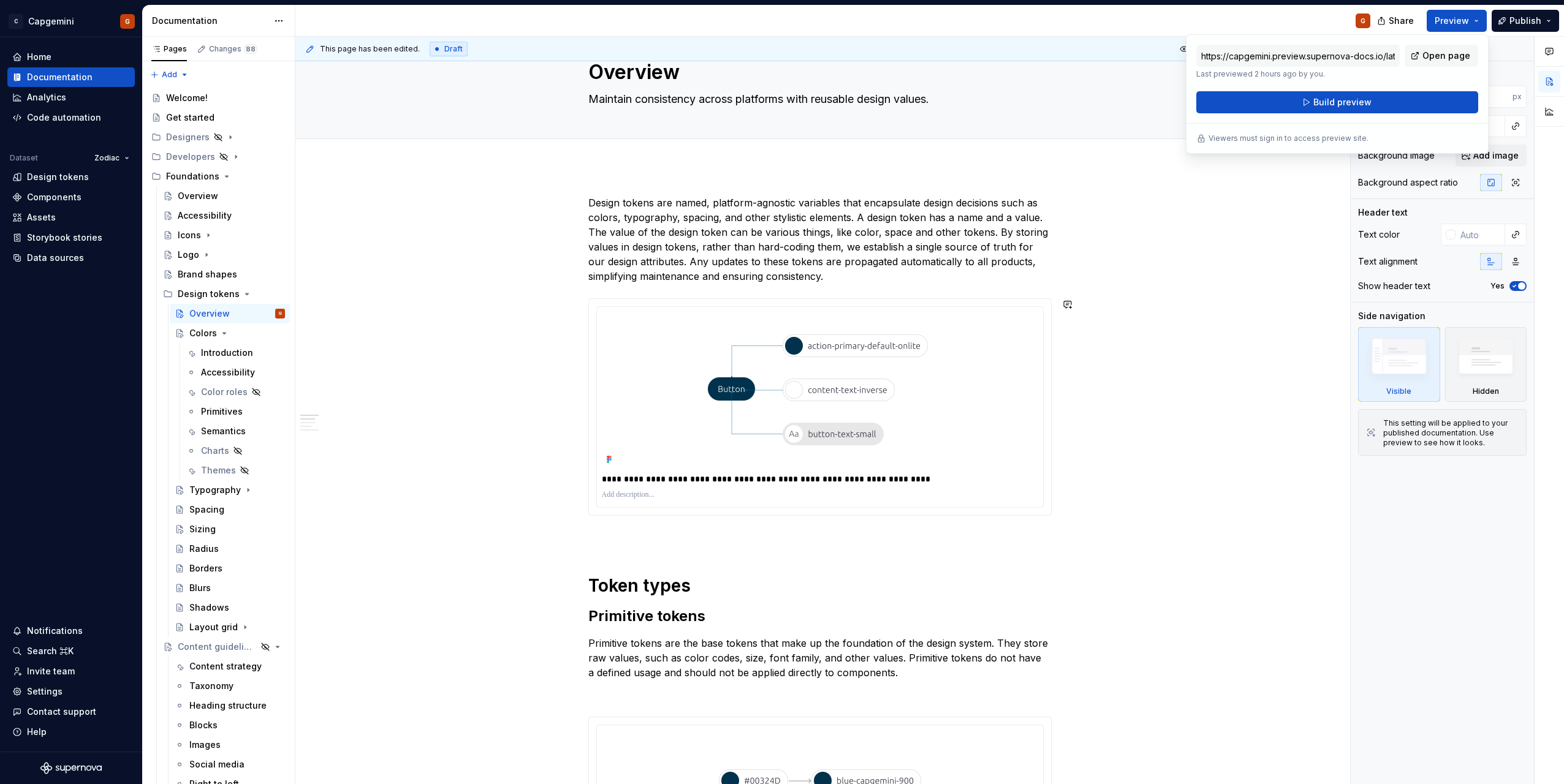 click on "**********" at bounding box center [820, 1344] 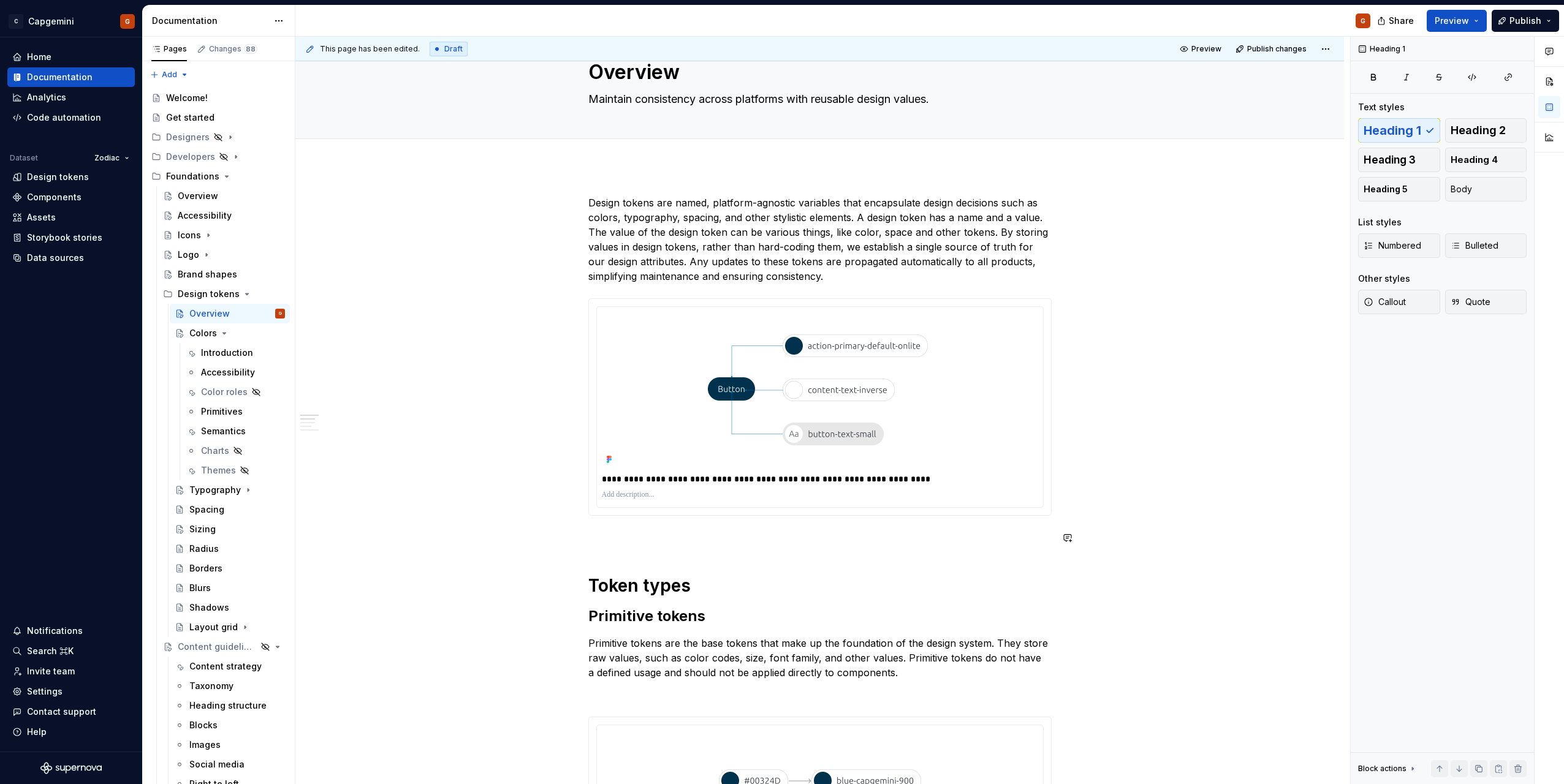click on "**********" at bounding box center [820, 1344] 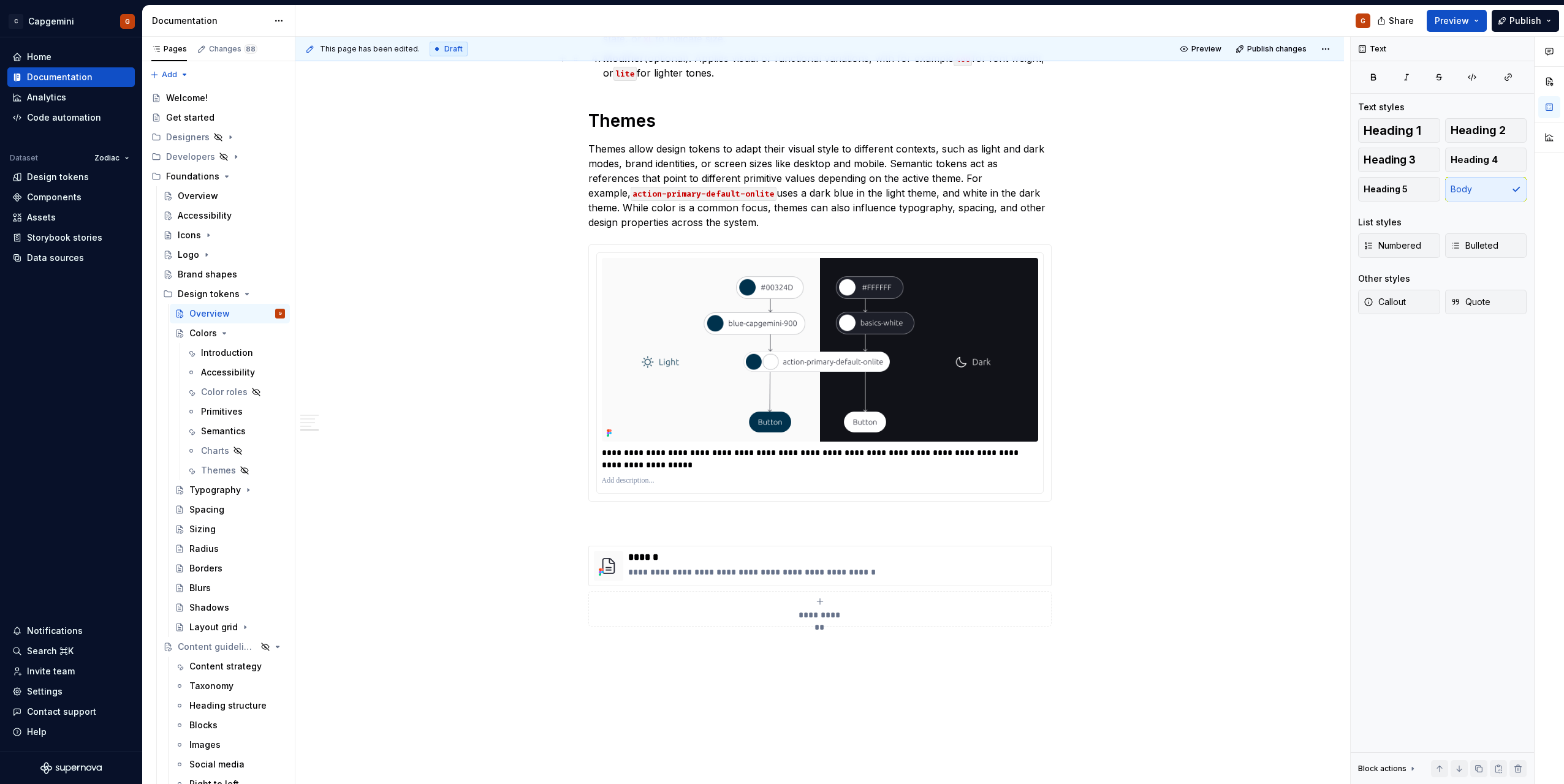 scroll, scrollTop: 2003, scrollLeft: 0, axis: vertical 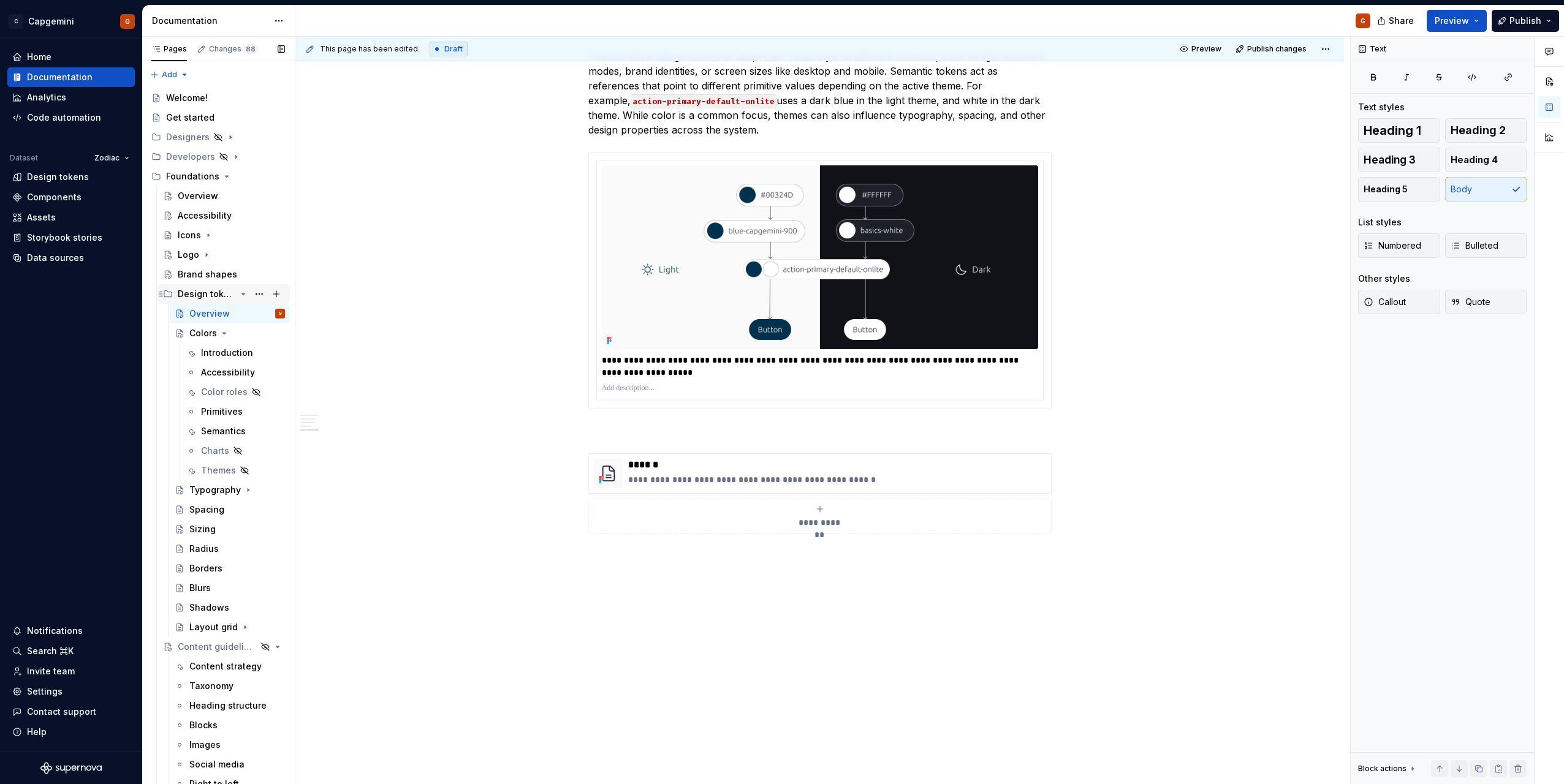 click 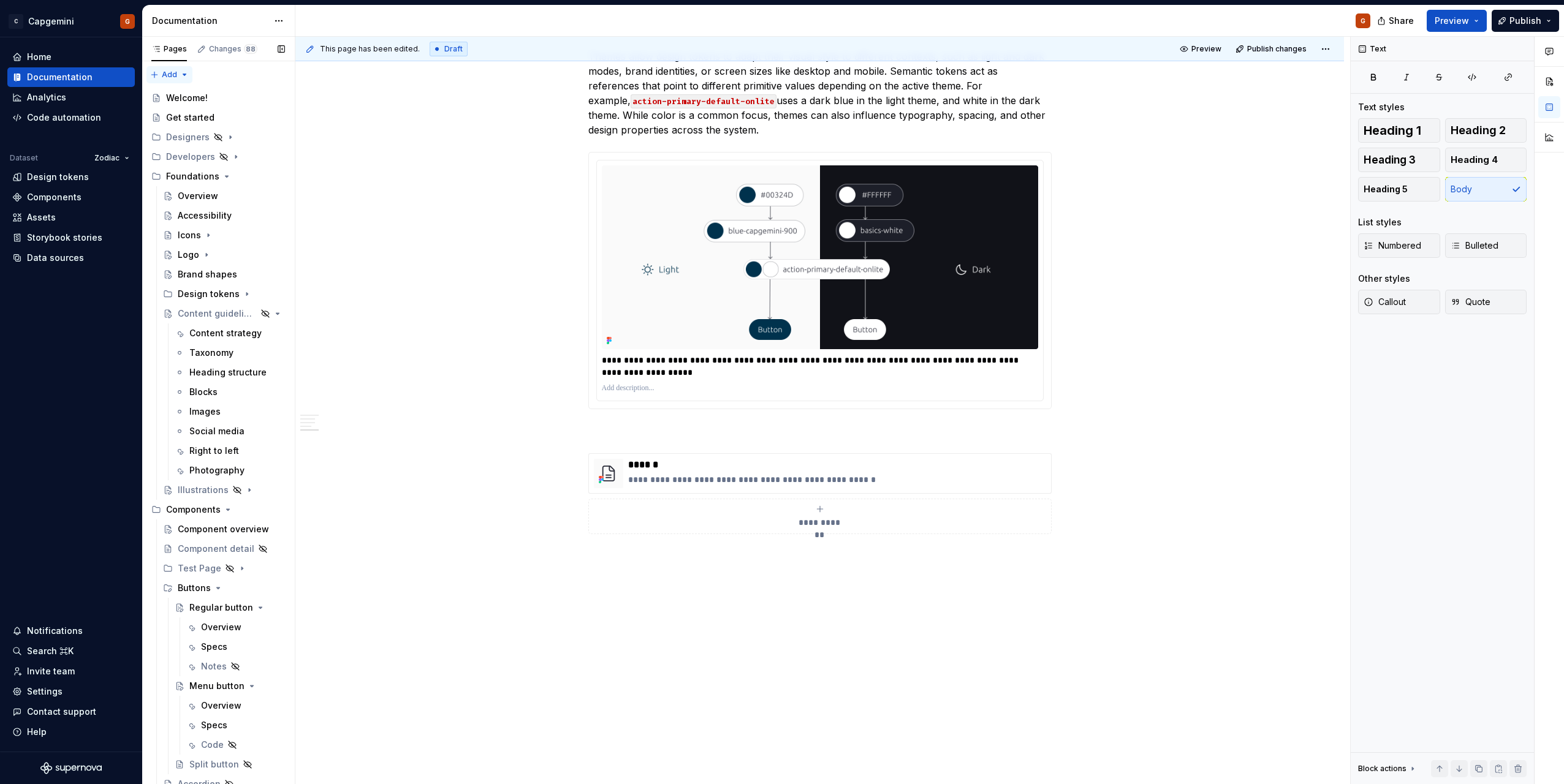 click on "Pages Changes 88 Add
Accessibility guide for tree Page tree.
Navigate the tree with the arrow keys. Common tree hotkeys apply. Further keybindings are available:
enter to execute primary action on focused item
f2 to start renaming the focused item
escape to abort renaming an item
control+d to start dragging selected items
Welcome! Get started Designers Developers Foundations Overview Accessibility Icons Logo Brand shapes Design tokens Content guidelines Content strategy Taxonomy Heading structure Blocks Images Social media Right to left Photography Illustrations Components Component overview Component detail Test Page Buttons Regular button Overview Specs Notes Menu button Overview Specs Code Split button Accordion Notification Author Breadcrumbs Checkbox Chips Datepicker Dropdown Error Filter? Cards Input field Overview - Loader Links? Modal Pagination Radio Search Switch Table Time Picker Mobile Preamble Forms Patterns Templates  /  -" at bounding box center (218, 413) 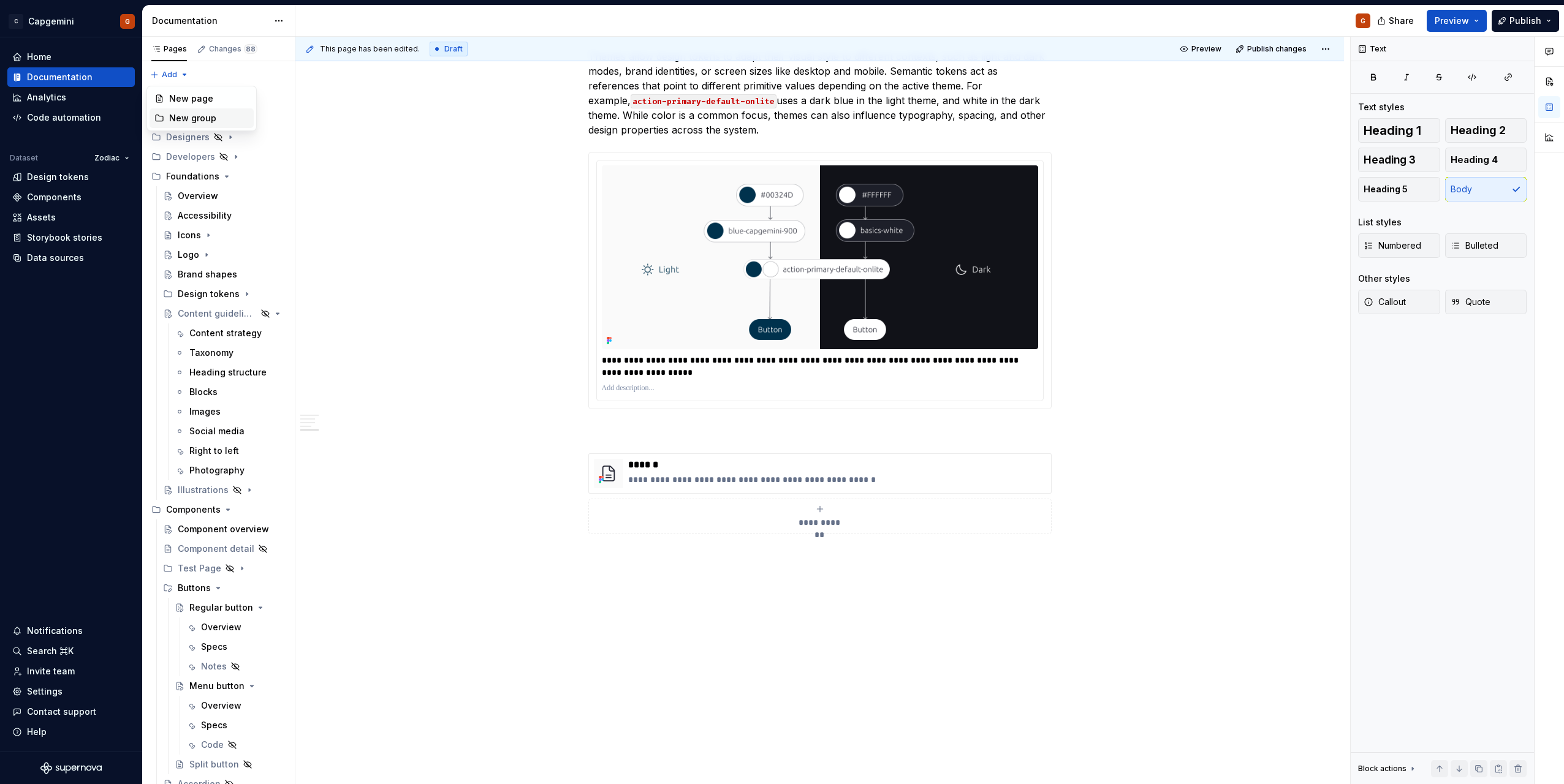 click on "New group" at bounding box center [209, 118] 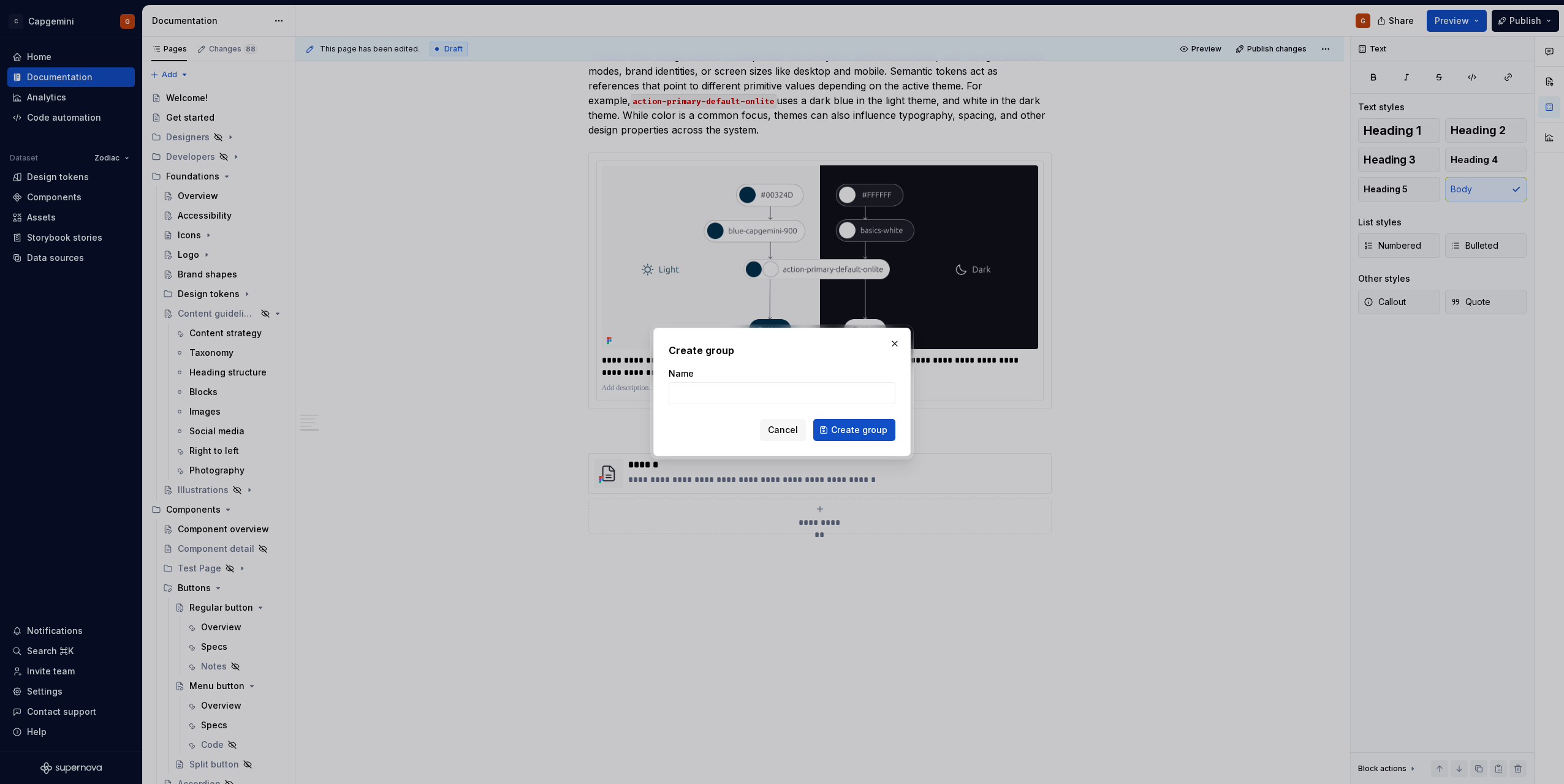 type on "*" 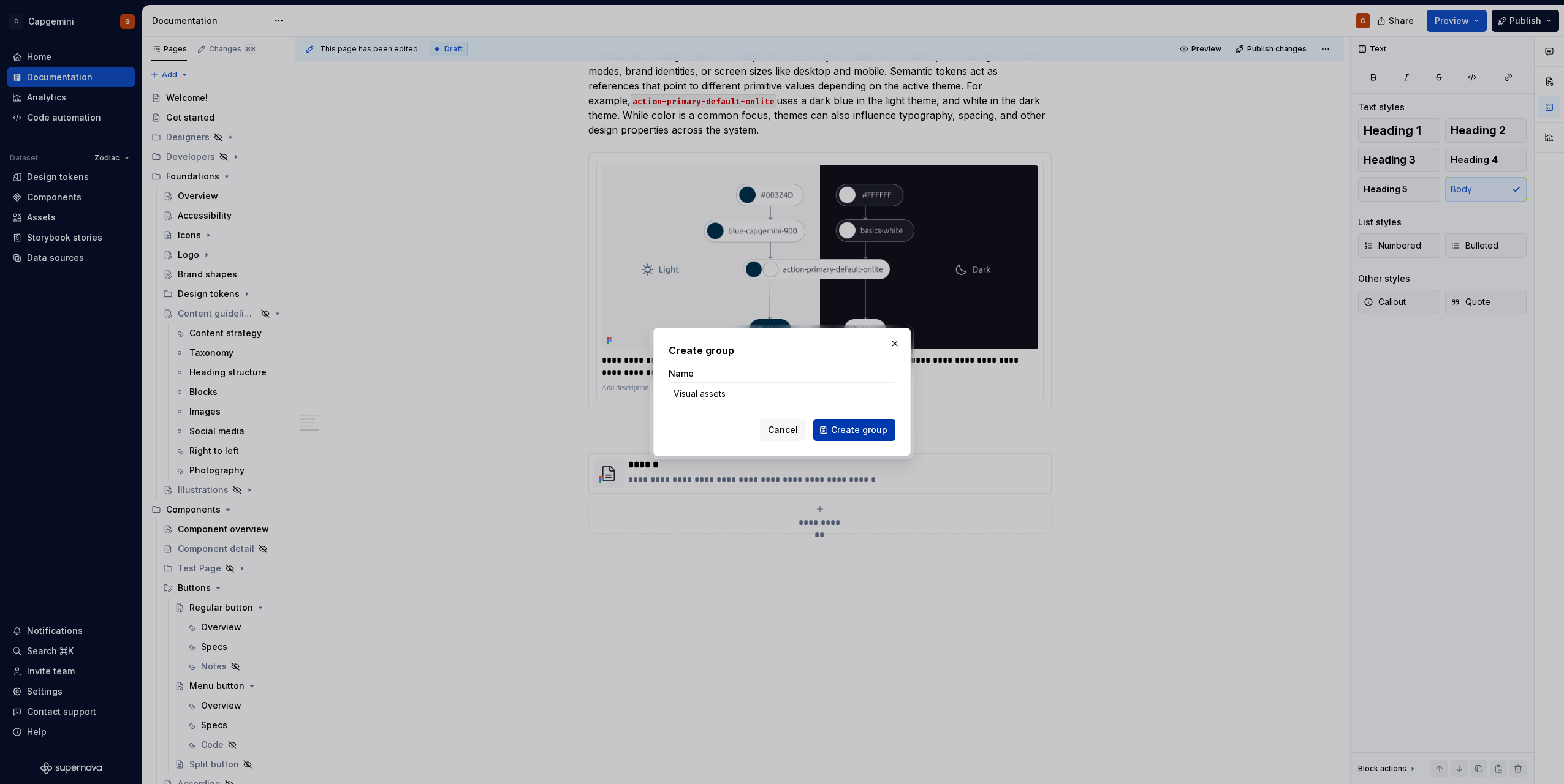type on "Visual assets" 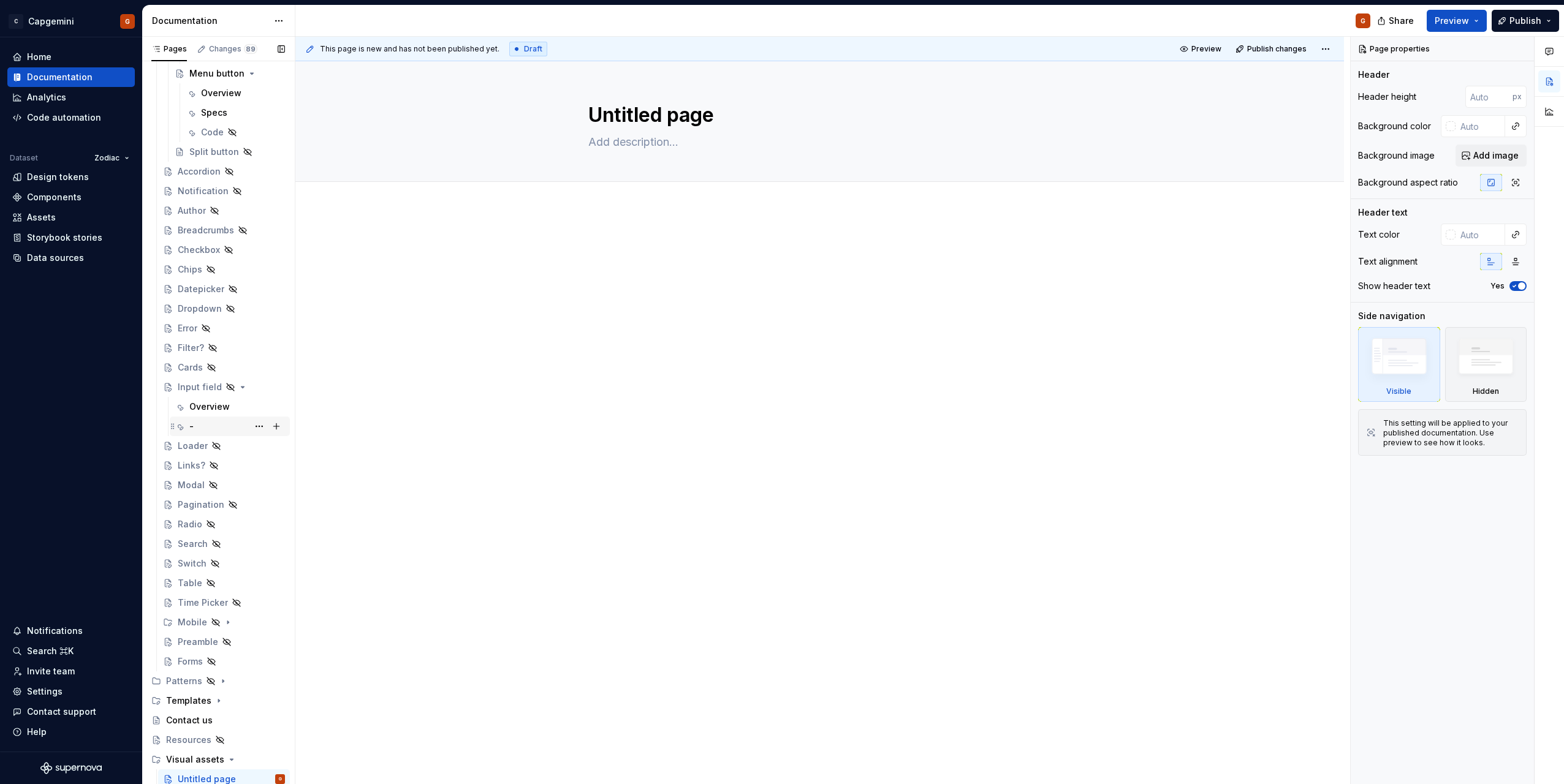 scroll, scrollTop: 615, scrollLeft: 0, axis: vertical 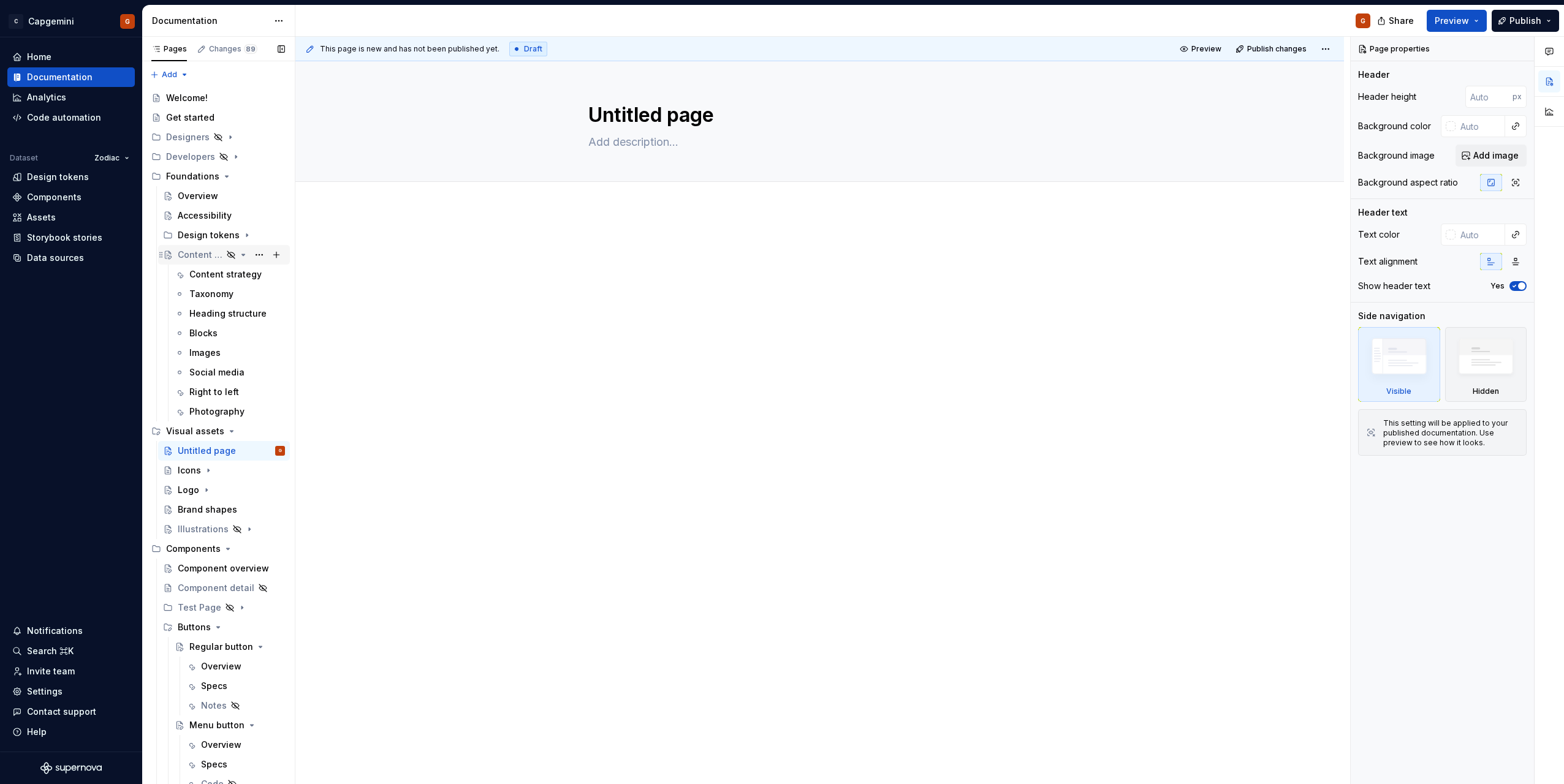 click 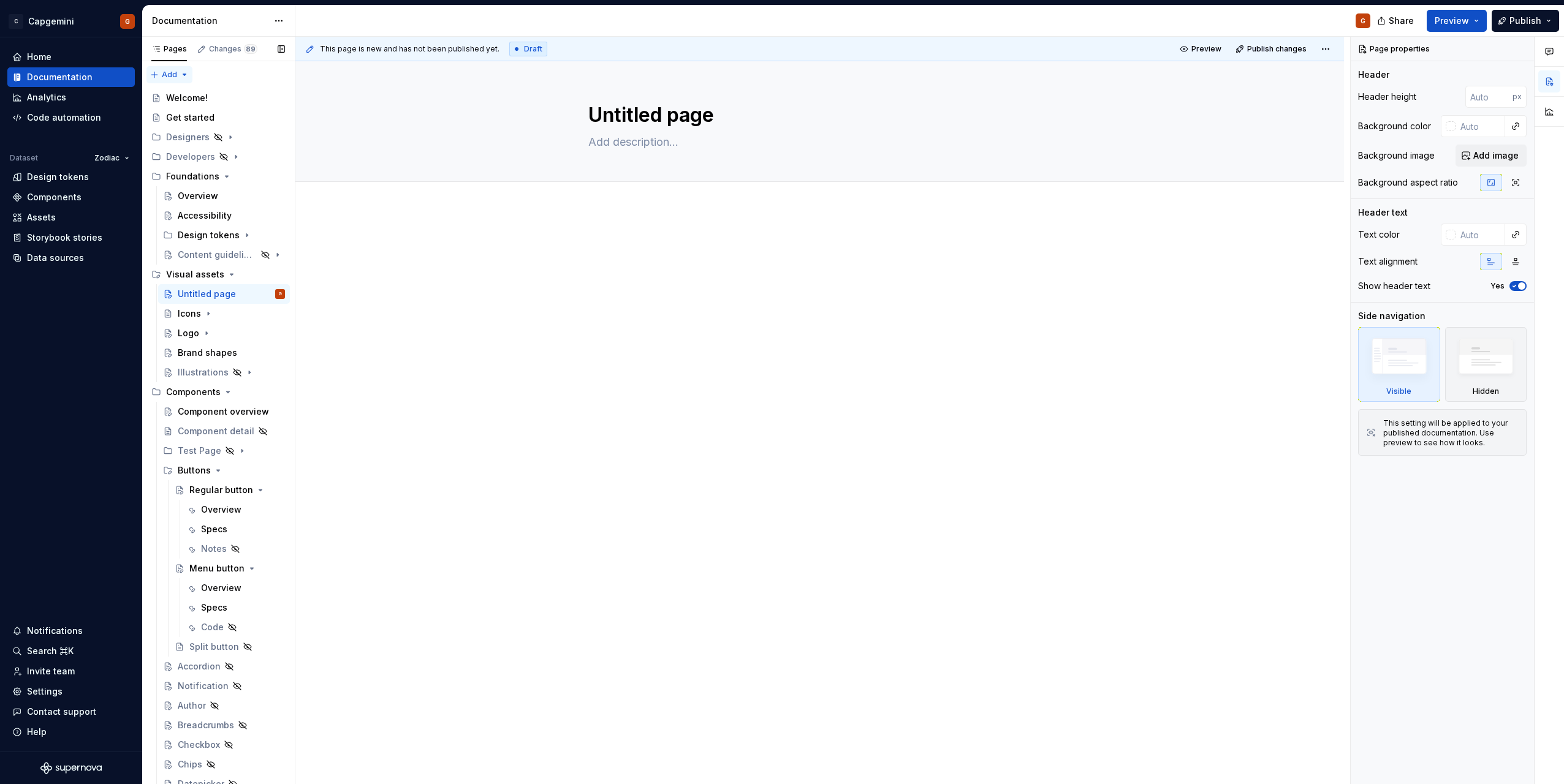 click on "Pages Changes 89 Add
Accessibility guide for tree Page tree.
Navigate the tree with the arrow keys. Common tree hotkeys apply. Further keybindings are available:
enter to execute primary action on focused item
f2 to start renaming the focused item
escape to abort renaming an item
control+d to start dragging selected items
Welcome! Get started Designers Developers Foundations Overview Accessibility Design tokens Content guidelines Visual assets Untitled page G Icons Logo Brand shapes Components Component overview Component detail Test Page Buttons Regular button Overview Specs Notes Menu button Overview Specs Code Split button Accordion Notification Author Breadcrumbs Checkbox Chips Datepicker Dropdown Error Filter? Cards Input field Overview - Loader Links? Modal Pagination Radio Search Switch Table Time Picker Mobile Preamble Forms Patterns Templates Contact us Resources Designers  /  Get started Designers  /   /  Npm" at bounding box center (218, 413) 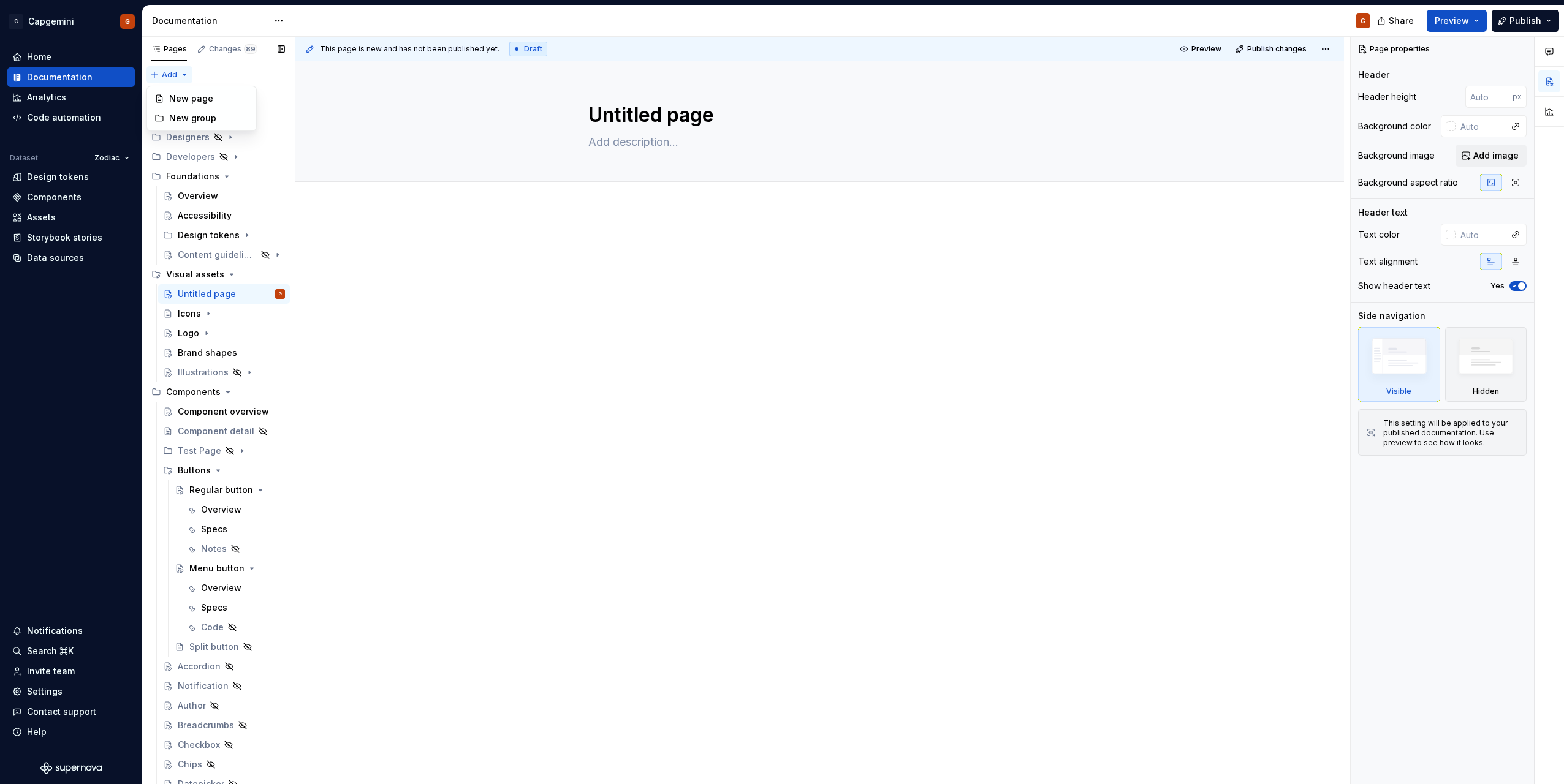 type on "*" 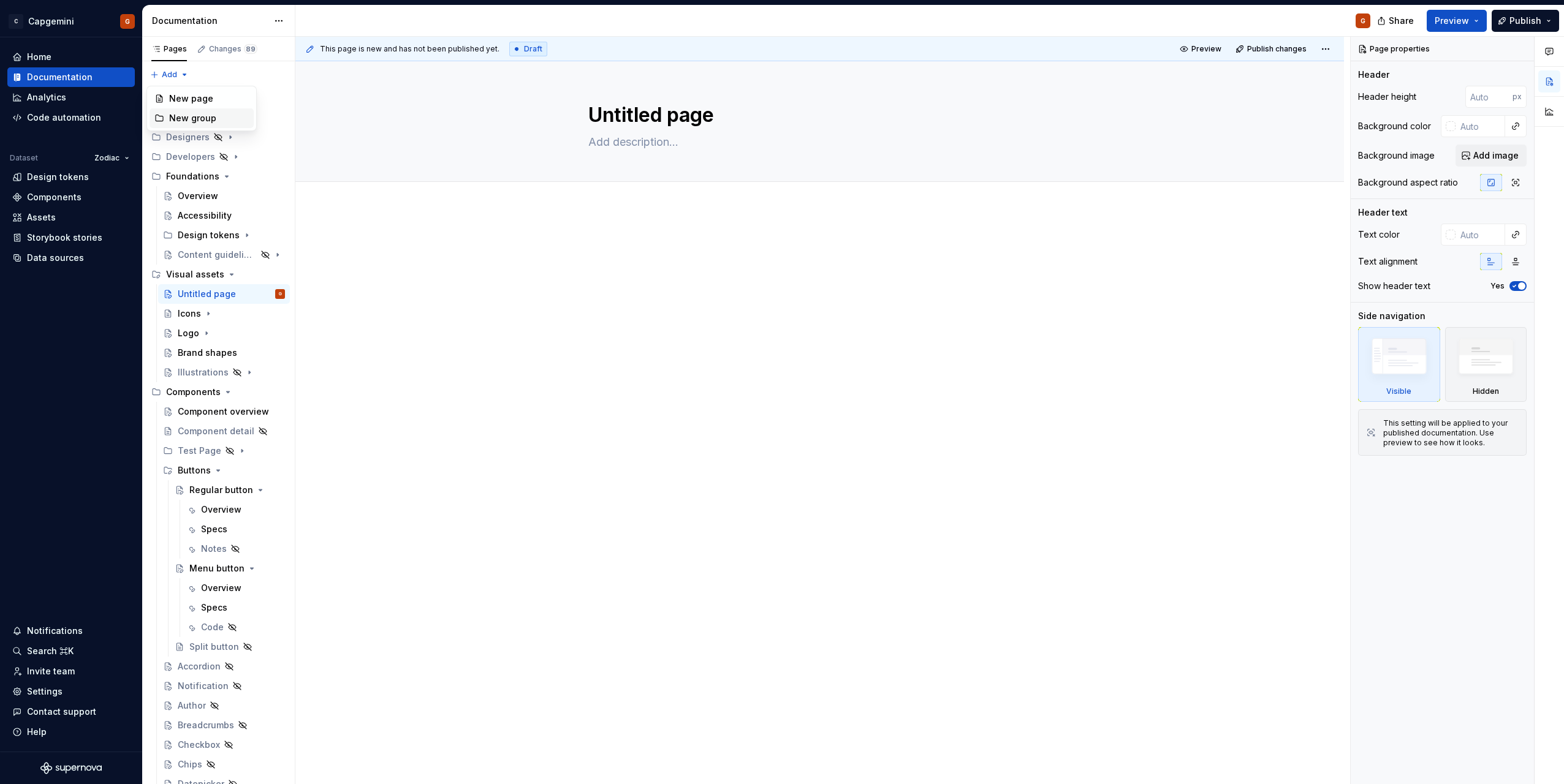 click on "New group" at bounding box center (209, 118) 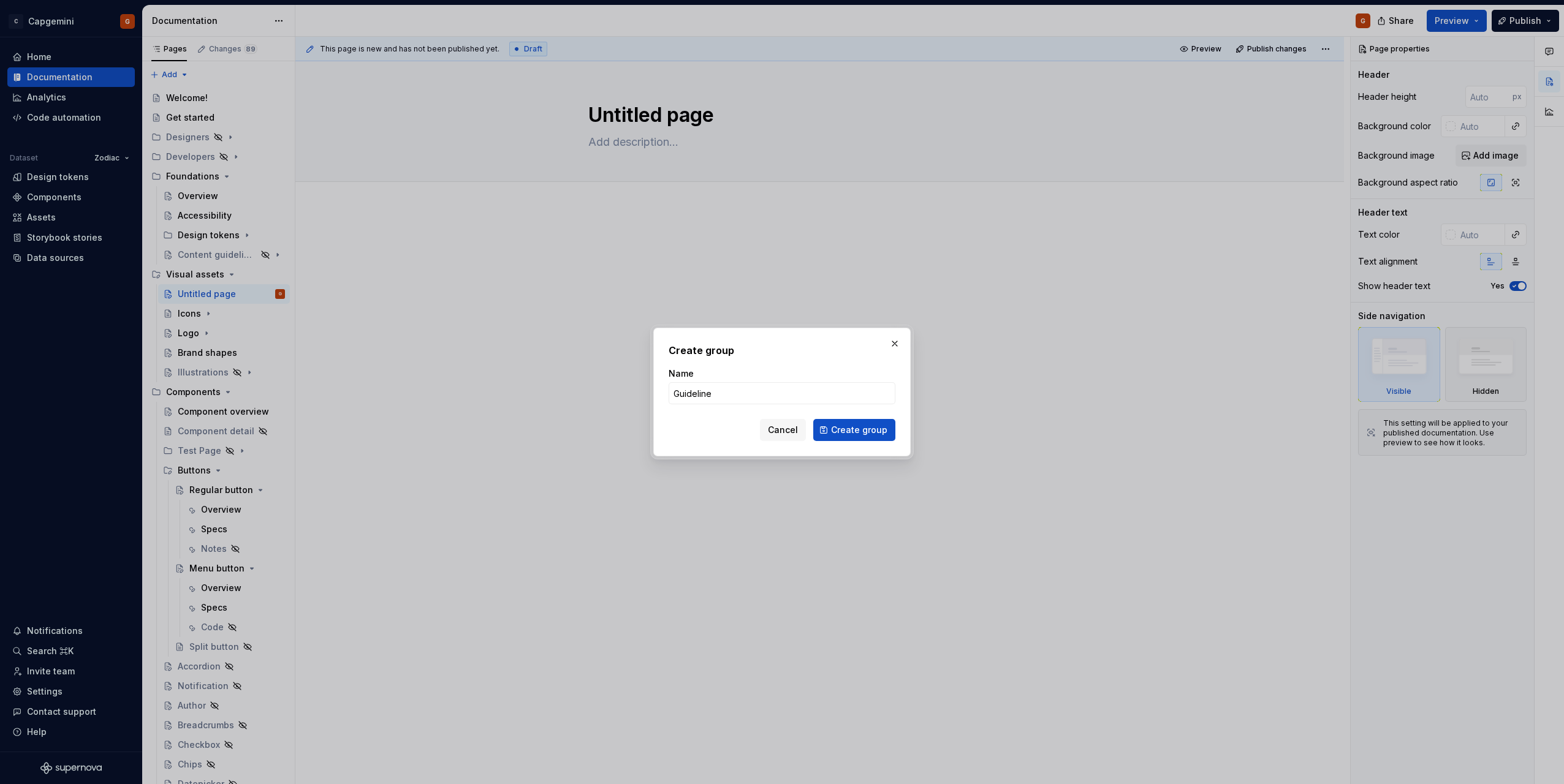 type on "Guidelines" 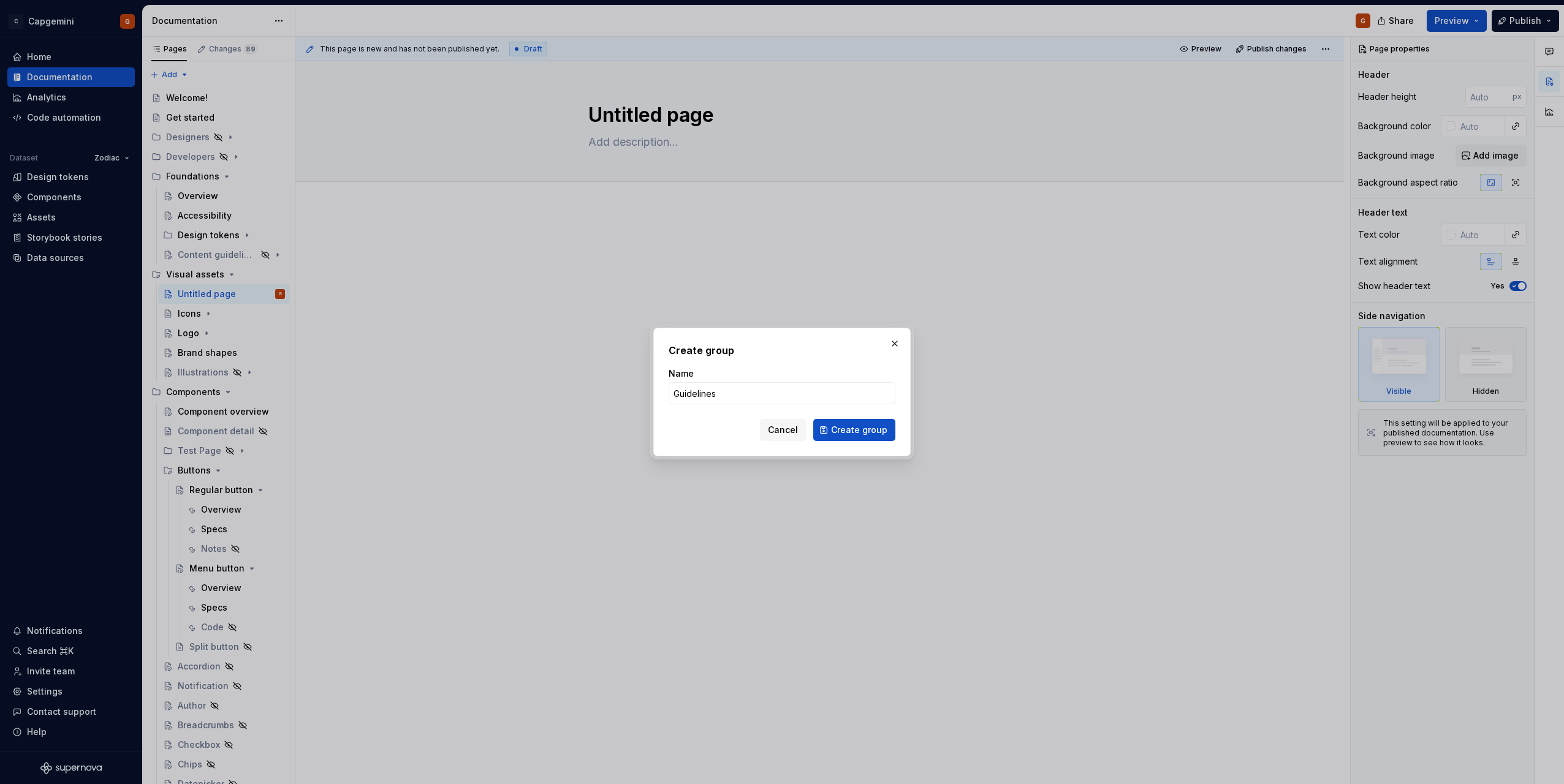 click on "Create group" at bounding box center (854, 430) 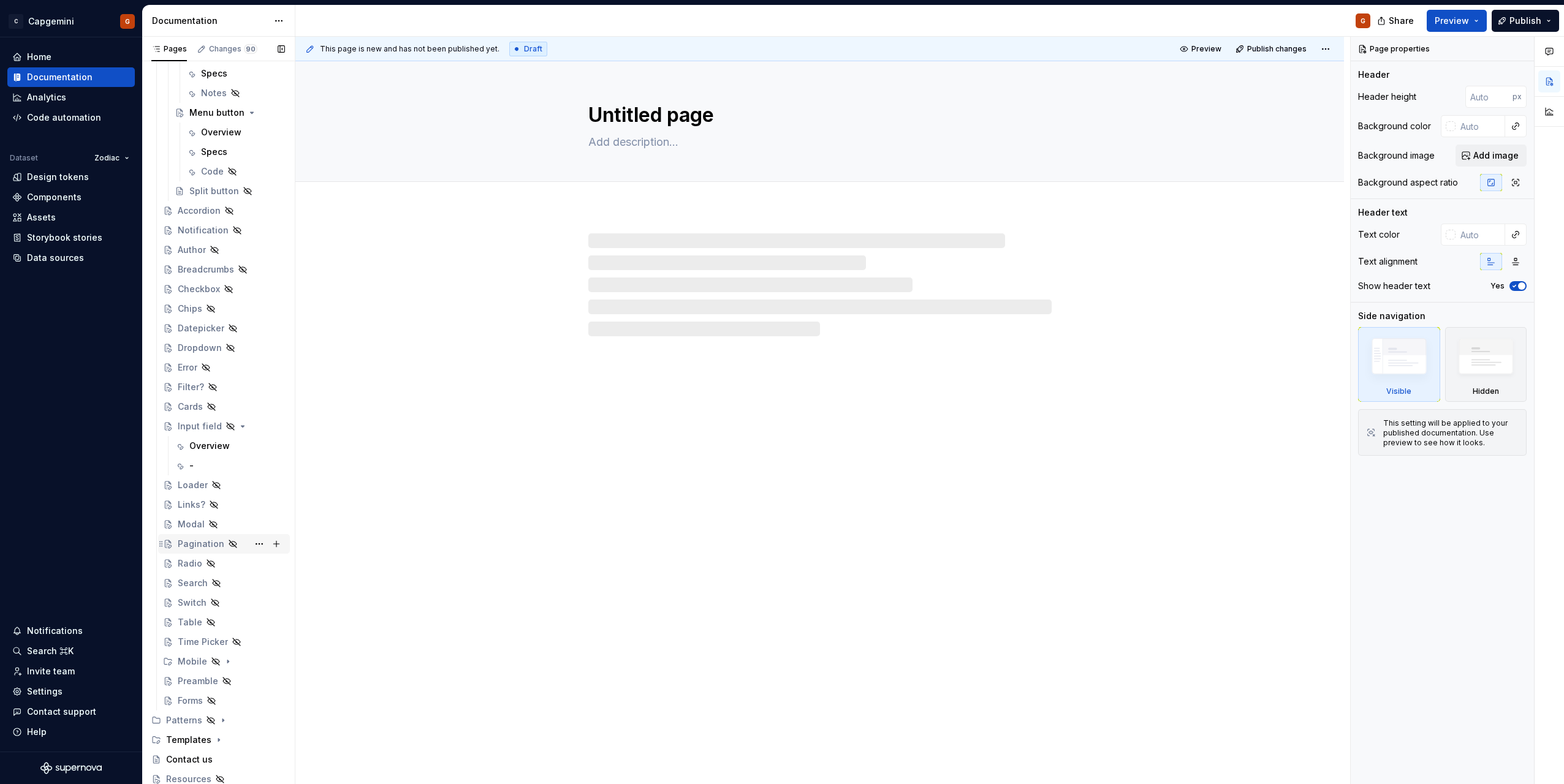 scroll, scrollTop: 497, scrollLeft: 0, axis: vertical 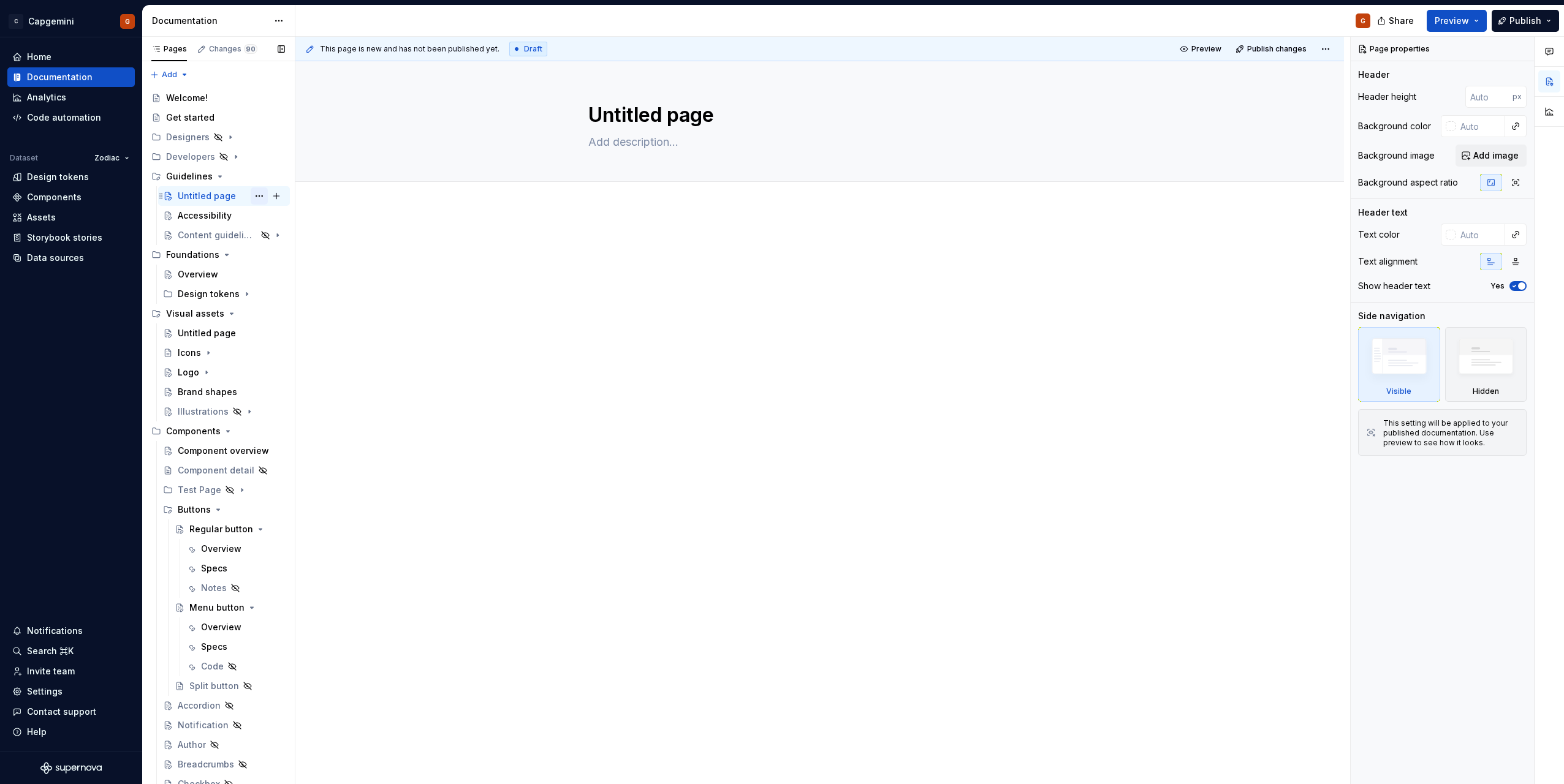click at bounding box center (259, 196) 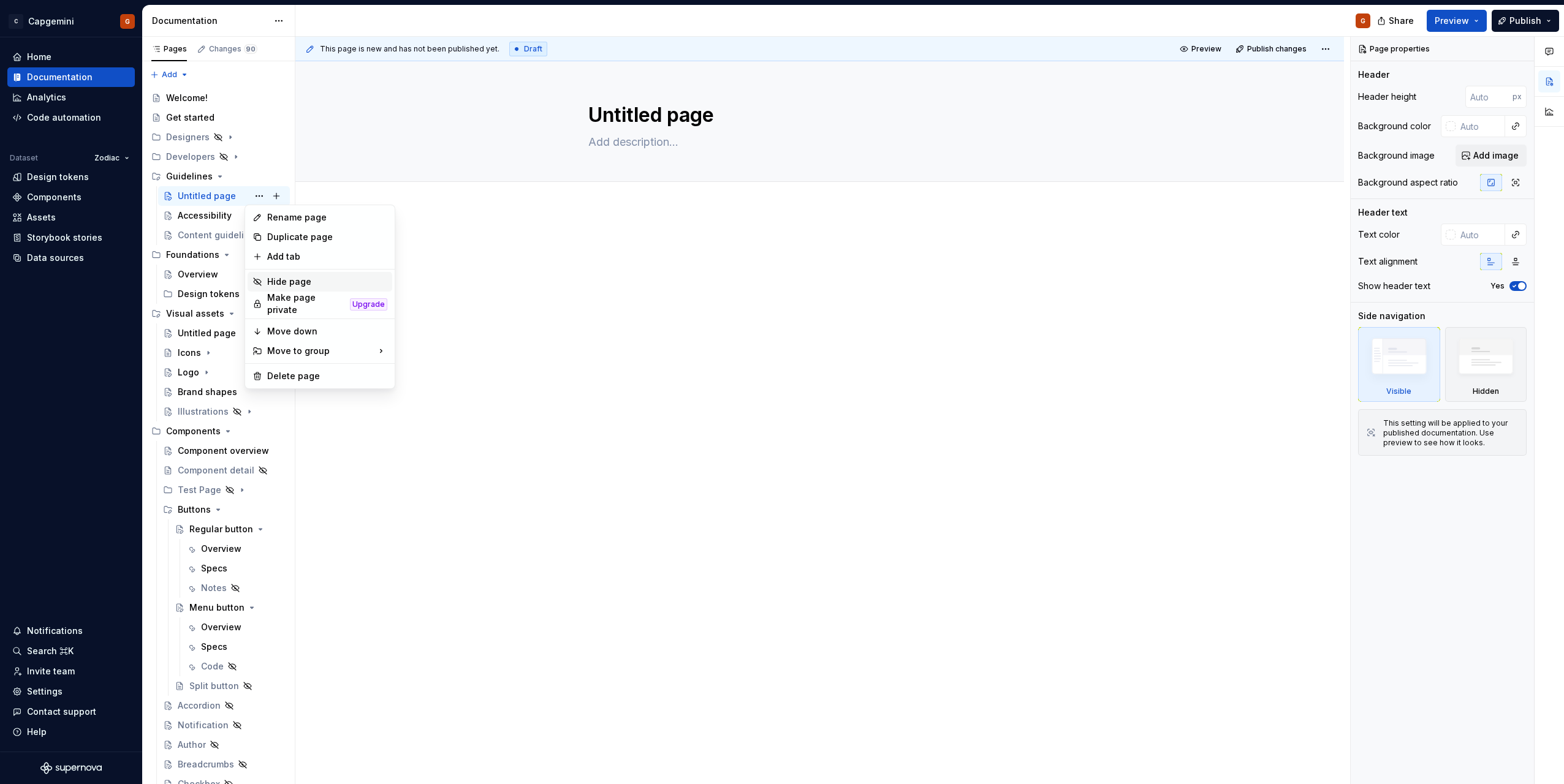 click on "Hide page" at bounding box center (327, 282) 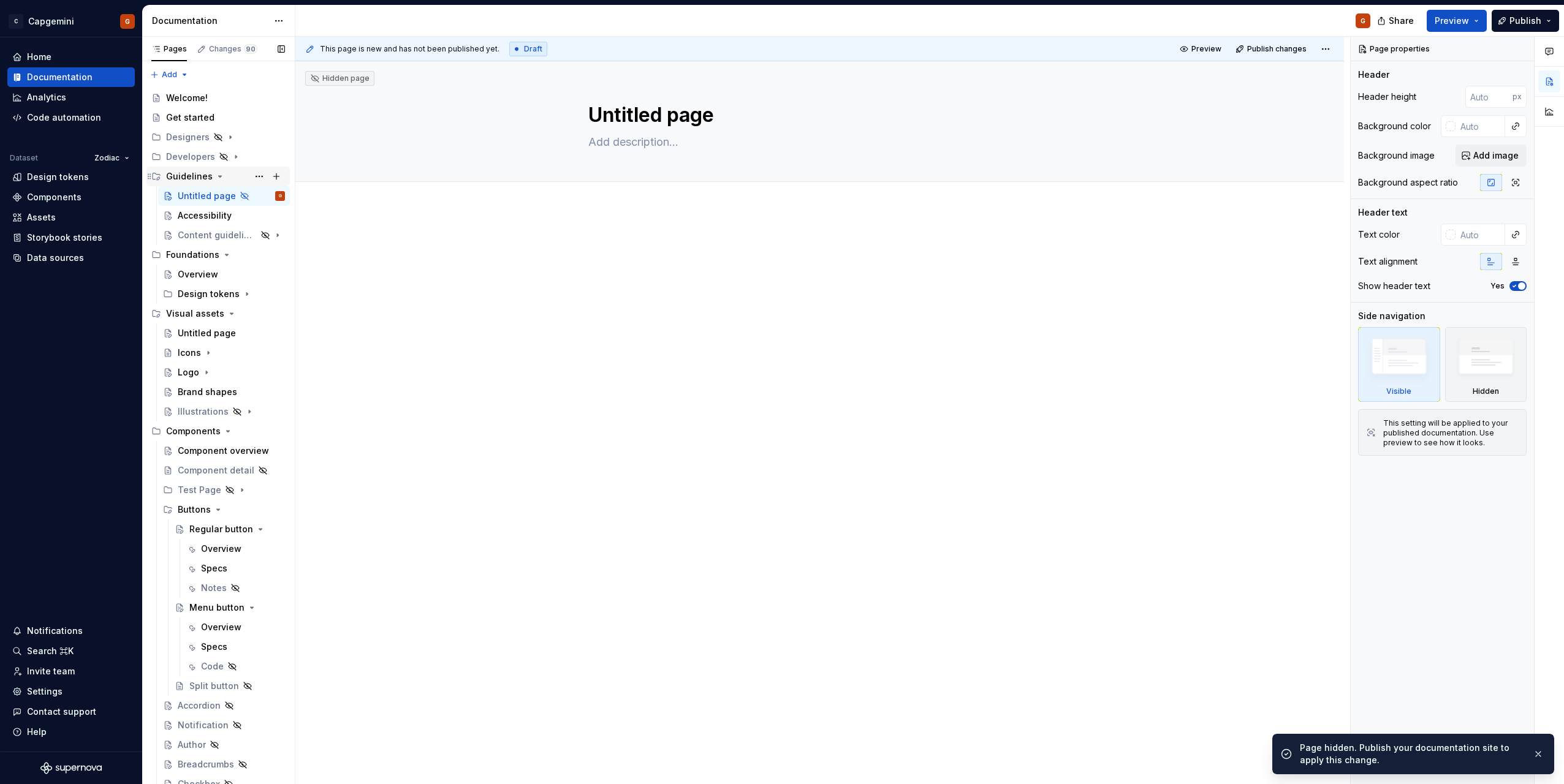 click on "Guidelines" at bounding box center (189, 176) 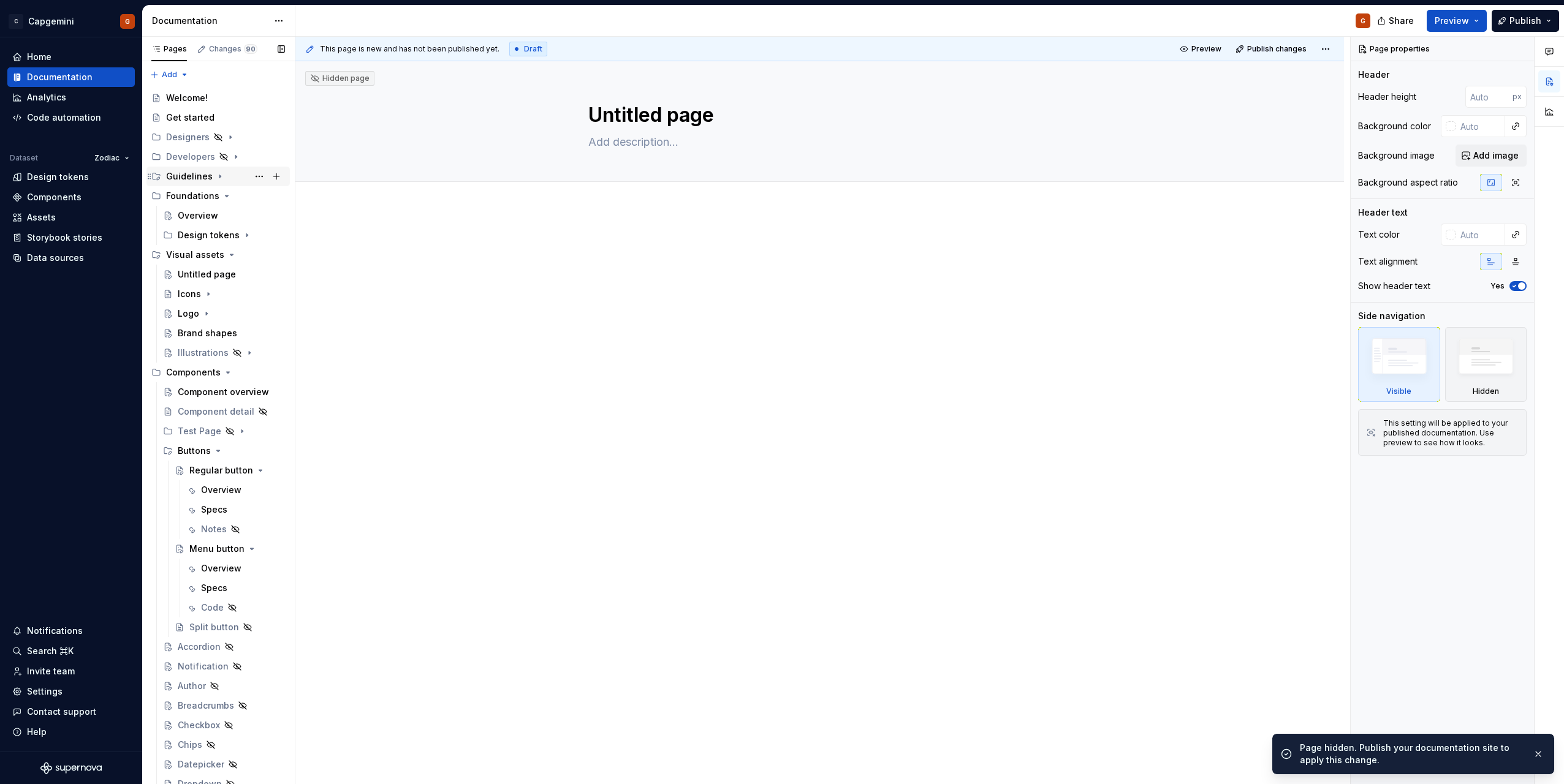 click on "Guidelines" at bounding box center (189, 176) 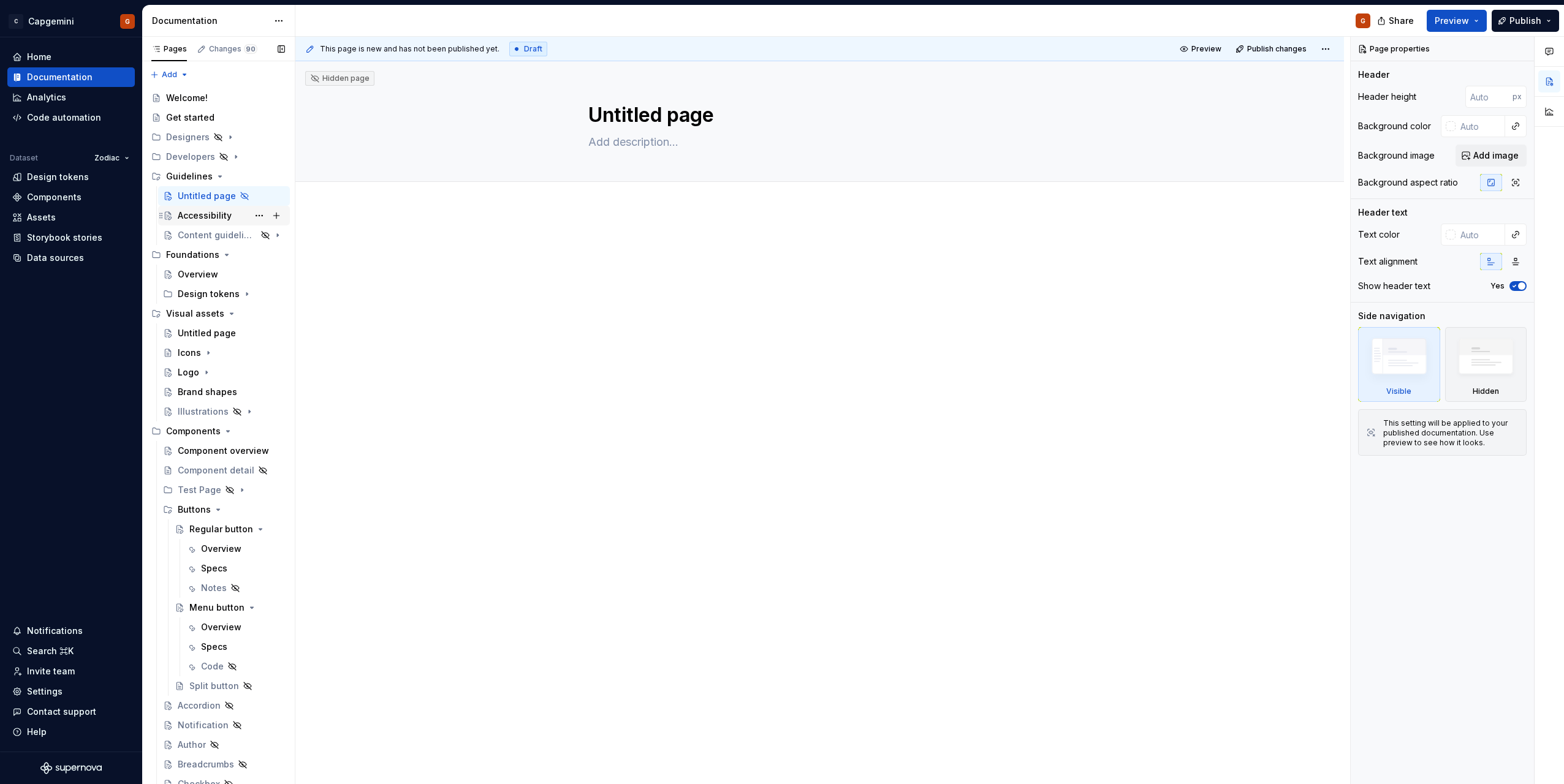 click on "Accessibility" at bounding box center (231, 216) 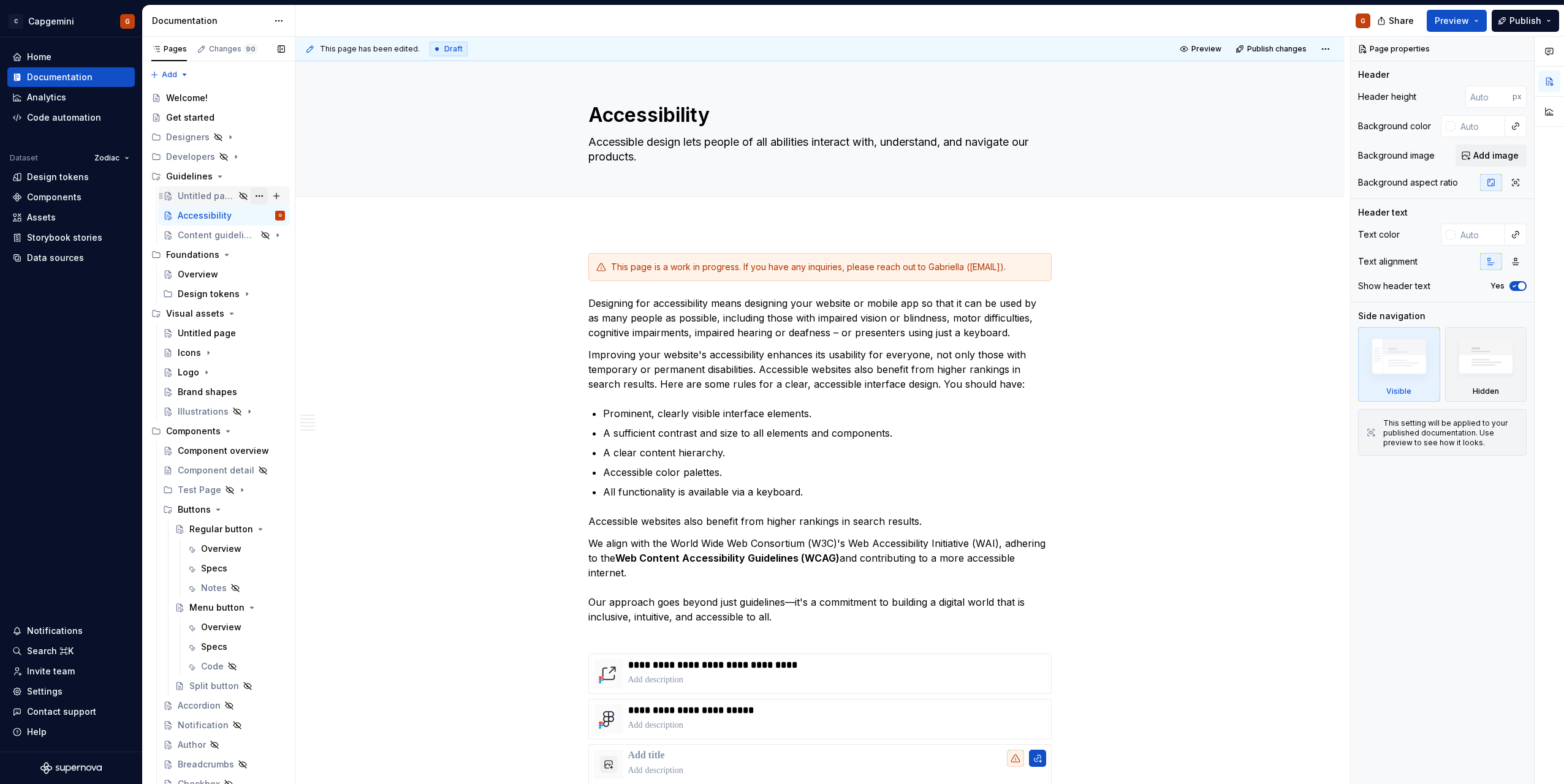 click at bounding box center (259, 196) 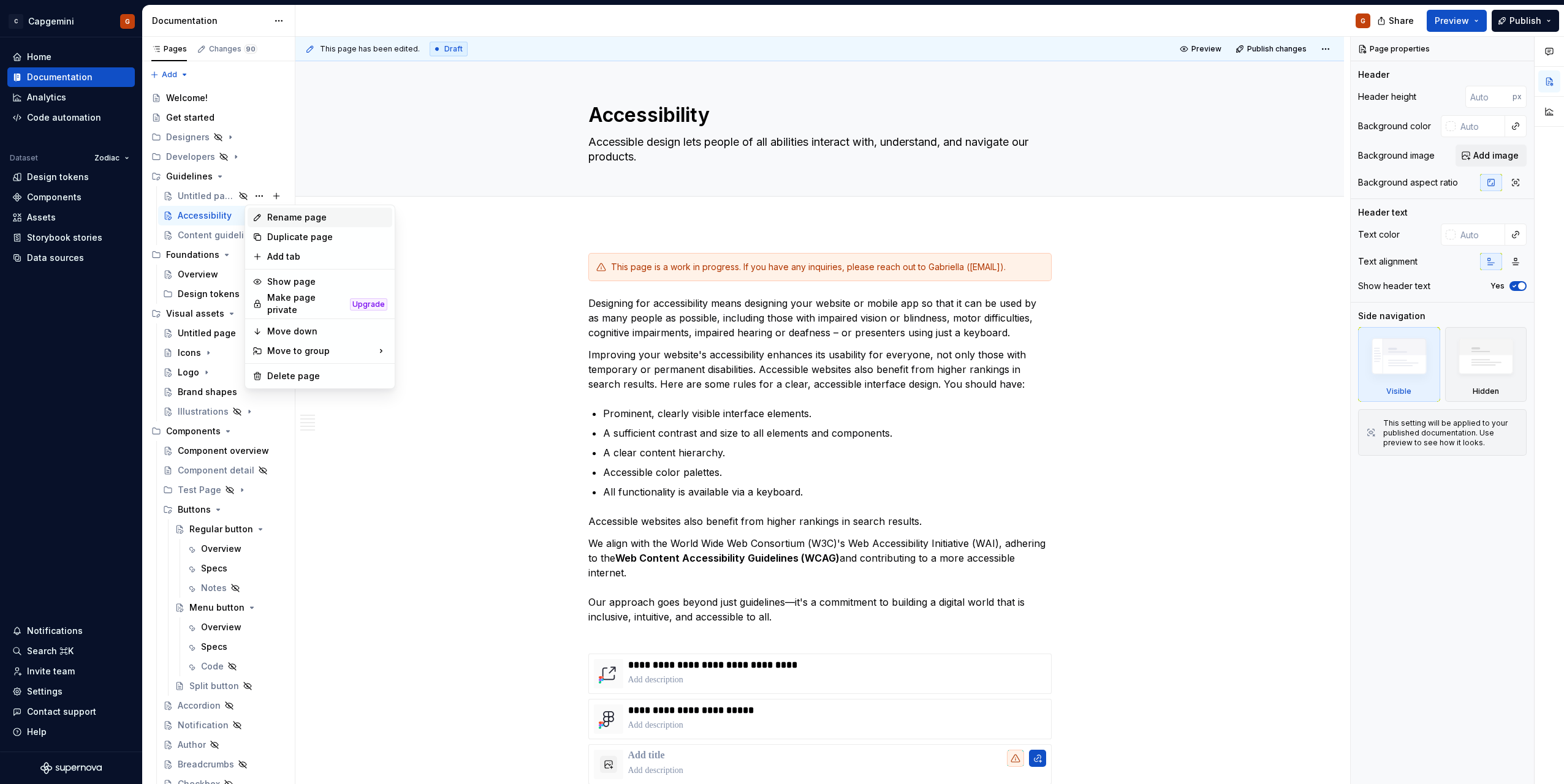 click on "Rename page" at bounding box center [327, 217] 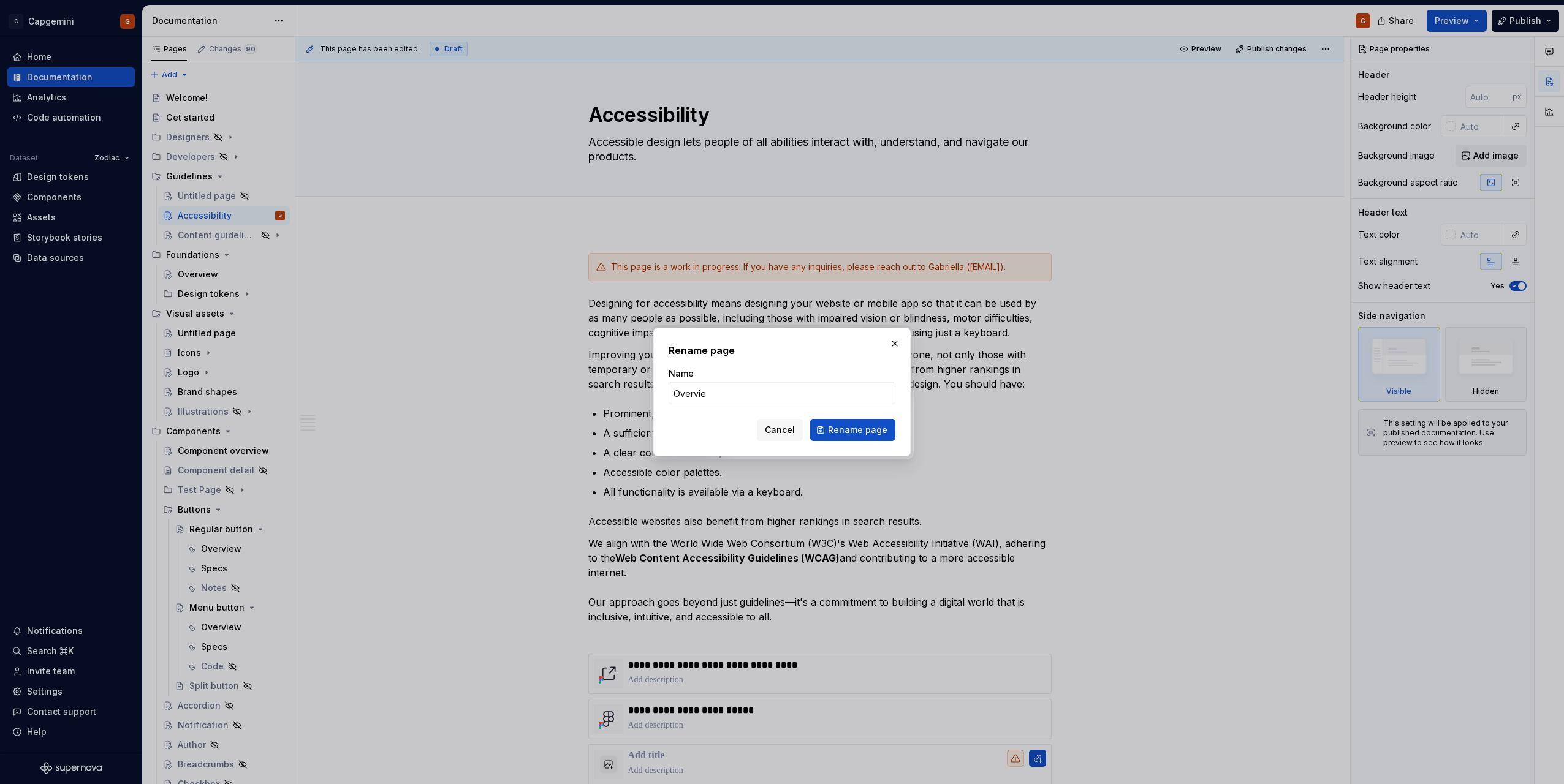 type on "Overview" 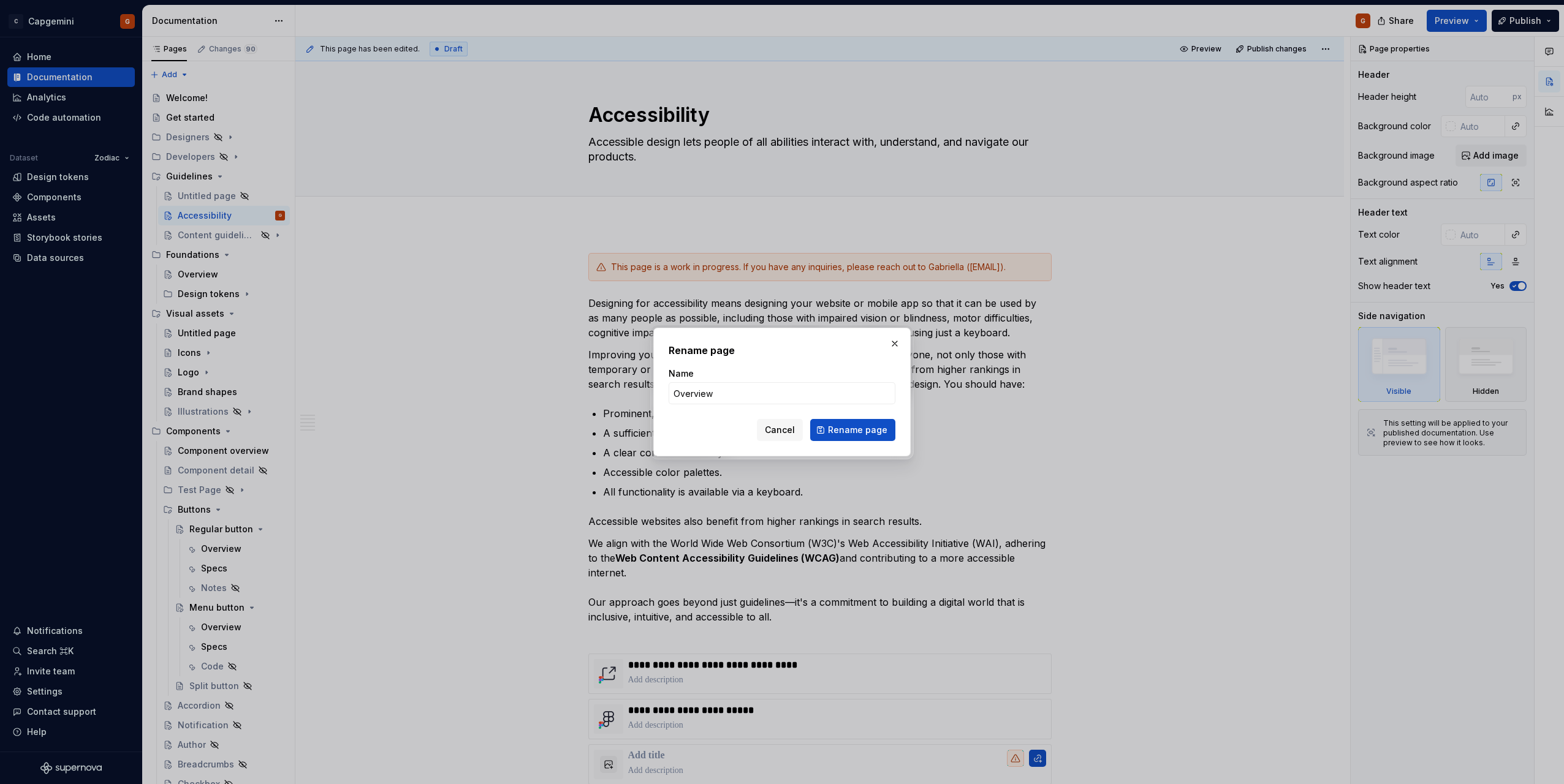 click on "Rename page" at bounding box center [852, 430] 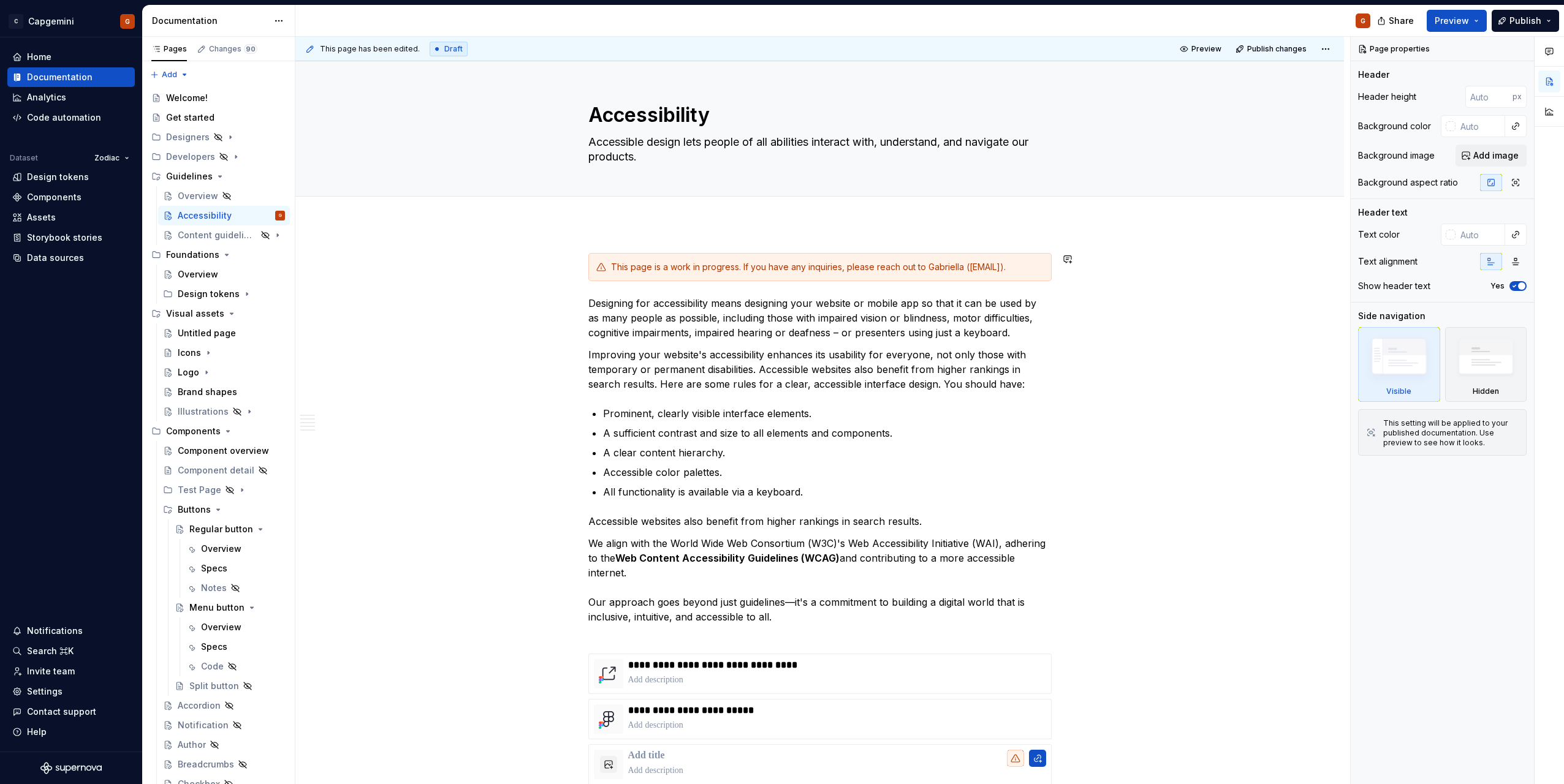 click on "**********" at bounding box center (819, 1196) 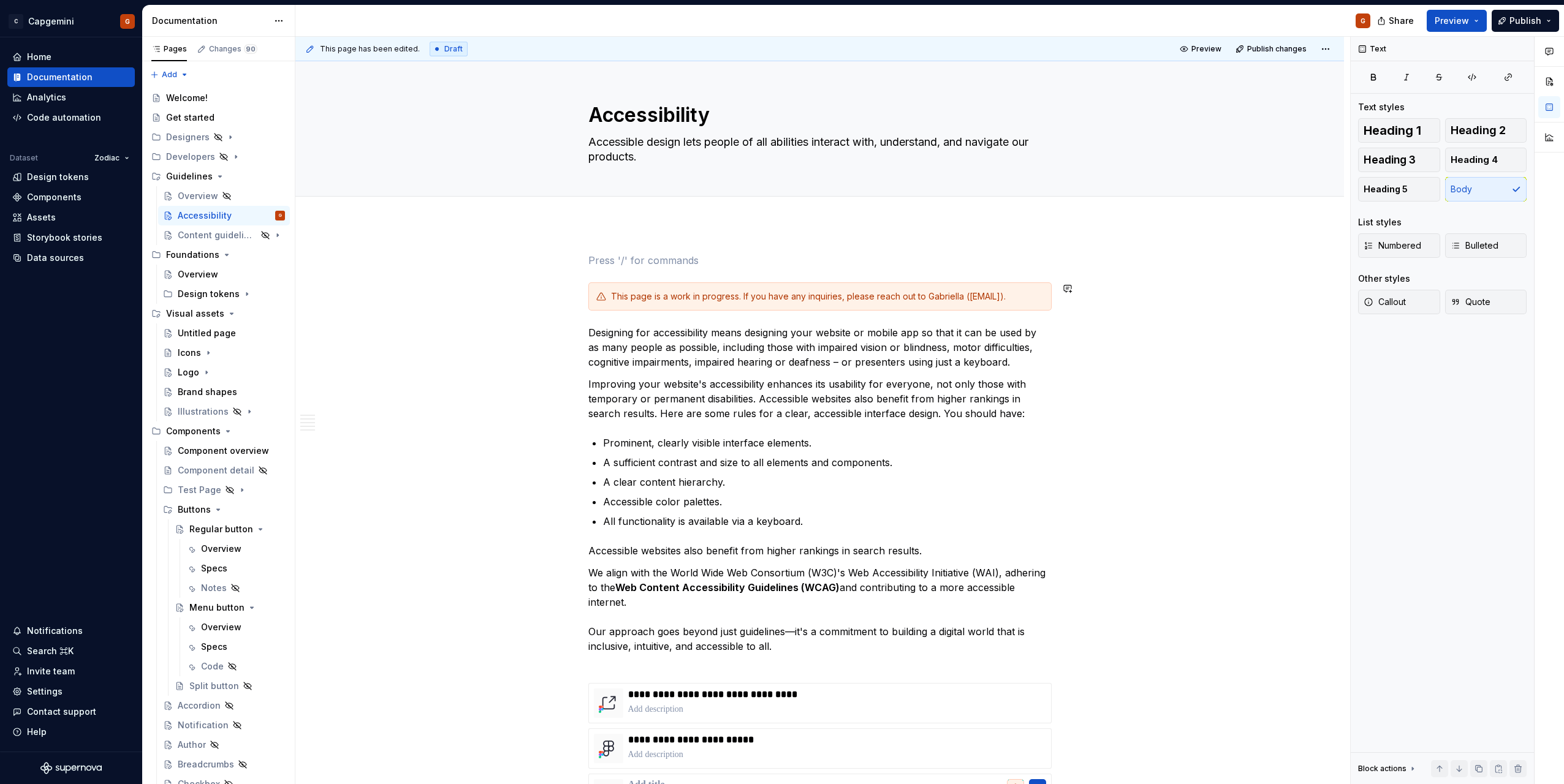 scroll, scrollTop: 1161, scrollLeft: 0, axis: vertical 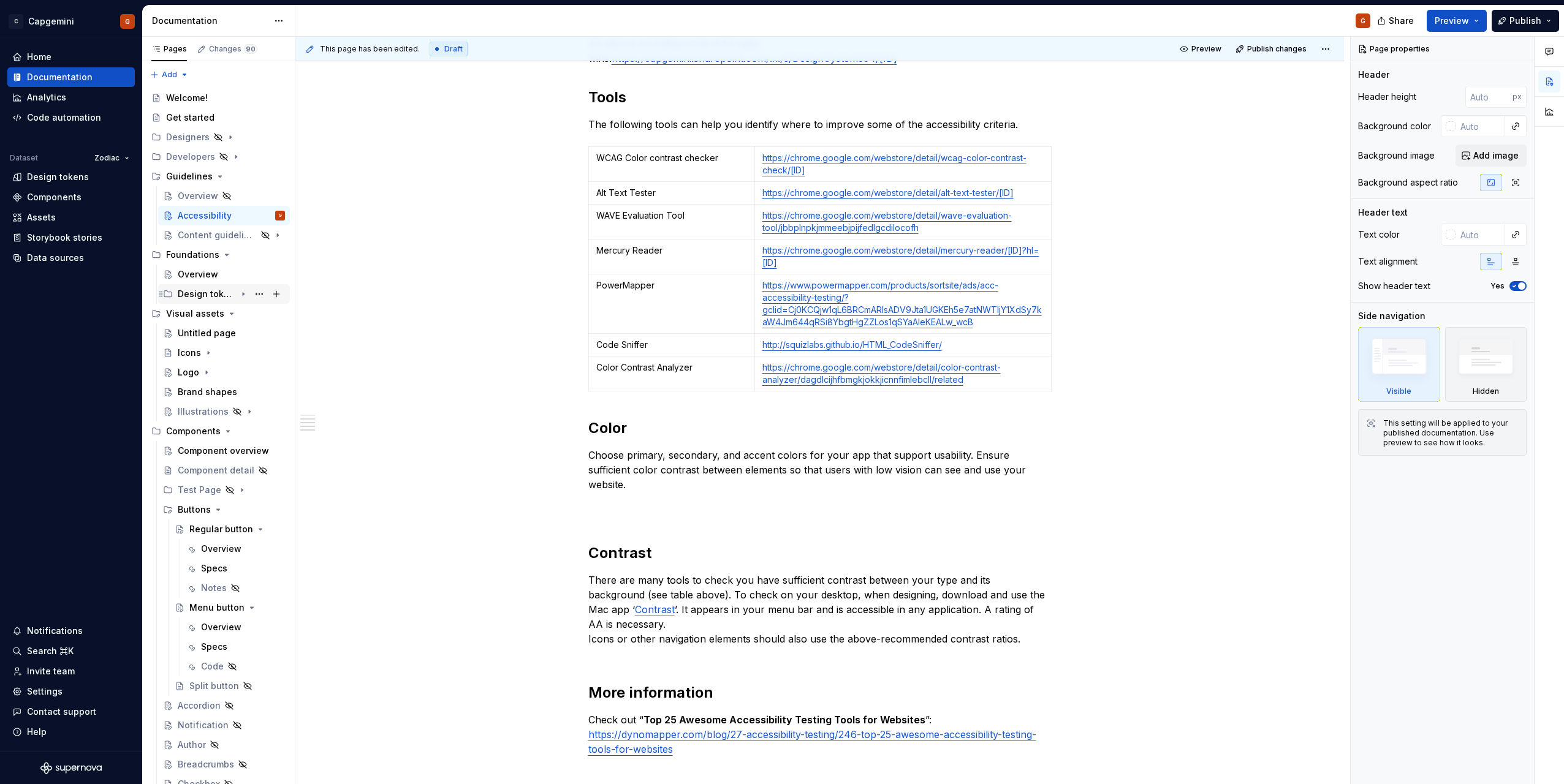 click 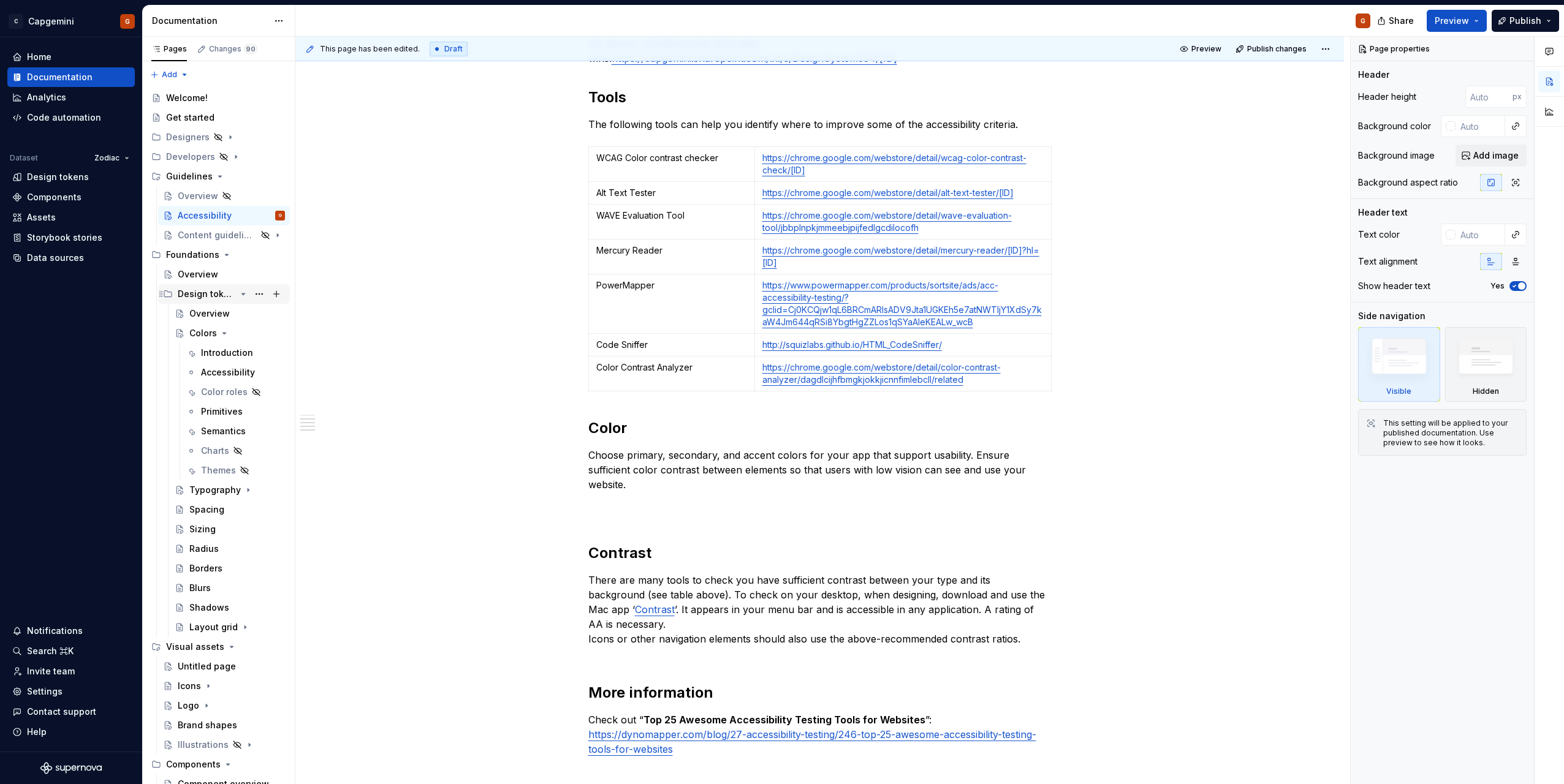 scroll, scrollTop: 61, scrollLeft: 0, axis: vertical 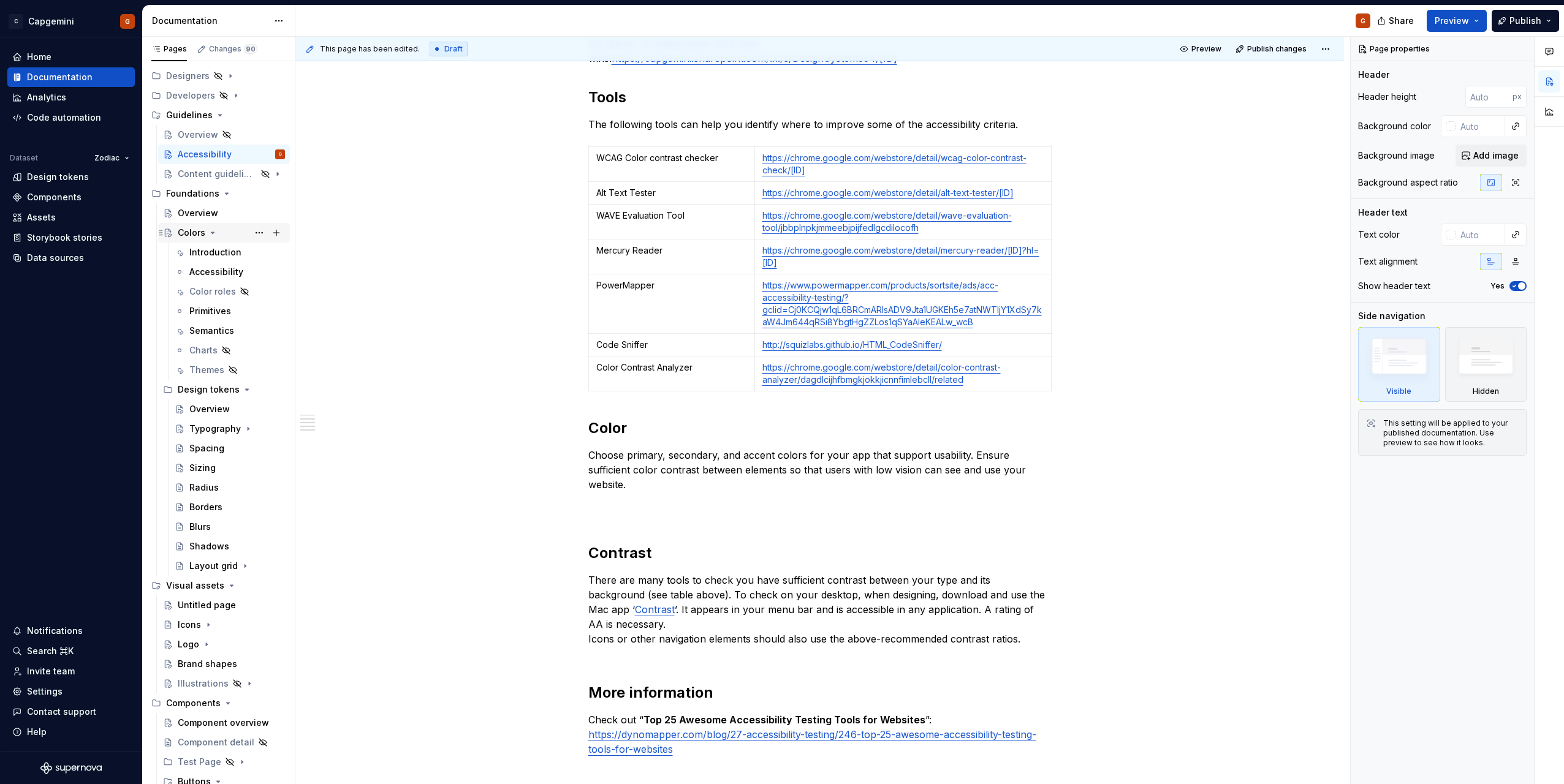 click 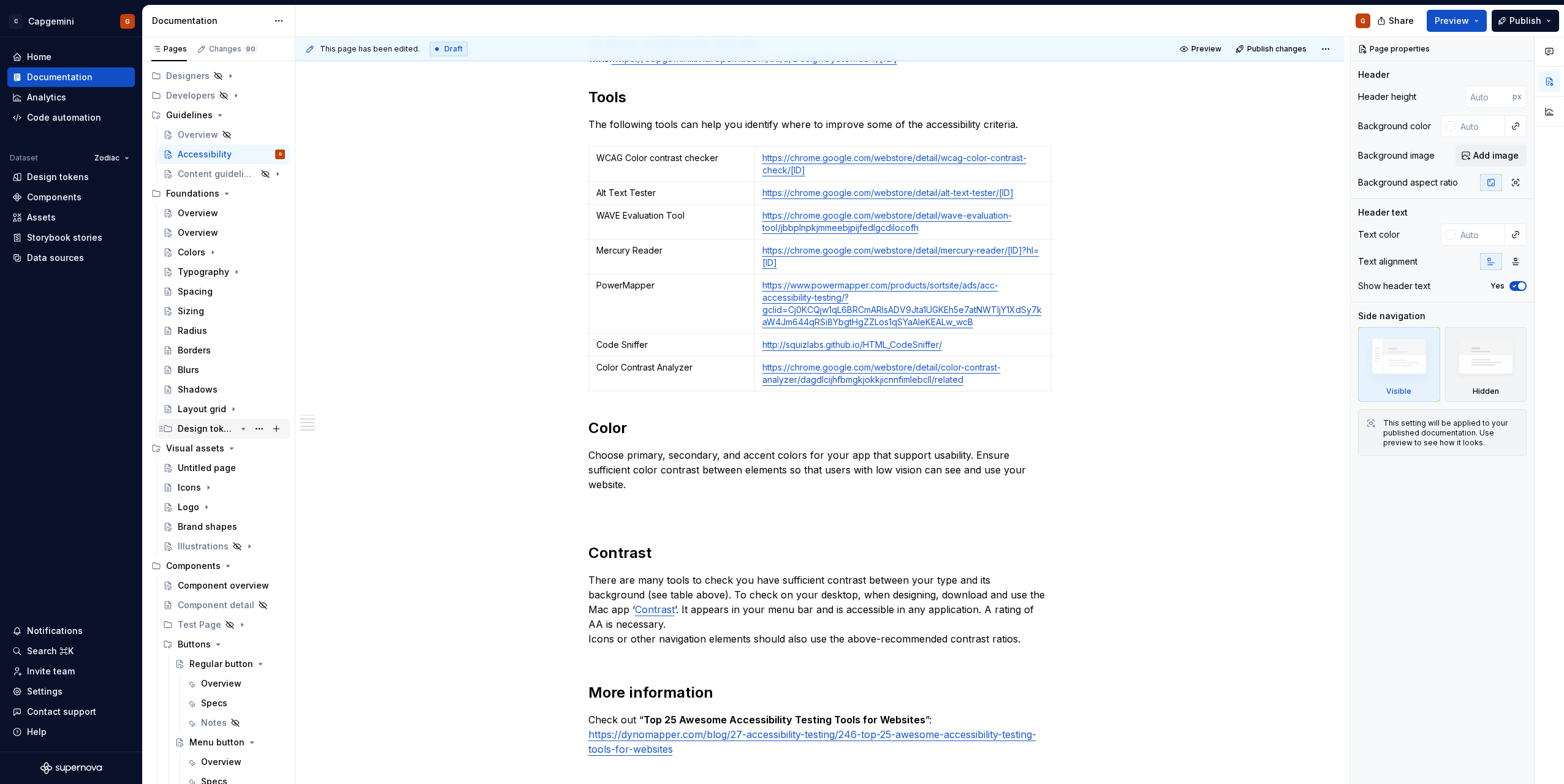 click on "Design tokens" at bounding box center [207, 429] 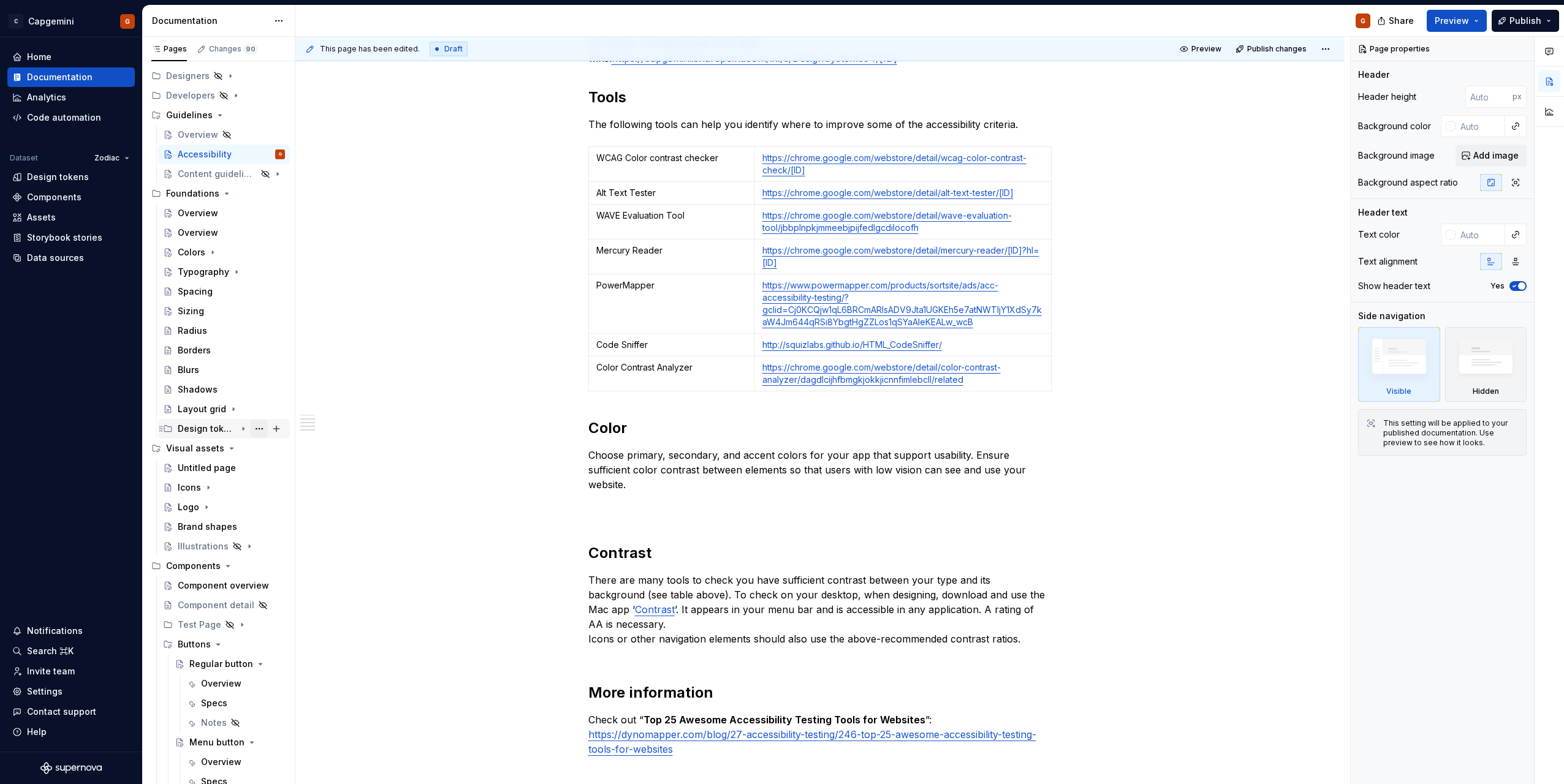click at bounding box center (259, 429) 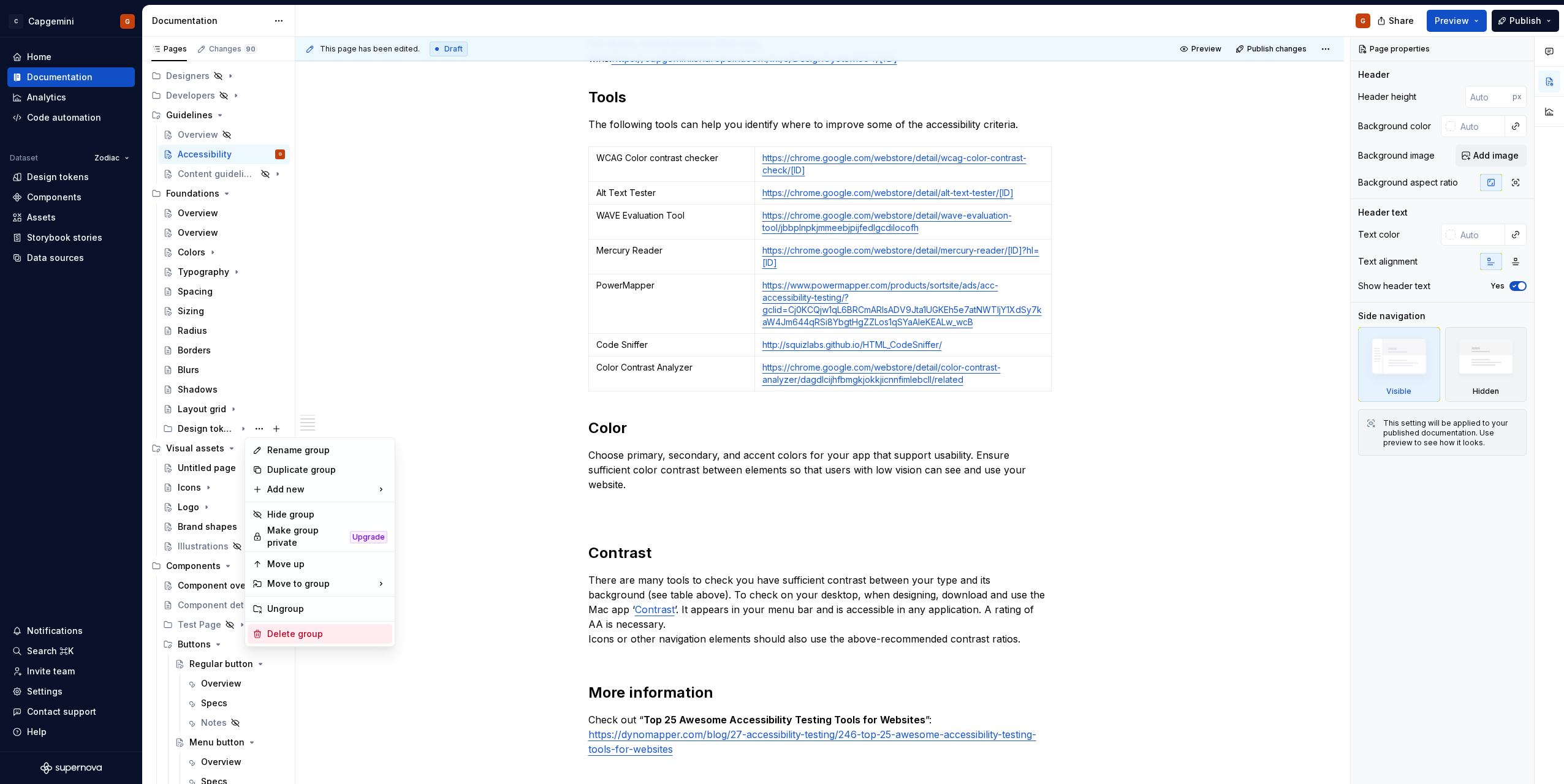 click on "Delete group" at bounding box center [327, 634] 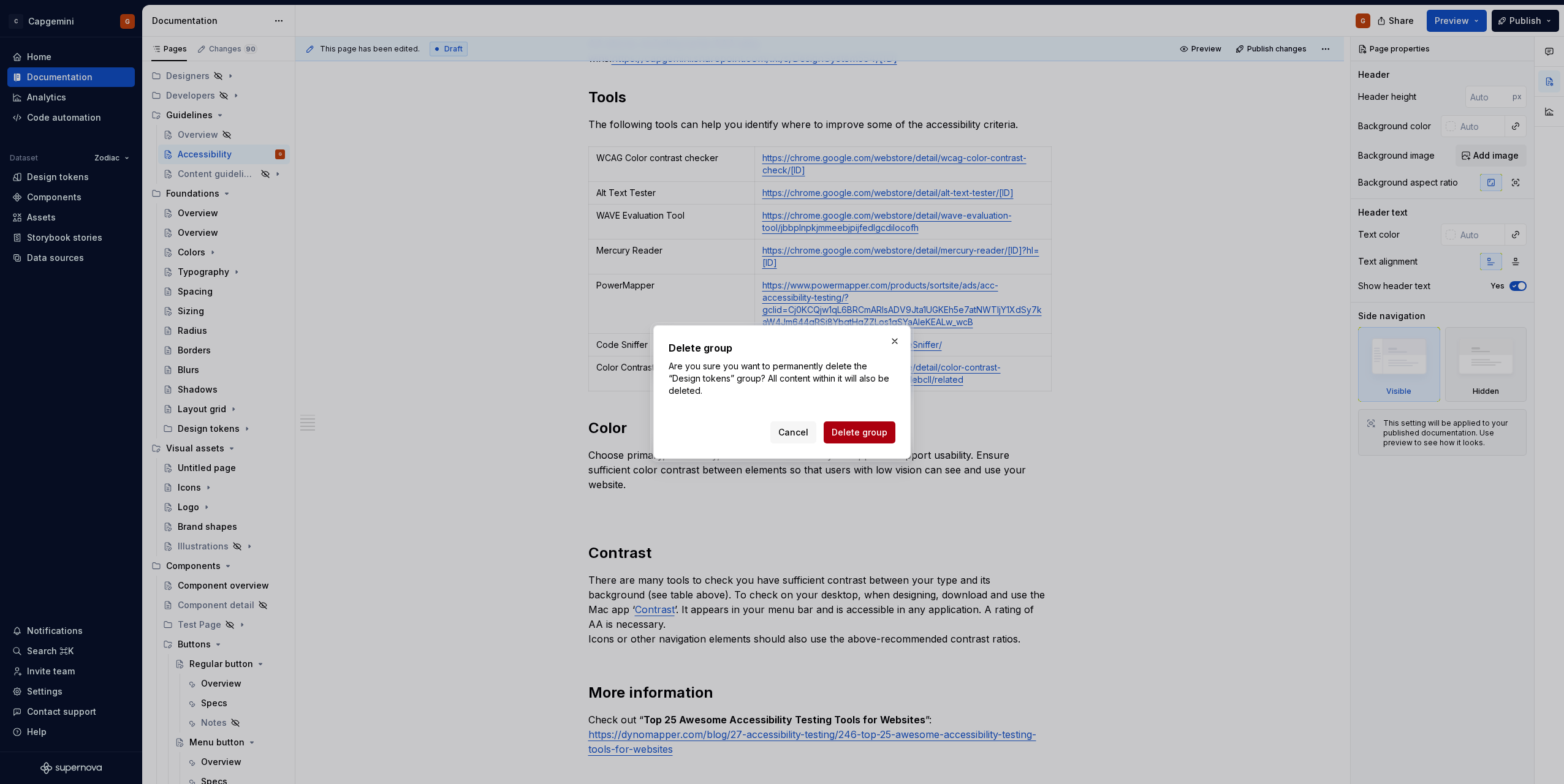 click on "Delete group" at bounding box center (859, 432) 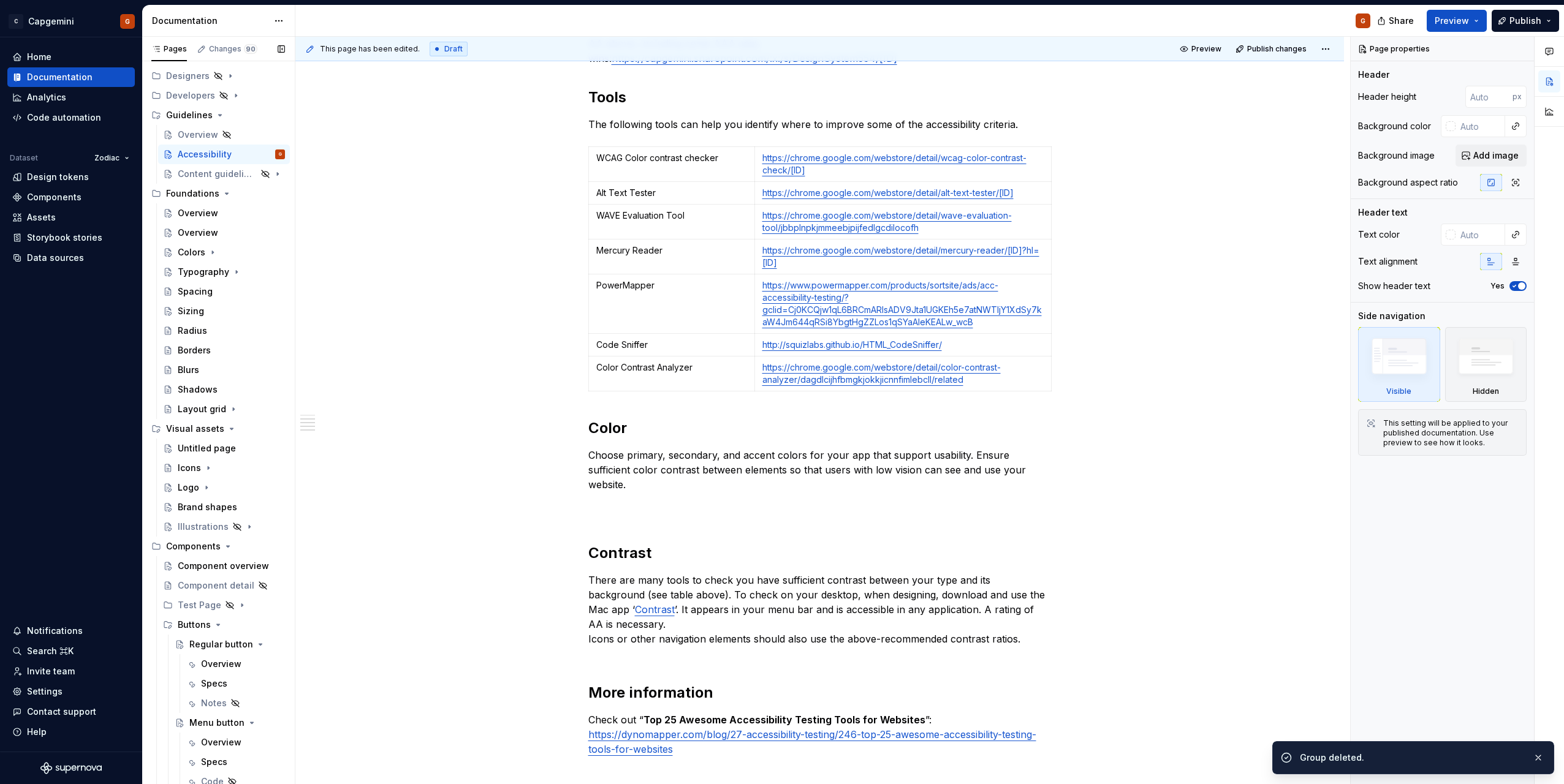 click on "Overview" at bounding box center (198, 233) 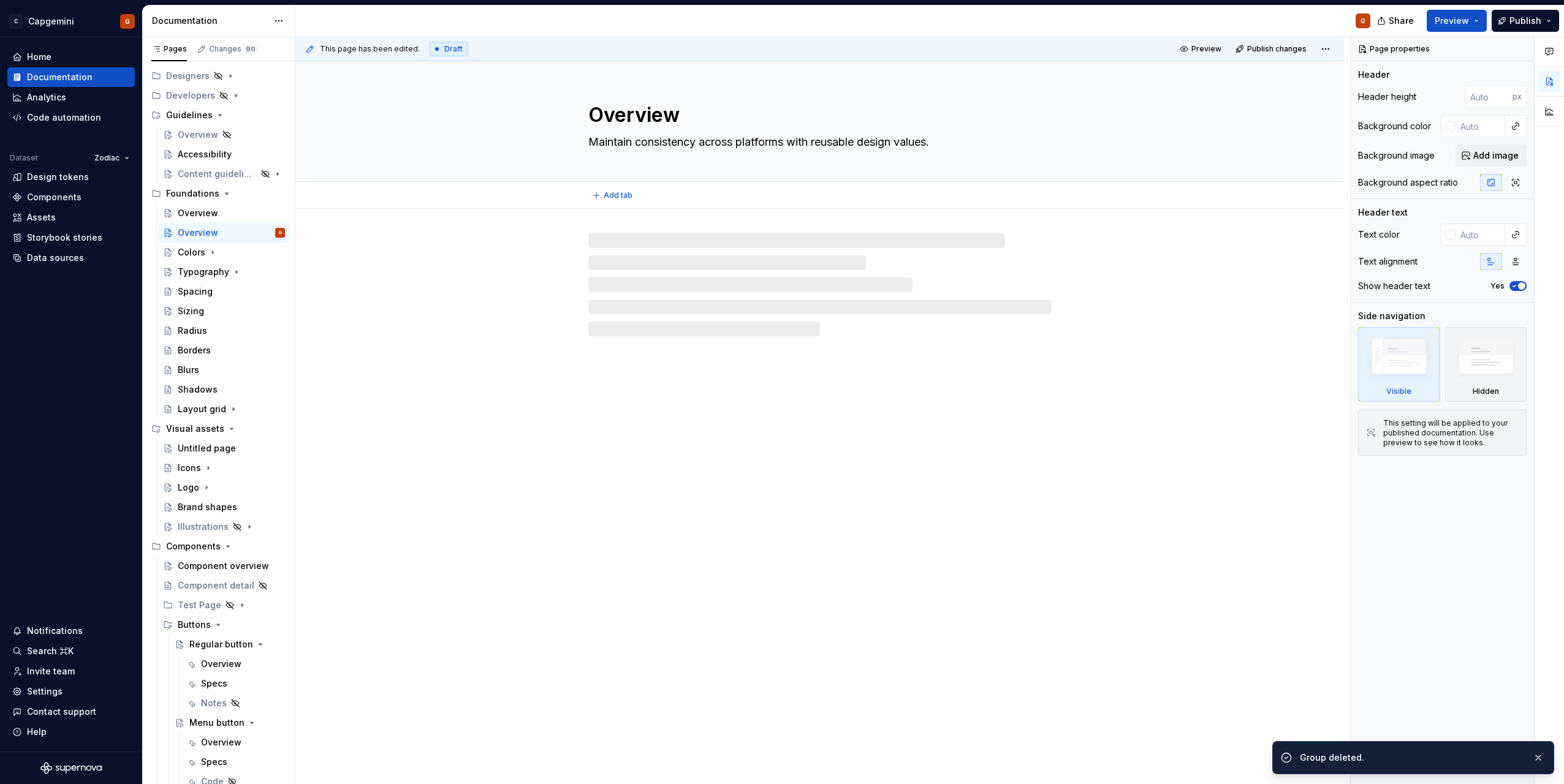 click on "Overview" at bounding box center [818, 115] 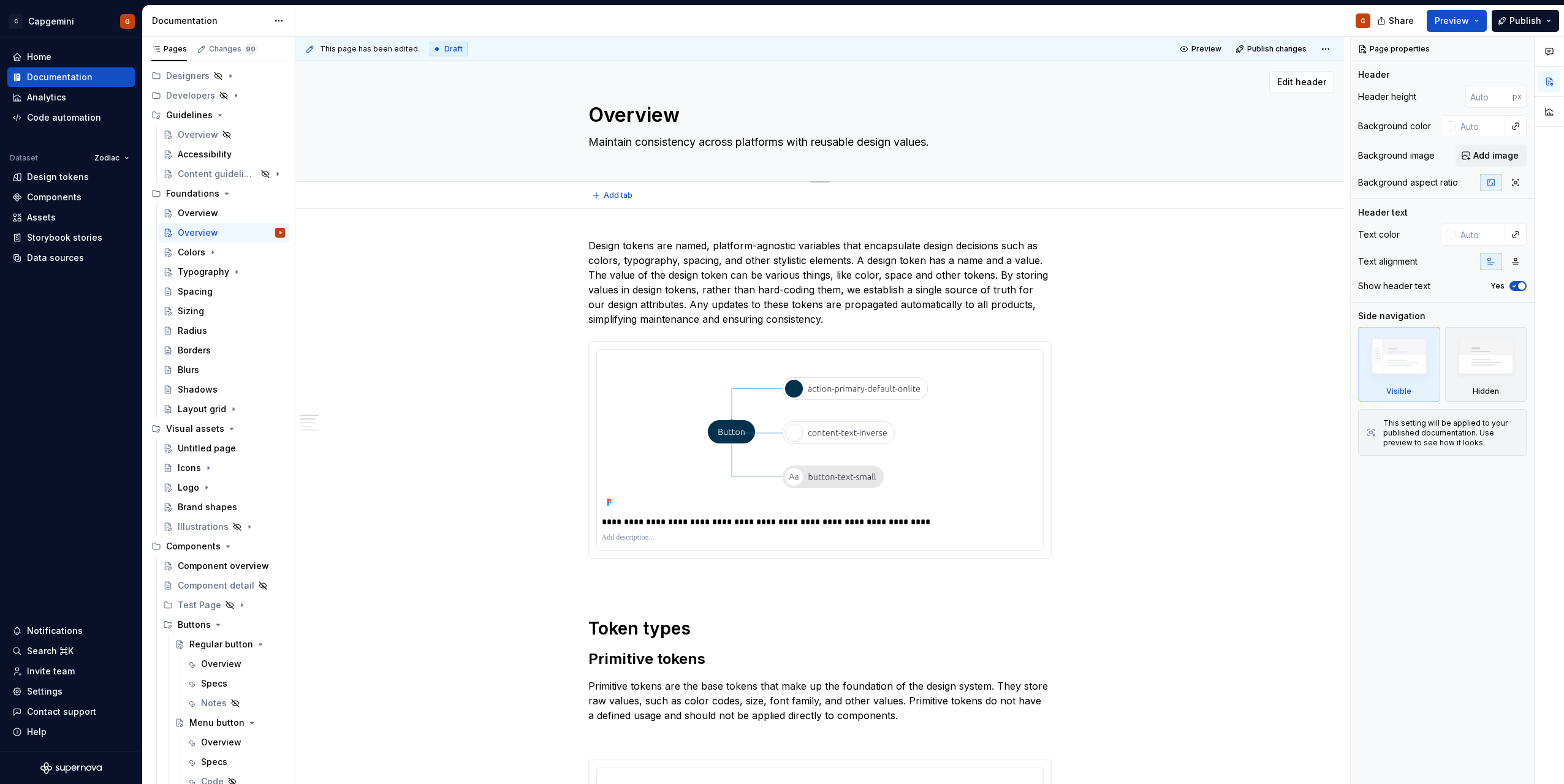 click on "Overview" at bounding box center (818, 115) 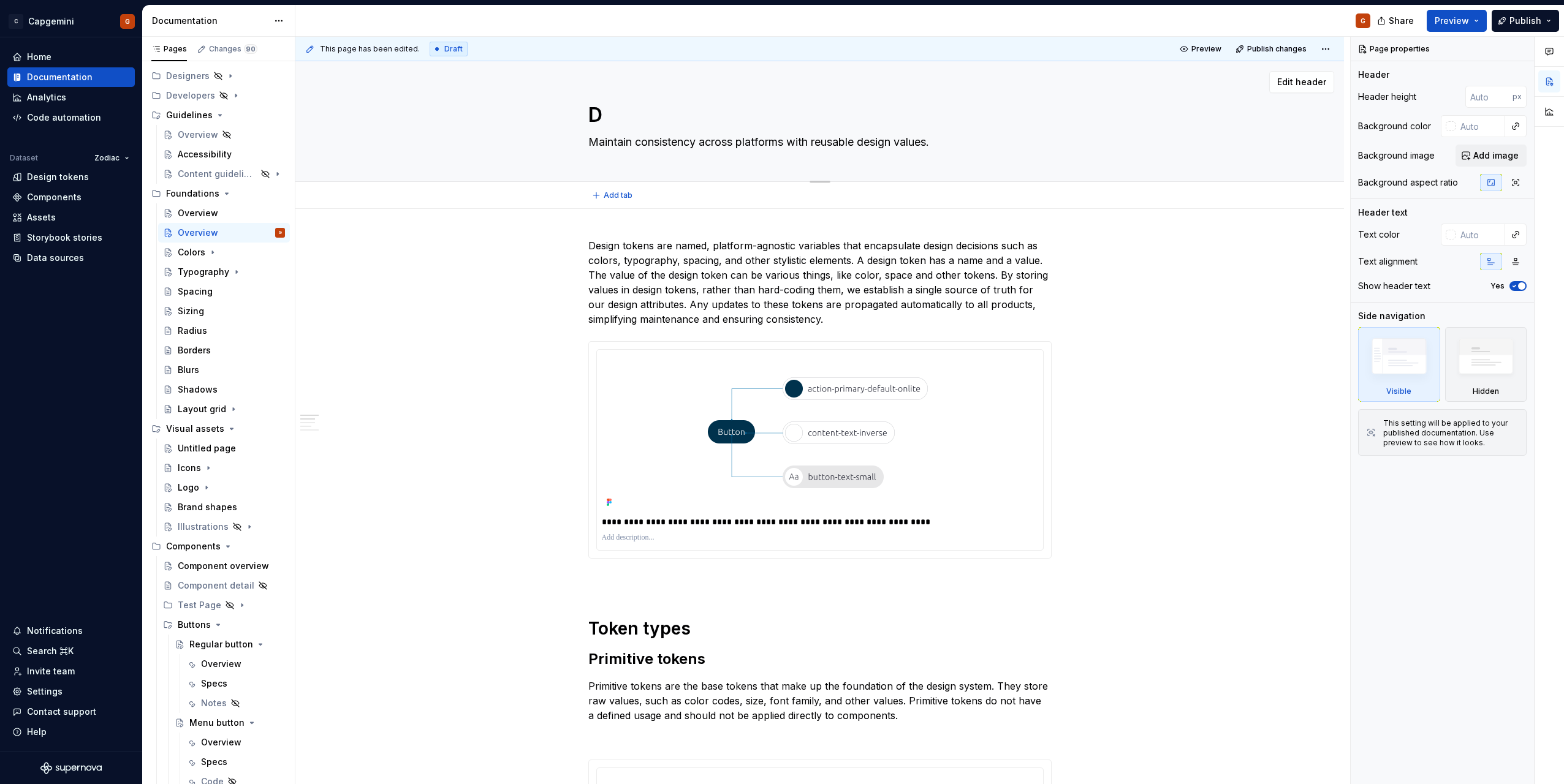 type on "*" 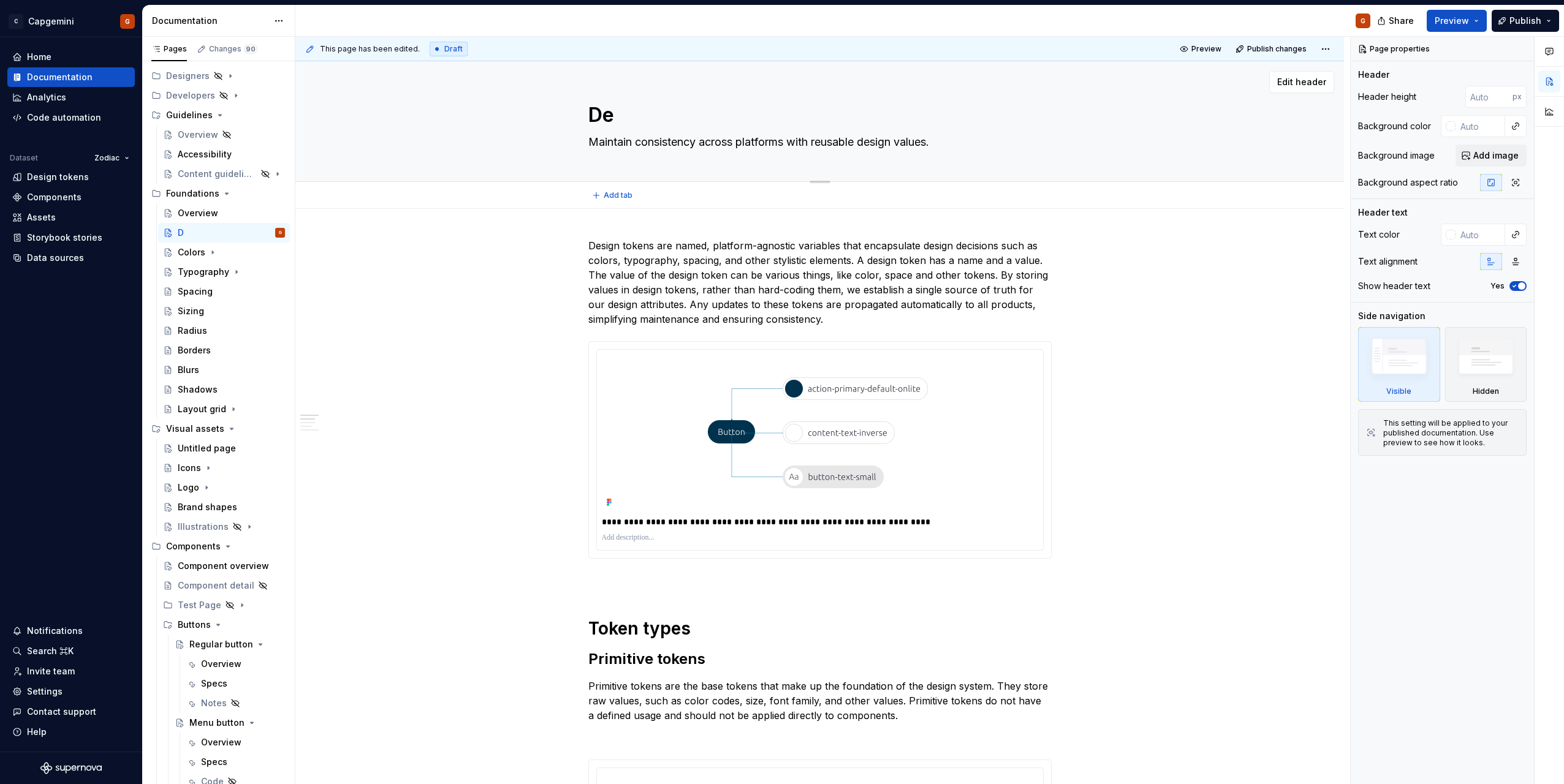 type on "*" 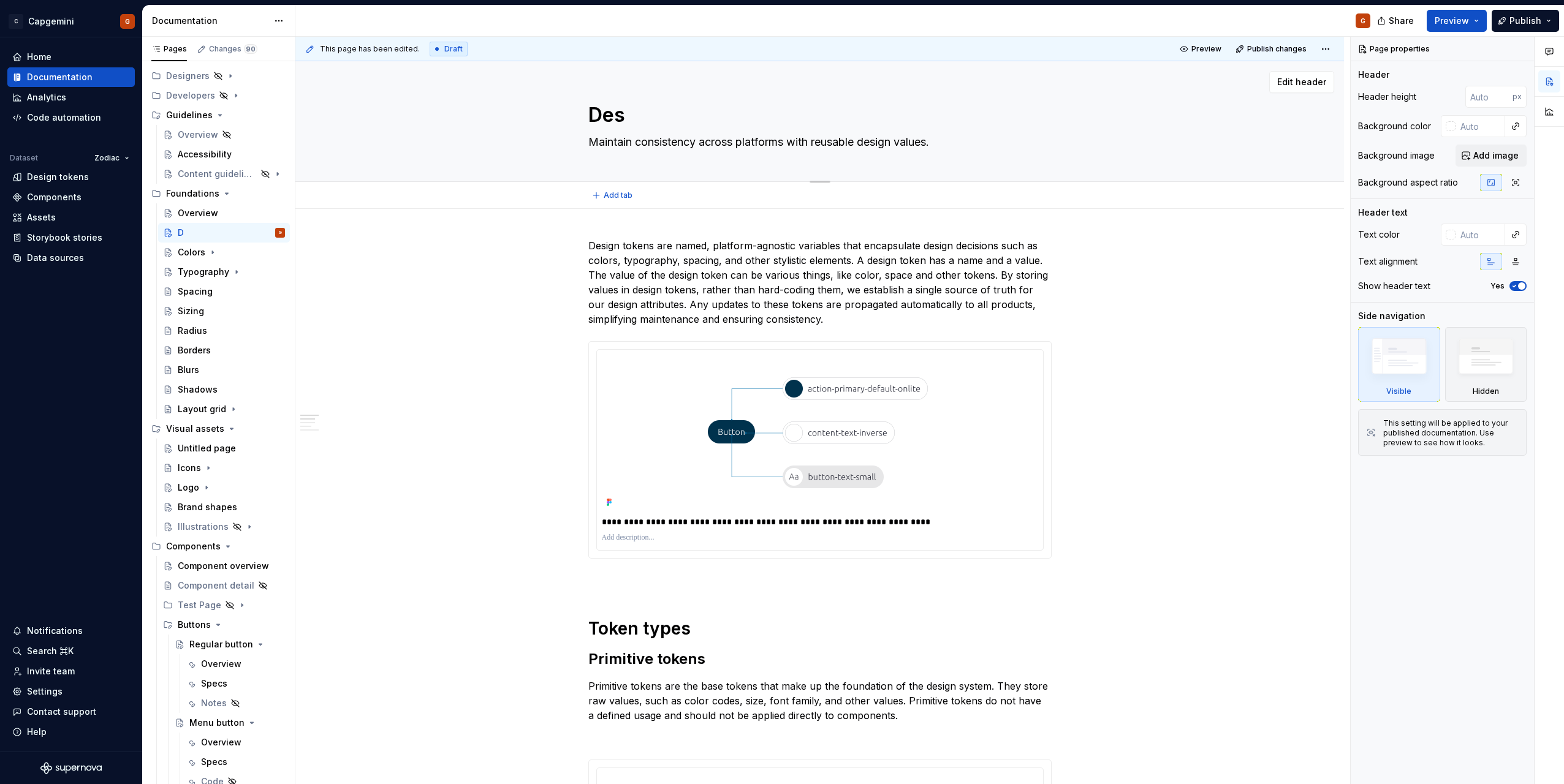 type on "*" 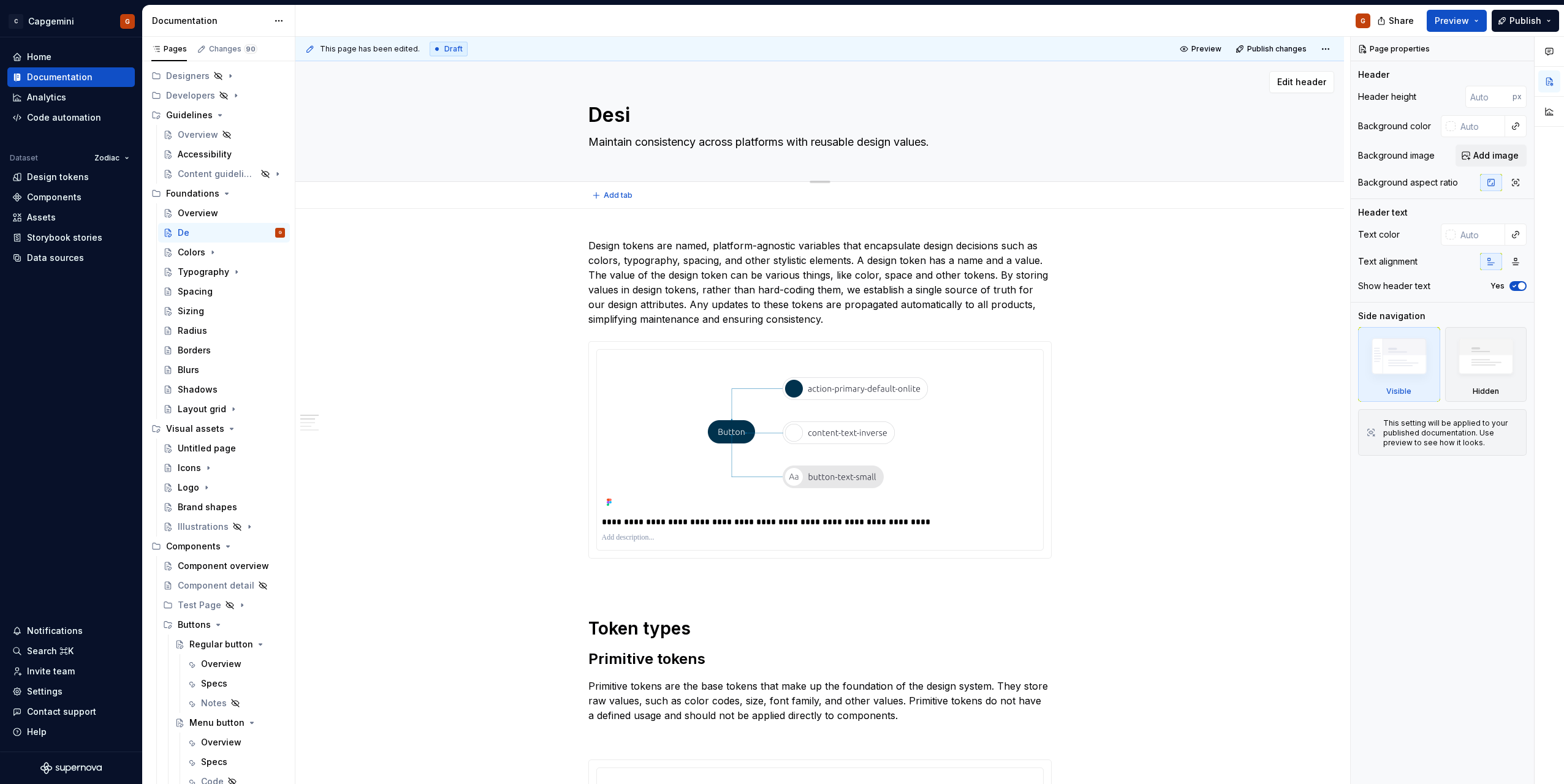 type on "*" 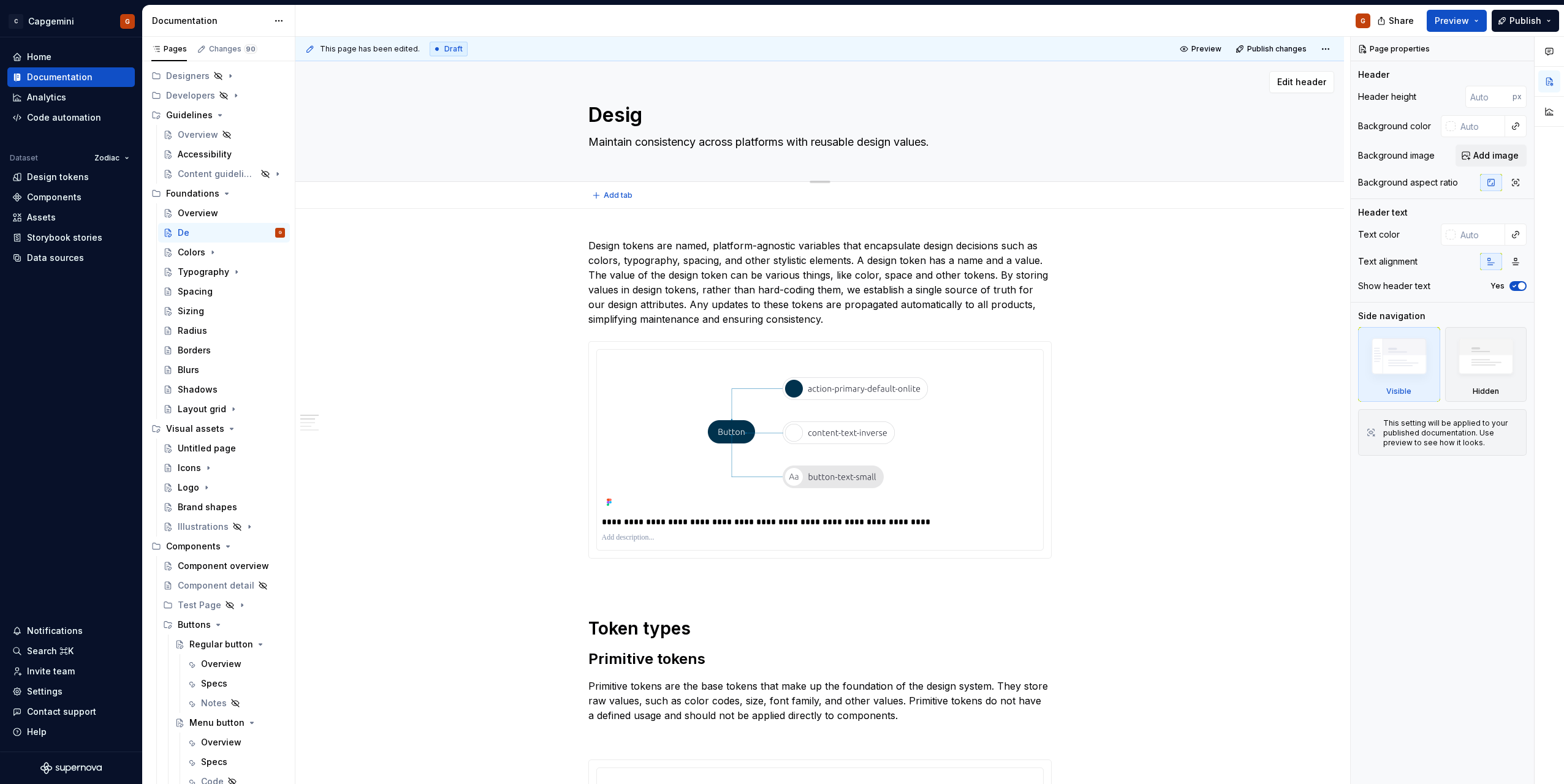 type on "*" 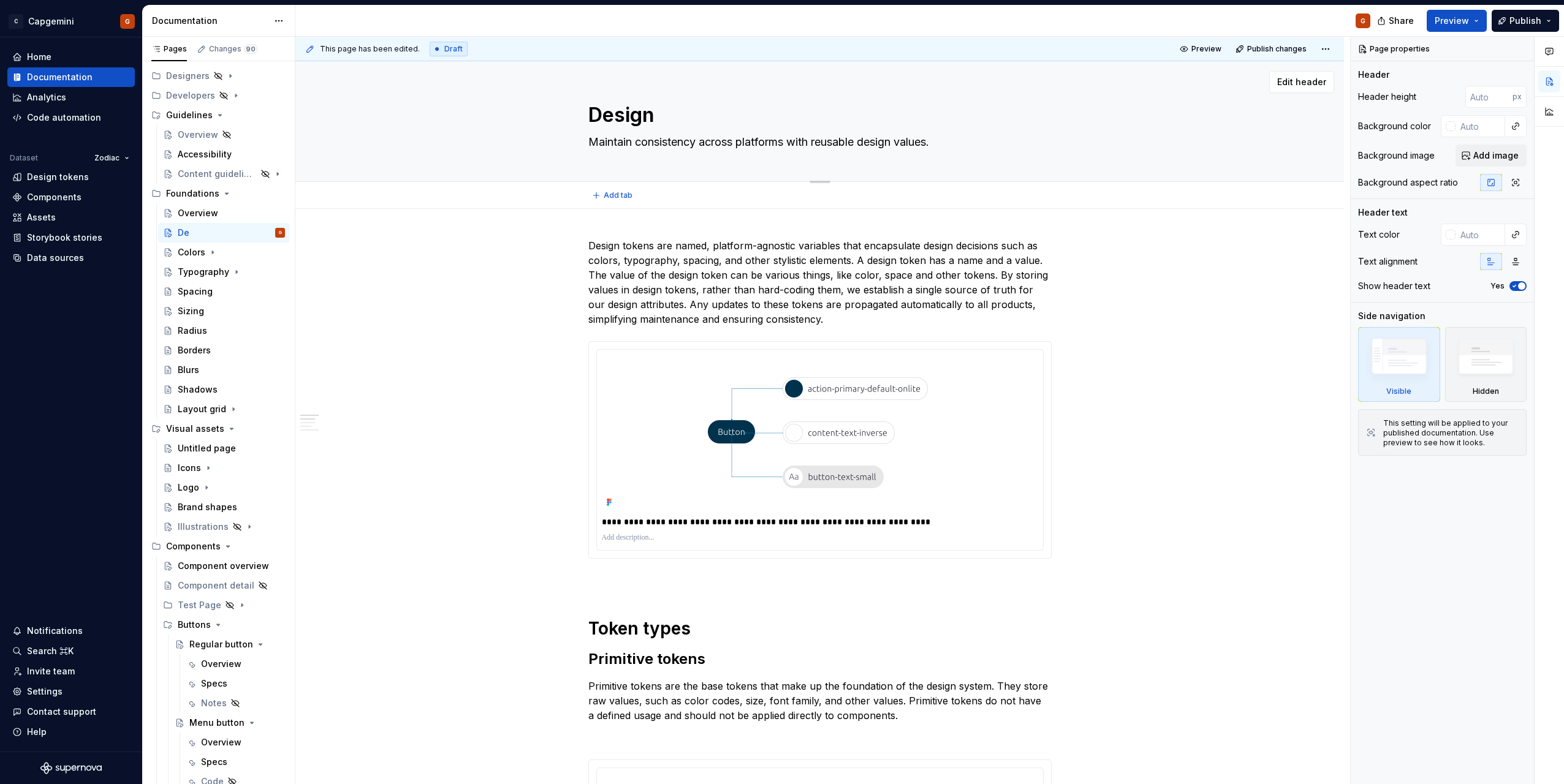 type on "*" 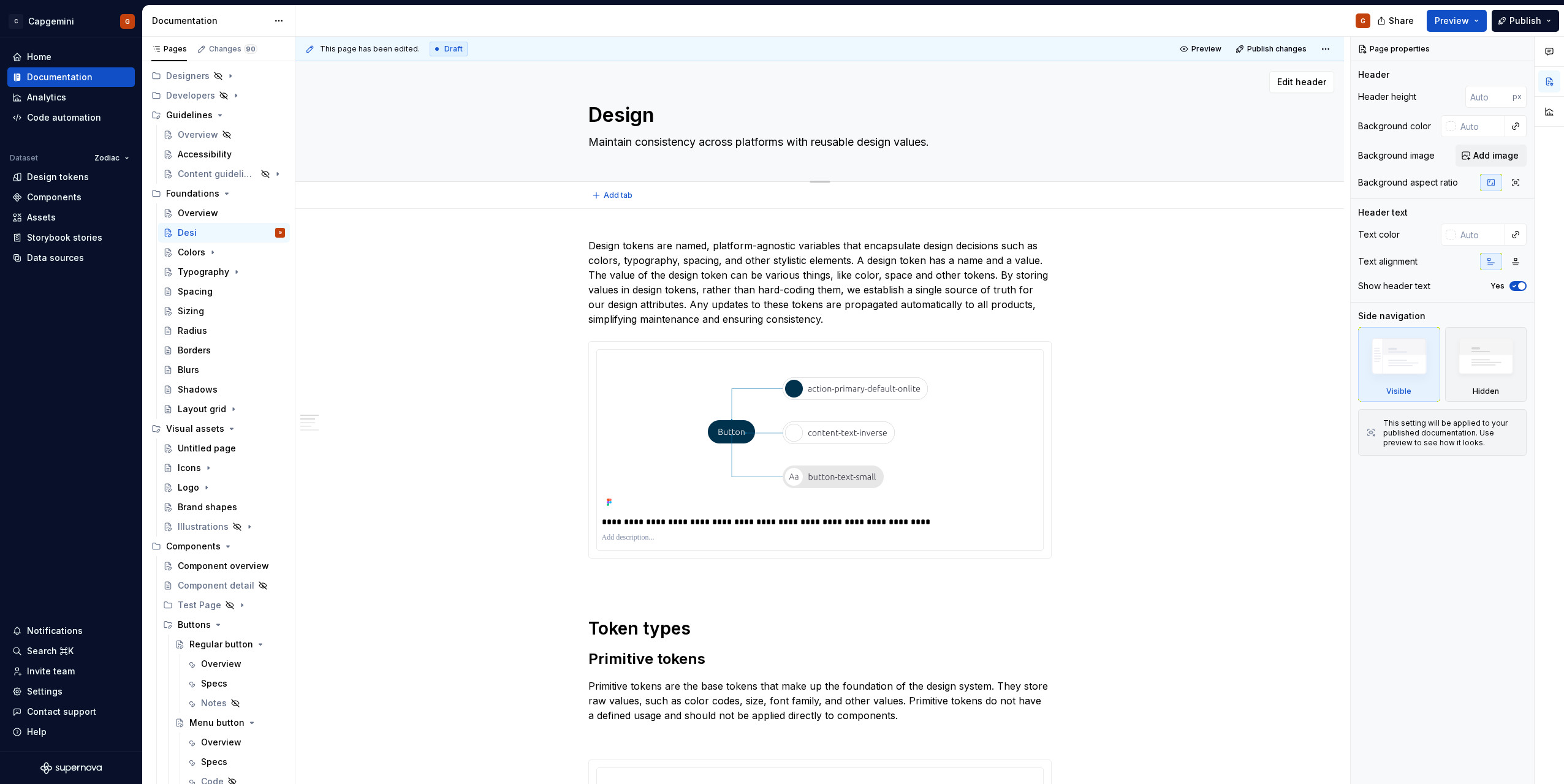 type on "*" 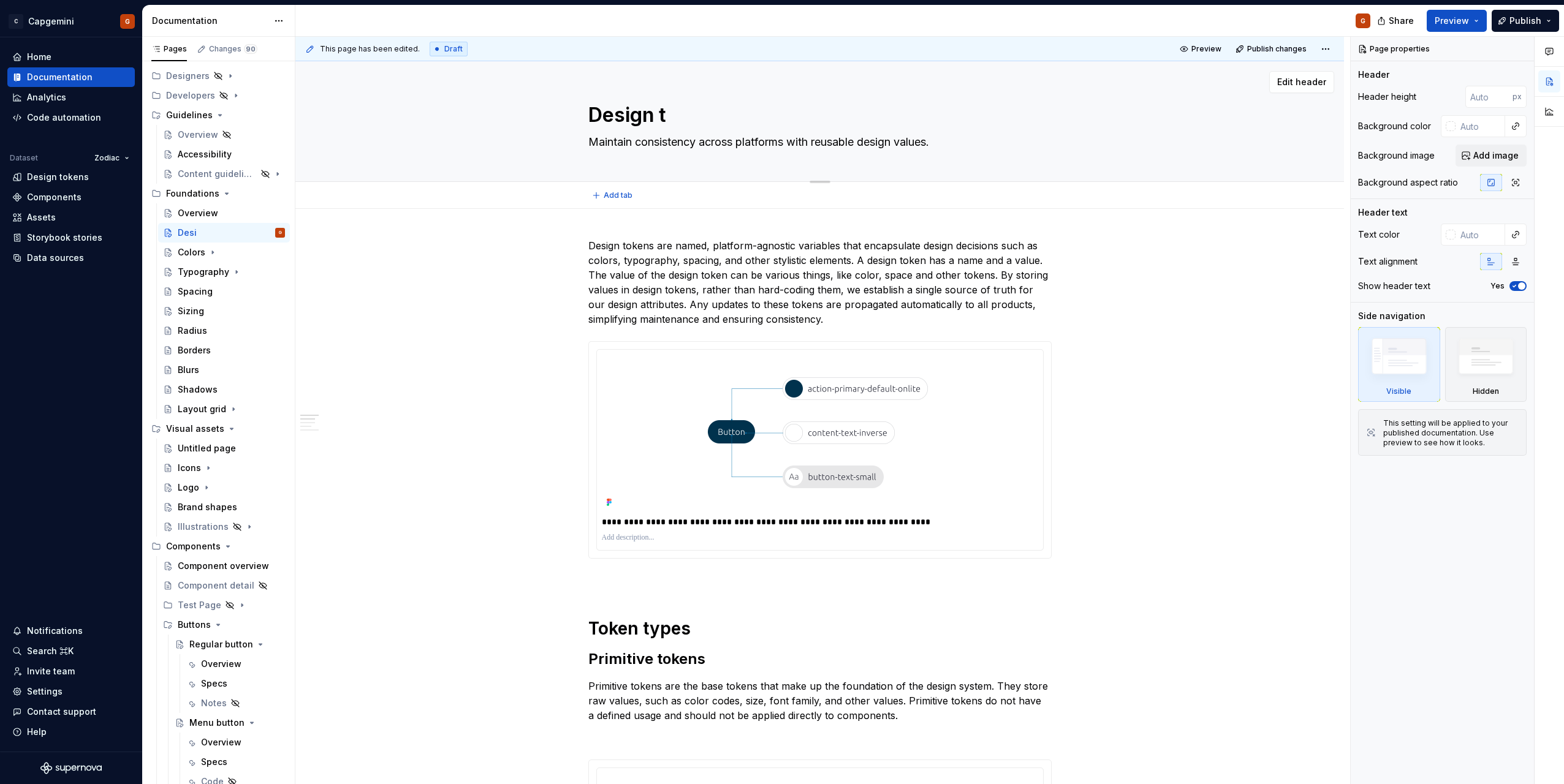 type on "*" 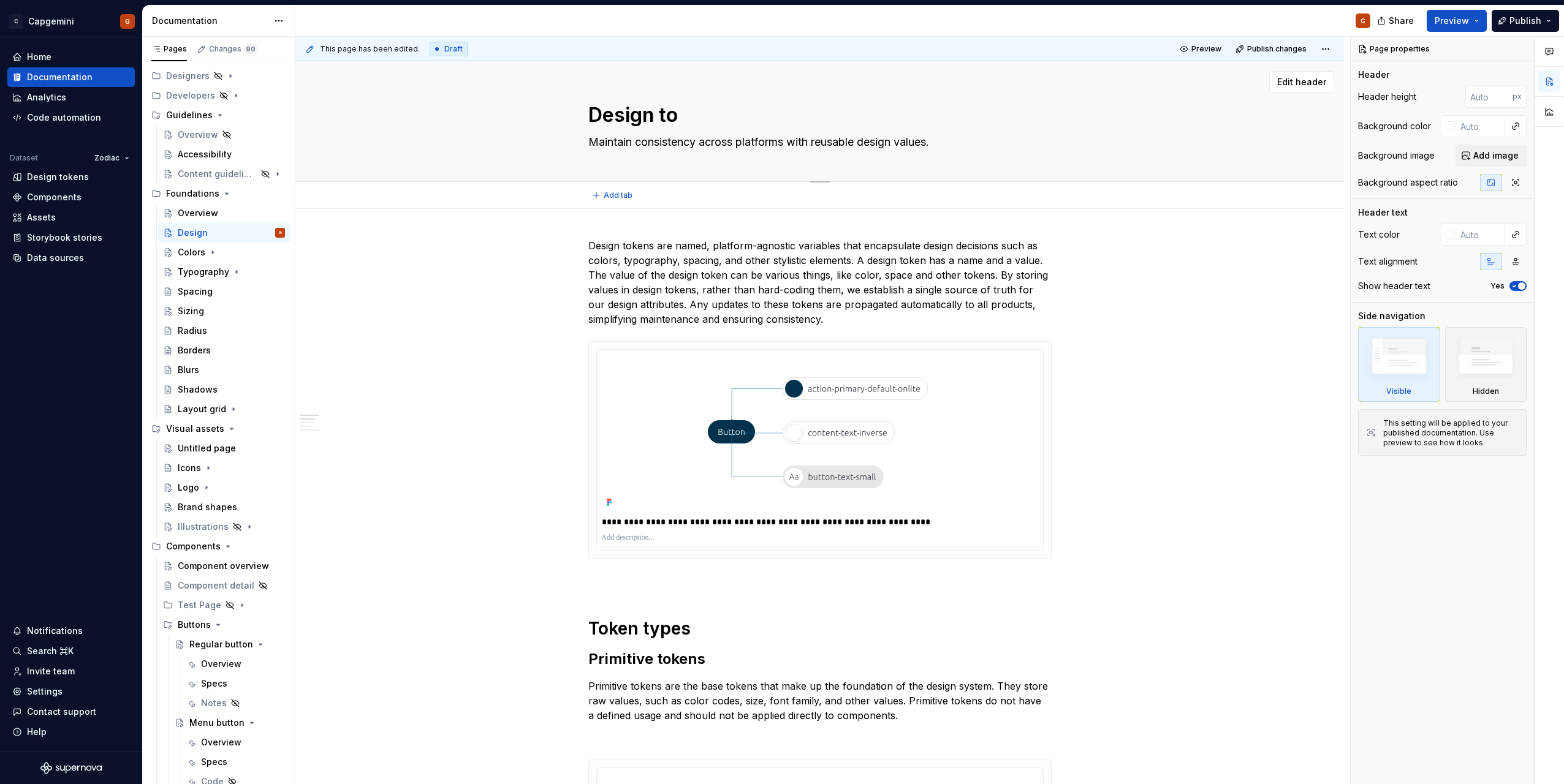 type on "*" 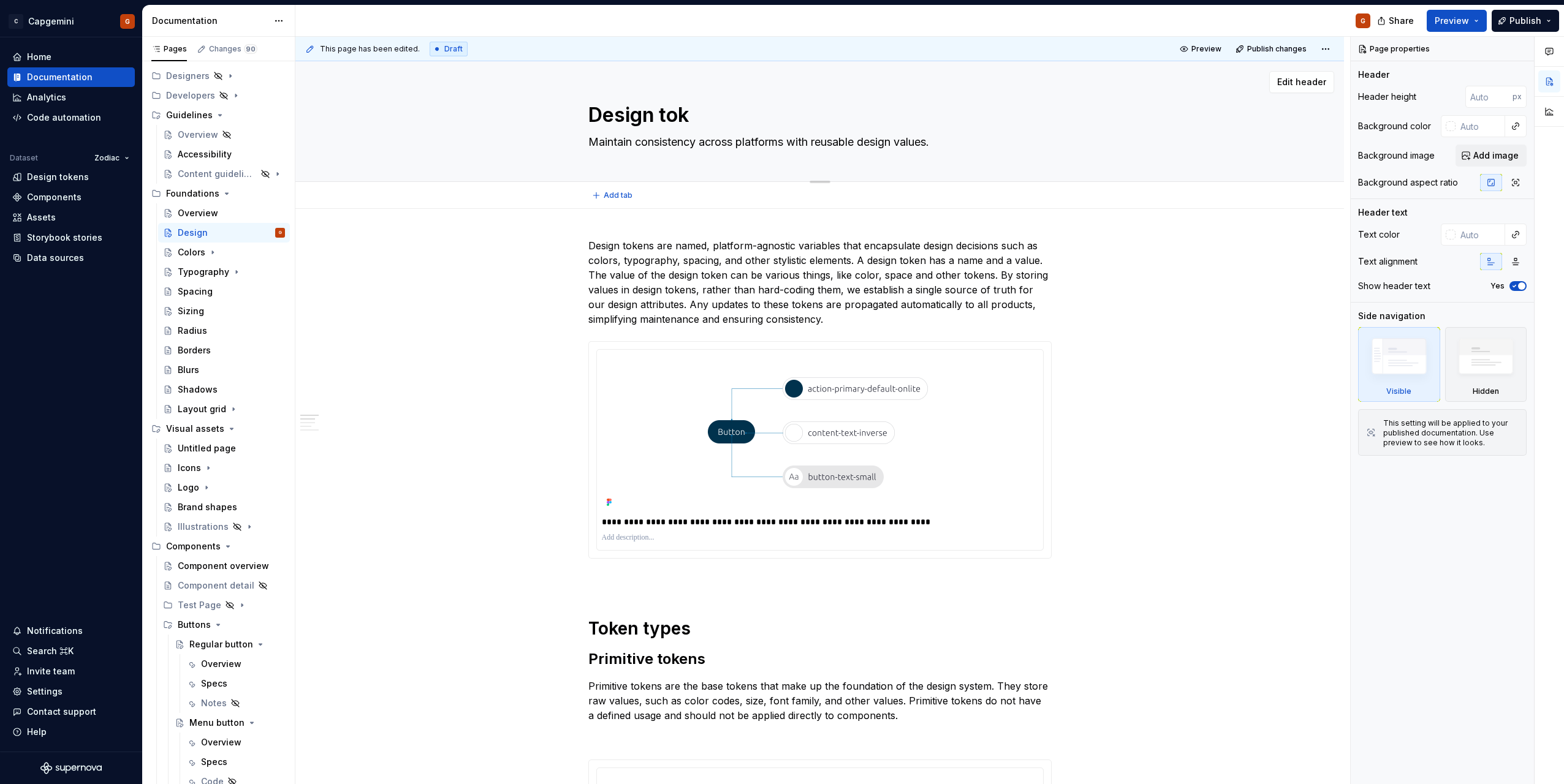 type on "*" 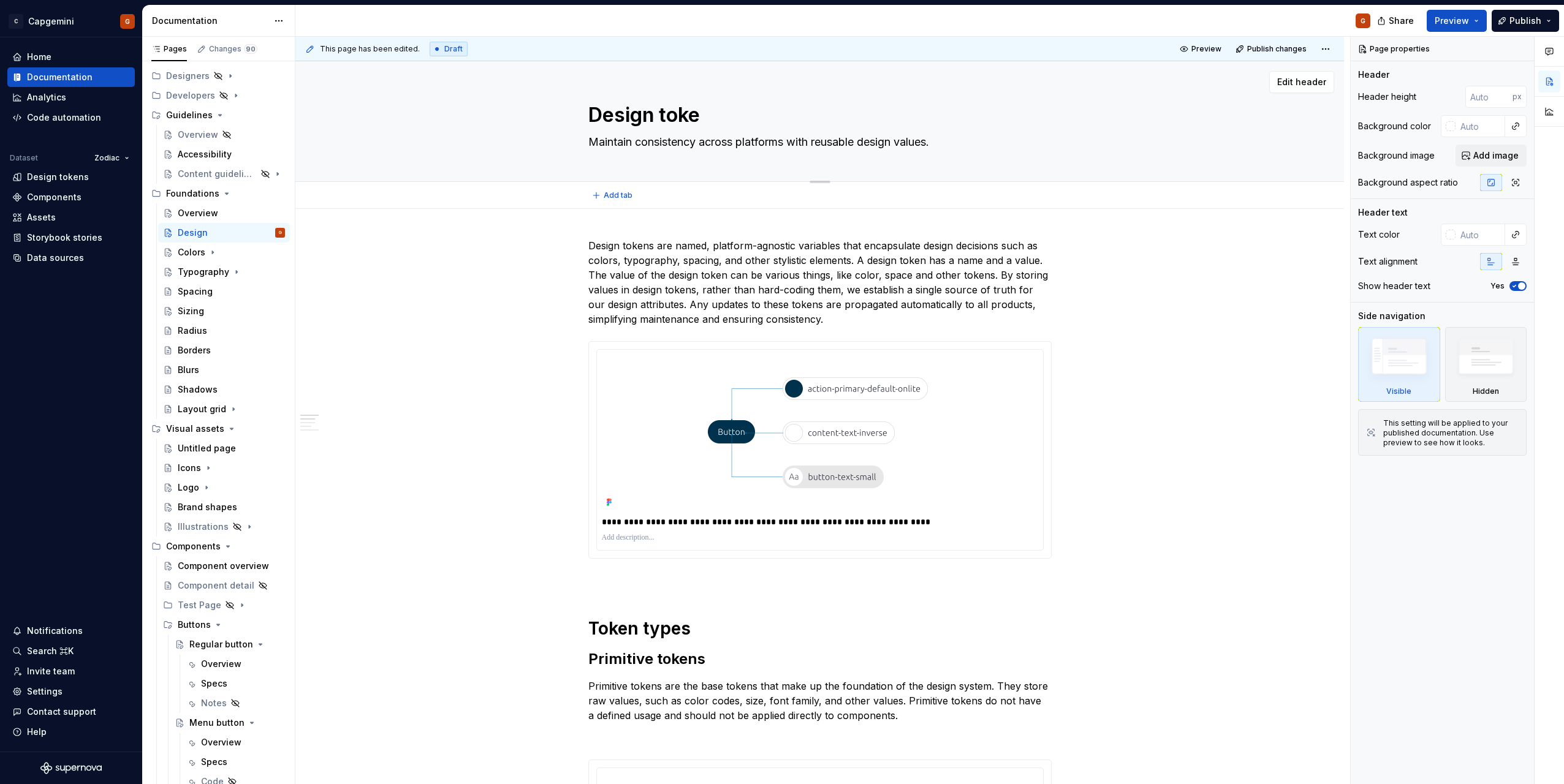type on "Design token" 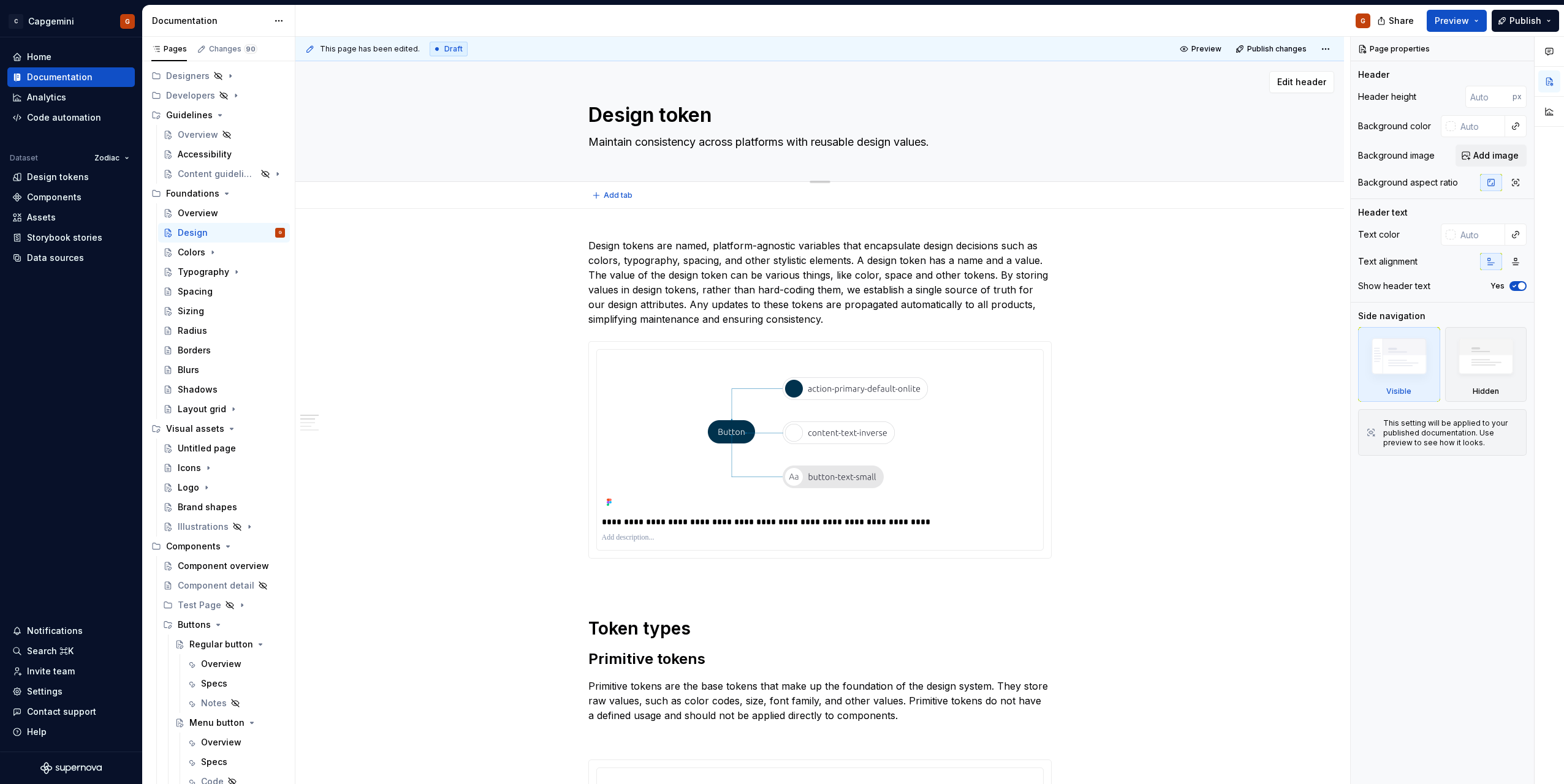 type on "*" 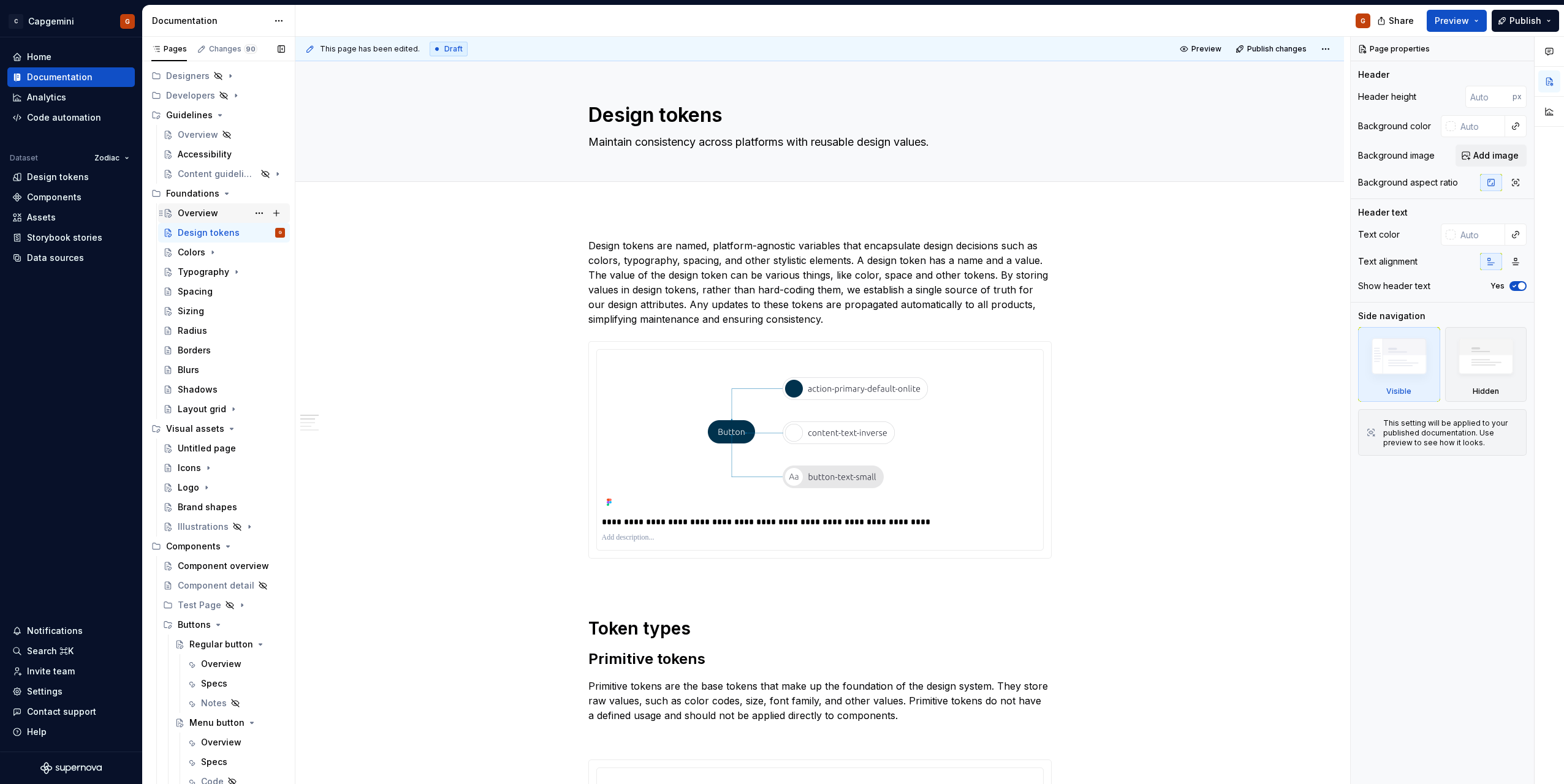 type on "*" 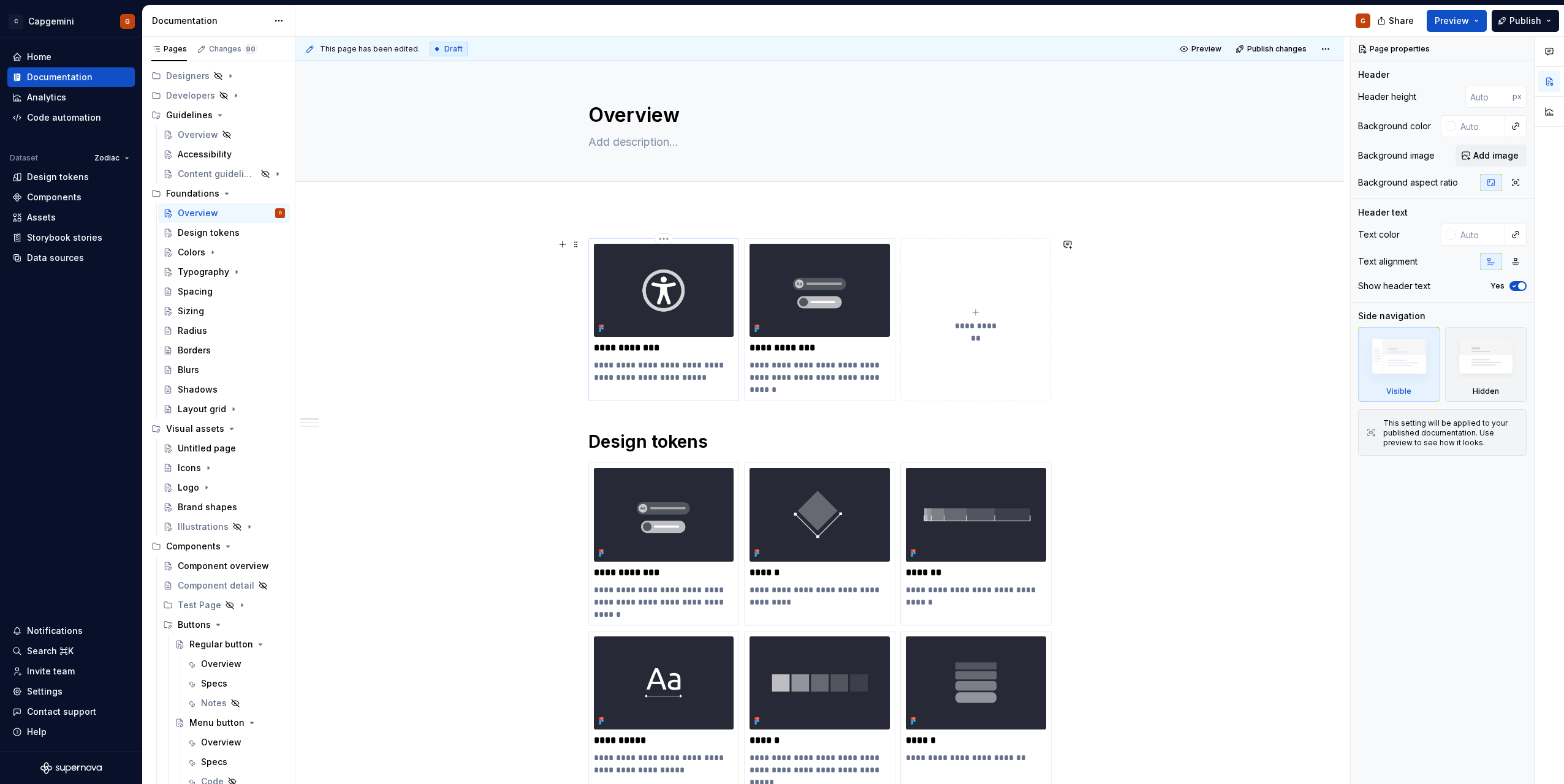 click on "**********" at bounding box center (664, 348) 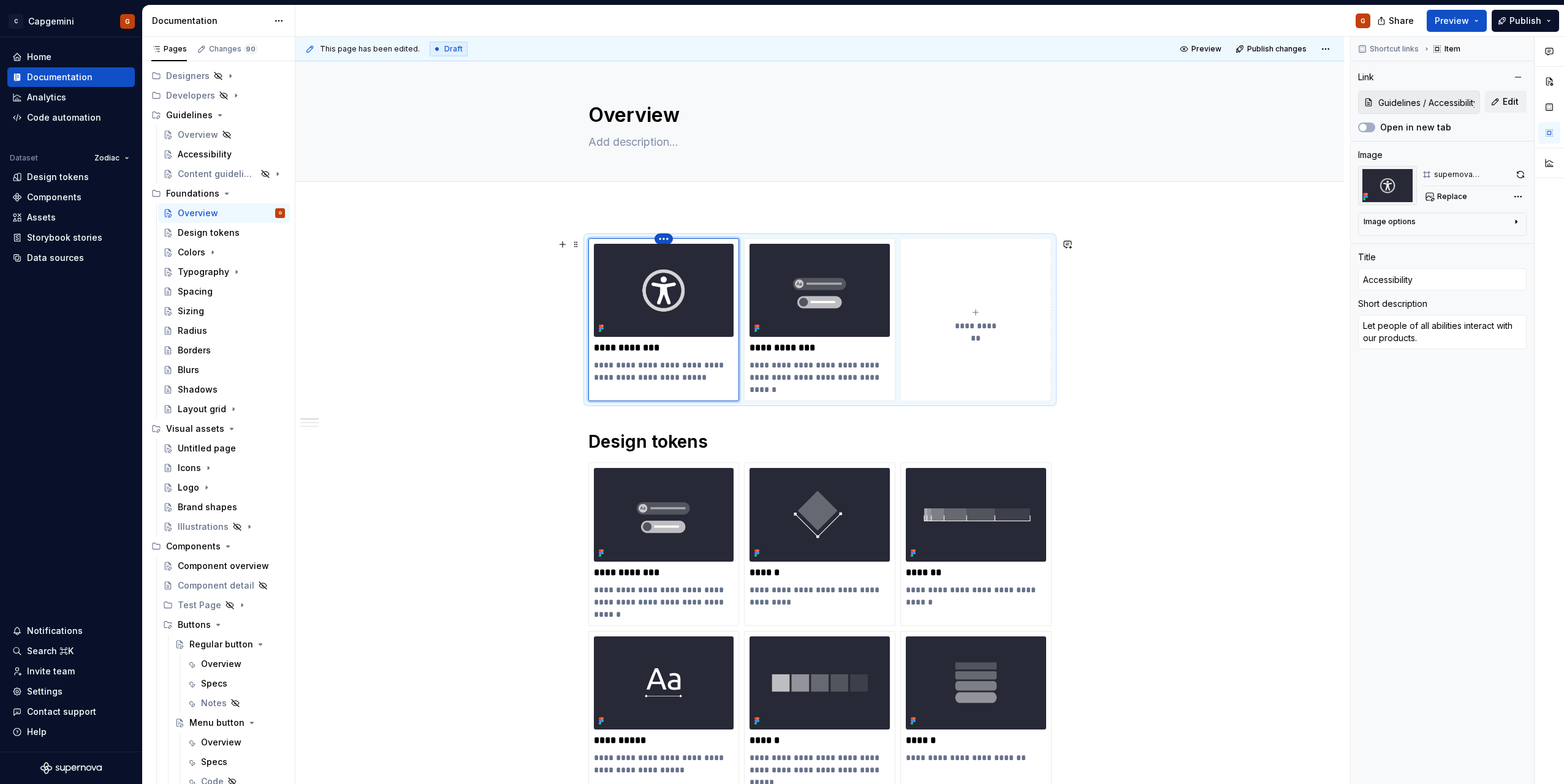 click on "C Capgemini G Home Documentation Analytics Code automation Dataset Zodiac Design tokens Components Assets Storybook stories Data sources Notifications Search ⌘K Invite team Settings Contact support Help Documentation G Share Preview Publish Pages Changes 90 Add
Accessibility guide for tree Page tree.
Navigate the tree with the arrow keys. Common tree hotkeys apply. Further keybindings are available:
enter to execute primary action on focused item
f2 to start renaming the focused item
escape to abort renaming an item
control+d to start dragging selected items
Welcome! Get started Designers Developers Guidelines Overview Accessibility Content guidelines Foundations Overview G Design tokens Colors Typography Spacing Sizing Radius Borders Blurs Shadows Layout grid Visual assets Untitled page Icons Logo Brand shapes Illustrations Components Component overview Component detail Test Page Buttons Regular button Overview Specs Notes Menu button" at bounding box center [782, 392] 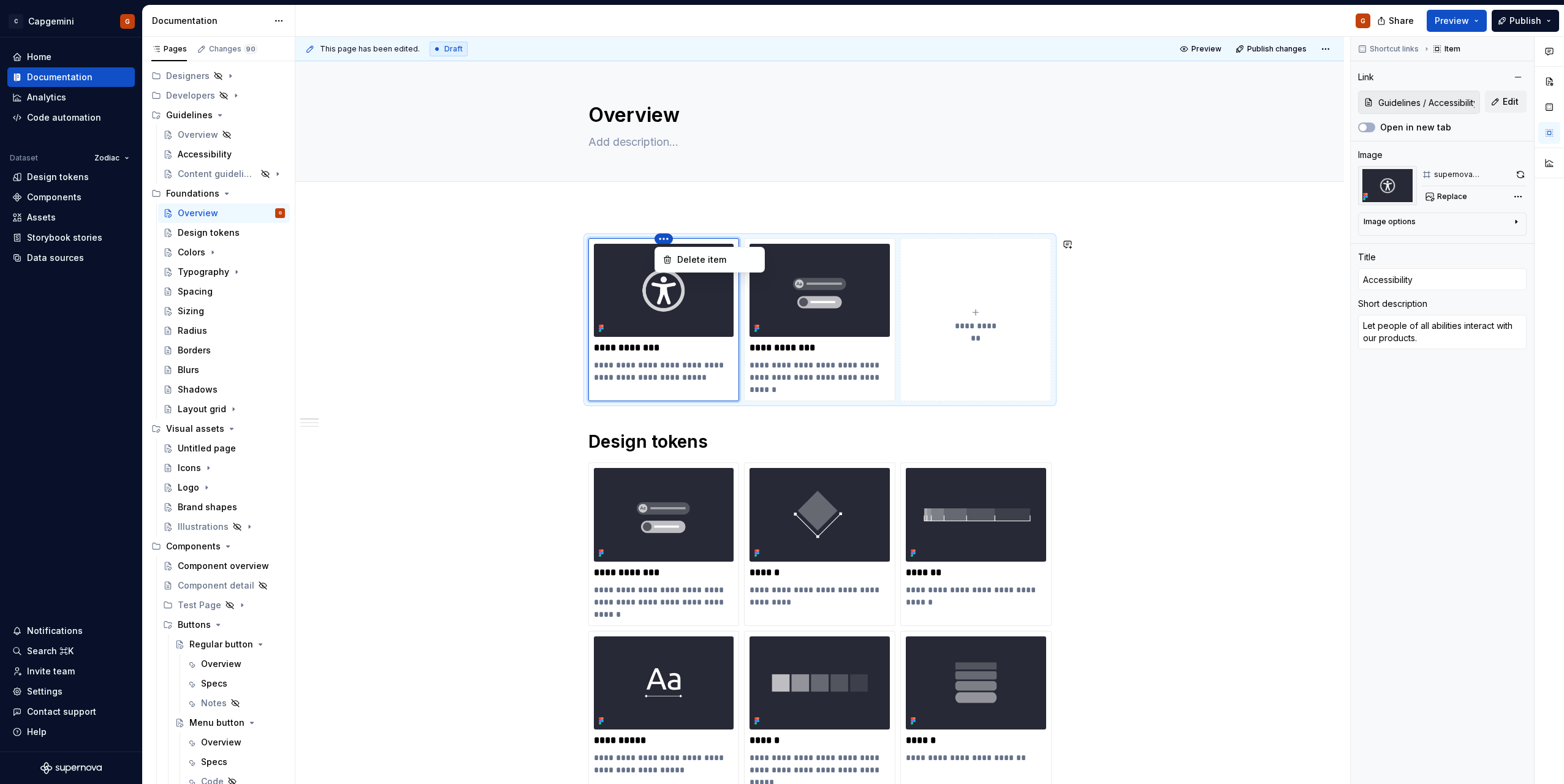 click on "C Capgemini G Home Documentation Analytics Code automation Dataset Zodiac Design tokens Components Assets Storybook stories Data sources Notifications Search ⌘K Invite team Settings Contact support Help Documentation G Share Preview Publish Pages Changes 90 Add
Accessibility guide for tree Page tree.
Navigate the tree with the arrow keys. Common tree hotkeys apply. Further keybindings are available:
enter to execute primary action on focused item
f2 to start renaming the focused item
escape to abort renaming an item
control+d to start dragging selected items
Welcome! Get started Designers Developers Guidelines Overview Accessibility Content guidelines Foundations Overview G Design tokens Colors Typography Spacing Sizing Radius Borders Blurs Shadows Layout grid Visual assets Untitled page Icons Logo Brand shapes Illustrations Components Component overview Component detail Test Page Buttons Regular button Overview Specs Notes Menu button" at bounding box center (782, 392) 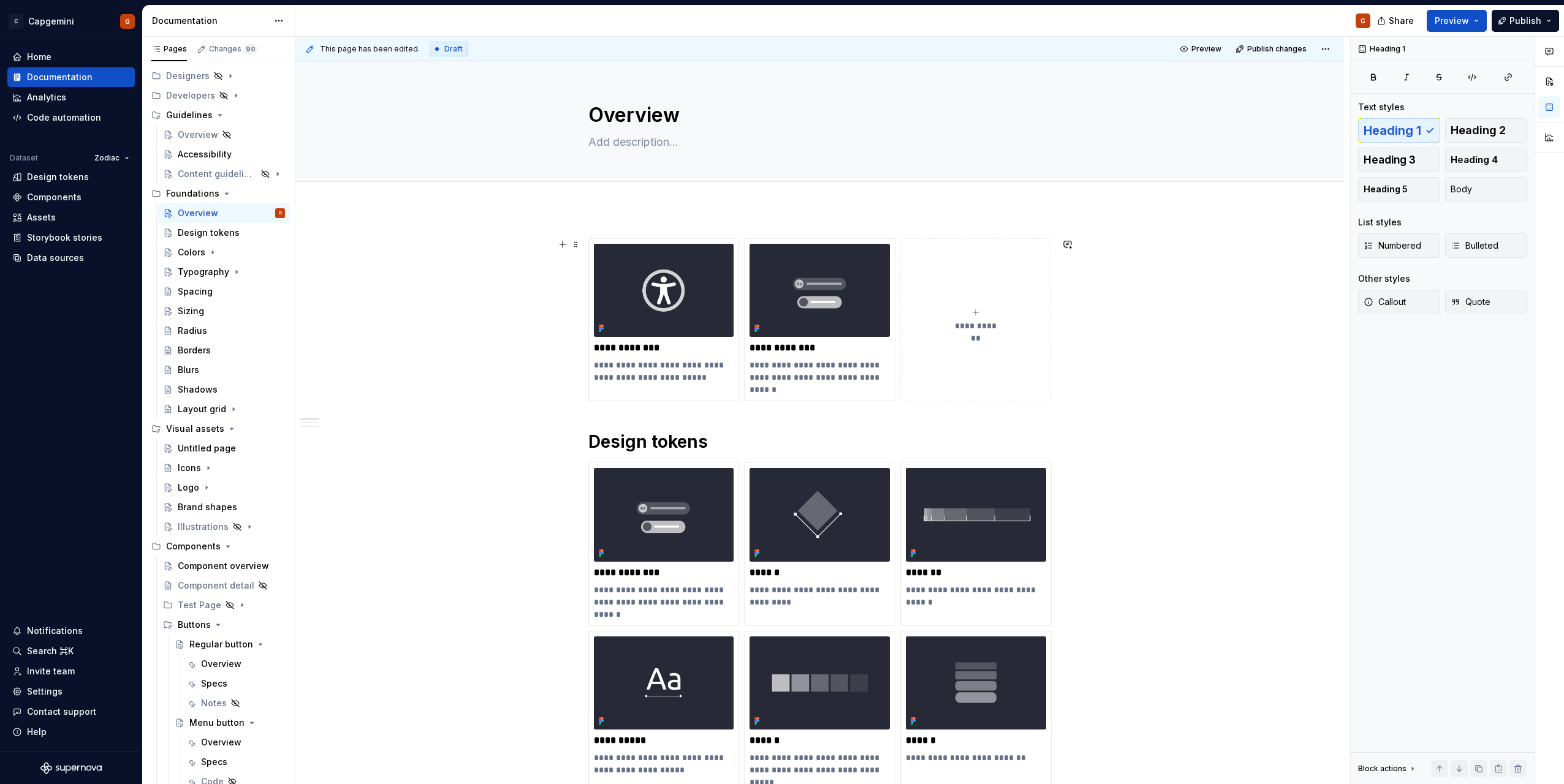 click on "**********" at bounding box center [976, 320] 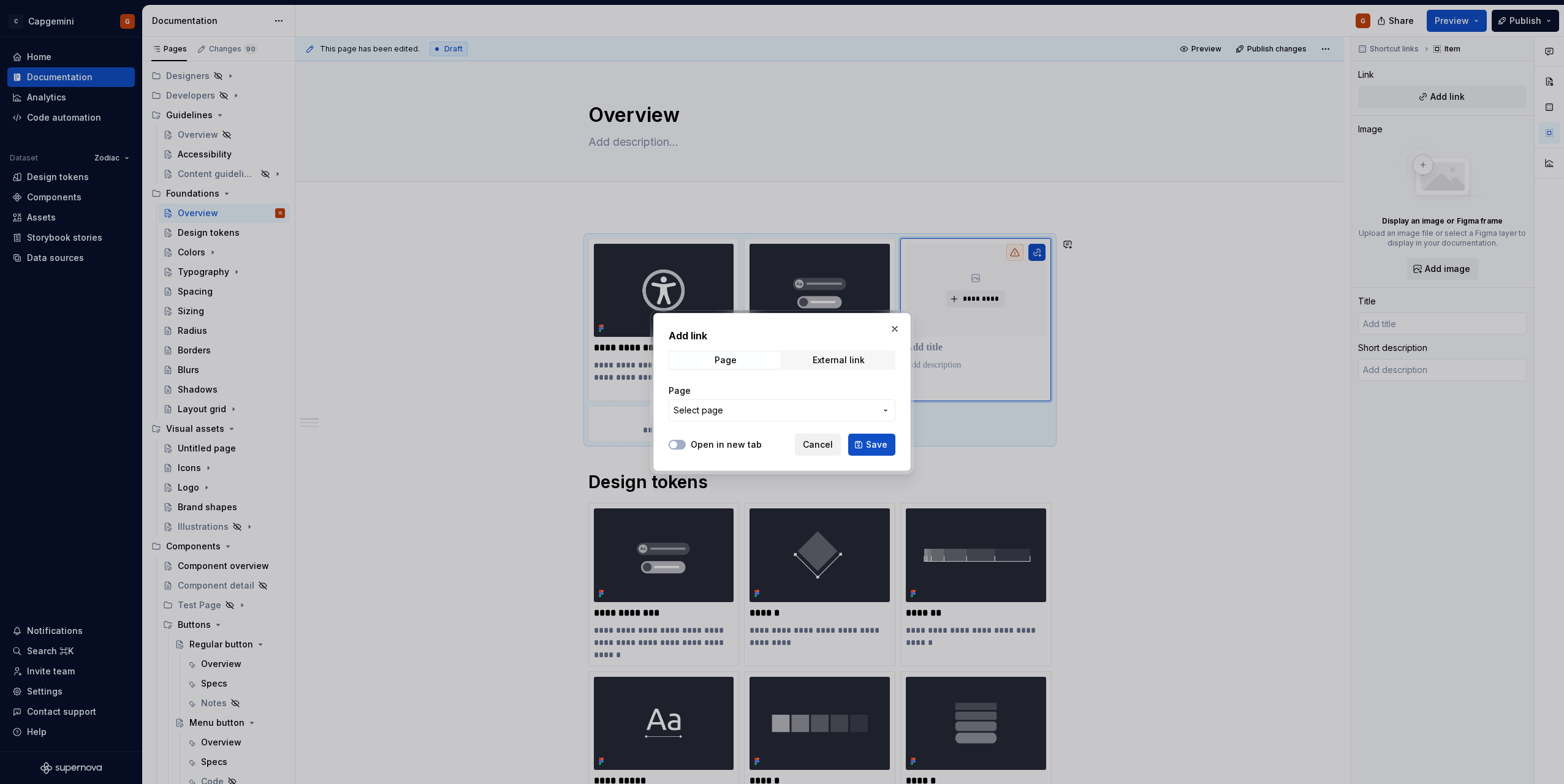 click on "Cancel" at bounding box center [818, 445] 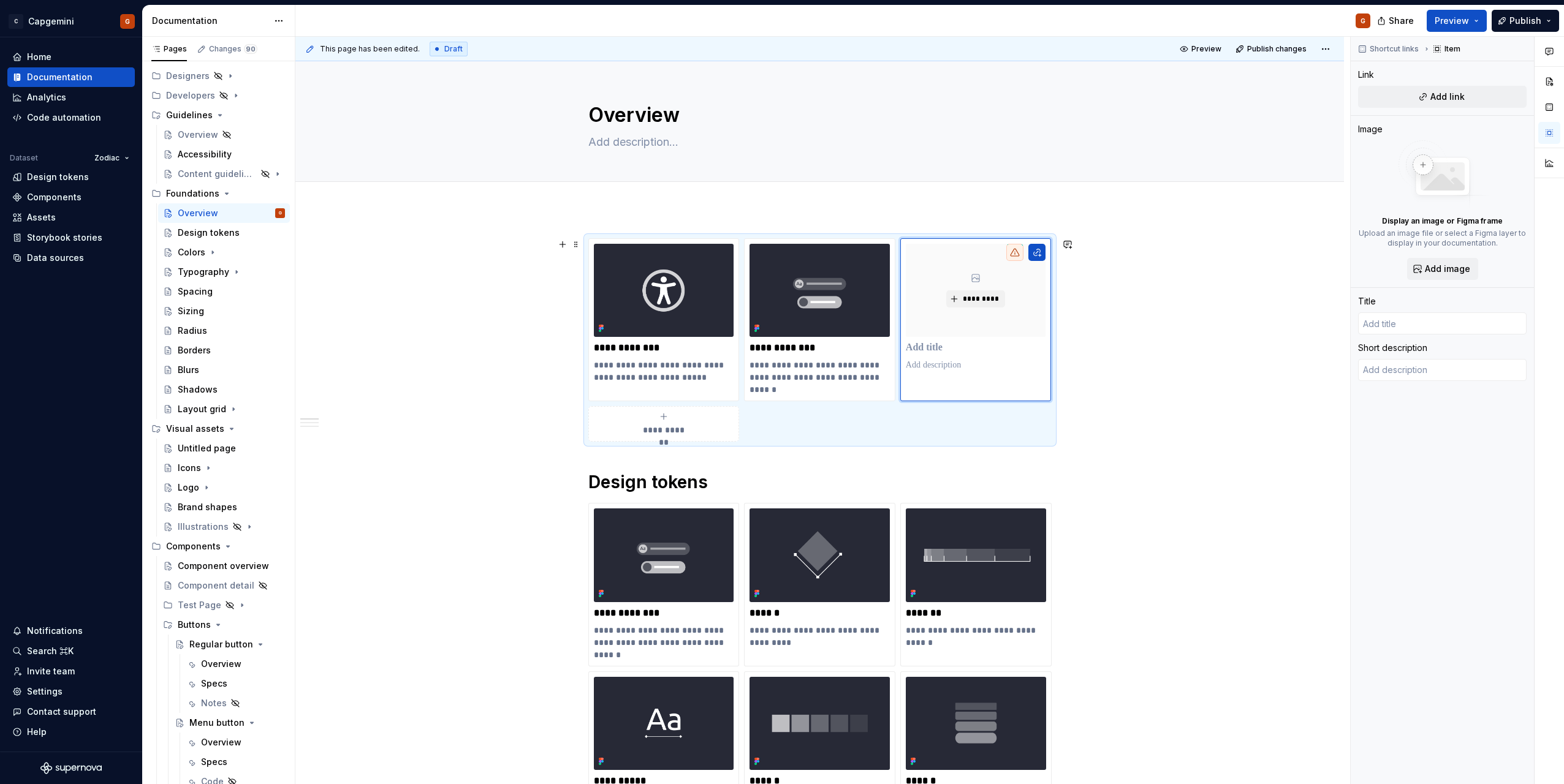 click on "**********" at bounding box center [820, 340] 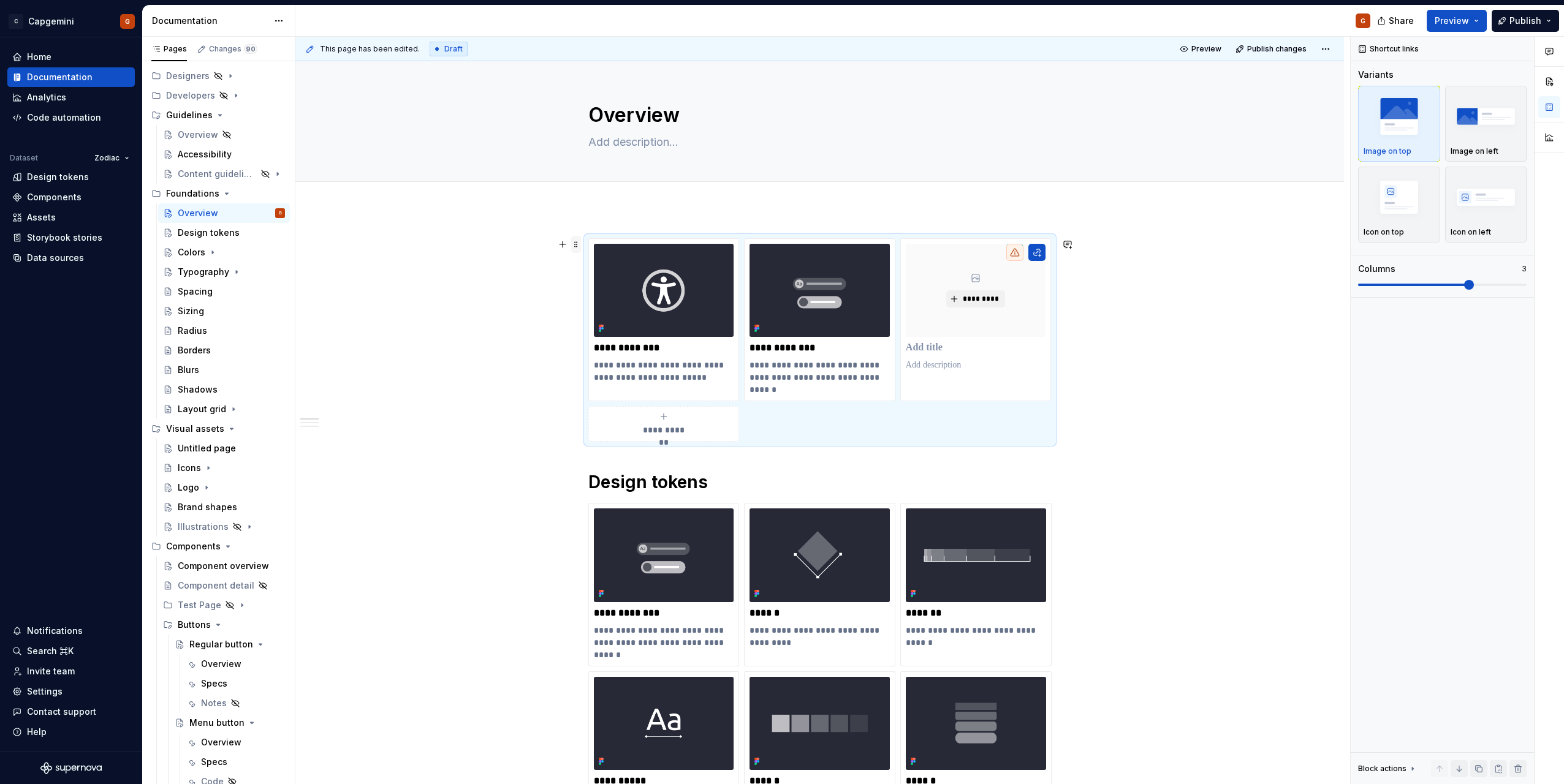 click at bounding box center [576, 244] 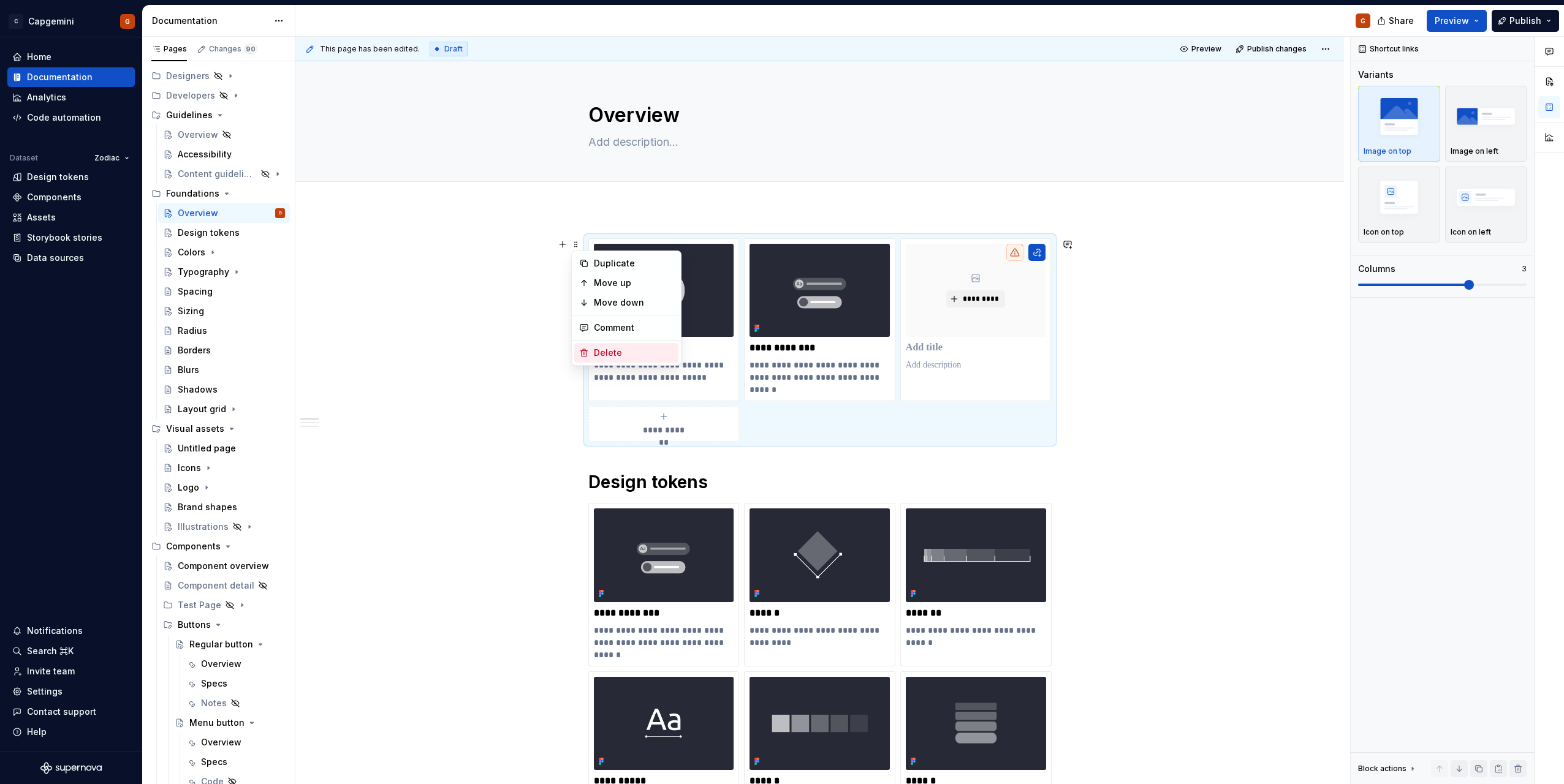 click on "Delete" at bounding box center (634, 353) 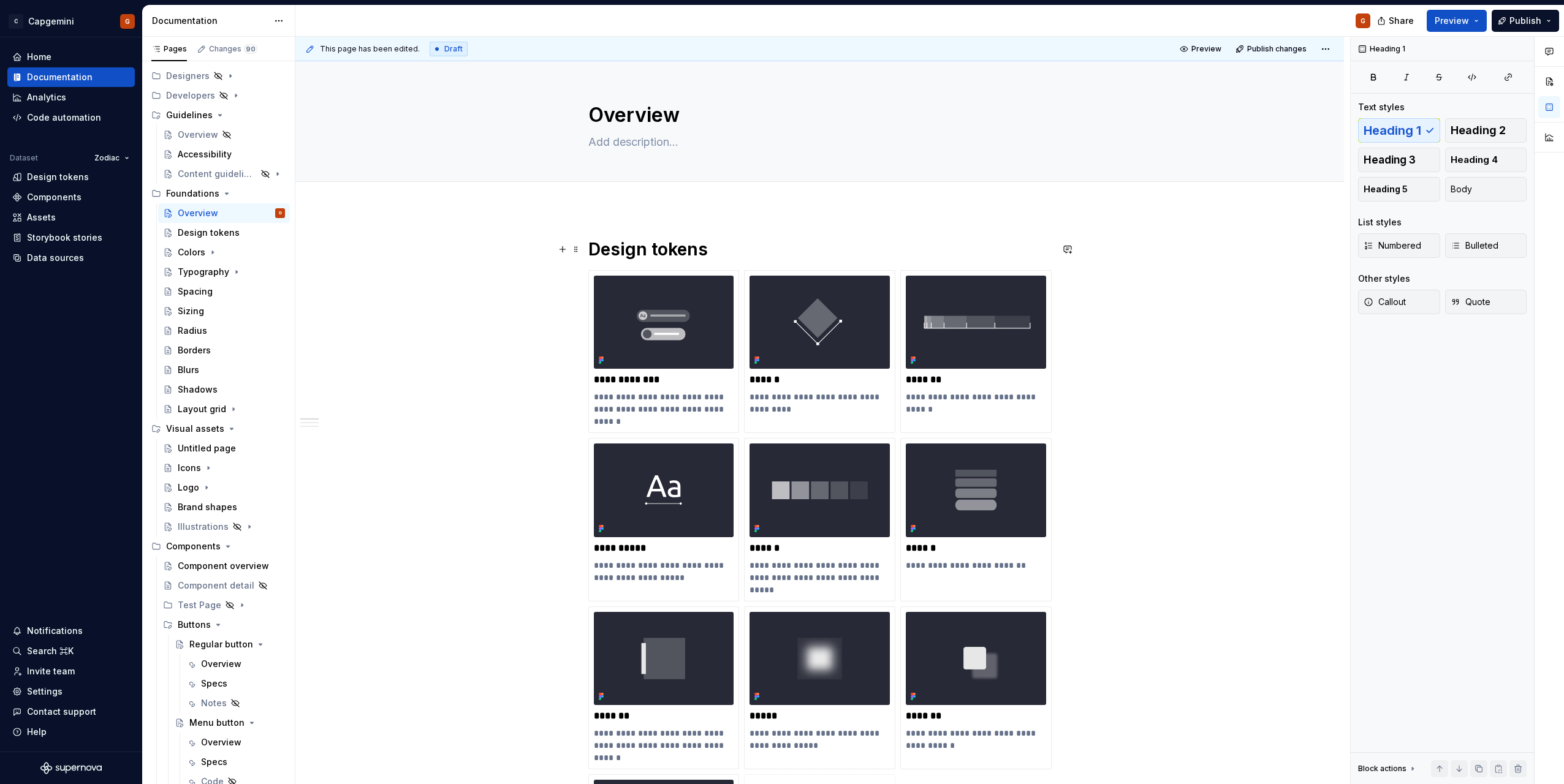 click on "Design tokens" at bounding box center (820, 249) 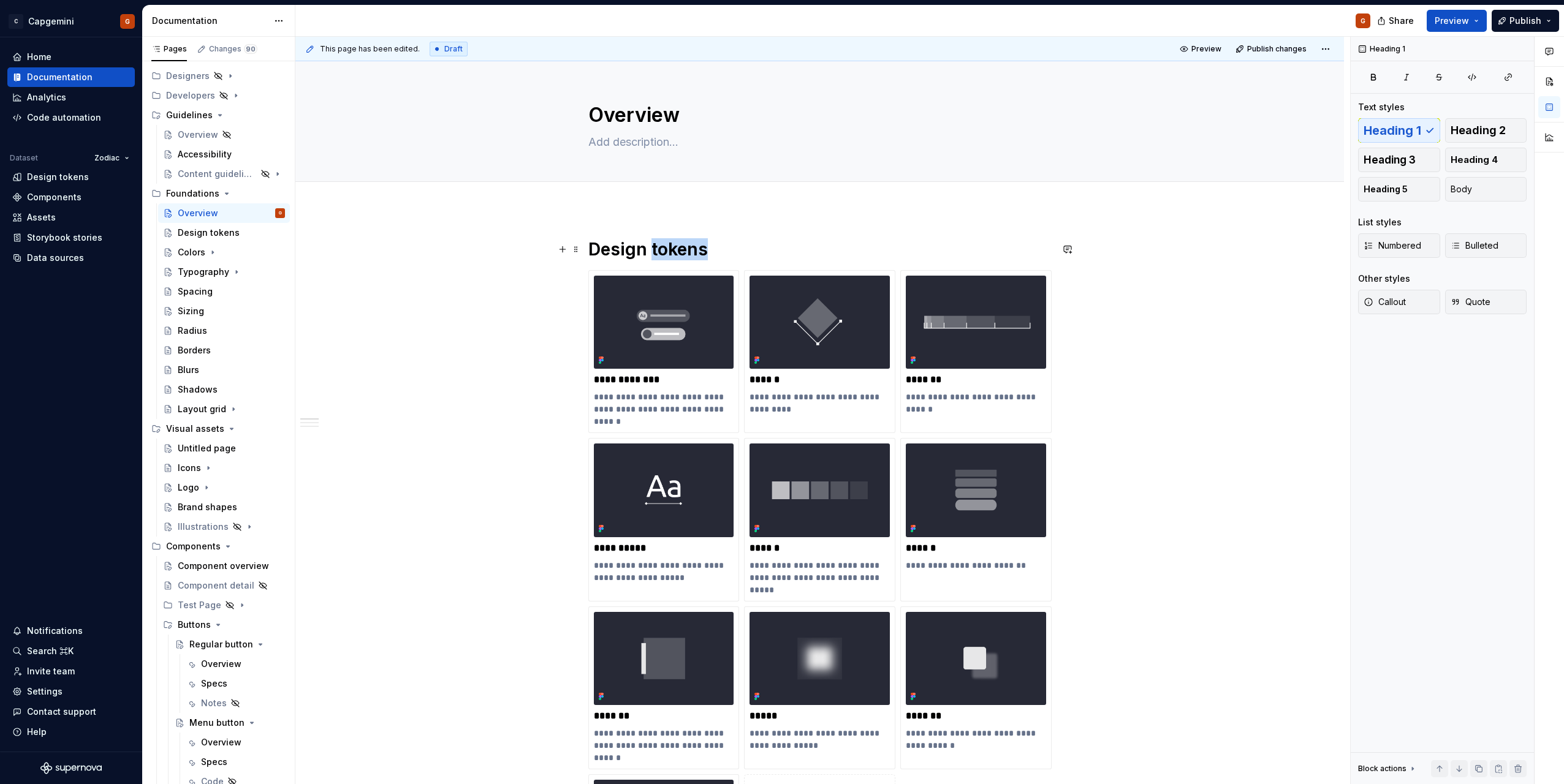 click on "Design tokens" at bounding box center (820, 249) 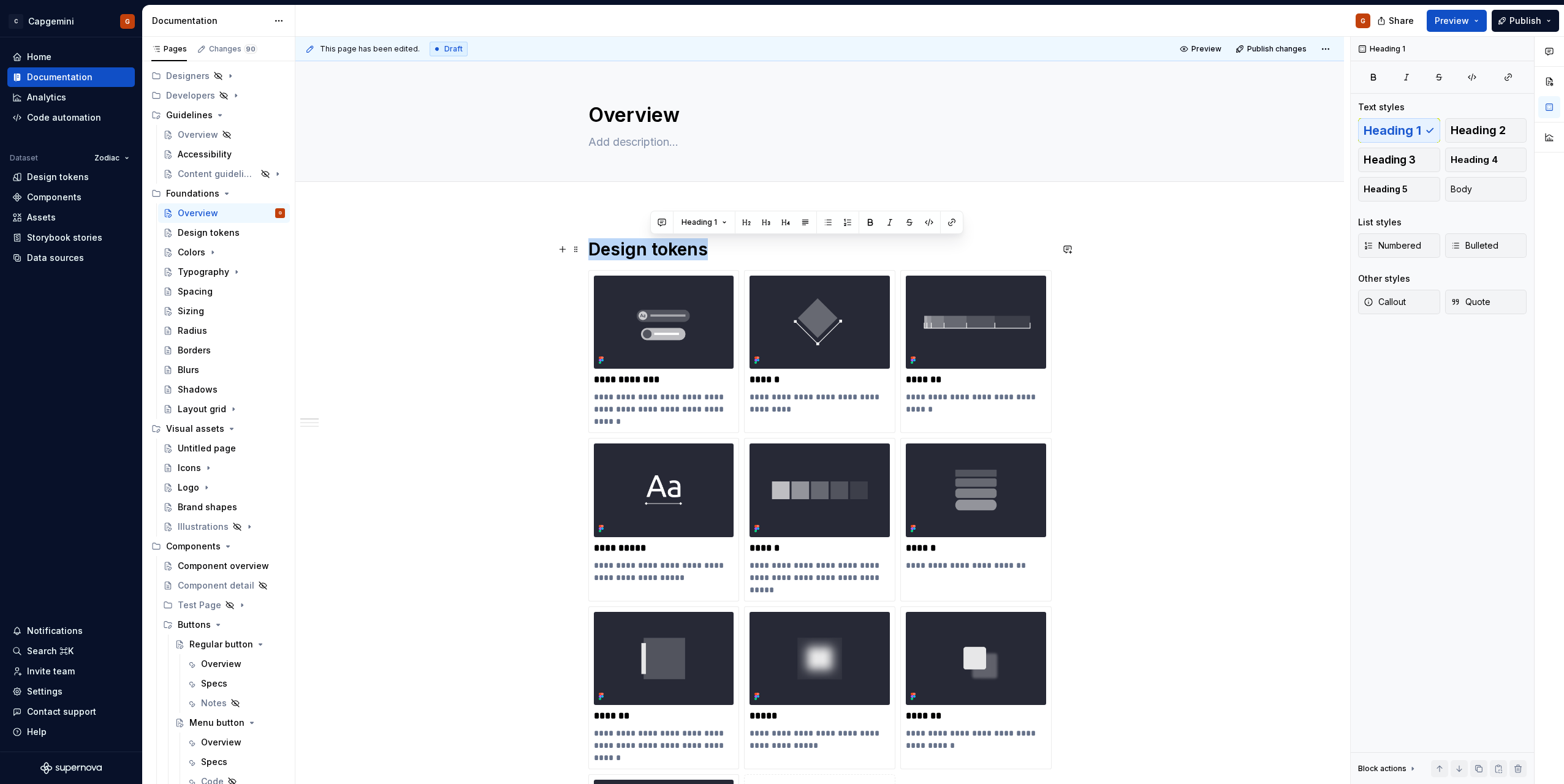 click on "Design tokens" at bounding box center (820, 249) 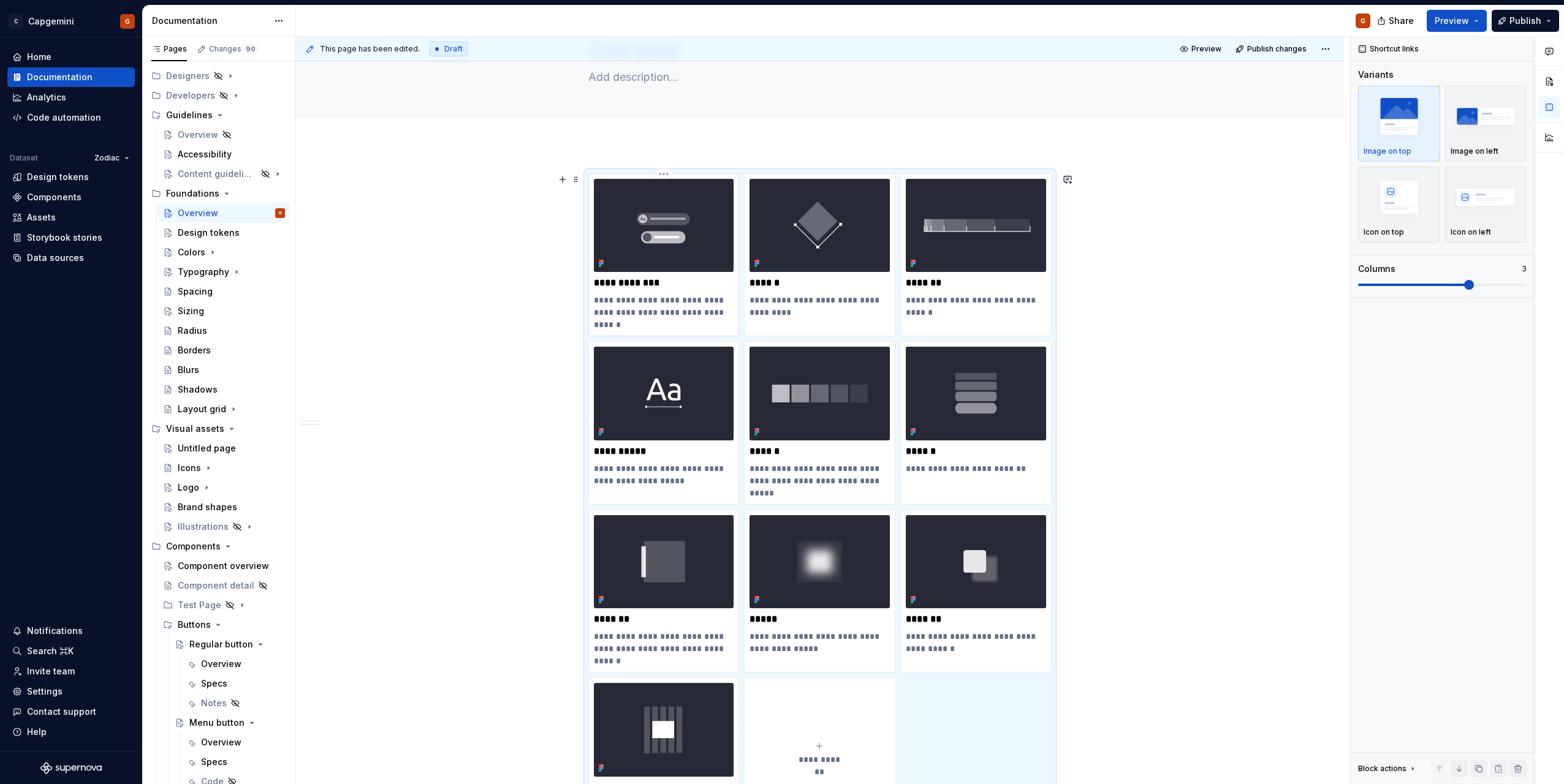 scroll, scrollTop: 0, scrollLeft: 0, axis: both 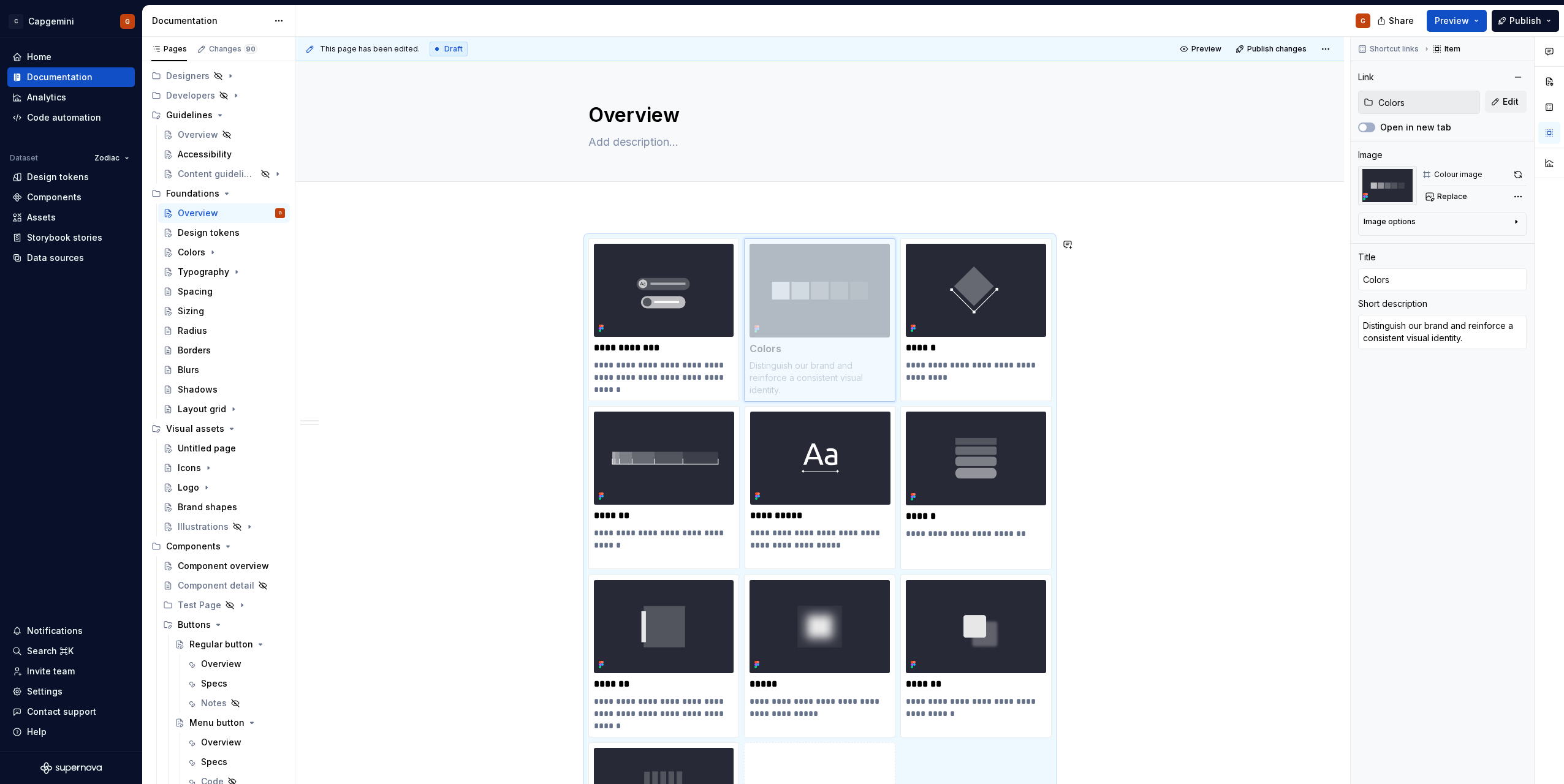 drag, startPoint x: 805, startPoint y: 418, endPoint x: 778, endPoint y: 303, distance: 118.12705 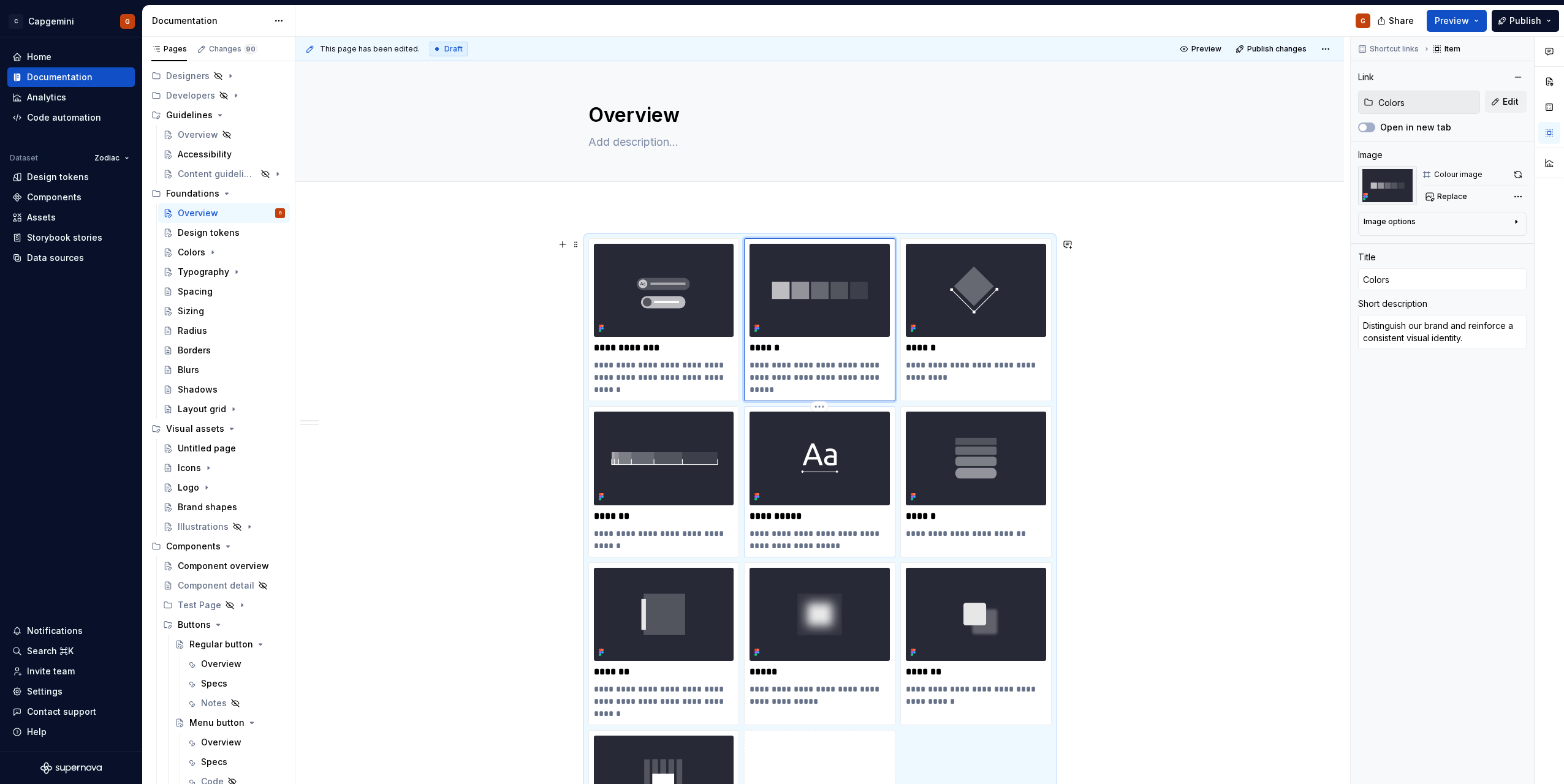 type on "*" 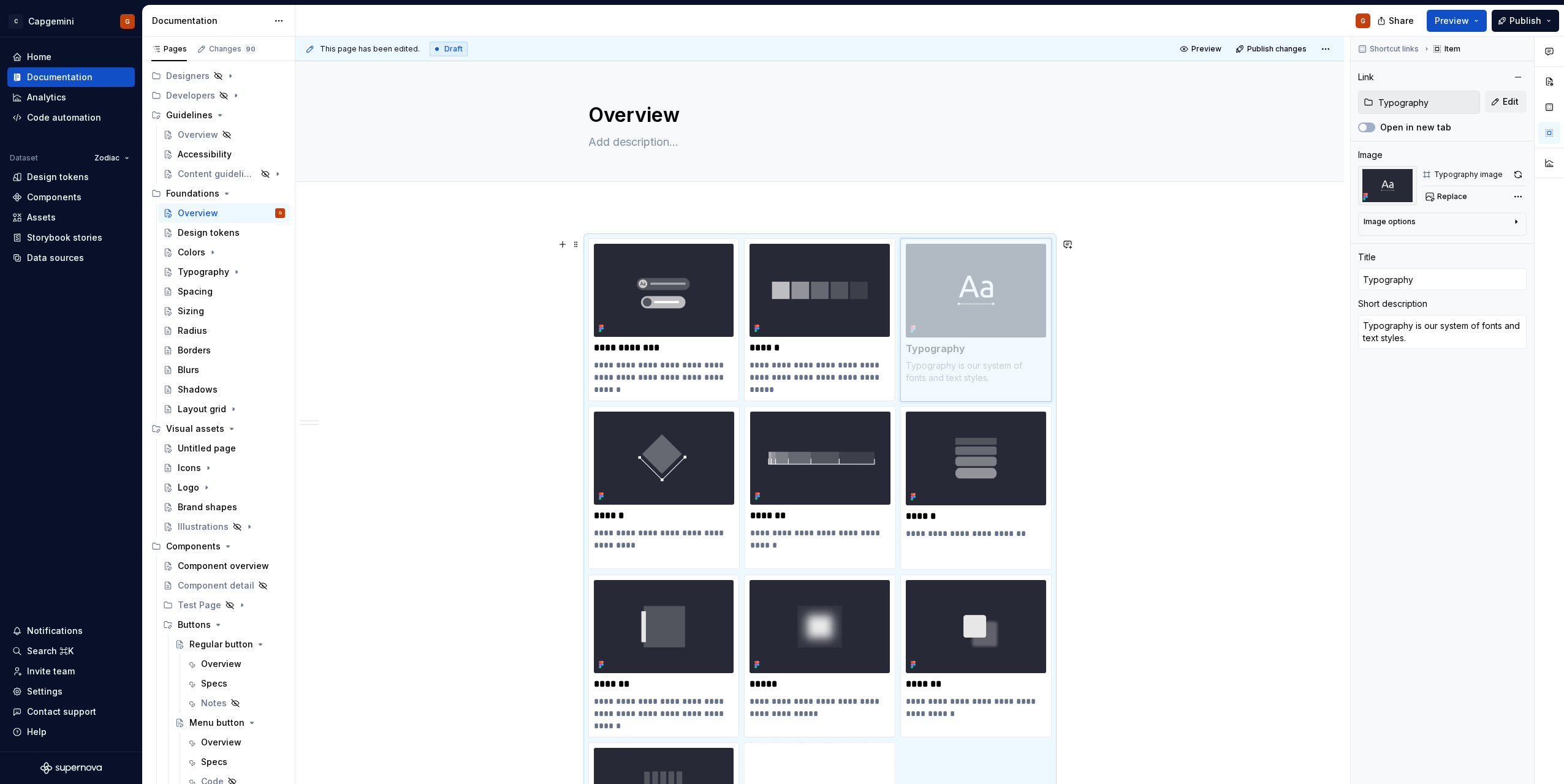 drag, startPoint x: 807, startPoint y: 481, endPoint x: 940, endPoint y: 320, distance: 208.83007 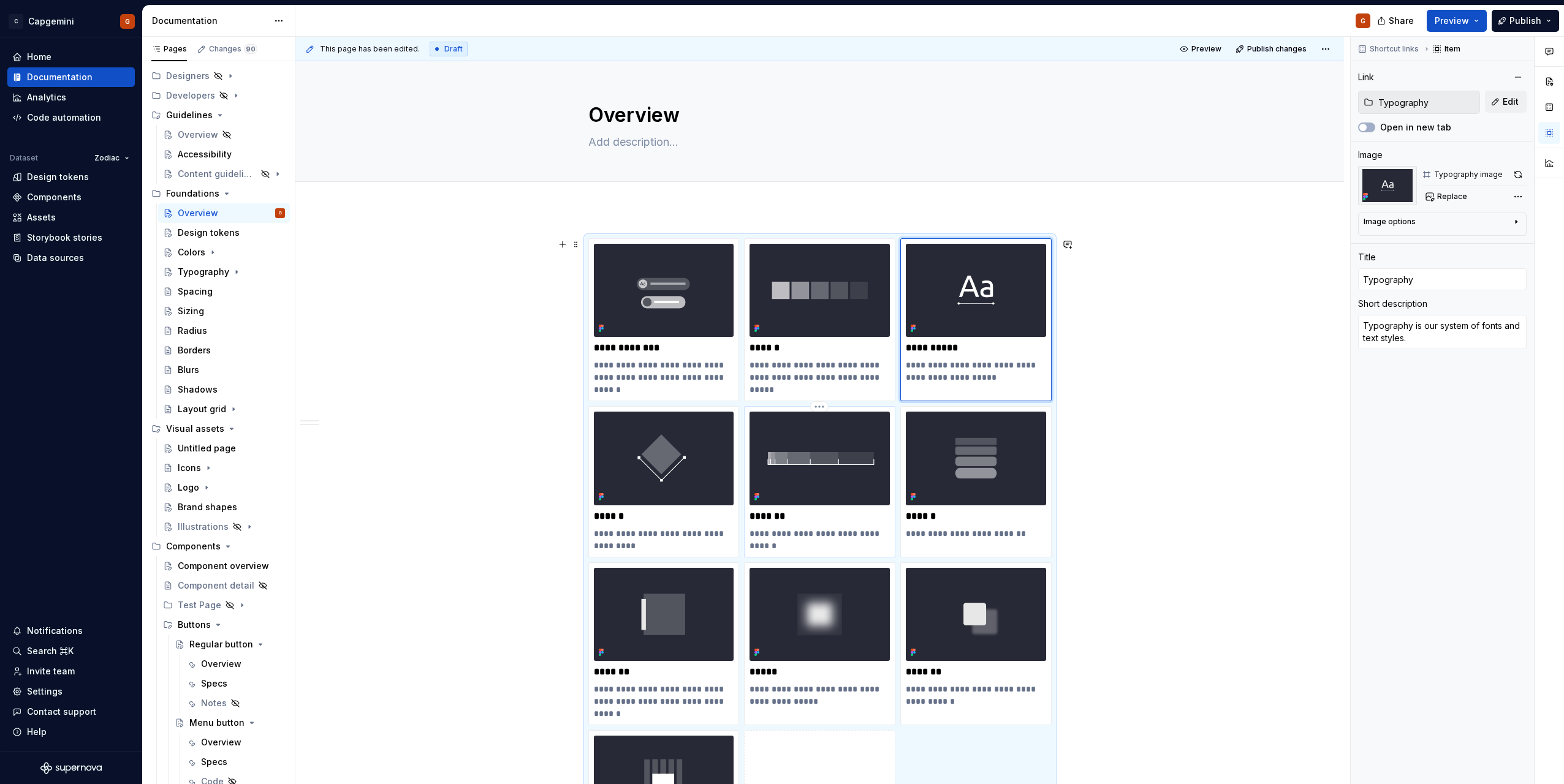 type on "*" 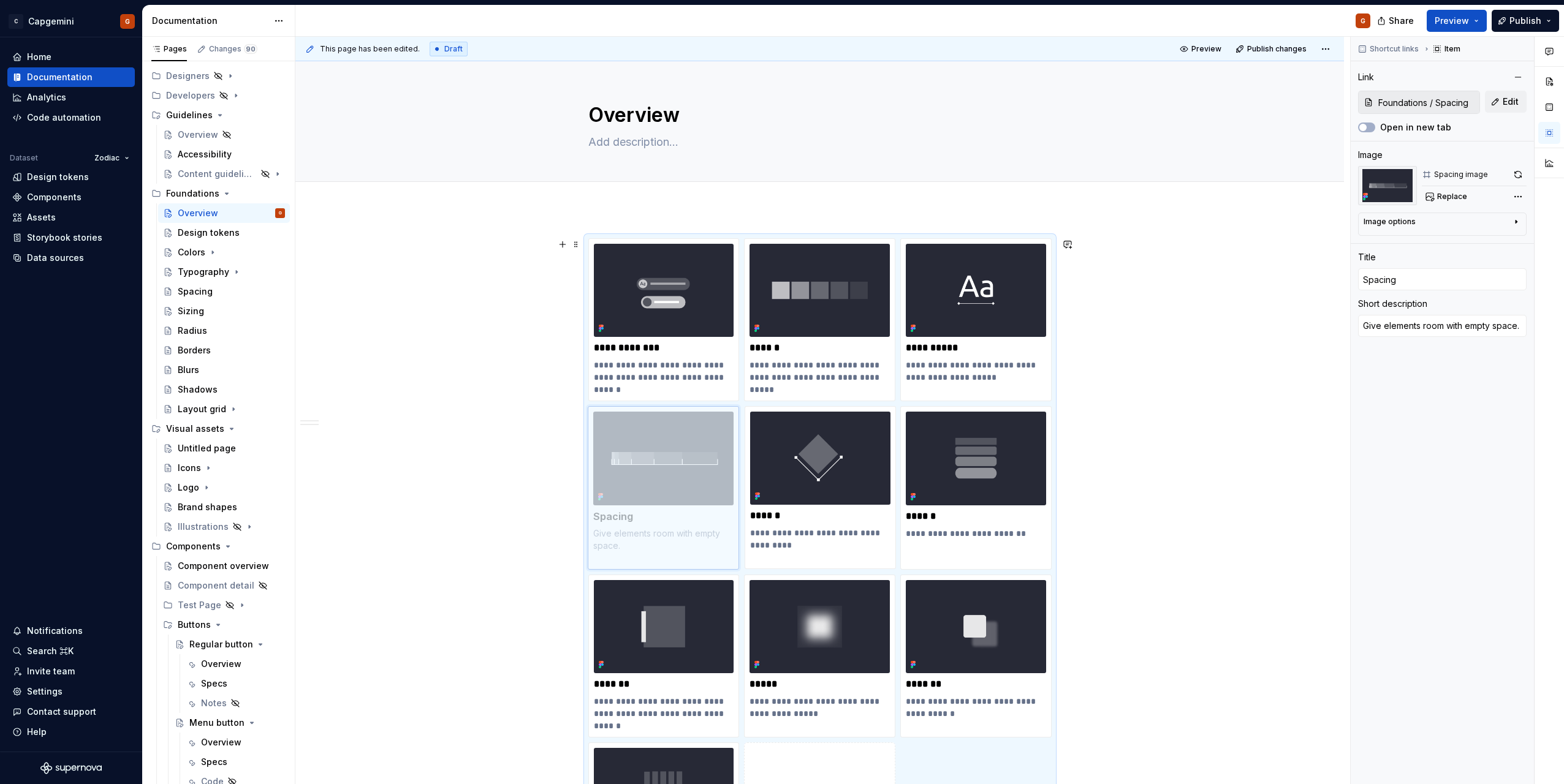drag, startPoint x: 781, startPoint y: 507, endPoint x: 632, endPoint y: 493, distance: 149.65627 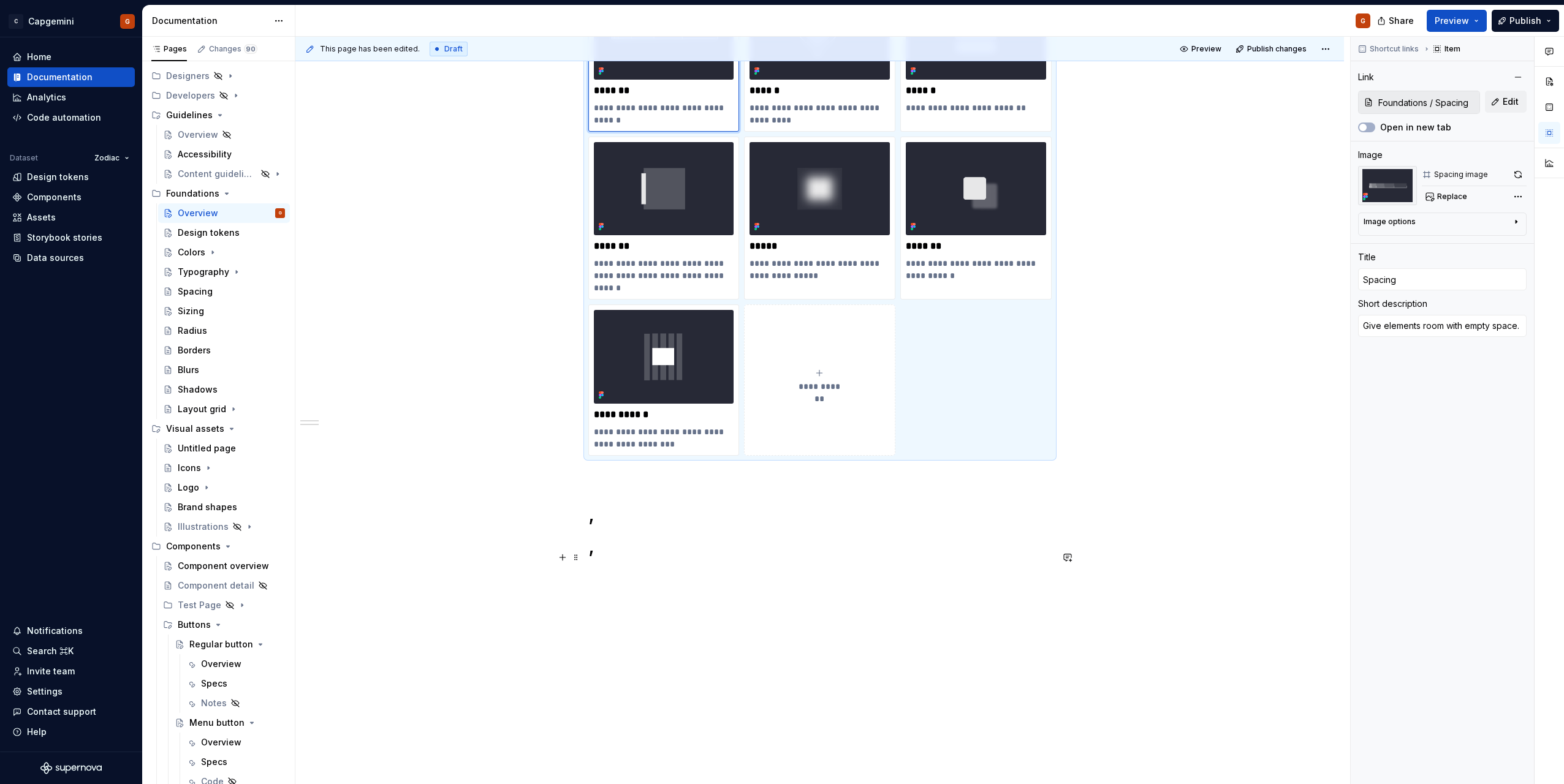 scroll, scrollTop: 460, scrollLeft: 0, axis: vertical 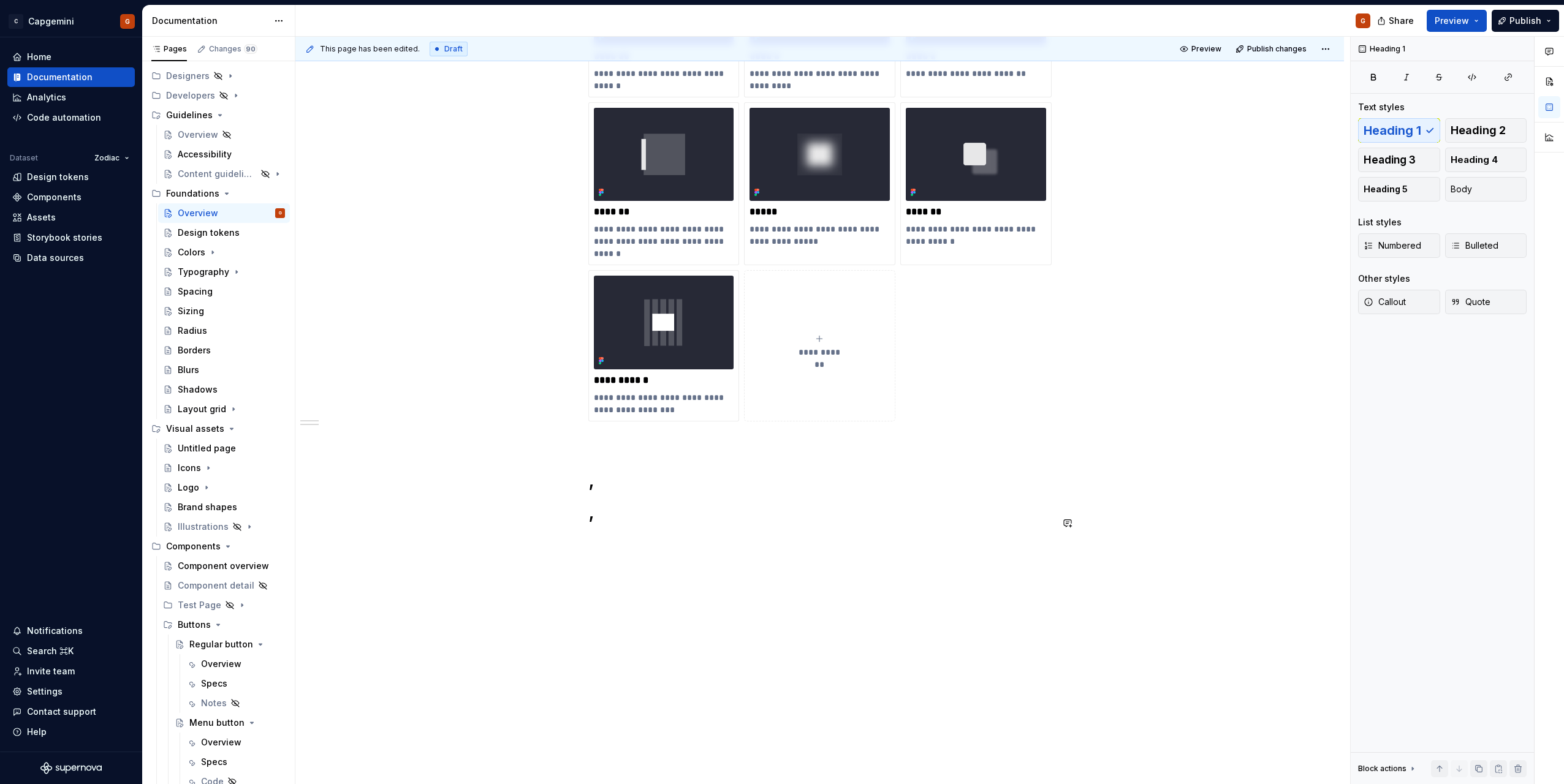 click on "**********" at bounding box center [820, 164] 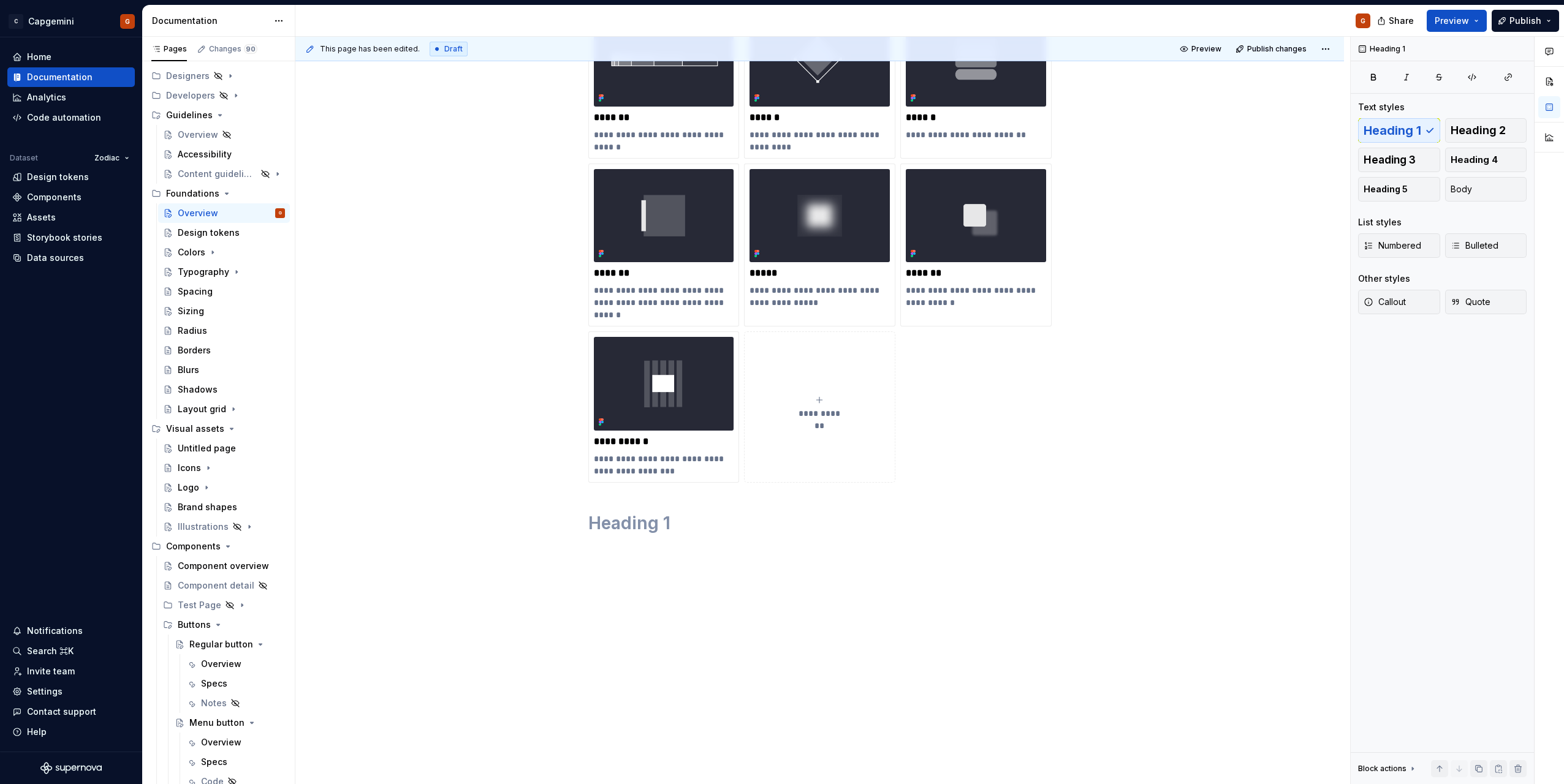 scroll, scrollTop: 202, scrollLeft: 0, axis: vertical 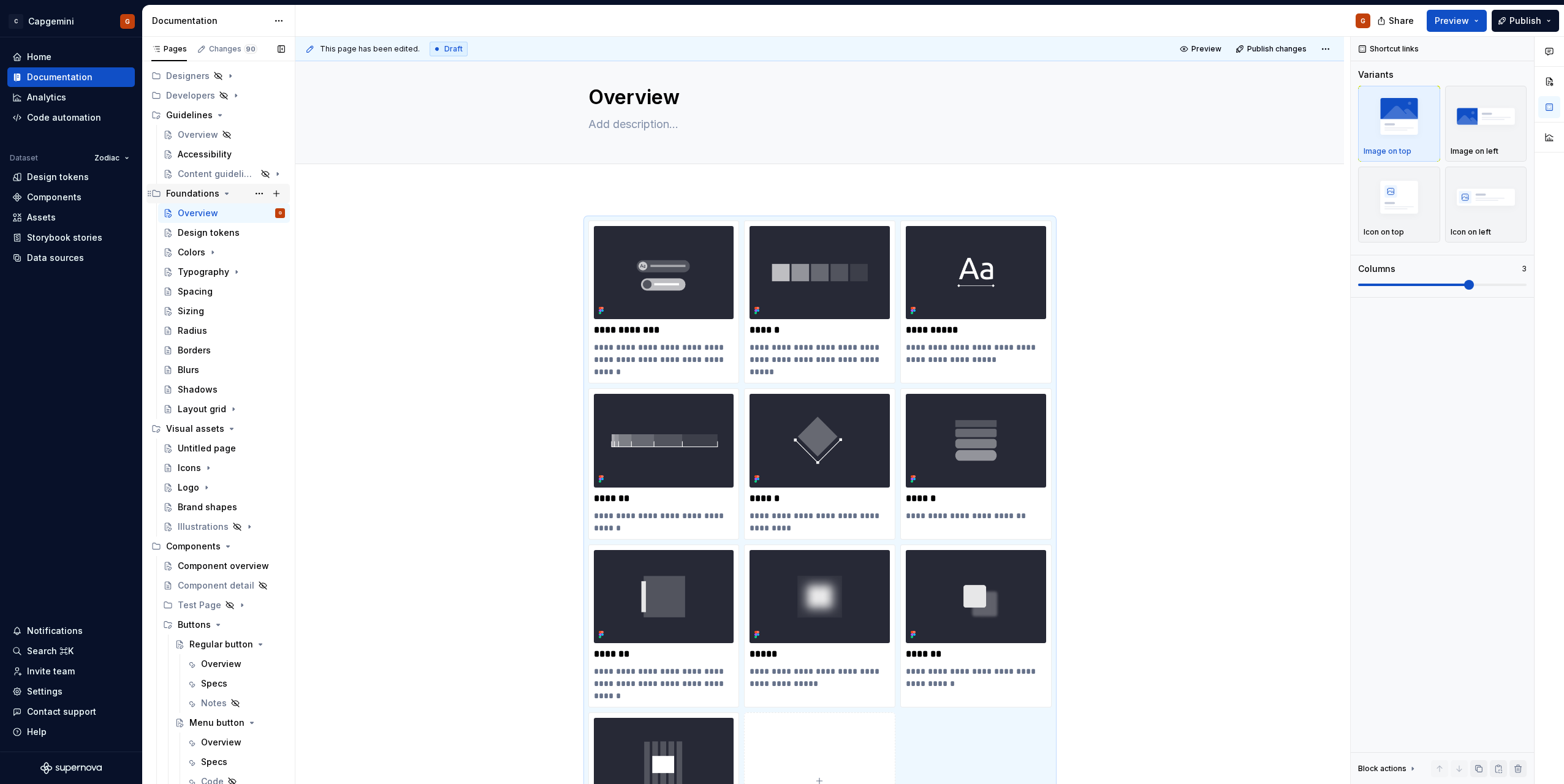 click 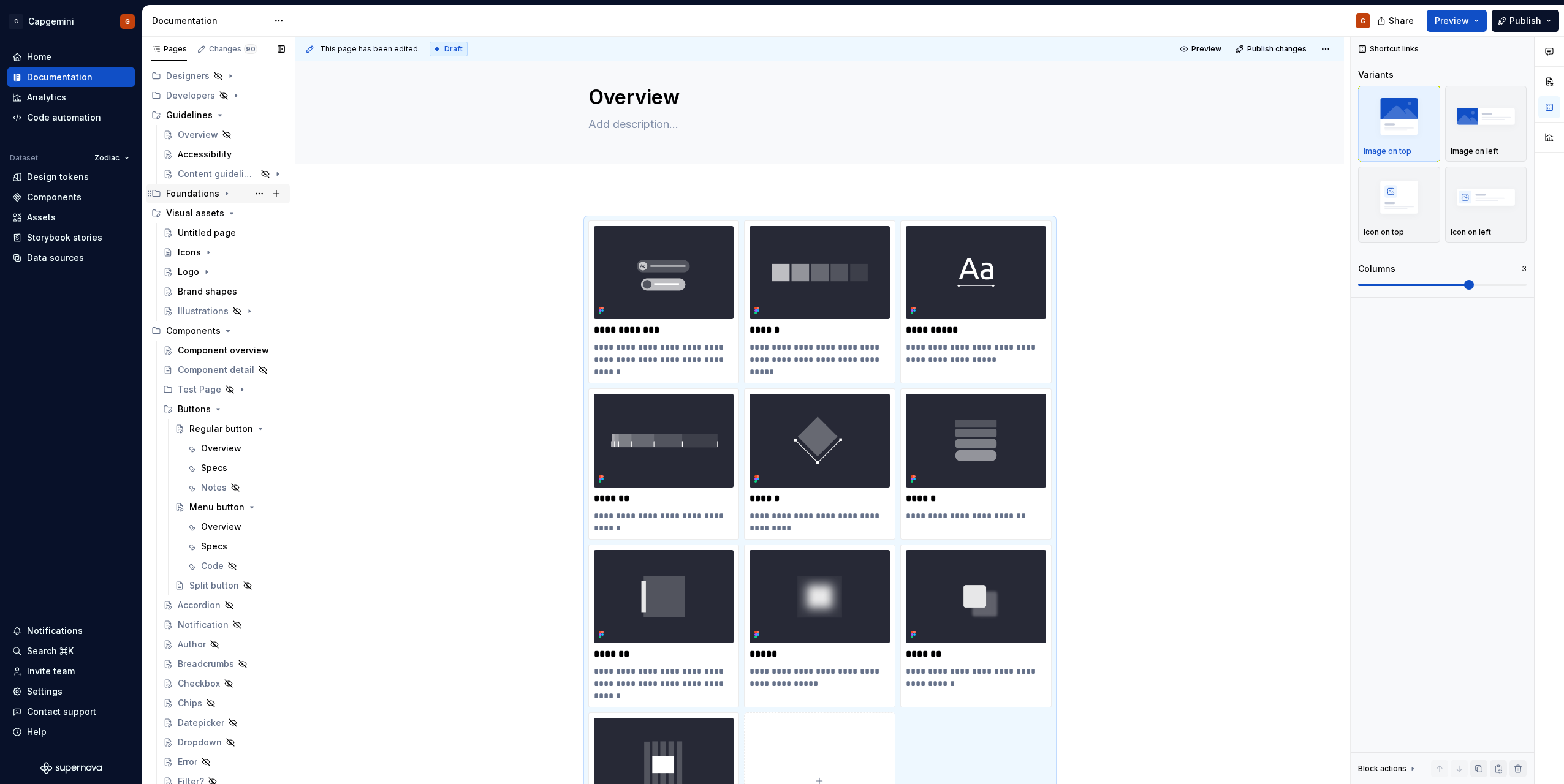 click 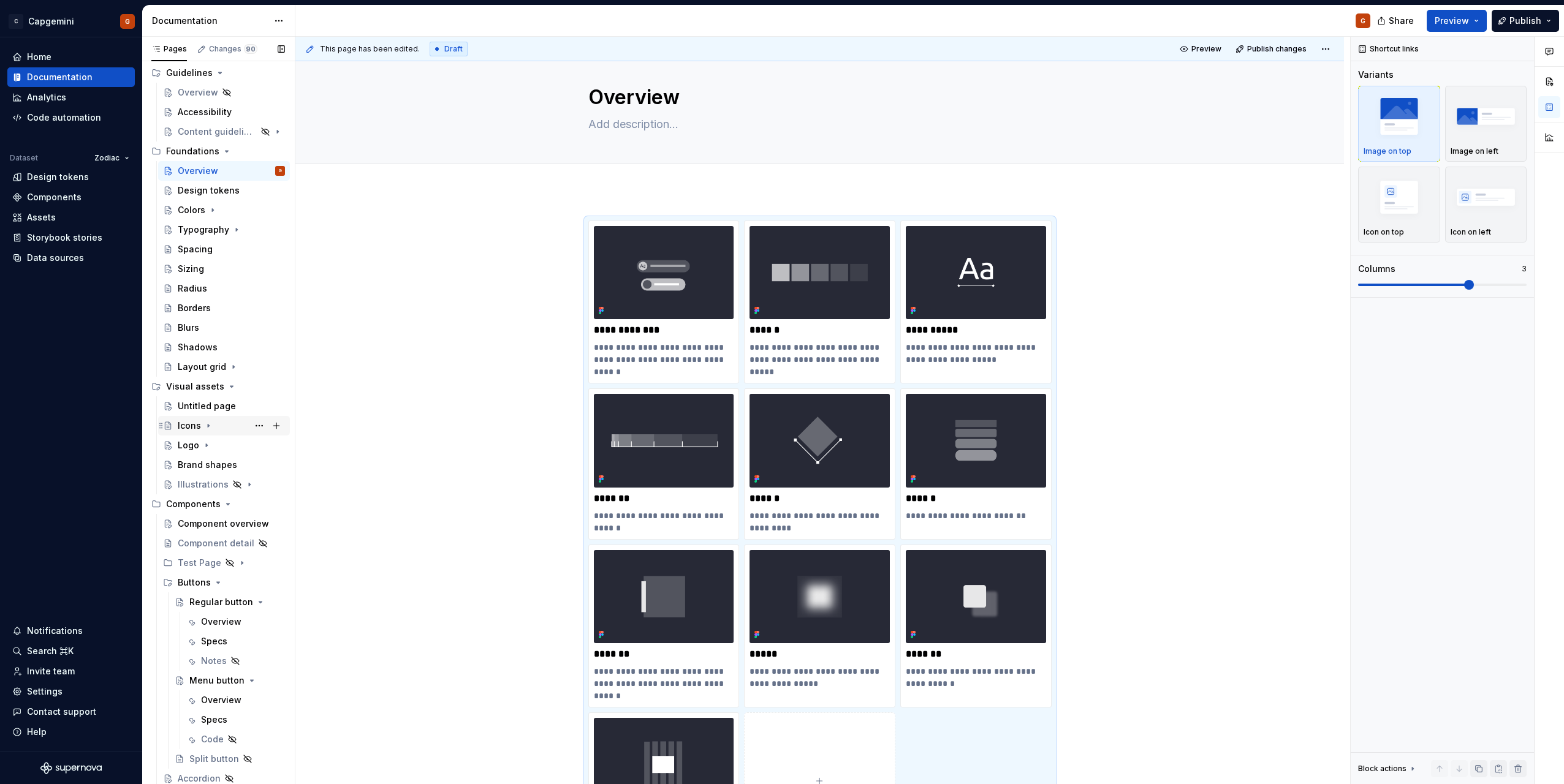 scroll, scrollTop: 123, scrollLeft: 0, axis: vertical 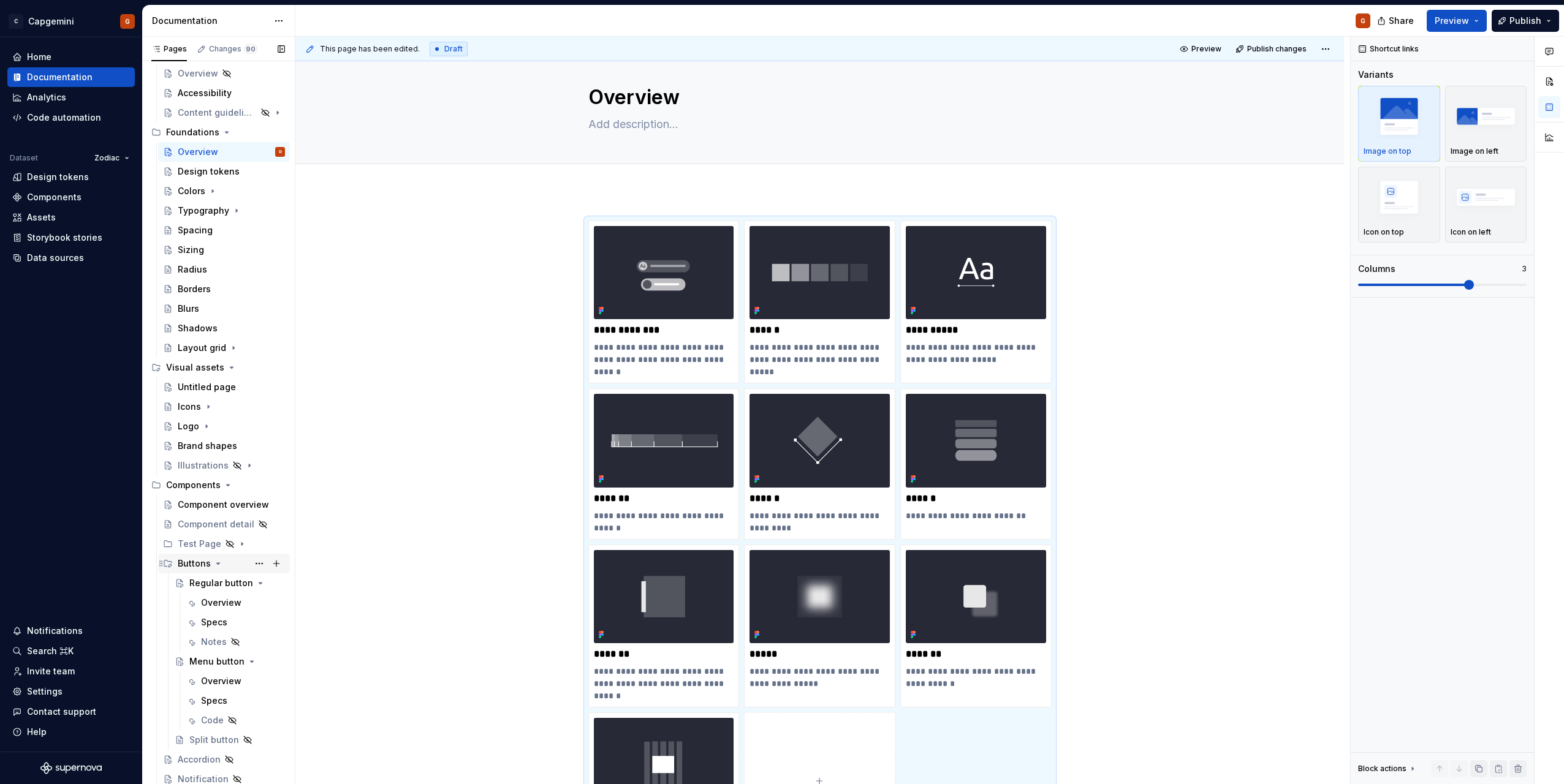 click 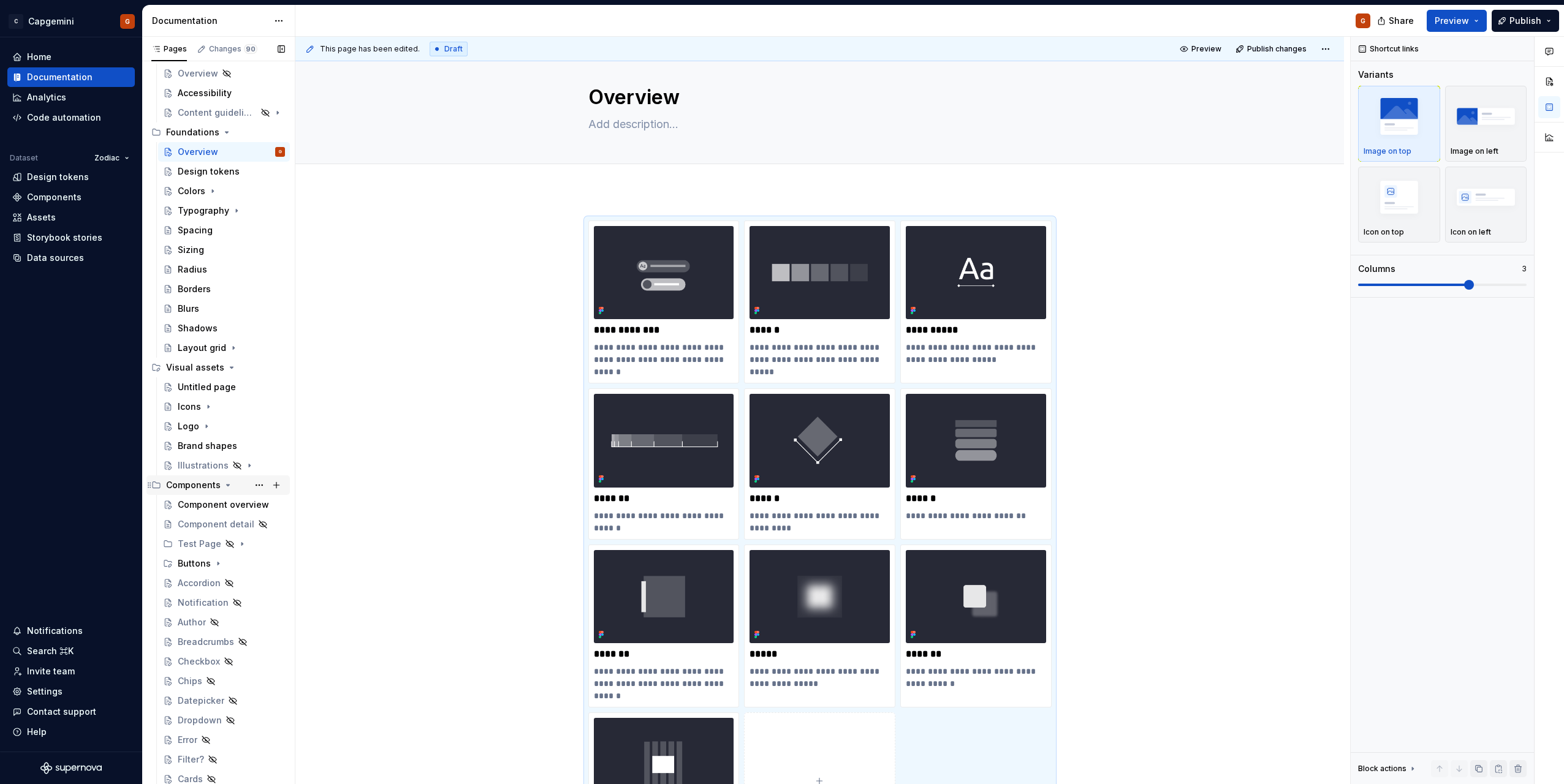 click 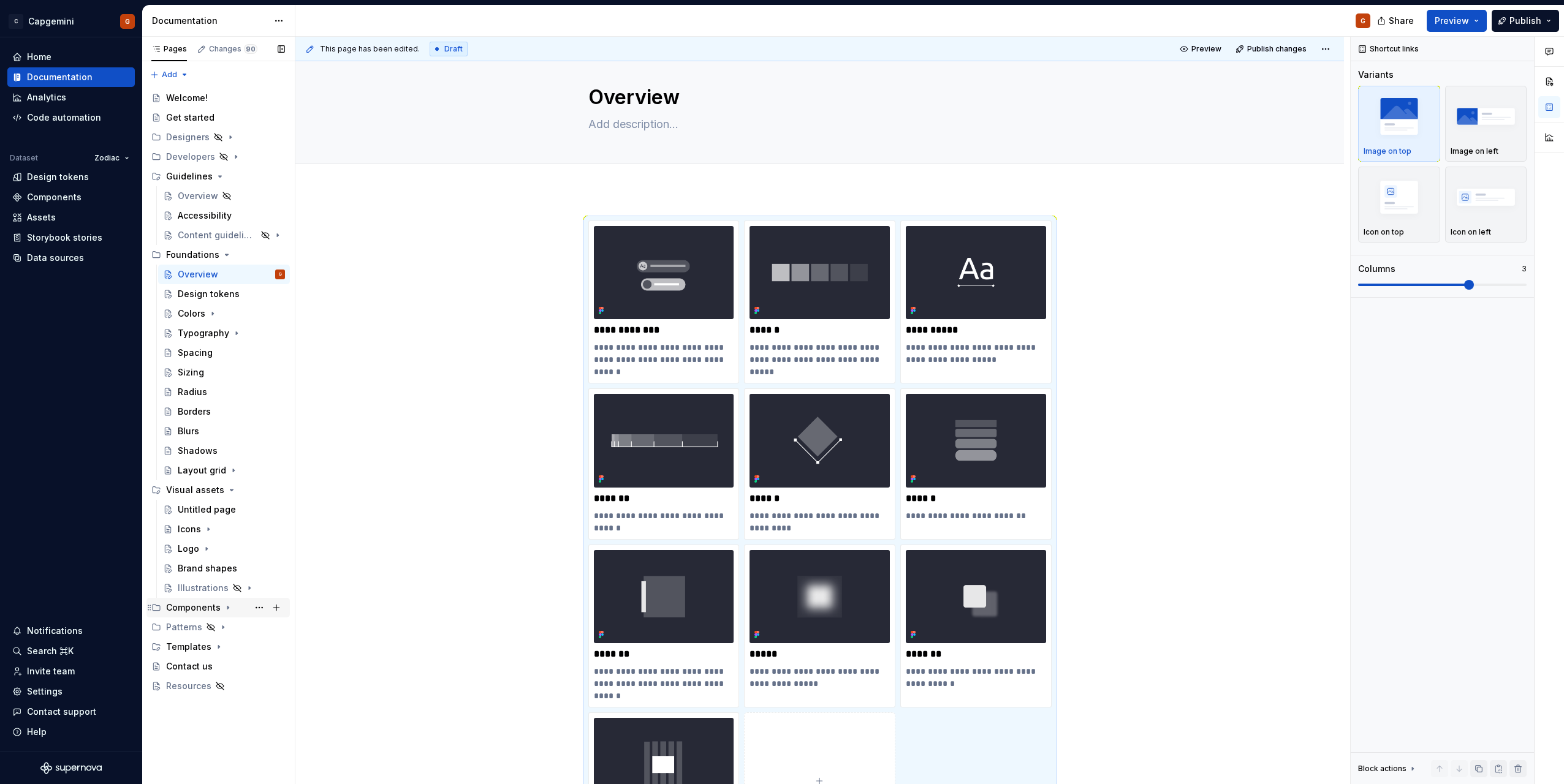 scroll, scrollTop: 0, scrollLeft: 0, axis: both 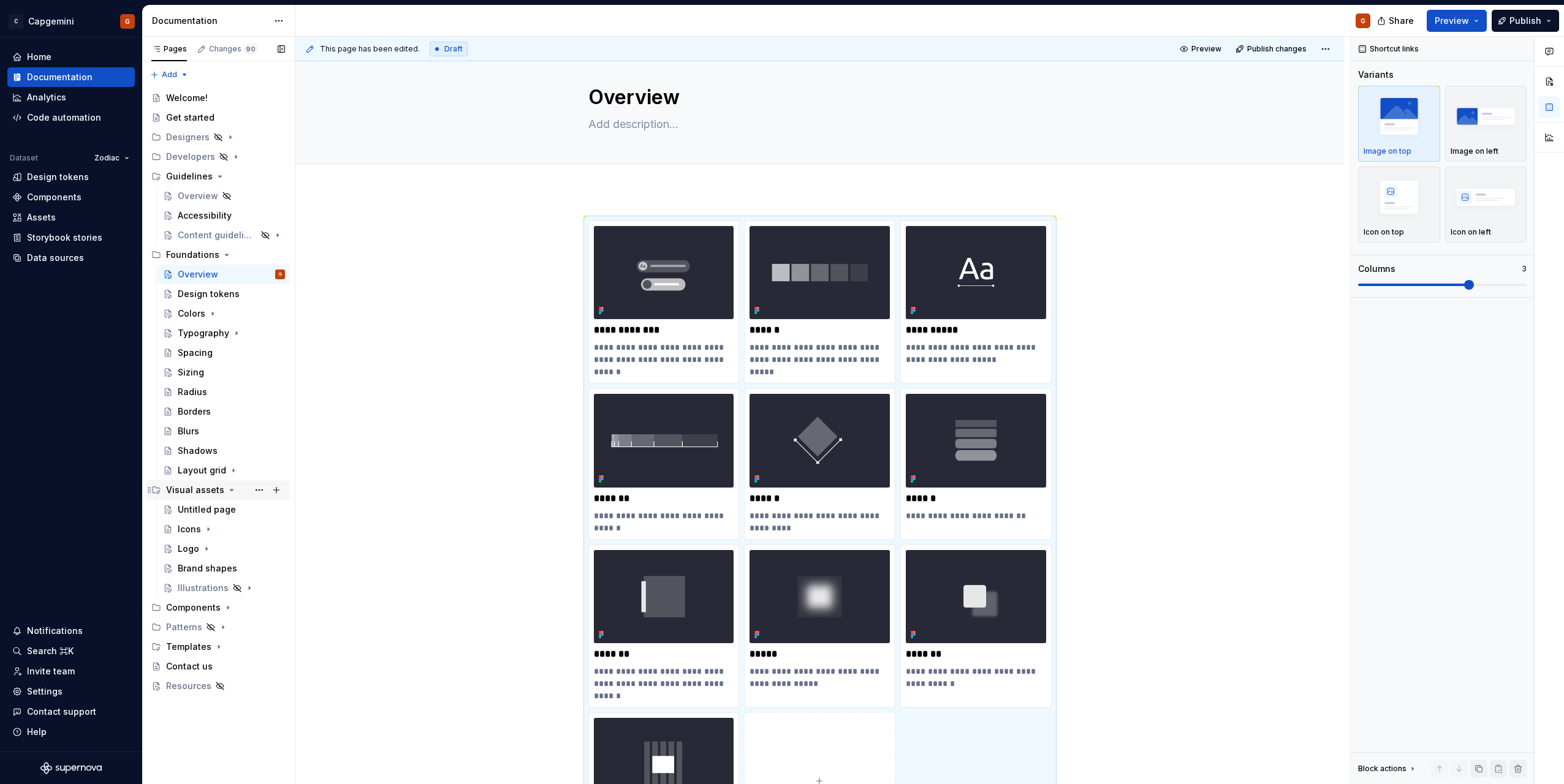 click 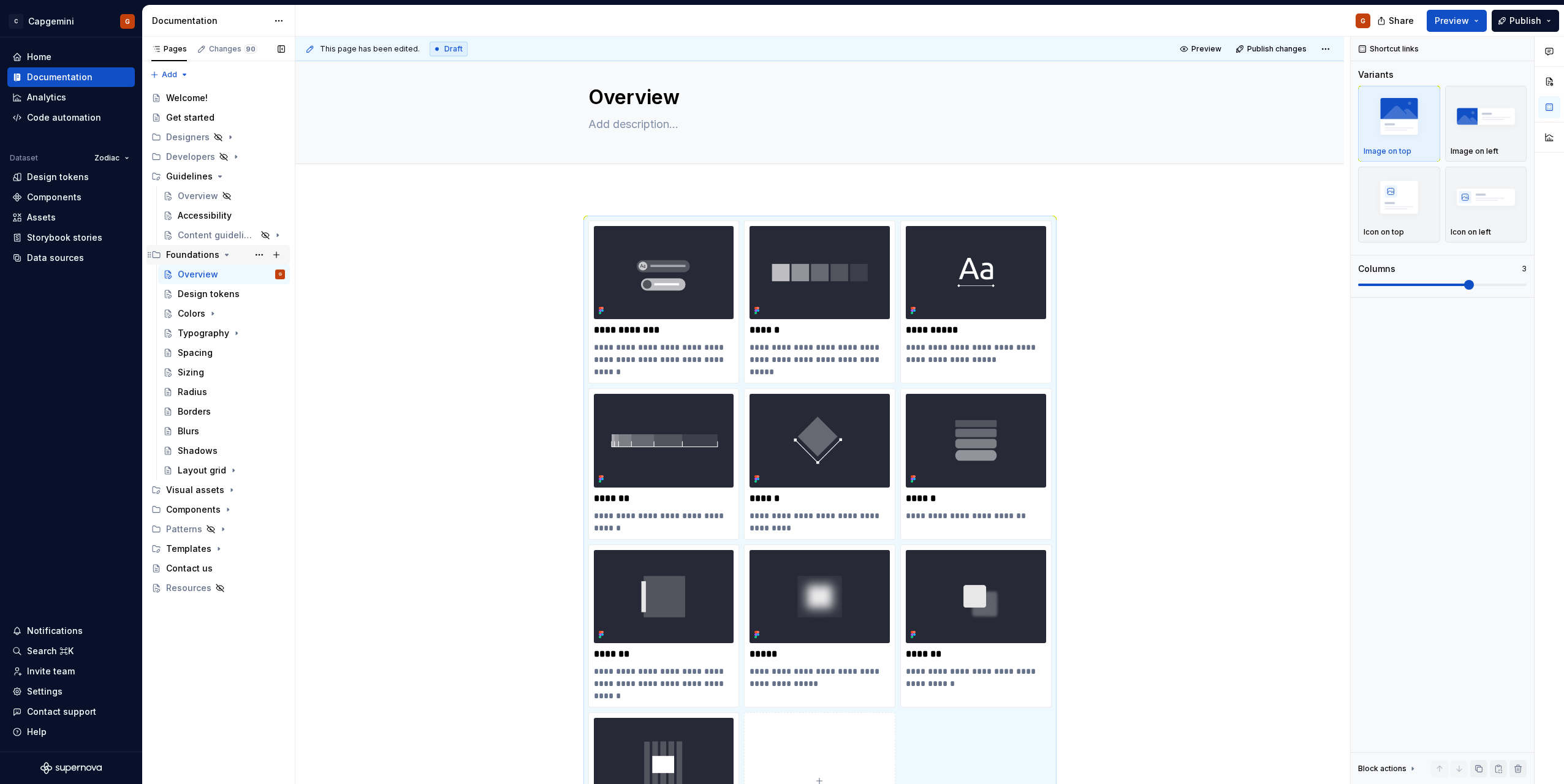 click 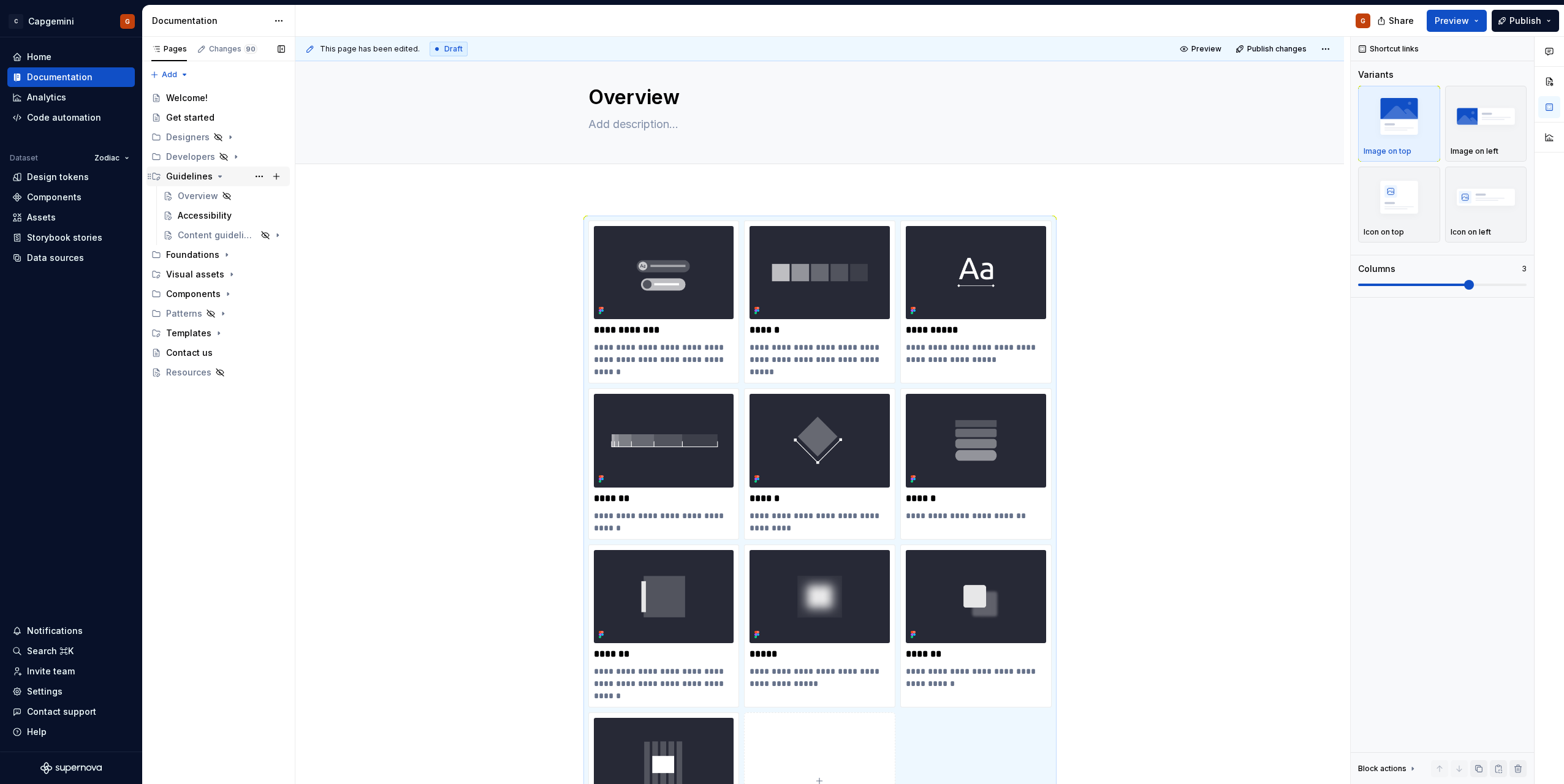 click 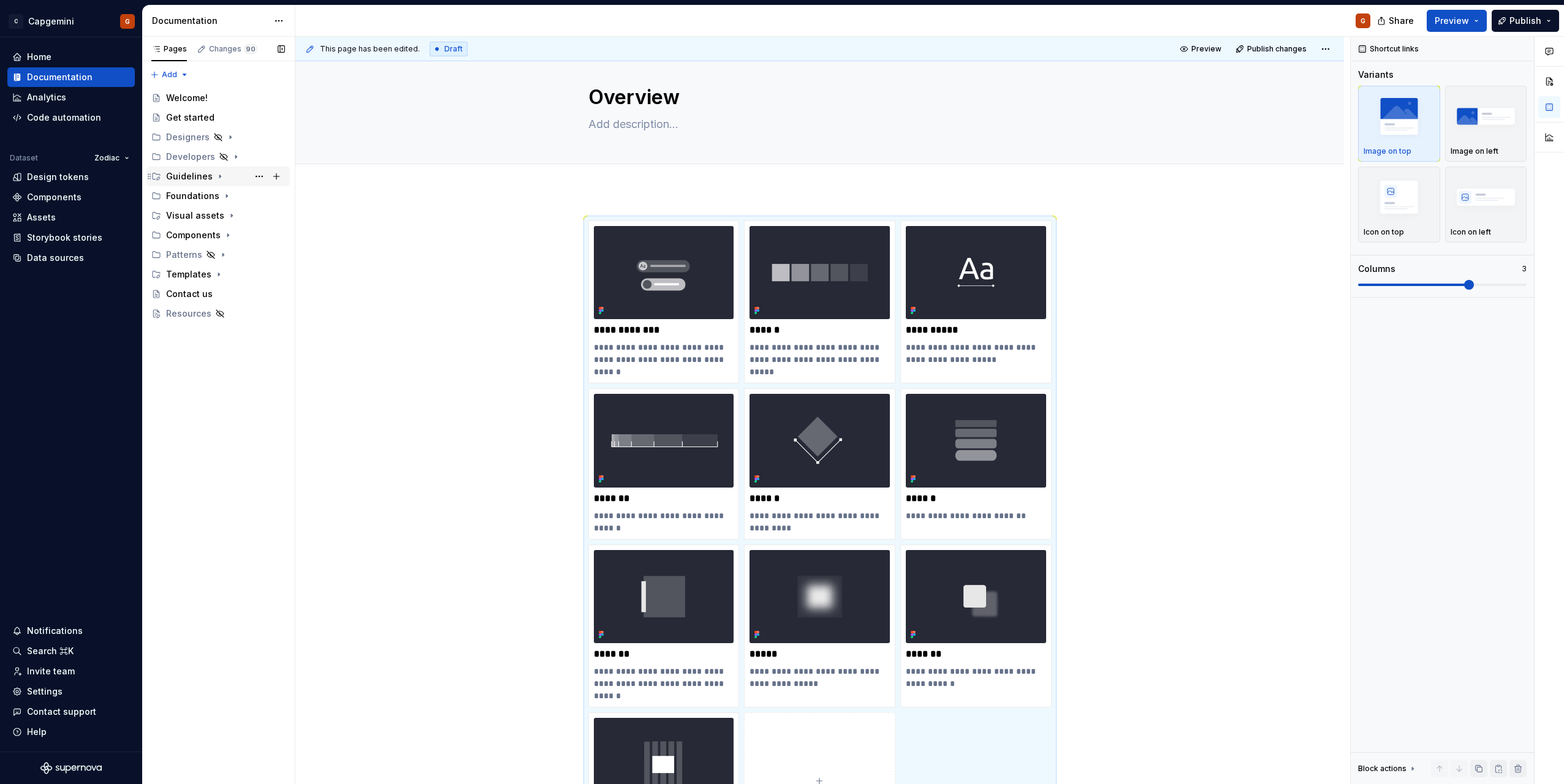 click 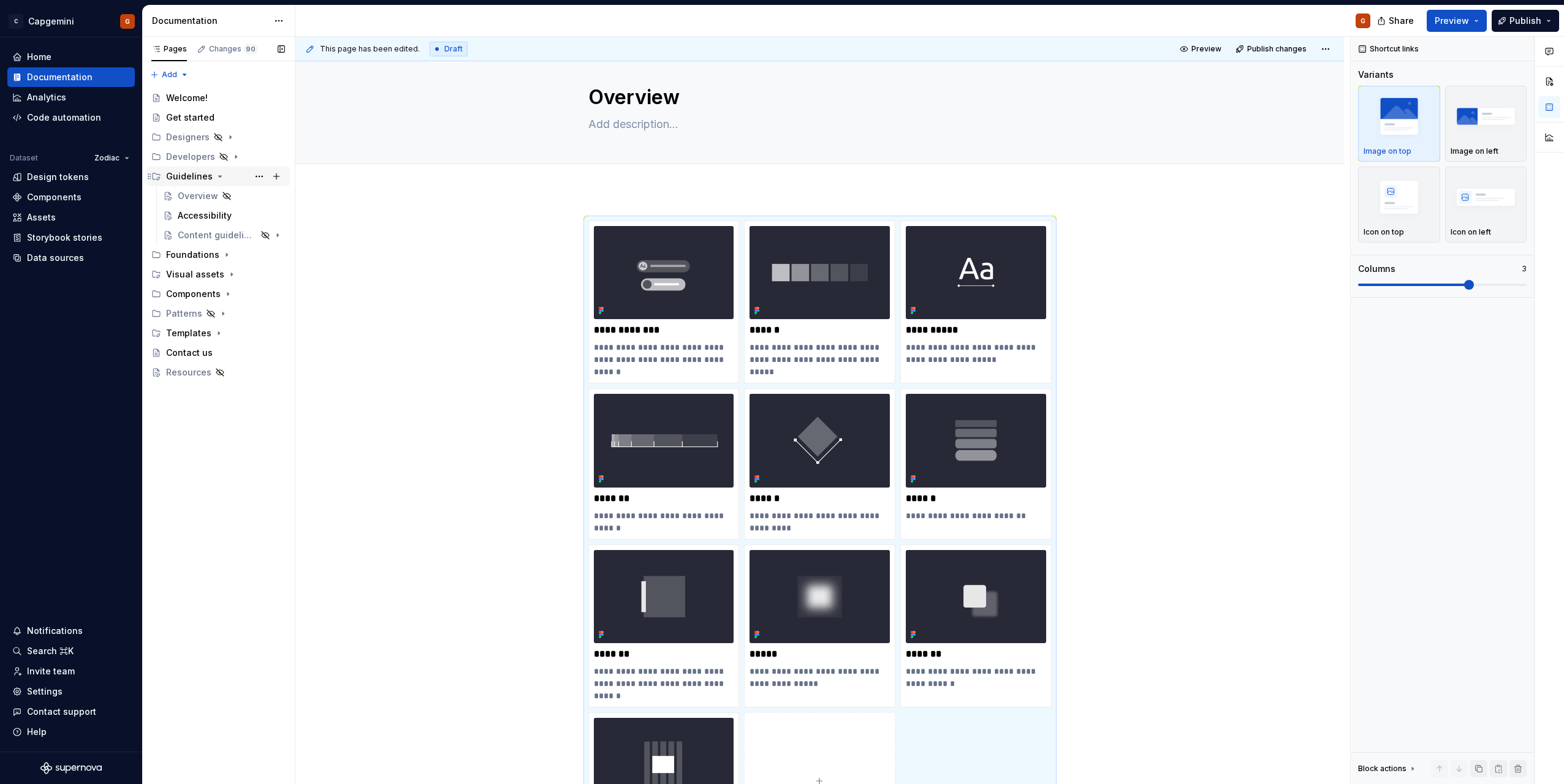 click 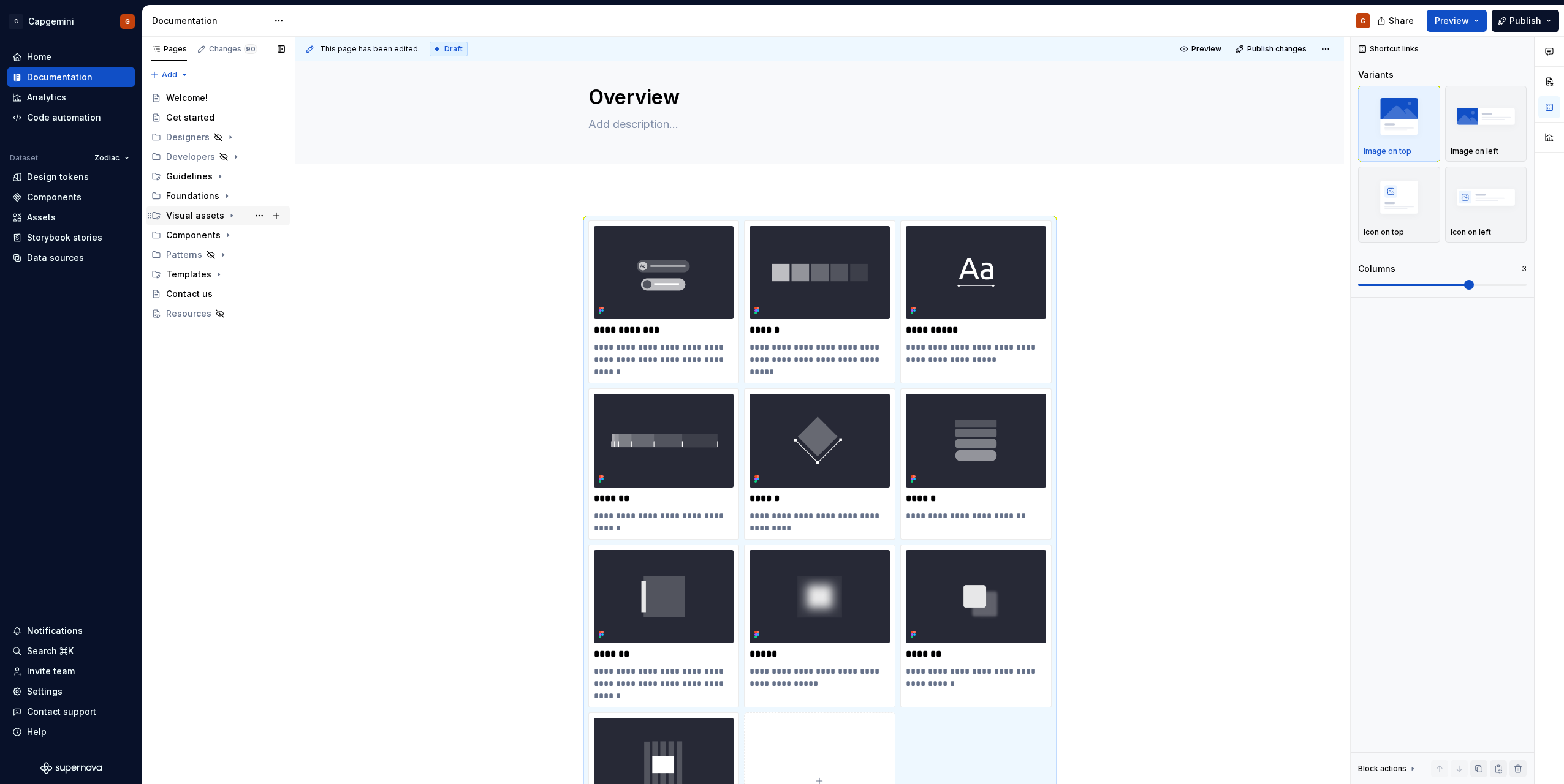 click 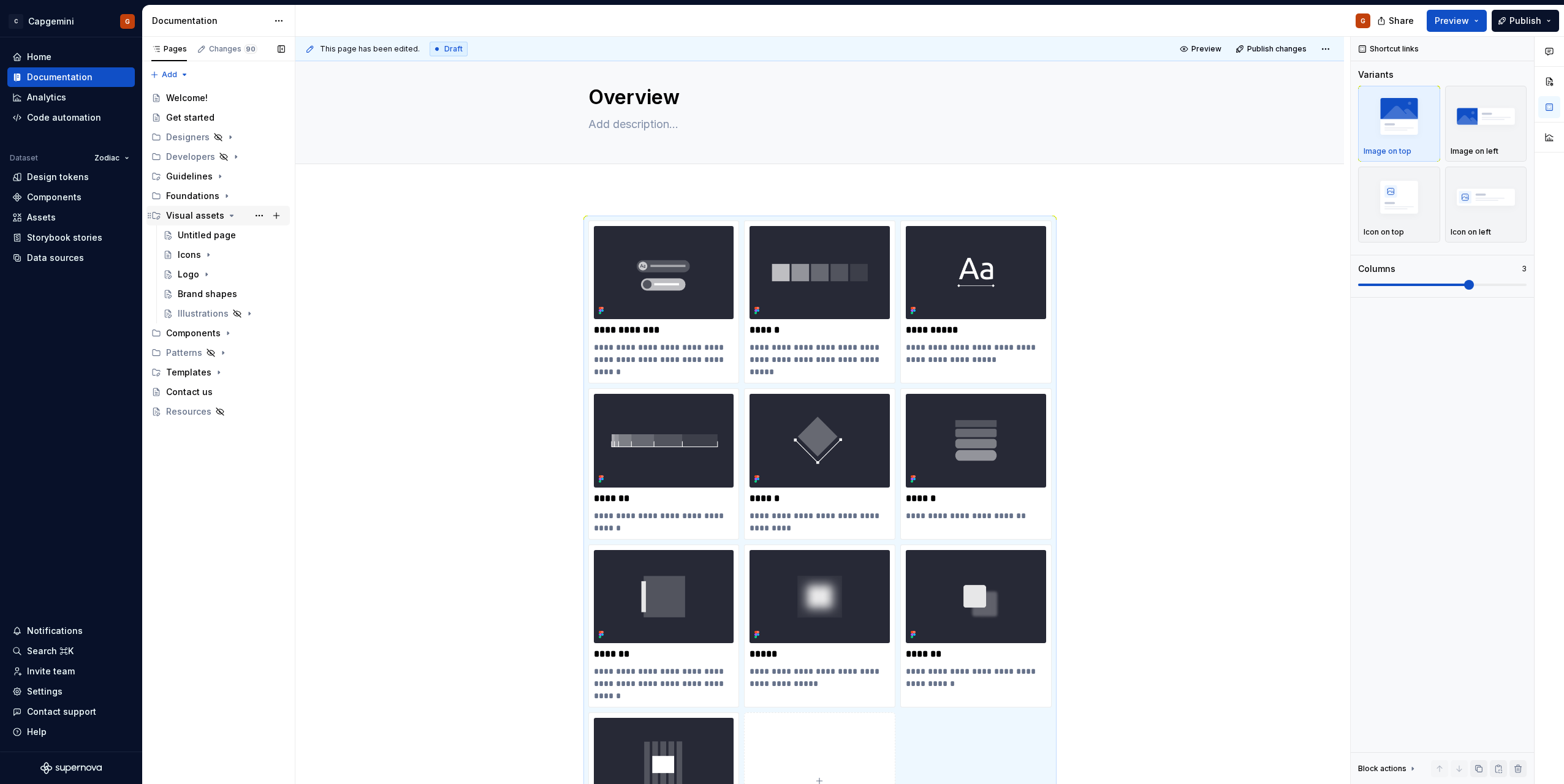 click 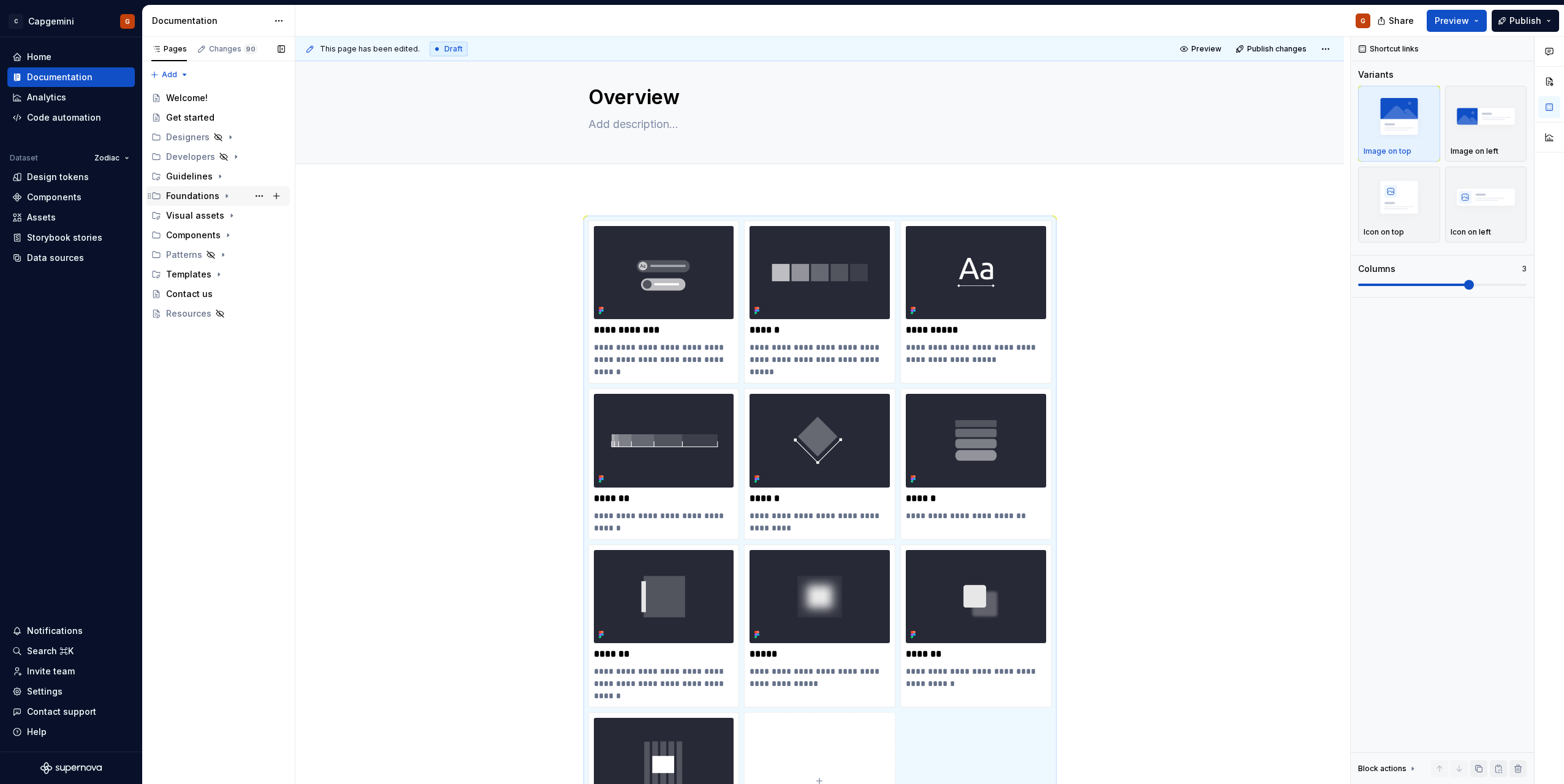 click on "Foundations" at bounding box center [226, 196] 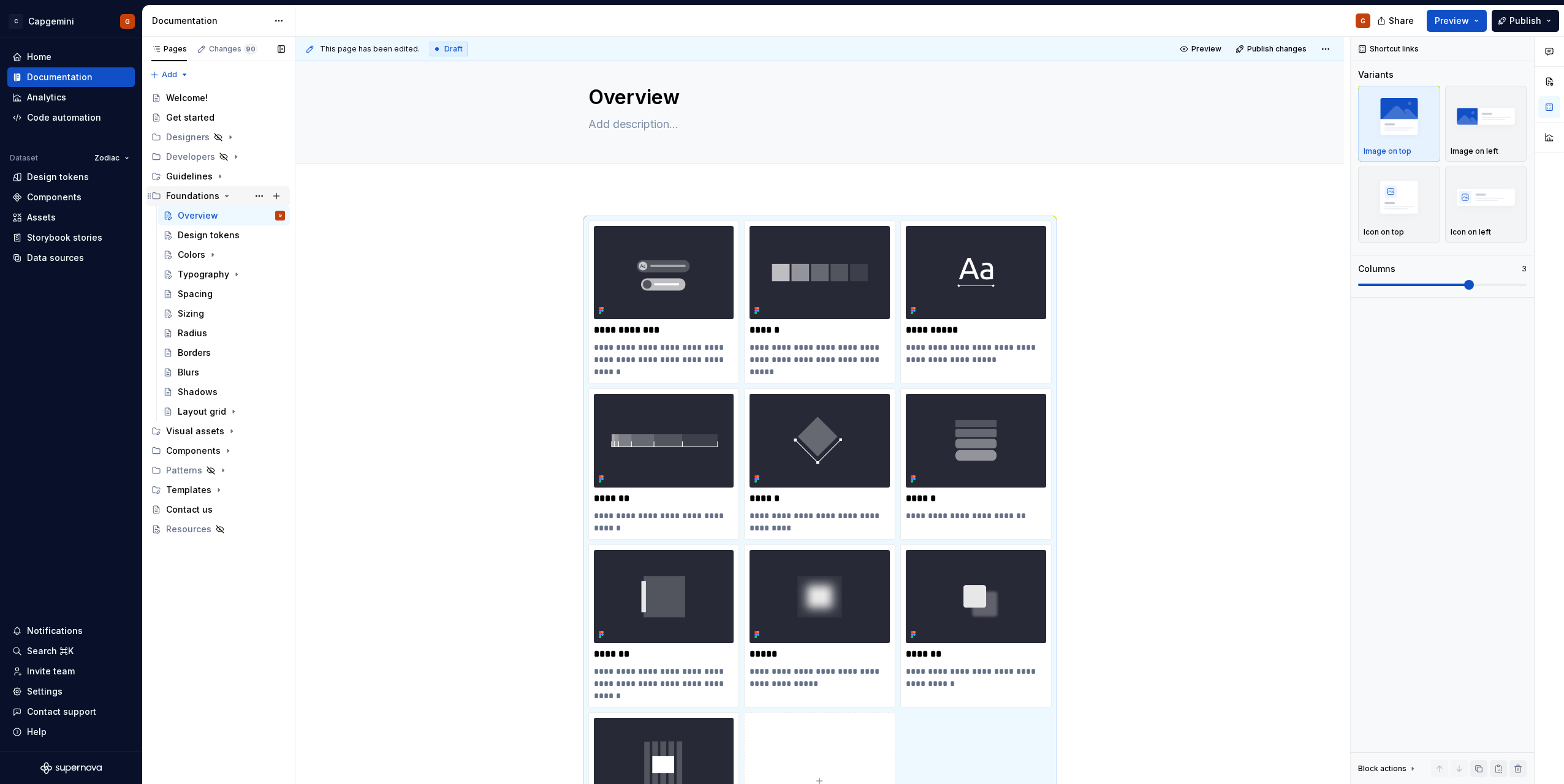 click on "Foundations" at bounding box center [226, 196] 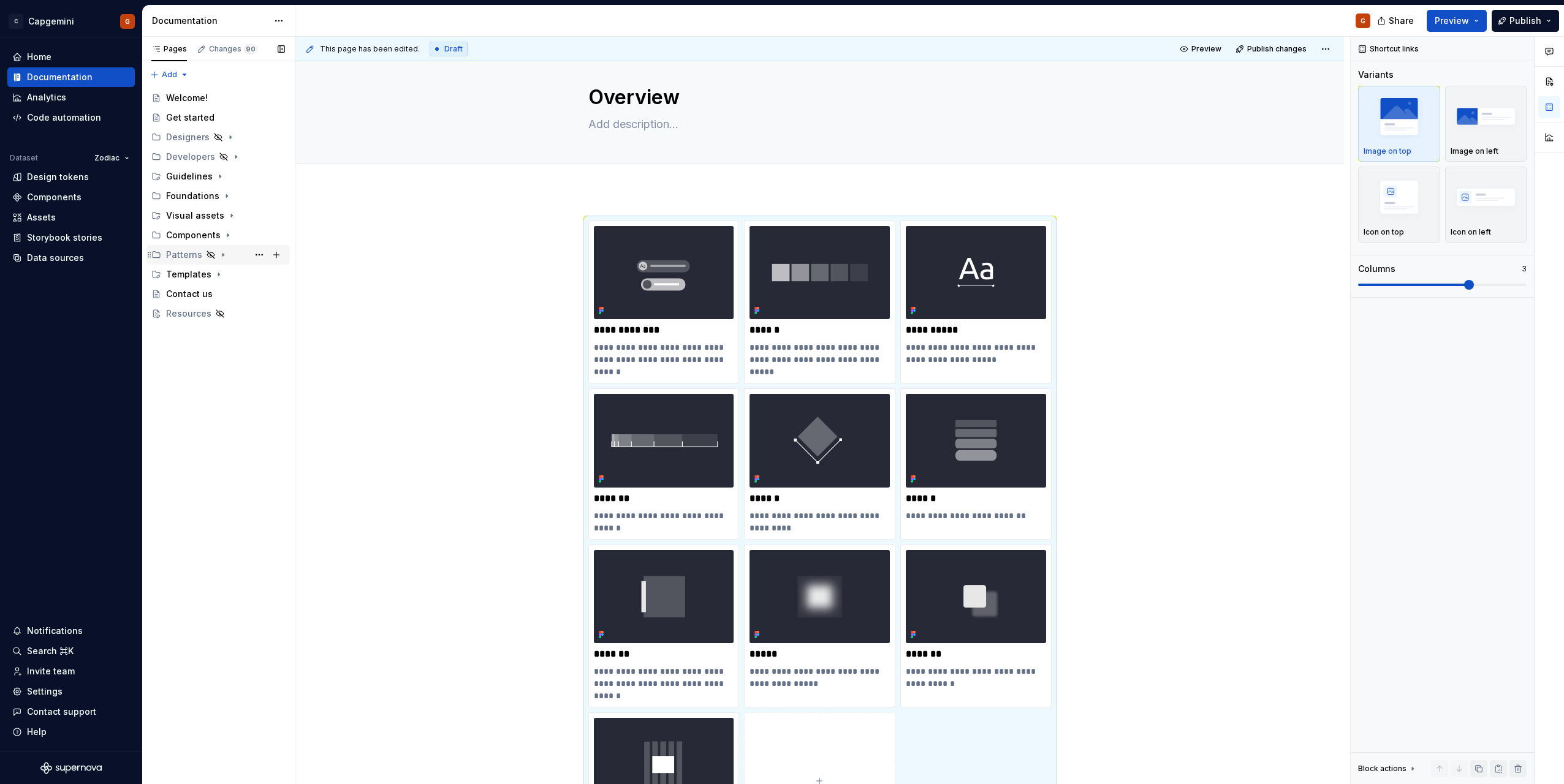 click 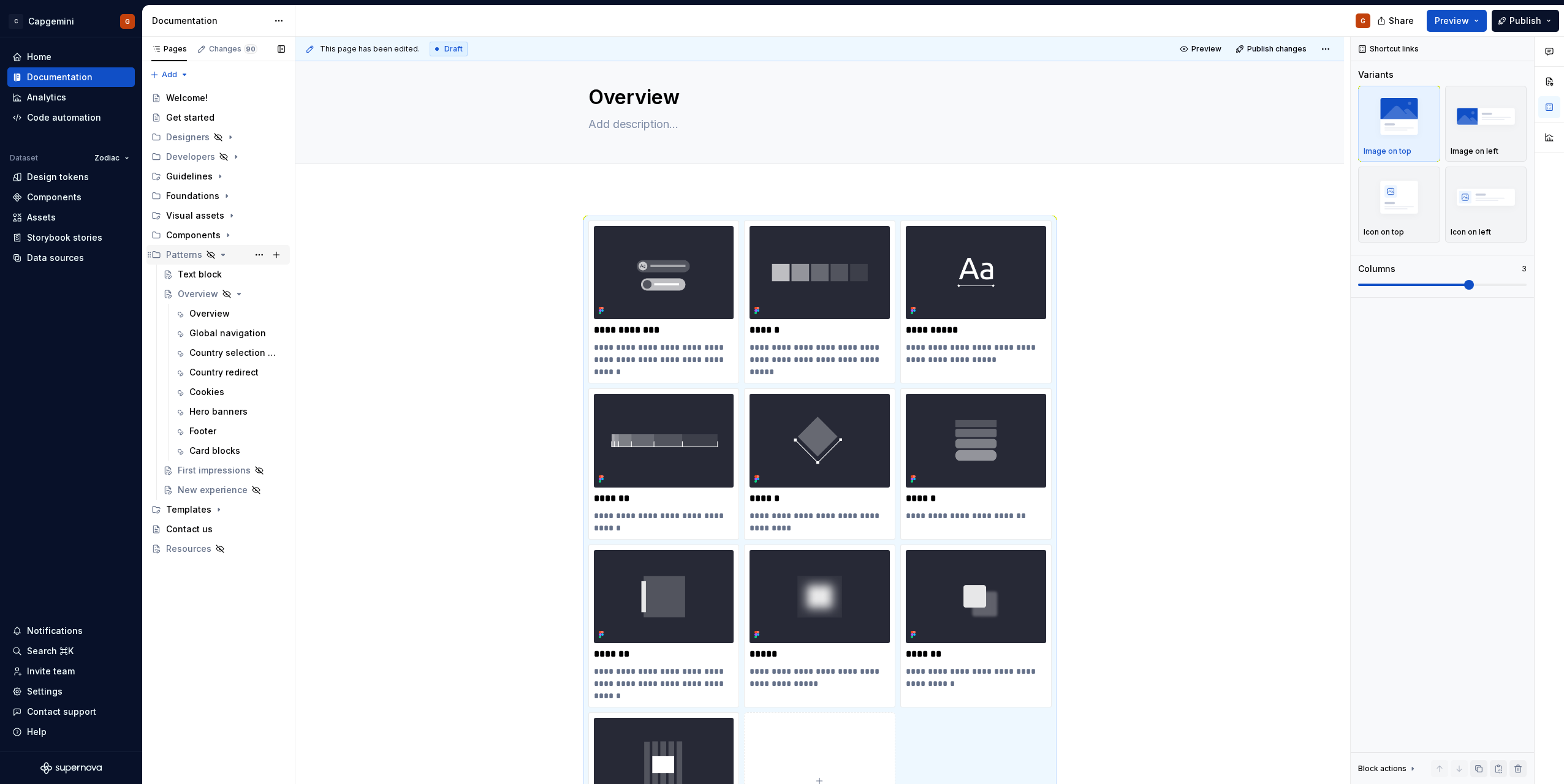 click 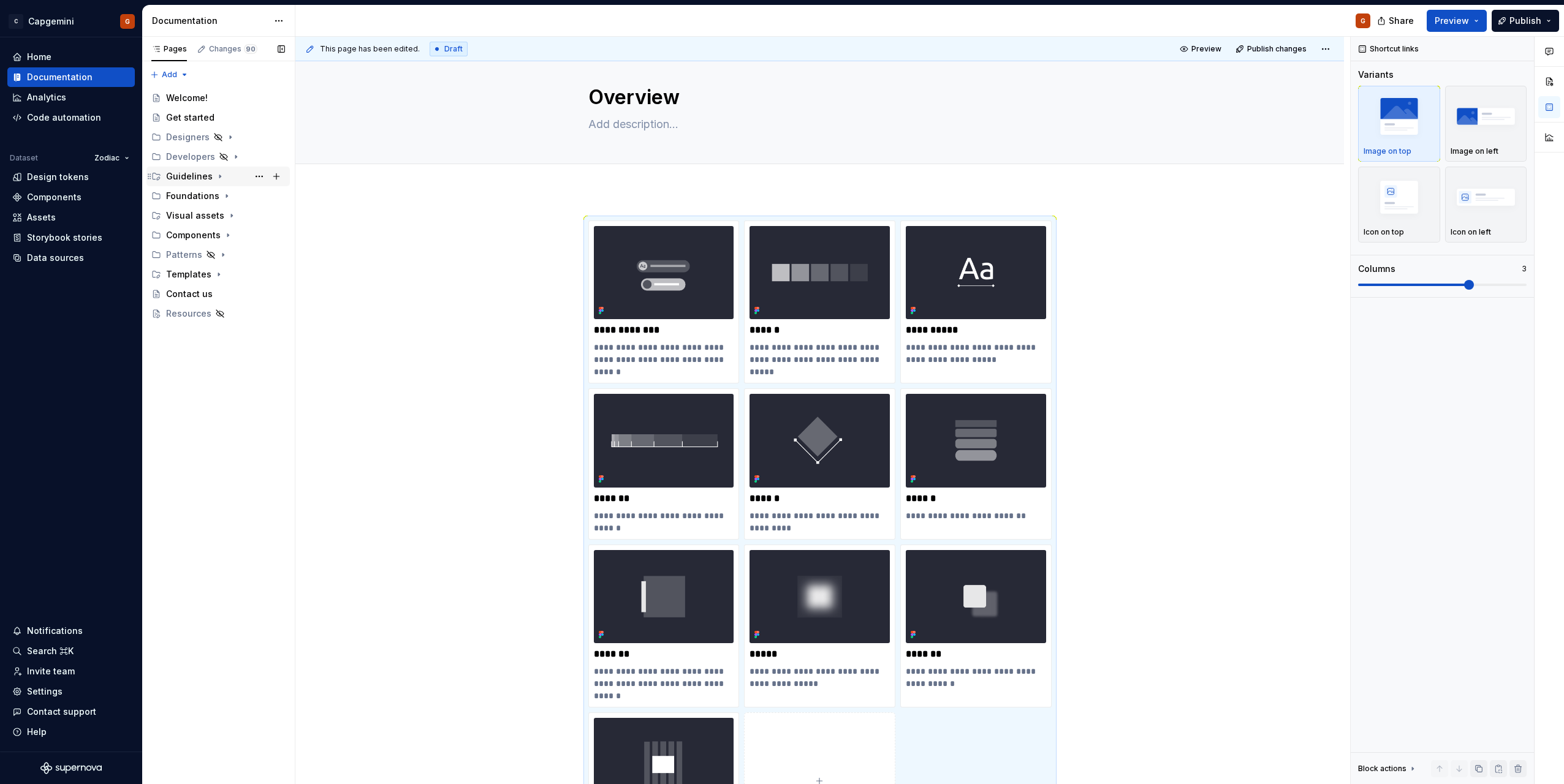 click 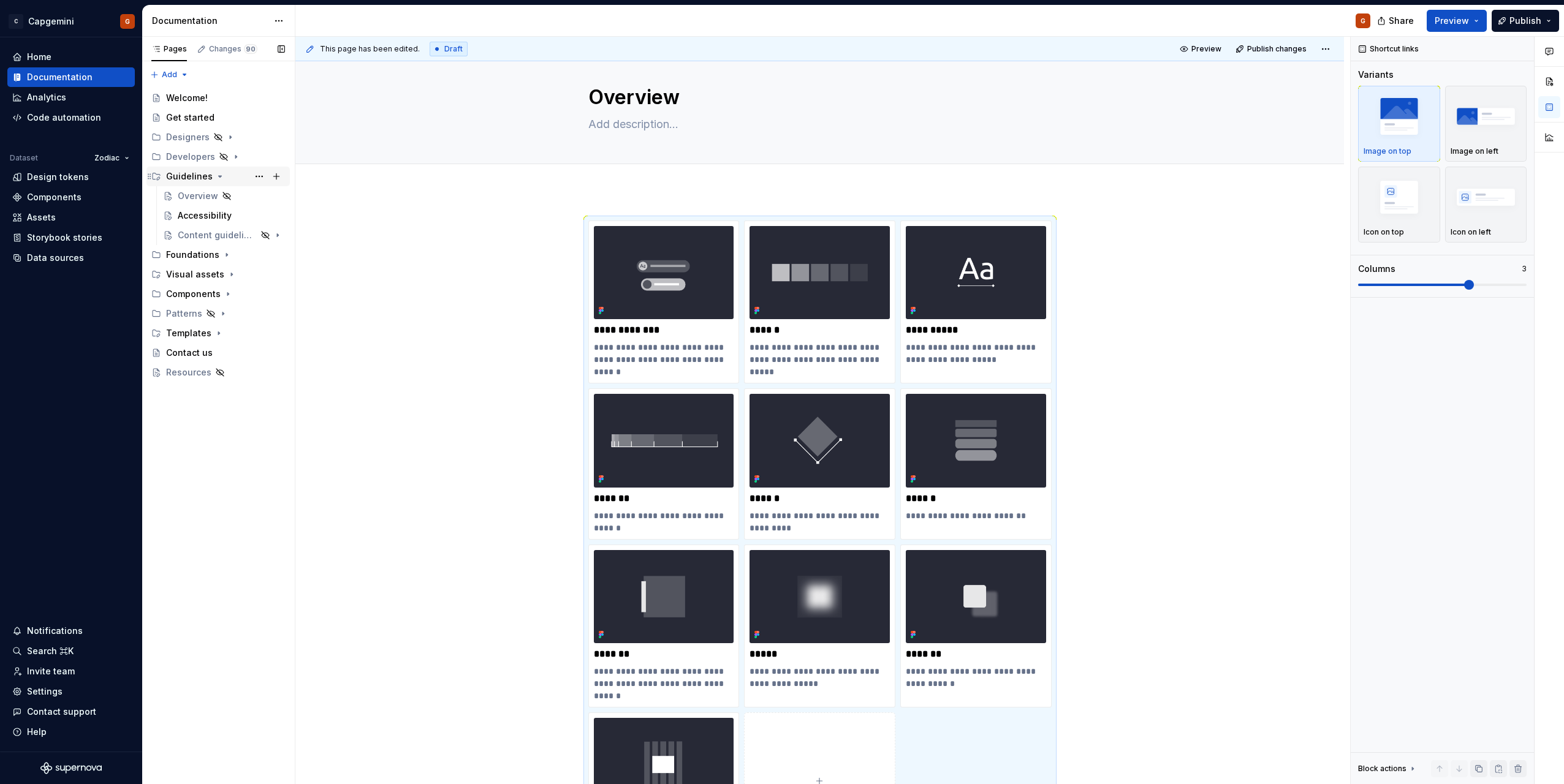 click 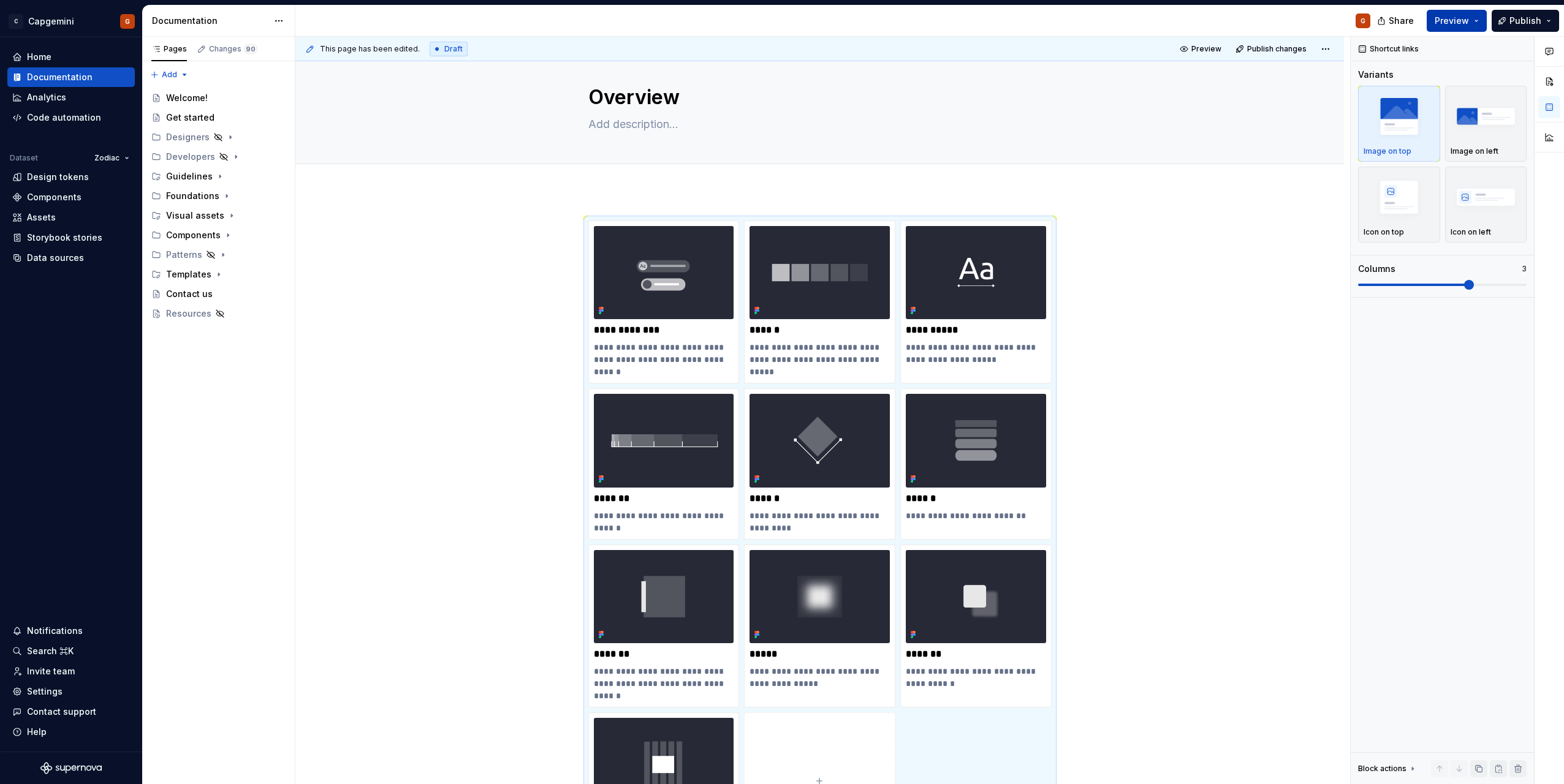 click on "Preview" at bounding box center [1457, 21] 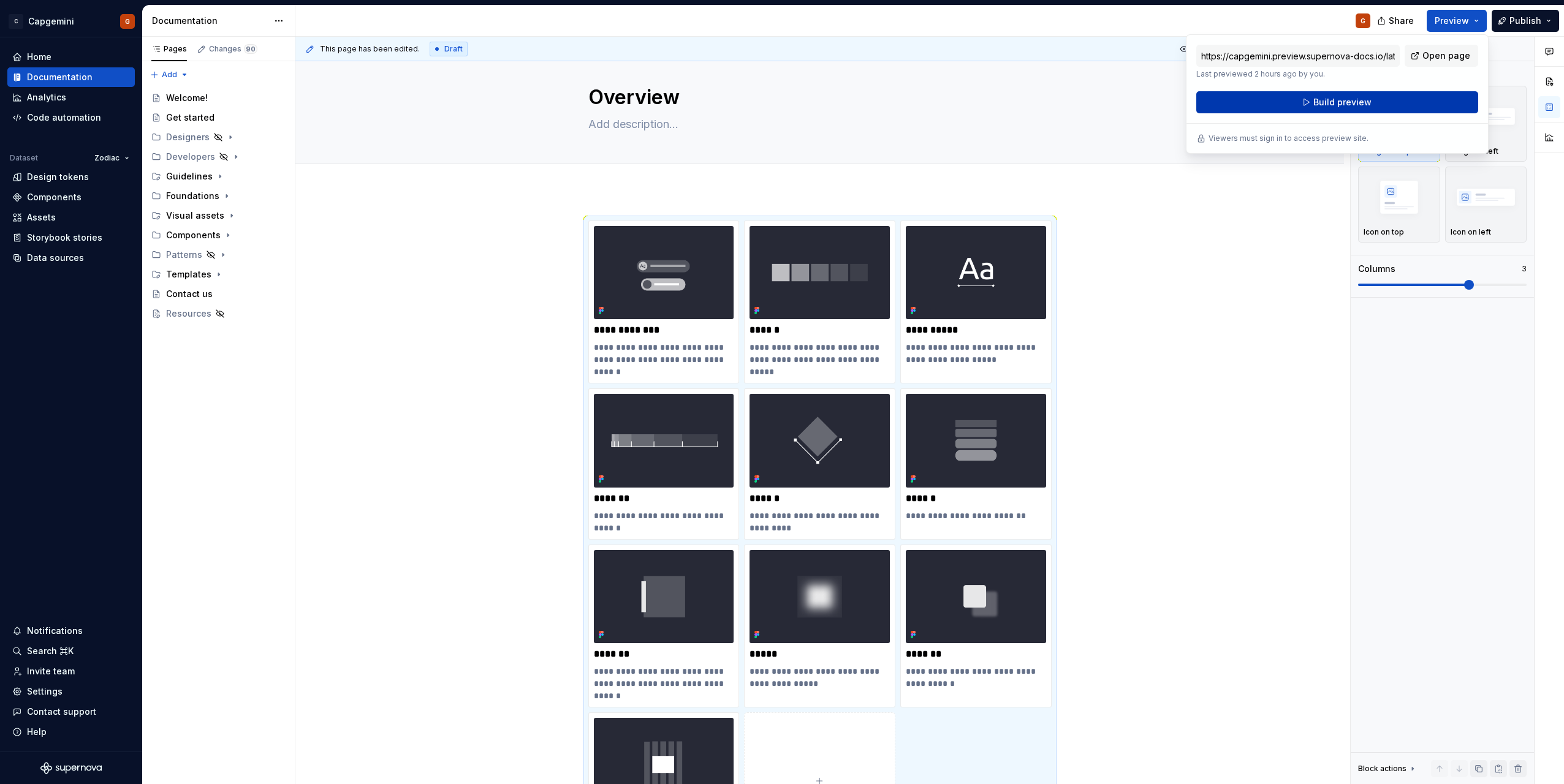 drag, startPoint x: 1484, startPoint y: 30, endPoint x: 1391, endPoint y: 102, distance: 117.6138 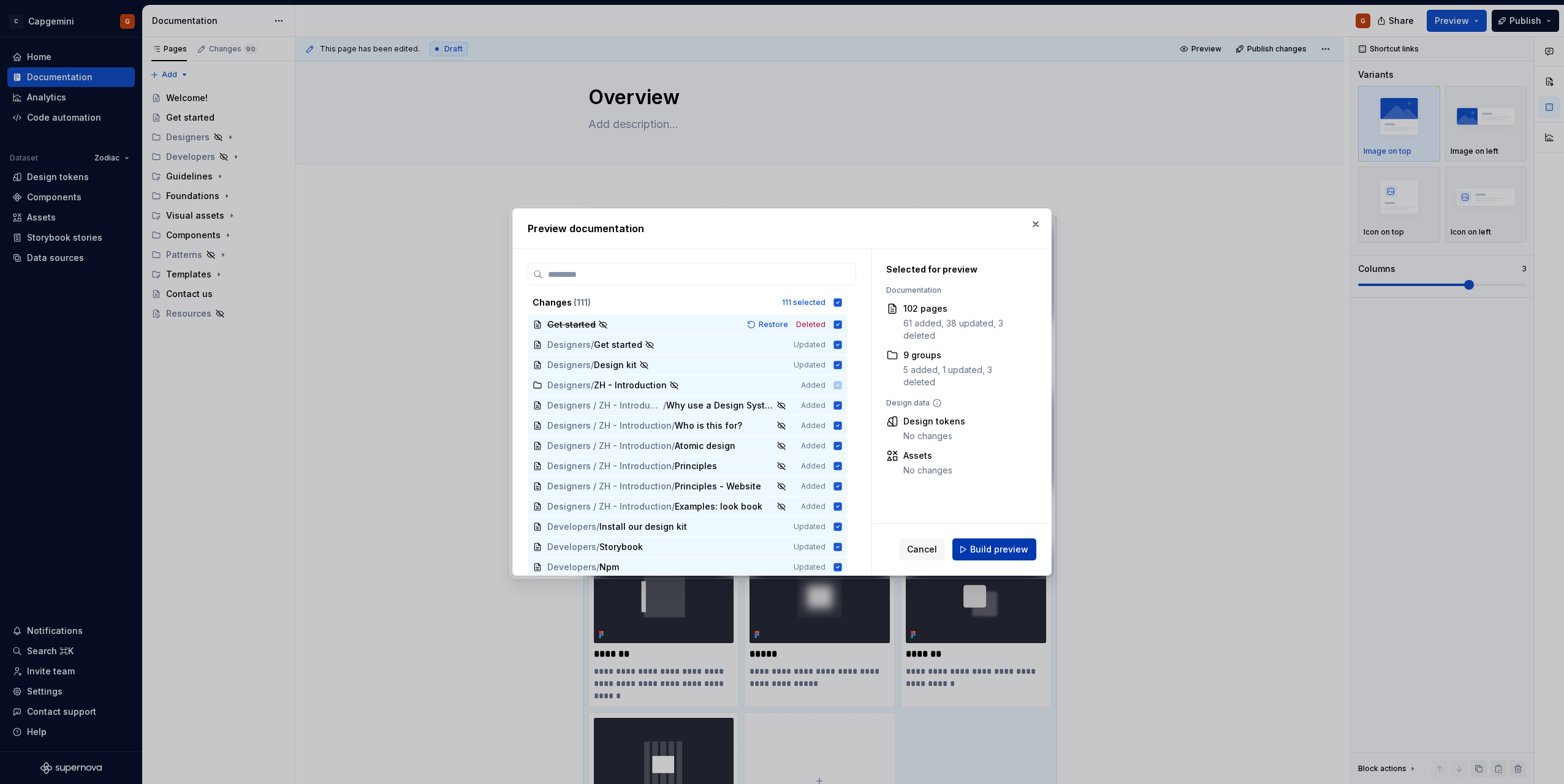 click on "Build preview" at bounding box center [999, 549] 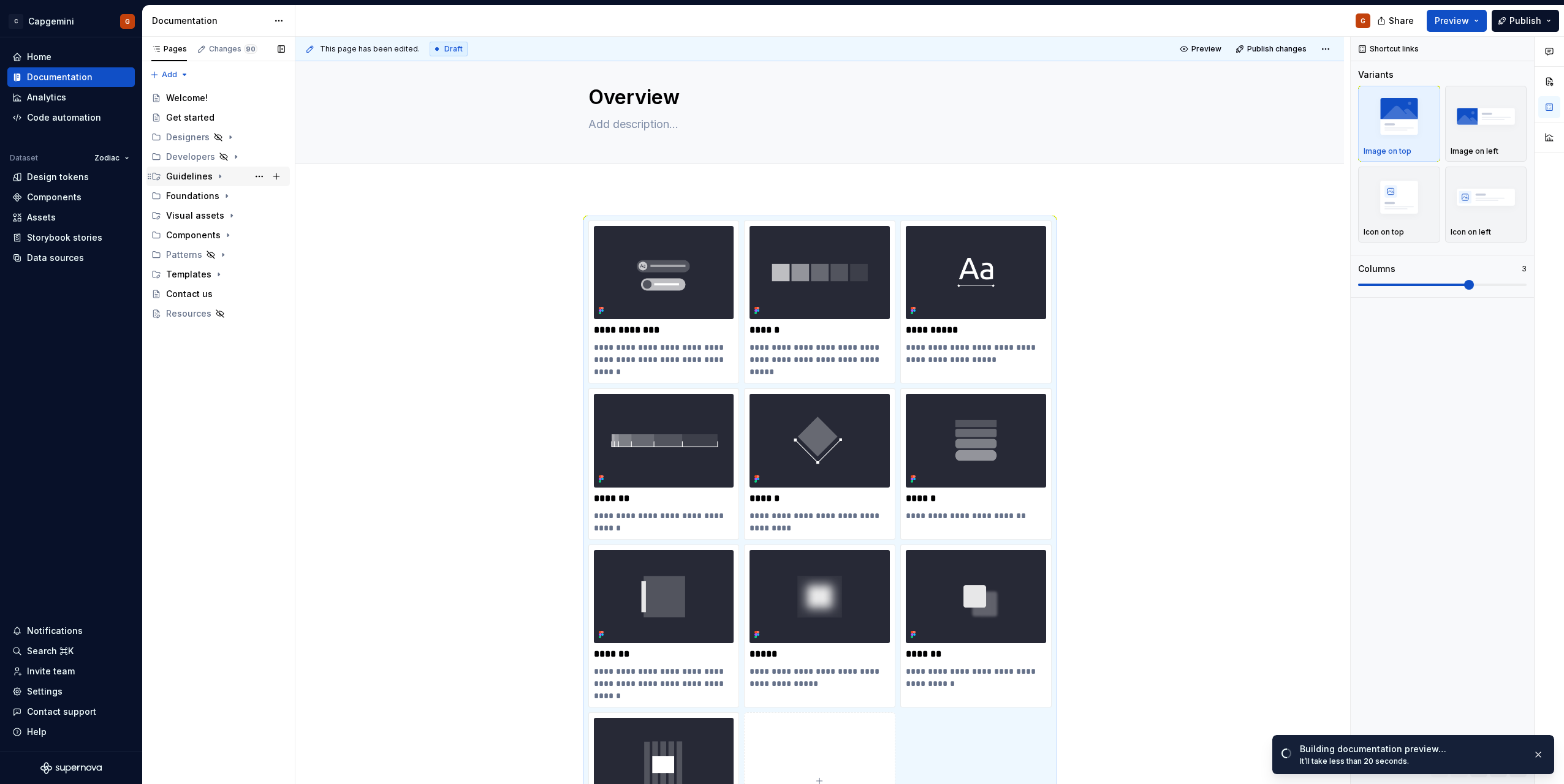 click 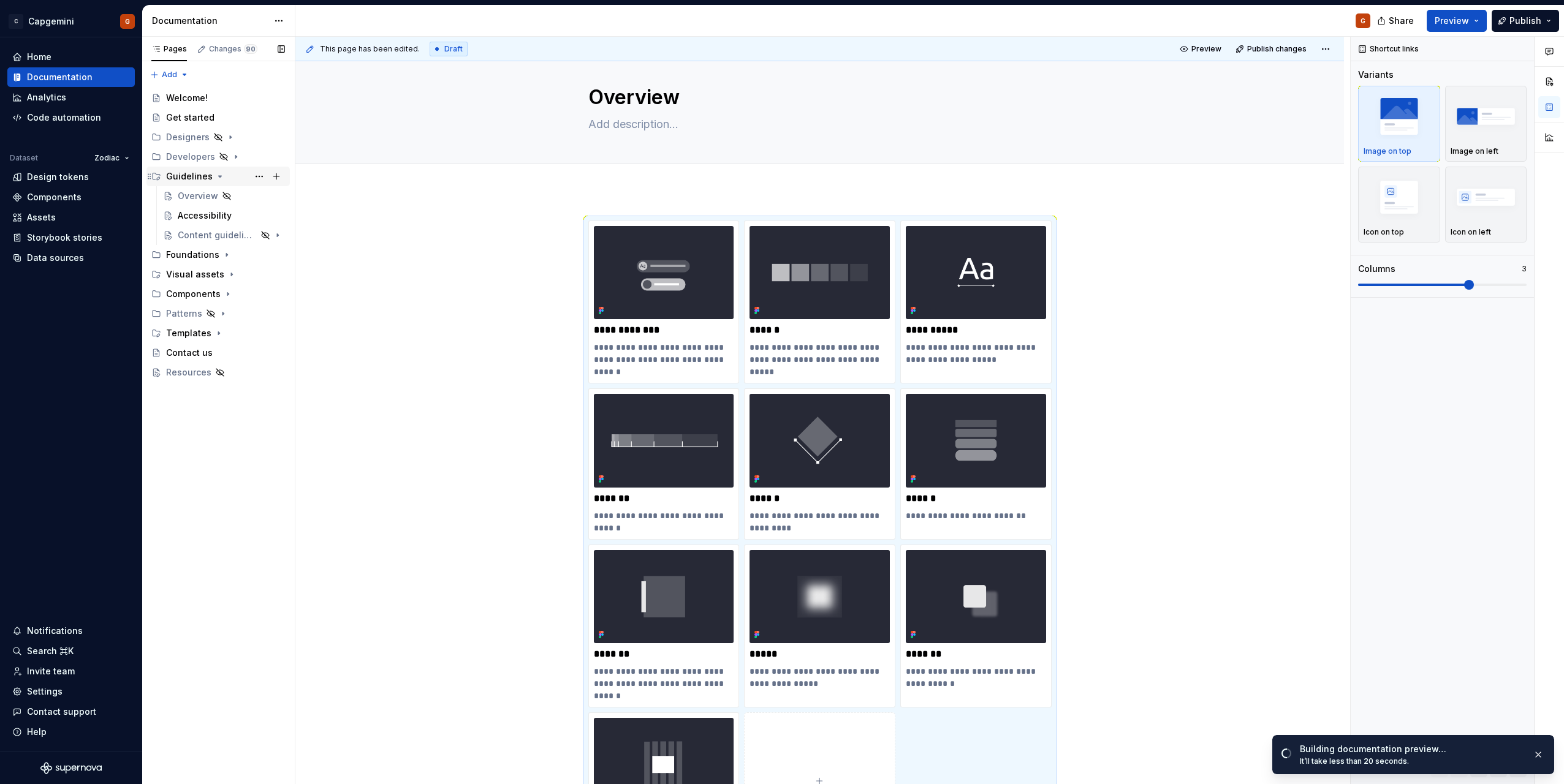 click 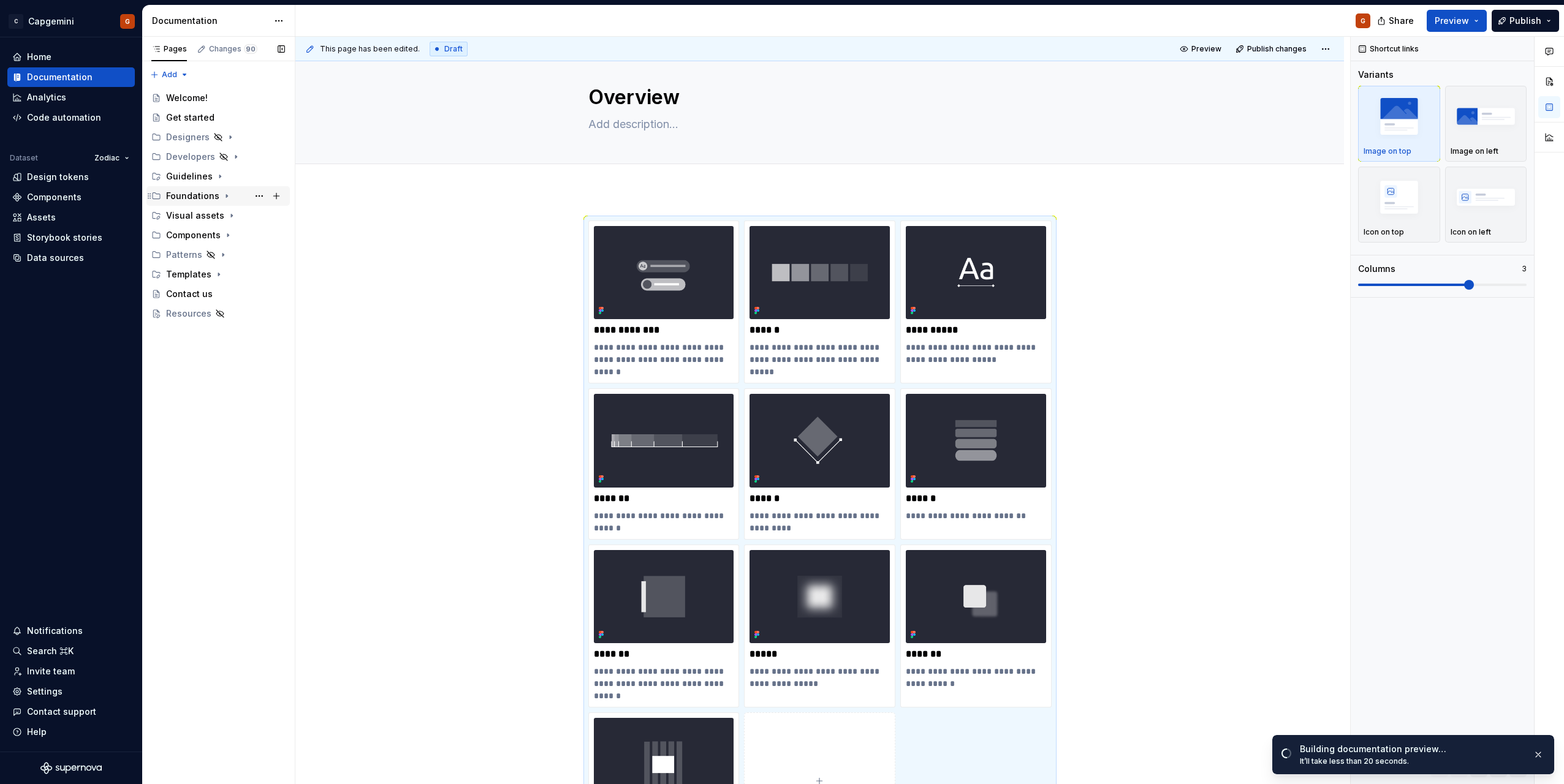 click 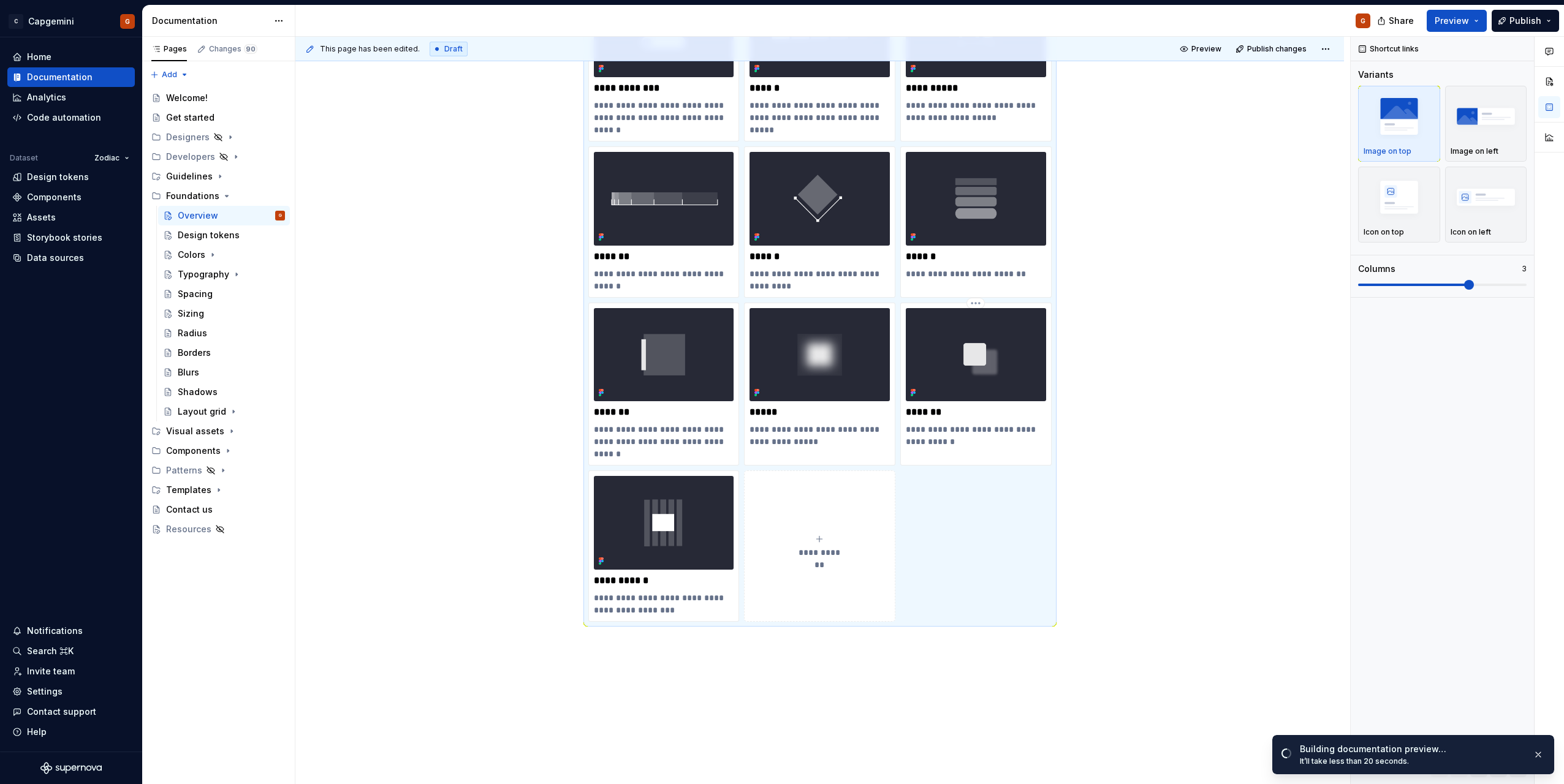 scroll, scrollTop: 263, scrollLeft: 0, axis: vertical 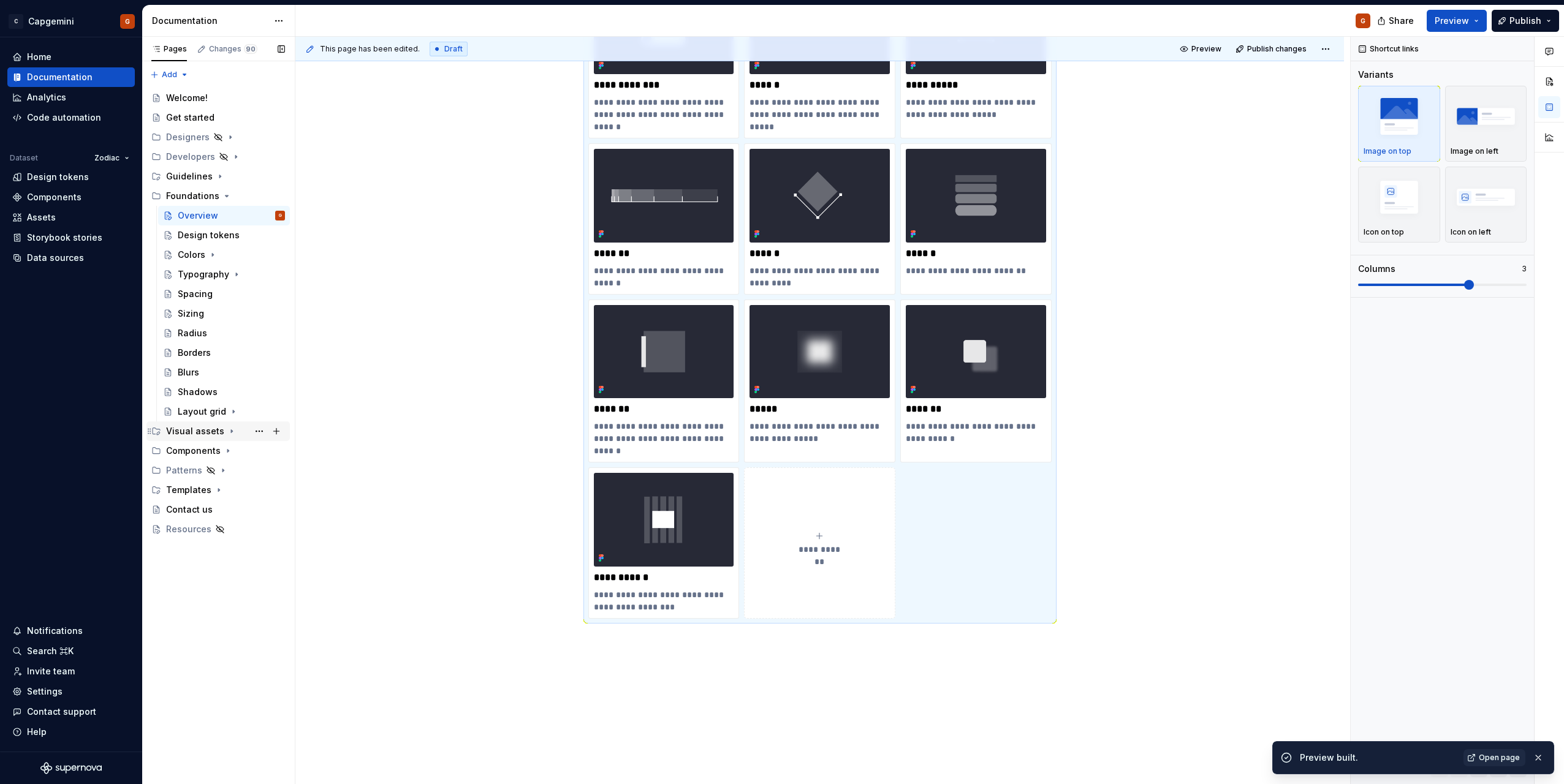 click 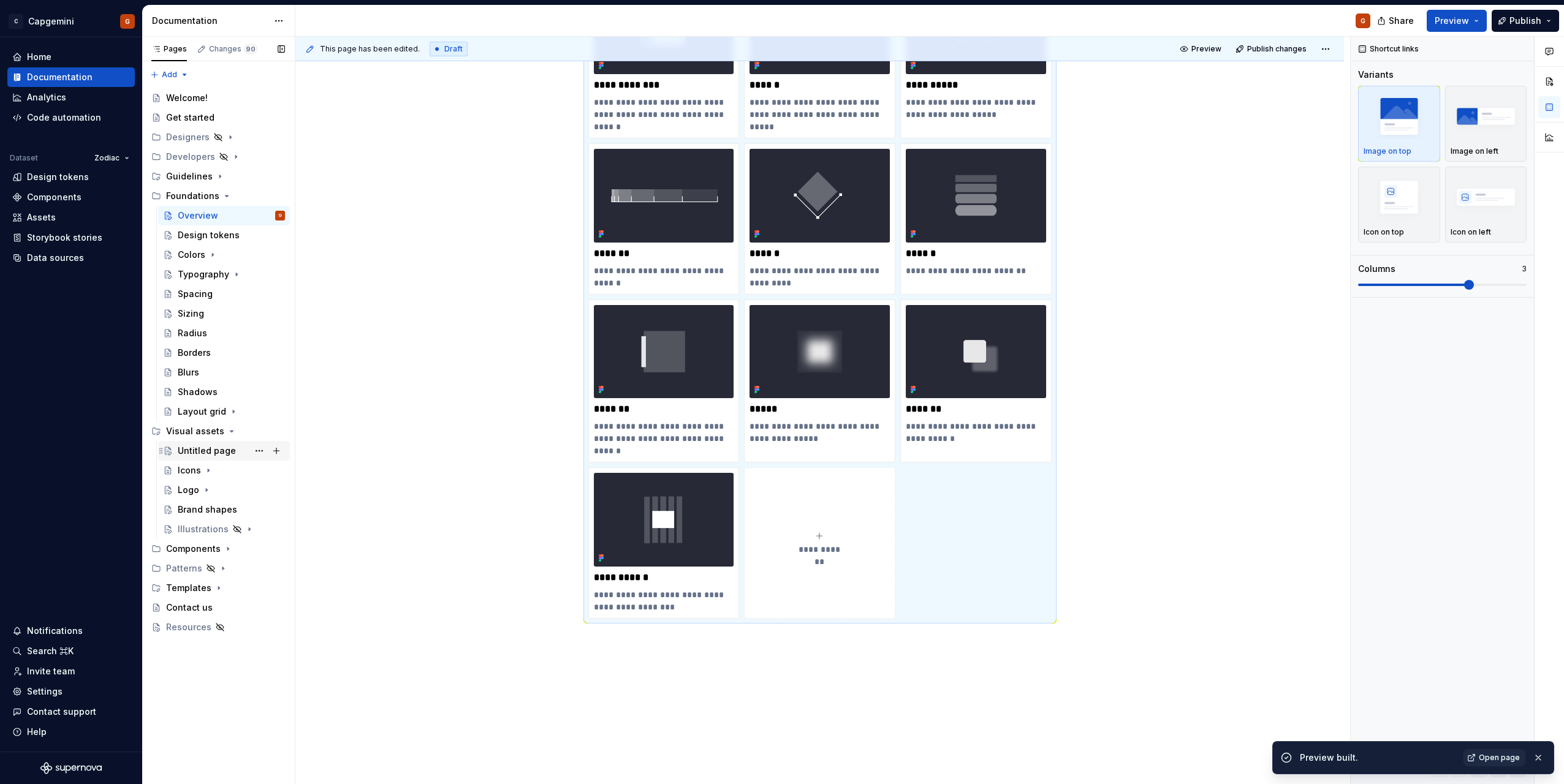 click on "Untitled page" at bounding box center (207, 451) 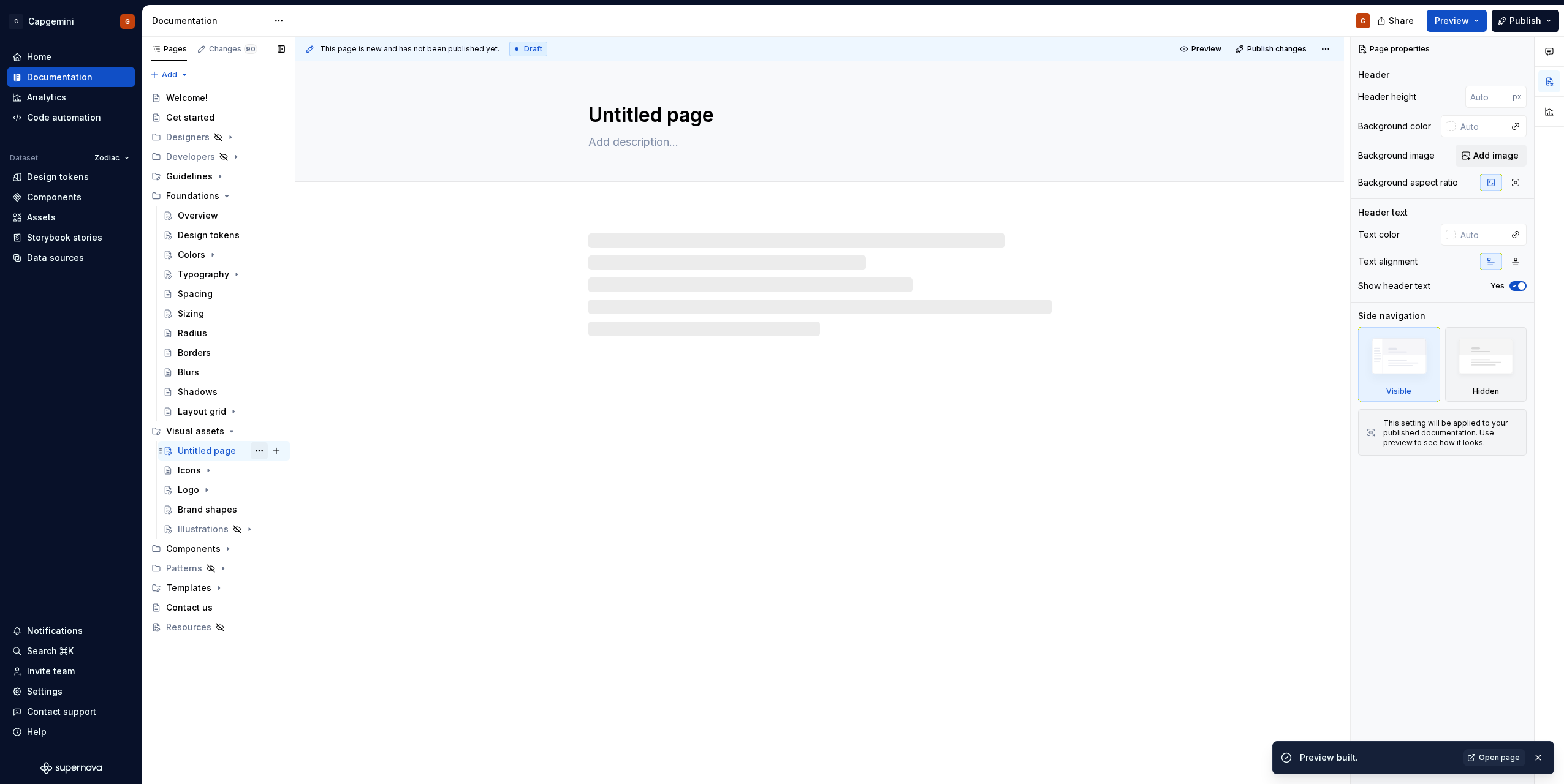 click at bounding box center [259, 451] 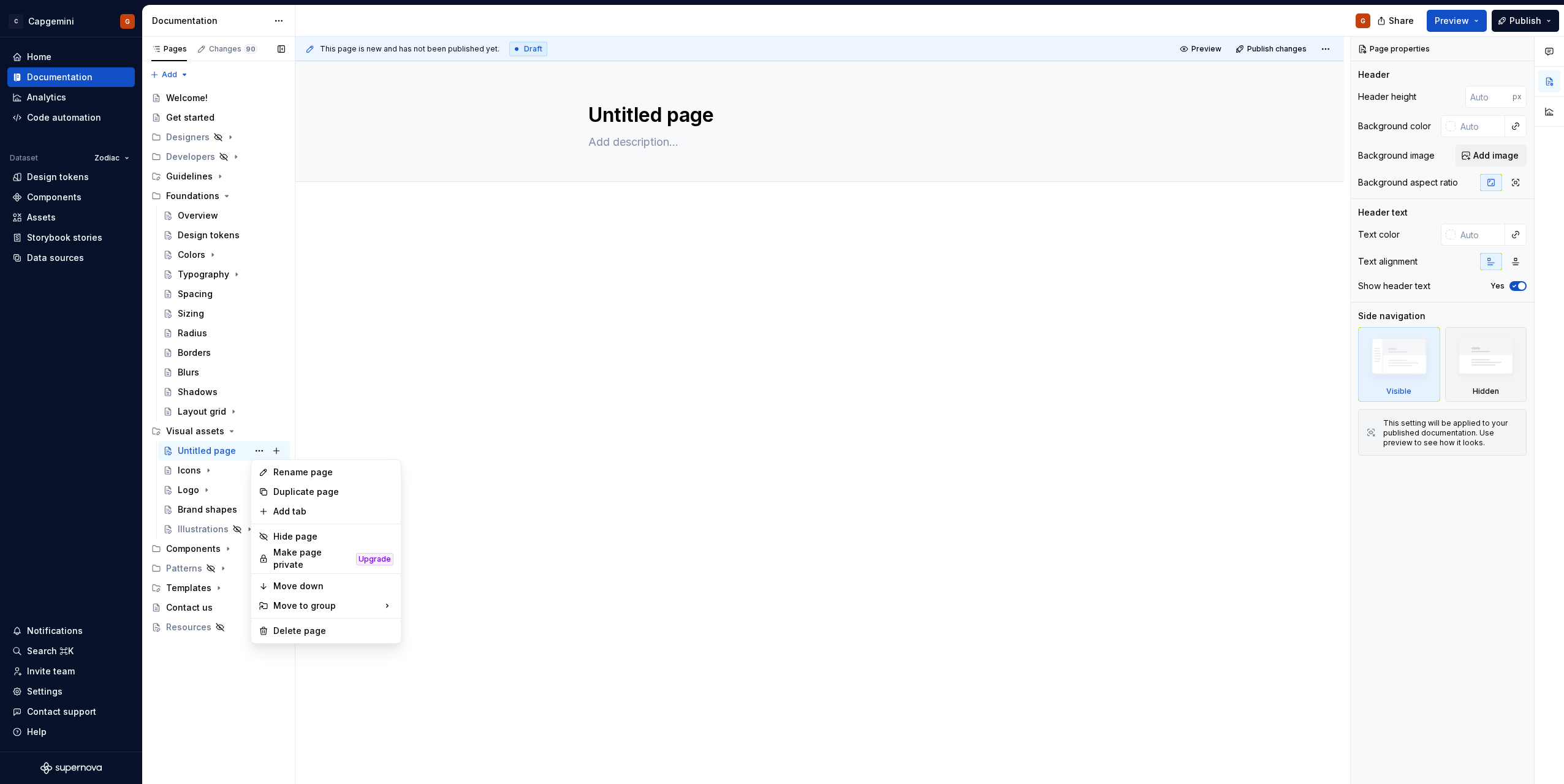 type on "*" 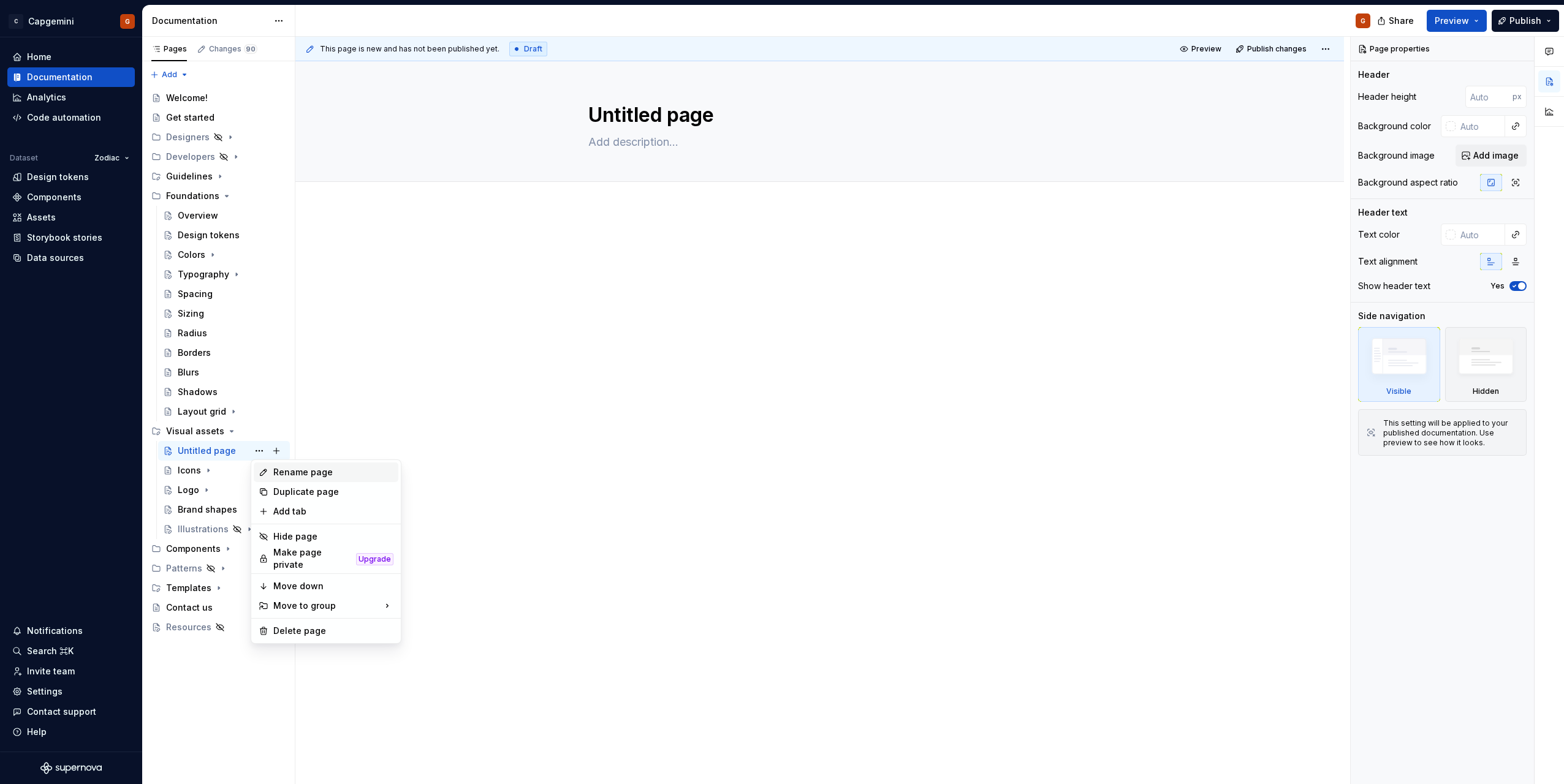 click on "Rename page" at bounding box center [333, 472] 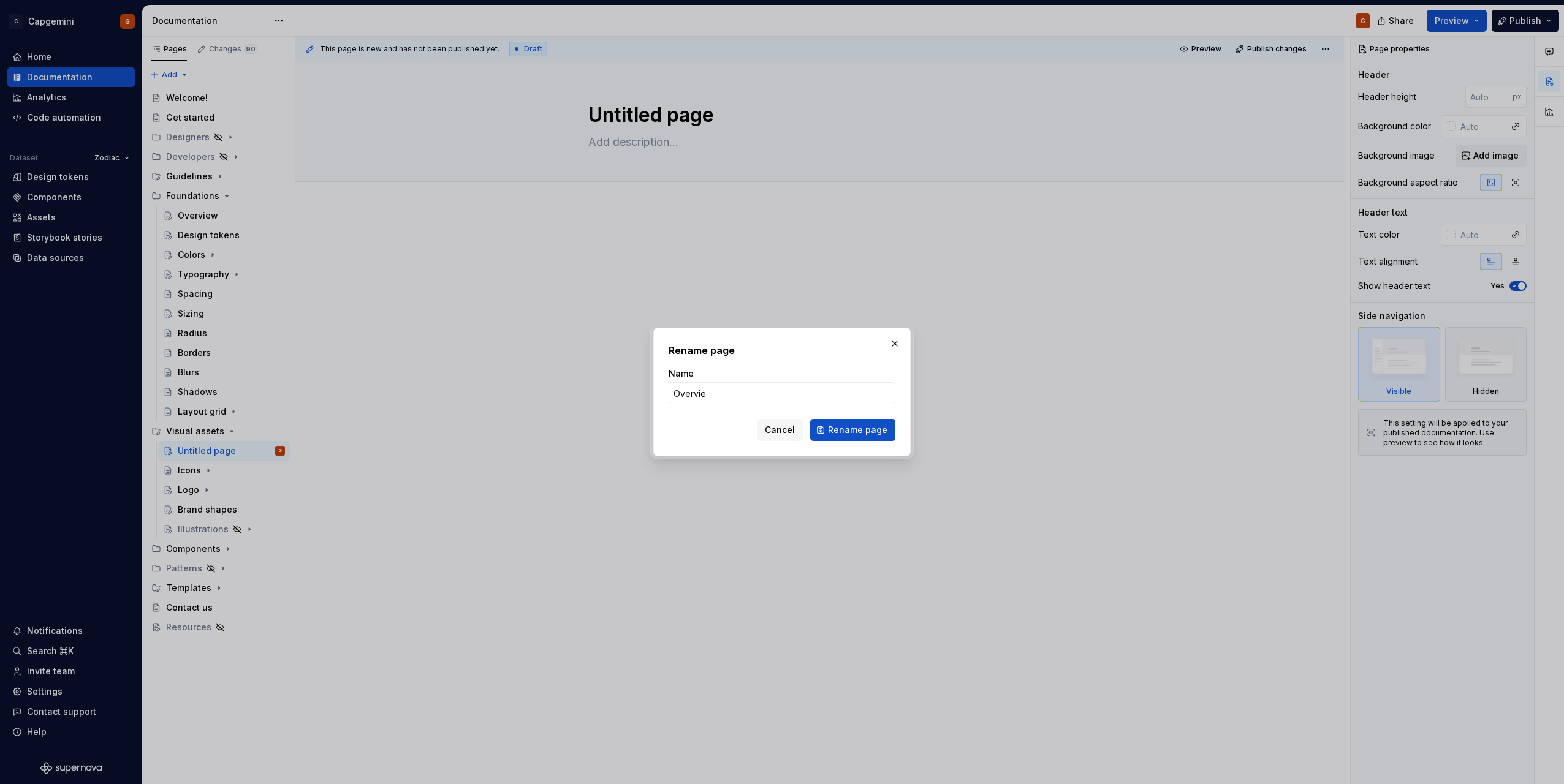 type on "Overview" 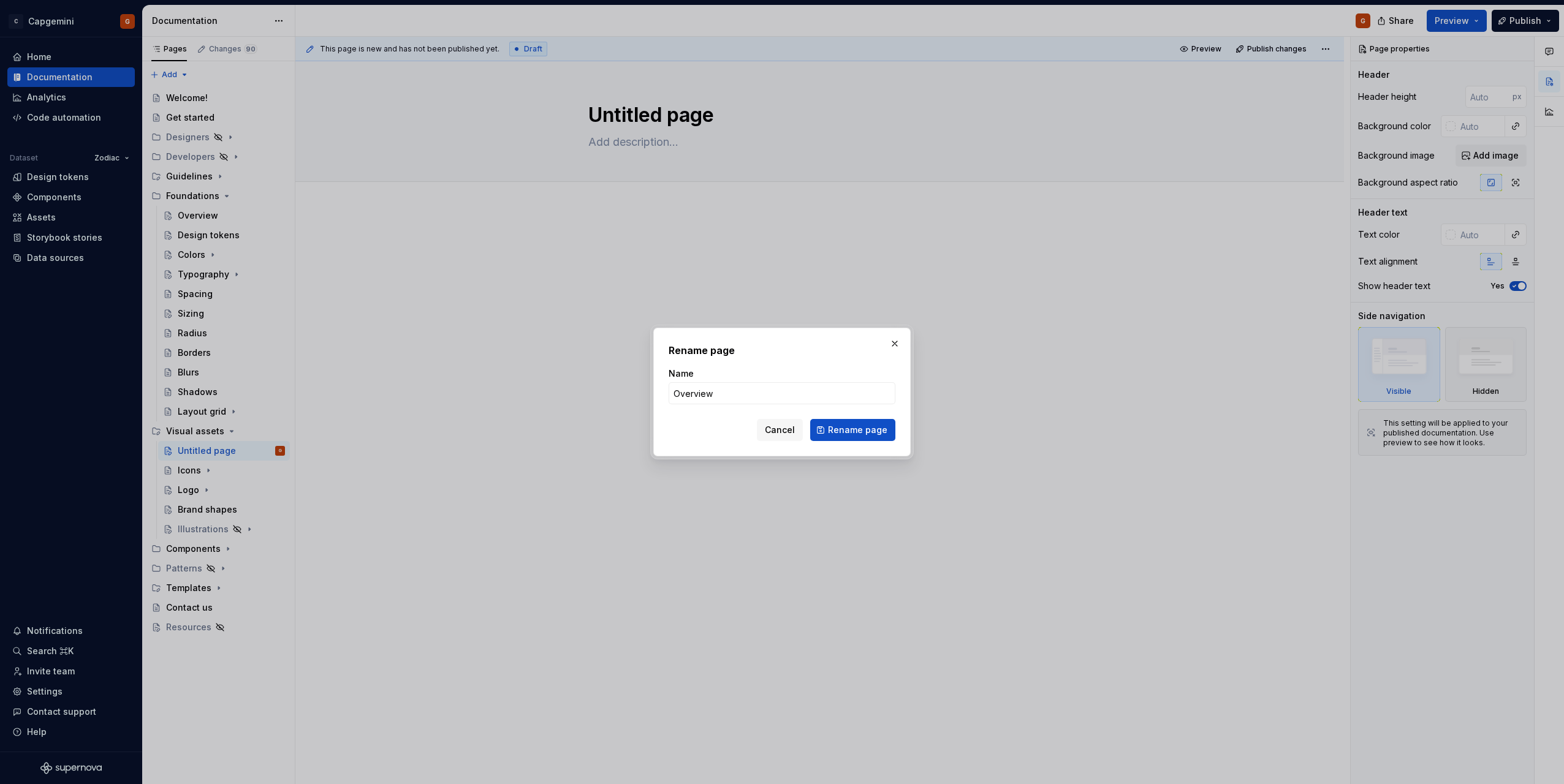 click on "Rename page" at bounding box center (852, 430) 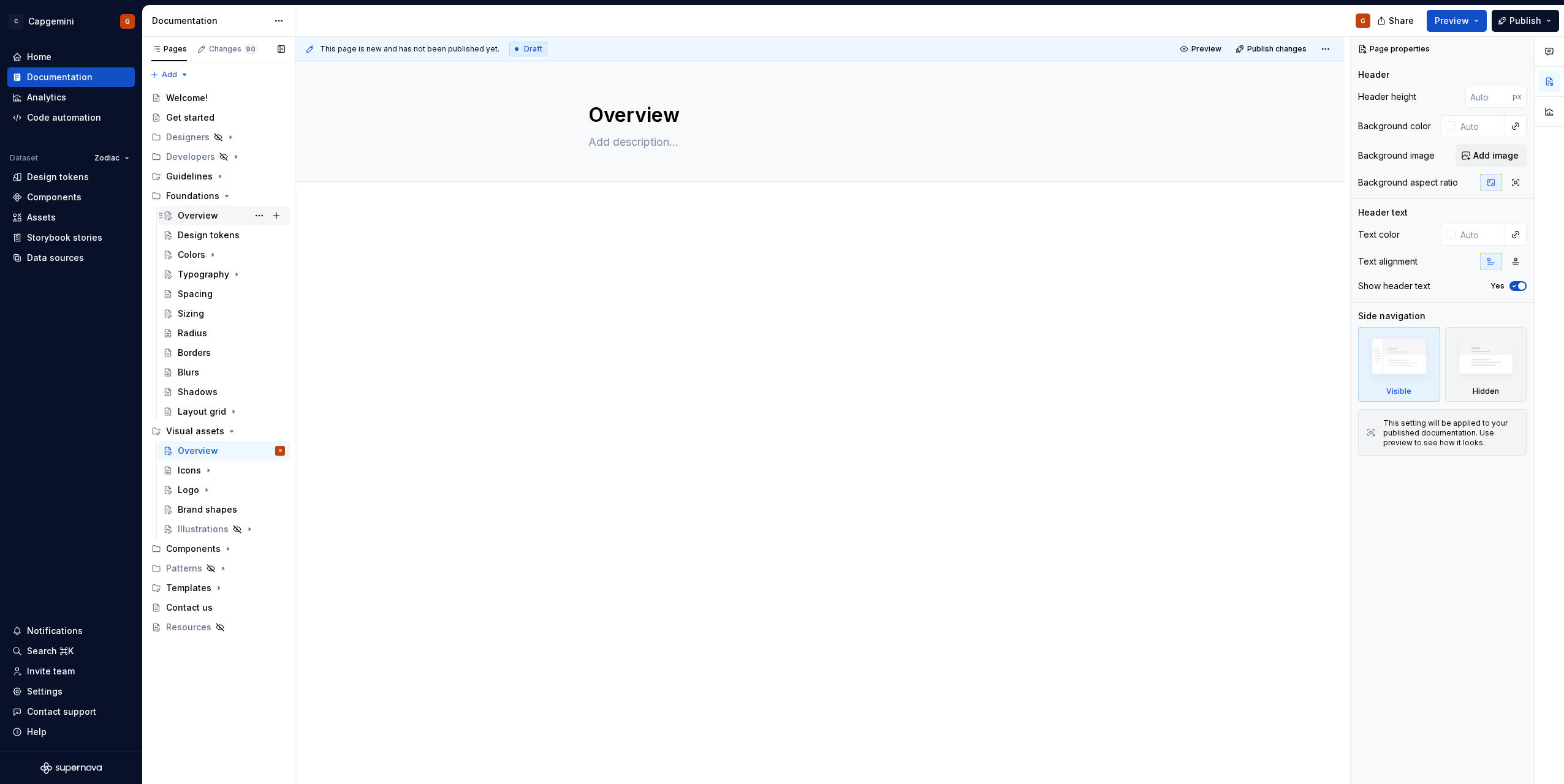 click on "Overview" at bounding box center [198, 216] 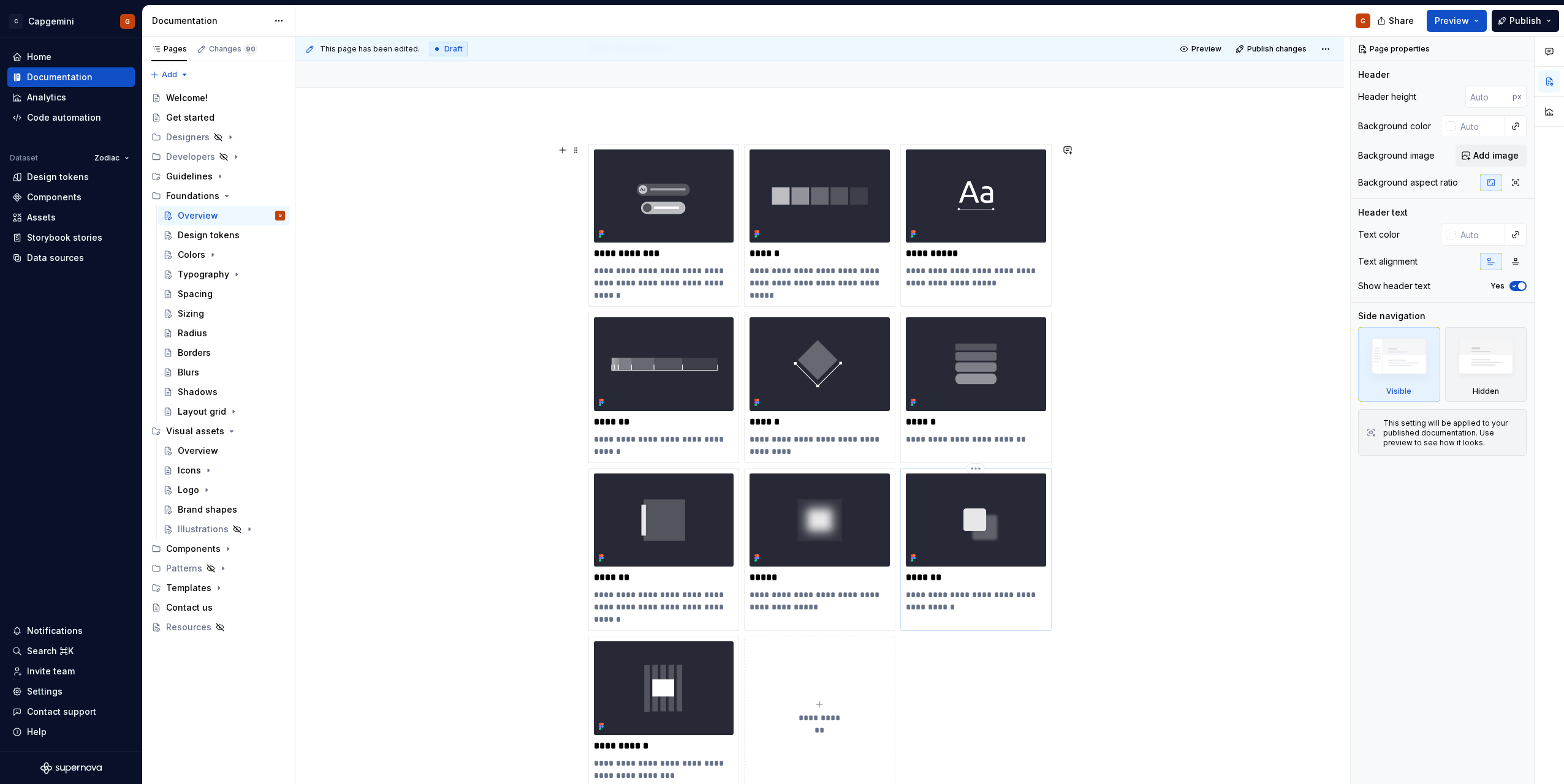 scroll, scrollTop: 123, scrollLeft: 0, axis: vertical 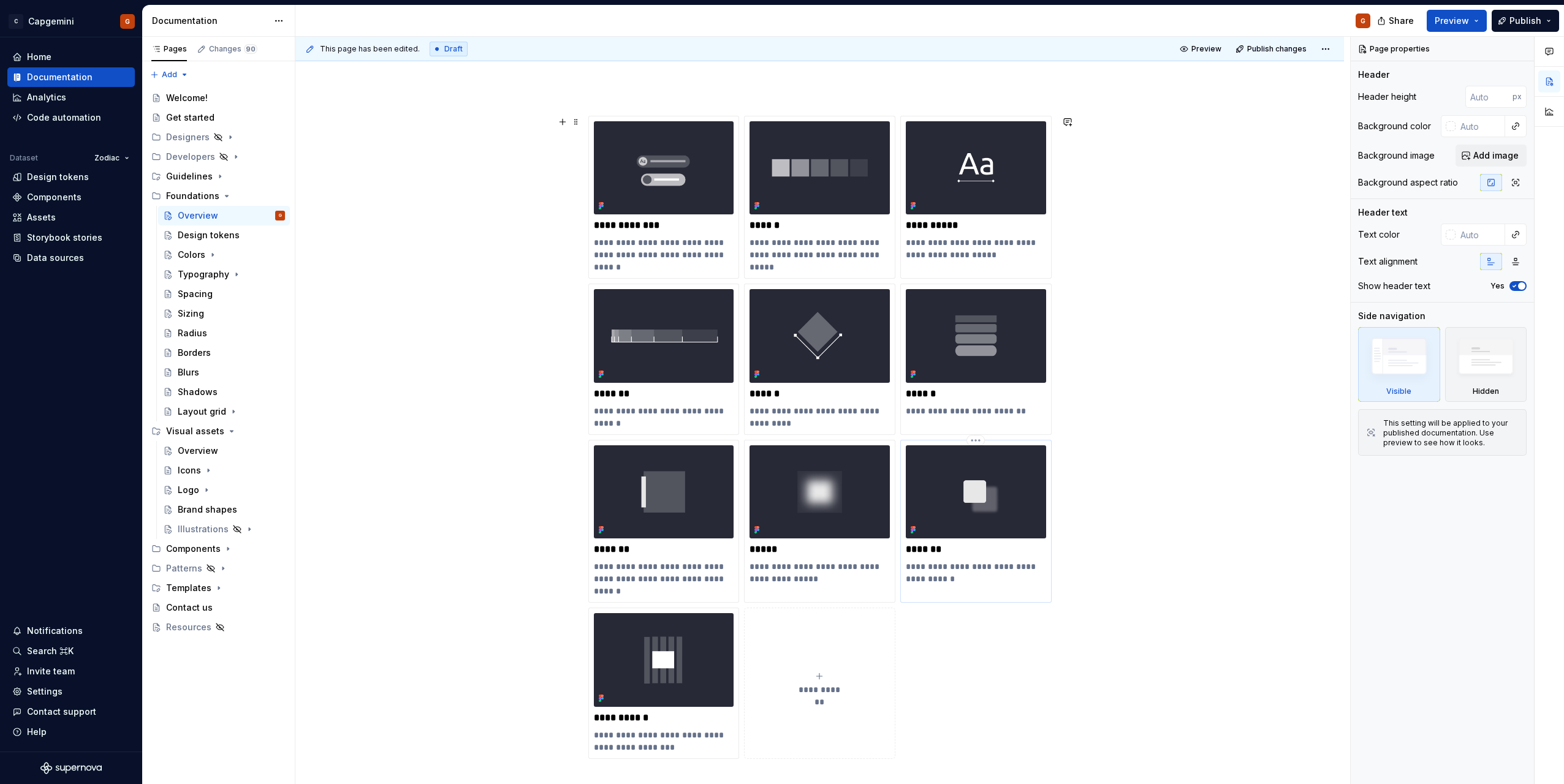 click at bounding box center [976, 492] 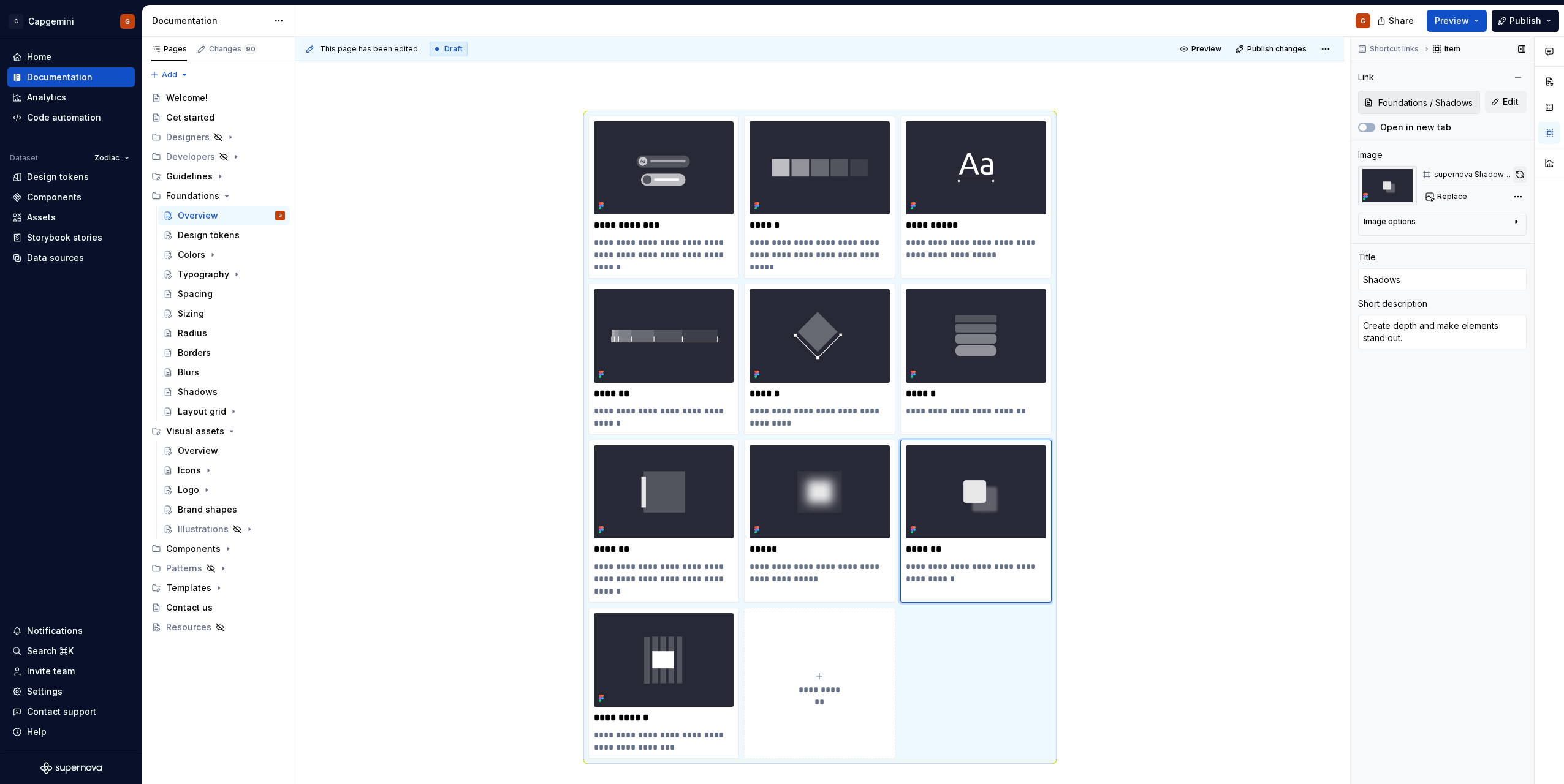 click at bounding box center [1520, 175] 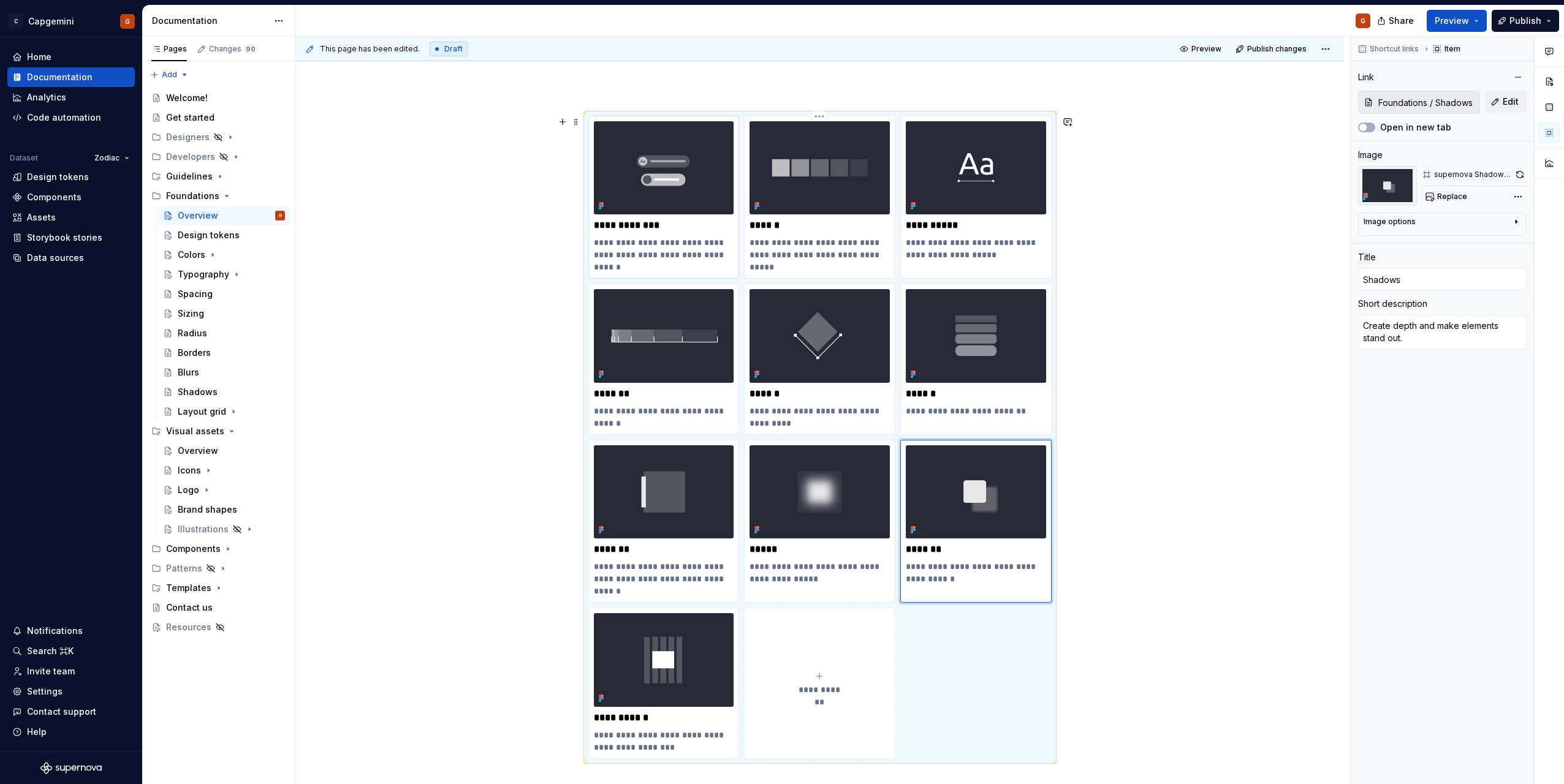 click at bounding box center (664, 168) 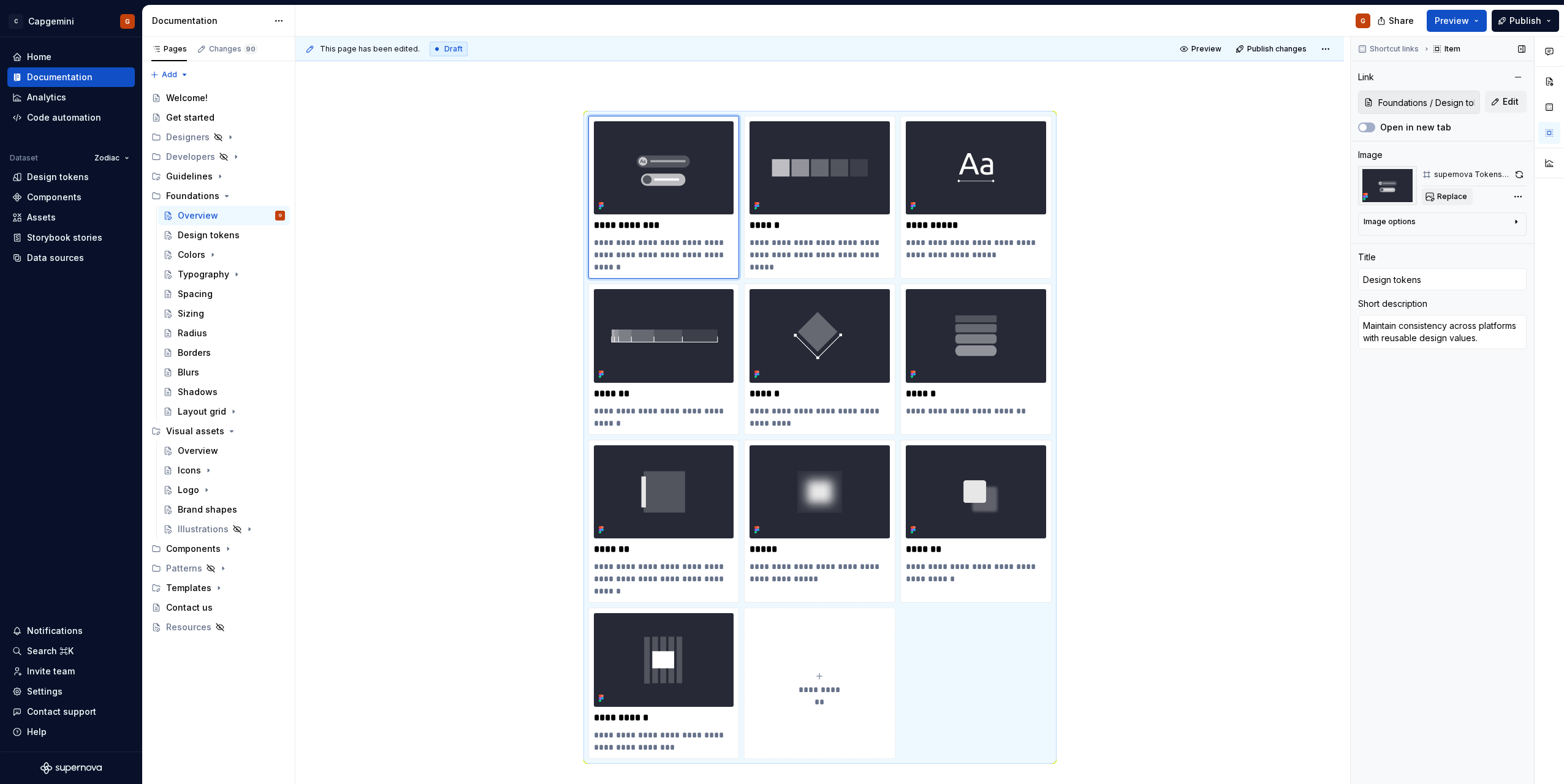 click on "Replace" at bounding box center (1452, 197) 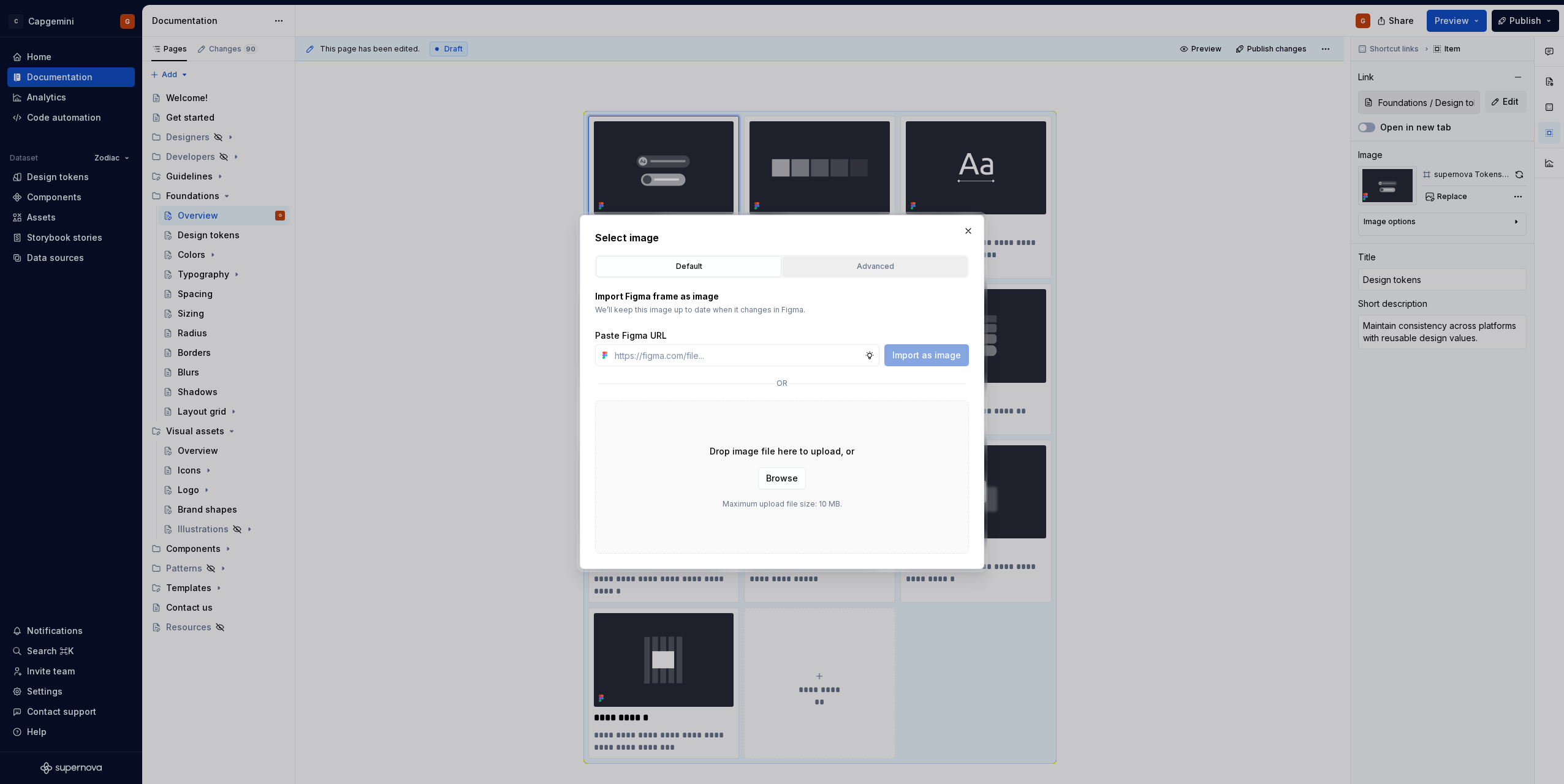 type on "*" 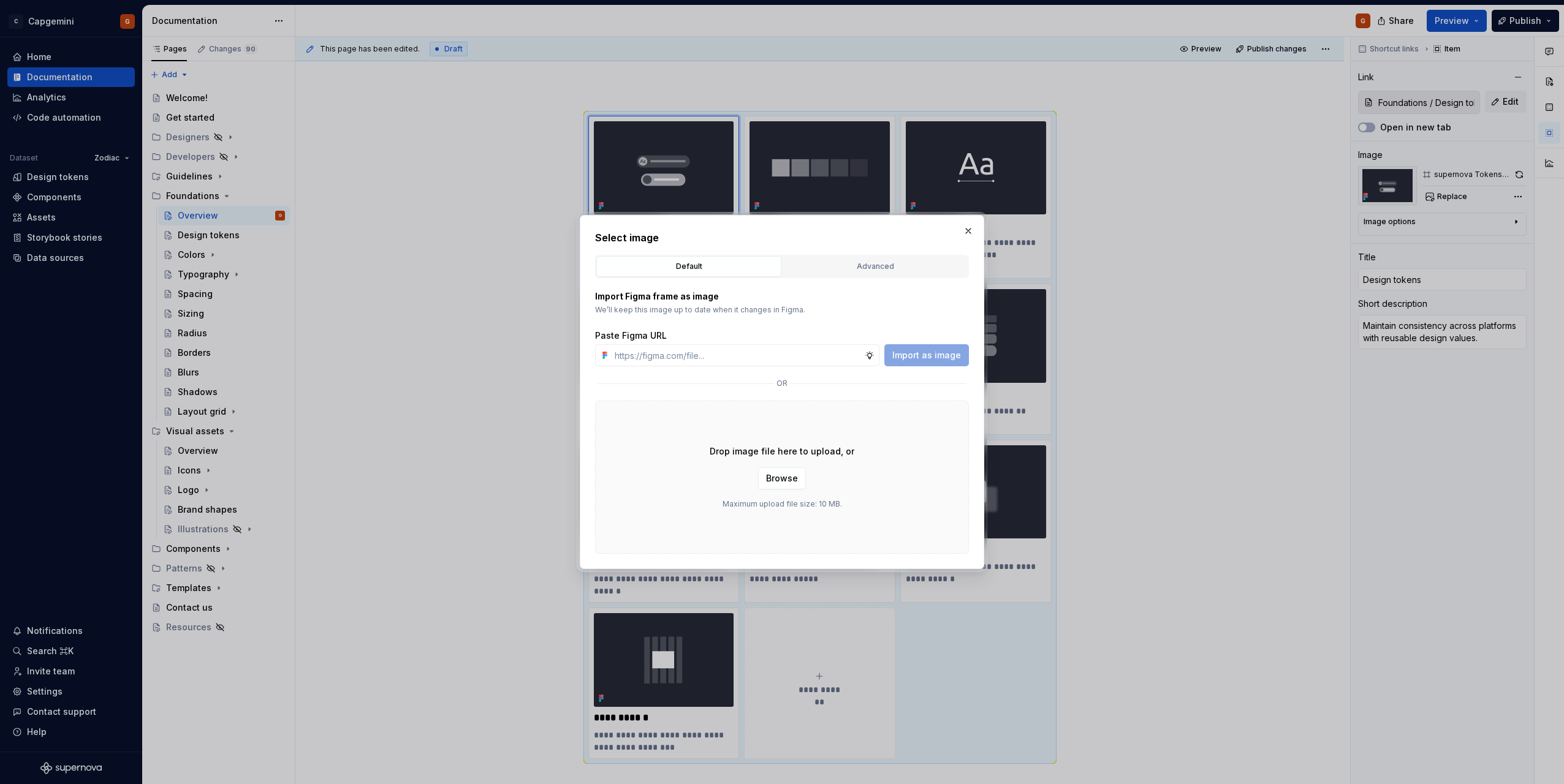 click on "Import Figma frame as image" at bounding box center (782, 296) 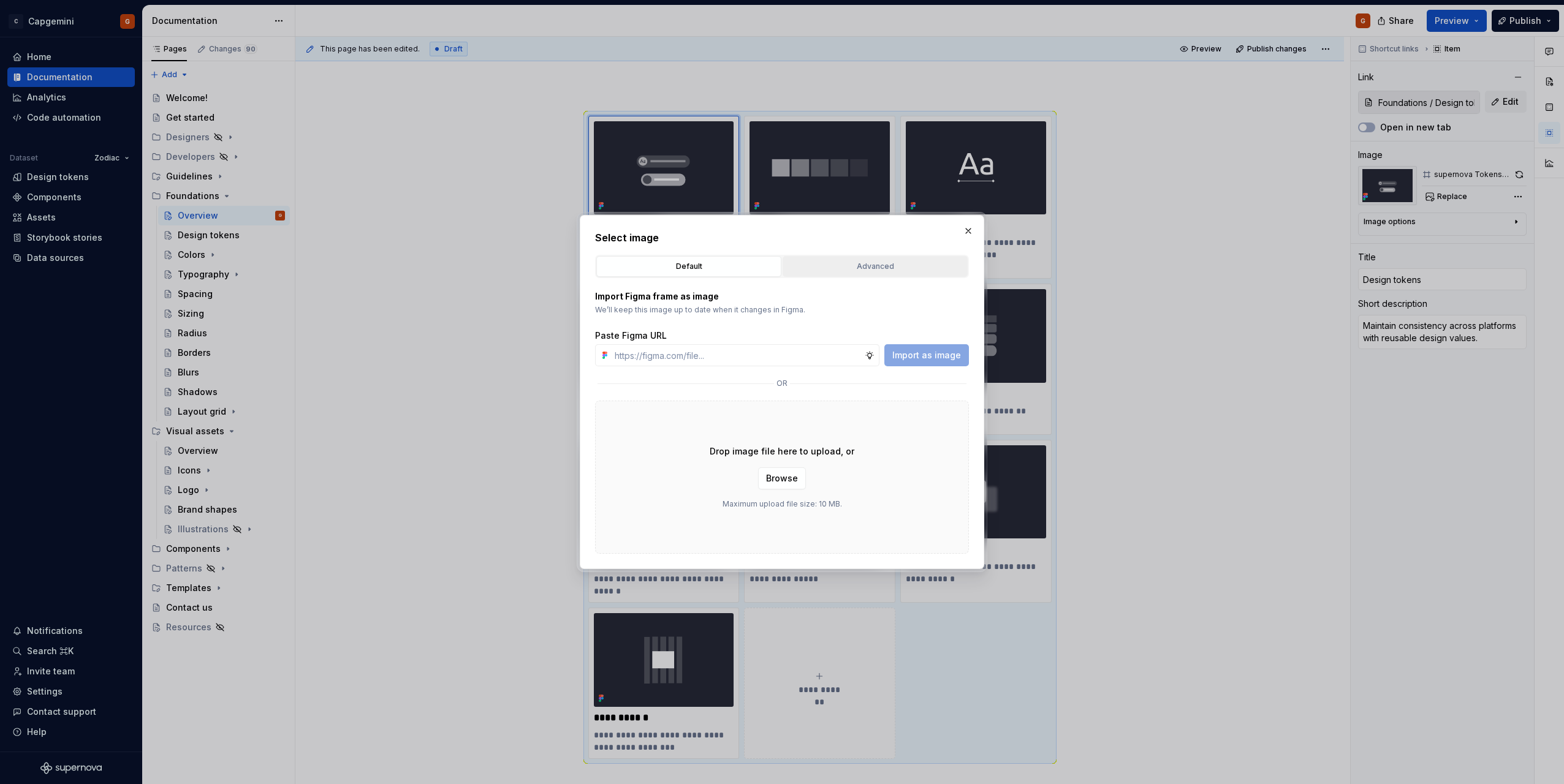 click on "Advanced" at bounding box center (875, 266) 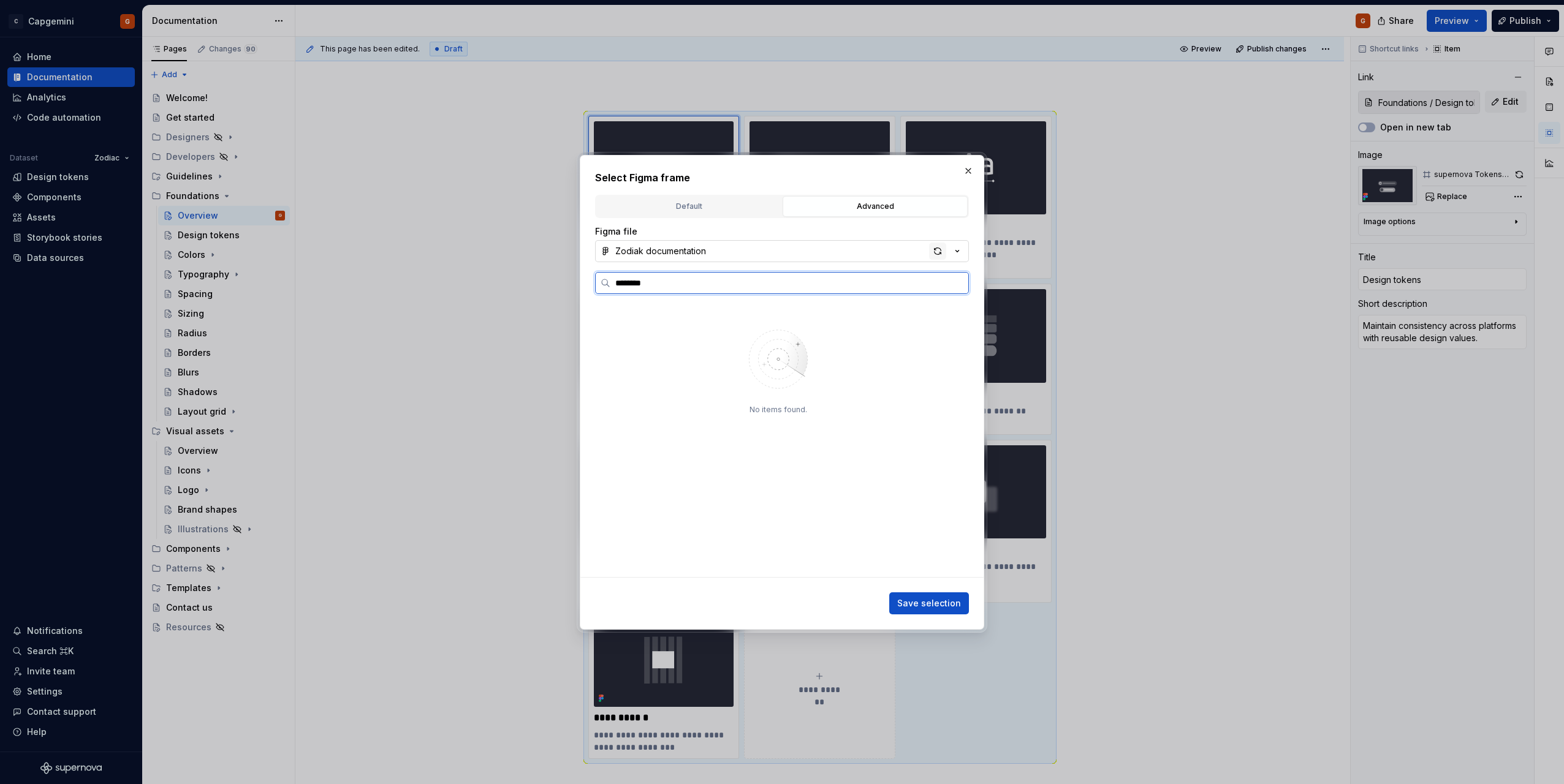 type on "********" 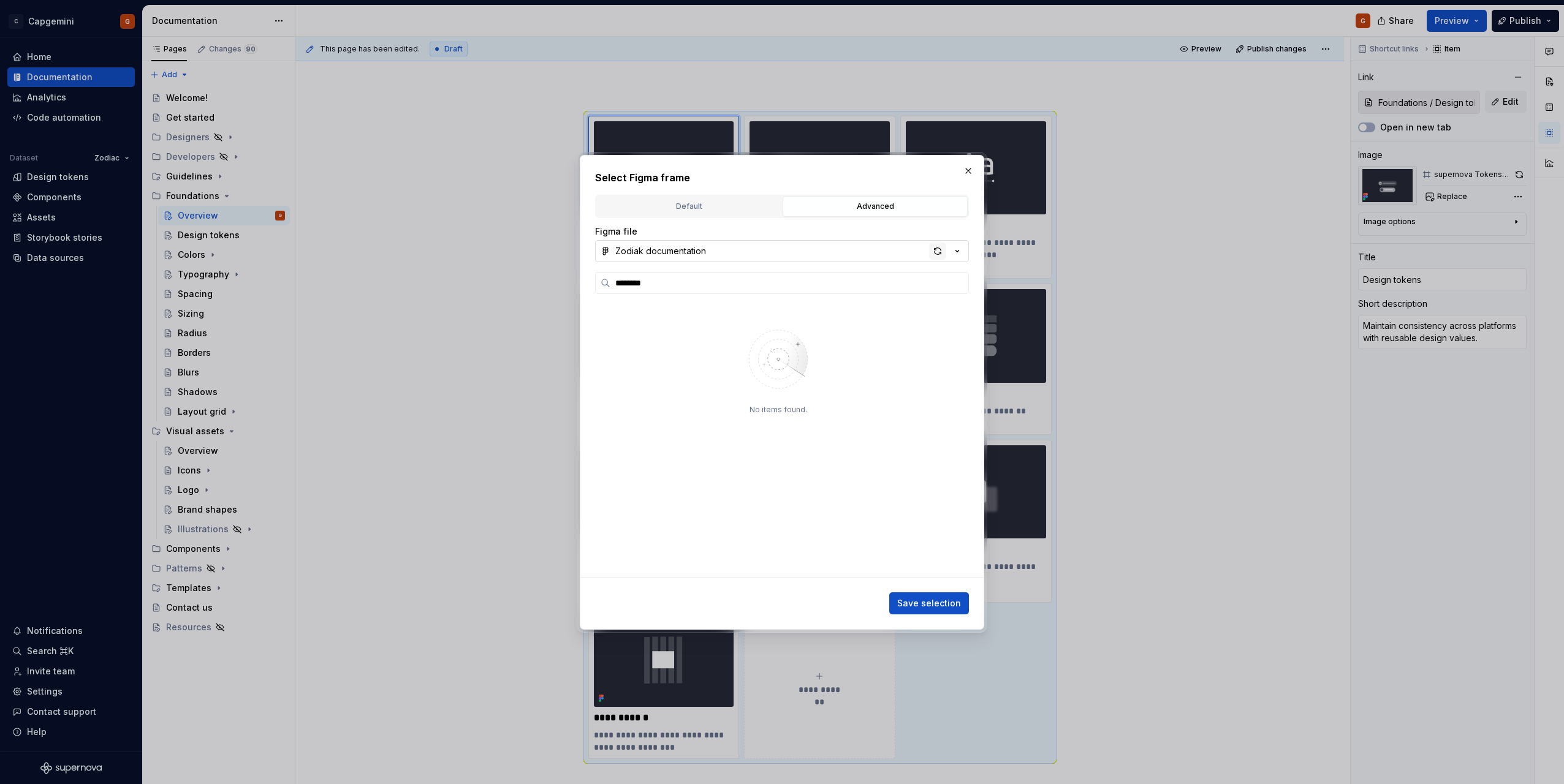 click at bounding box center [938, 251] 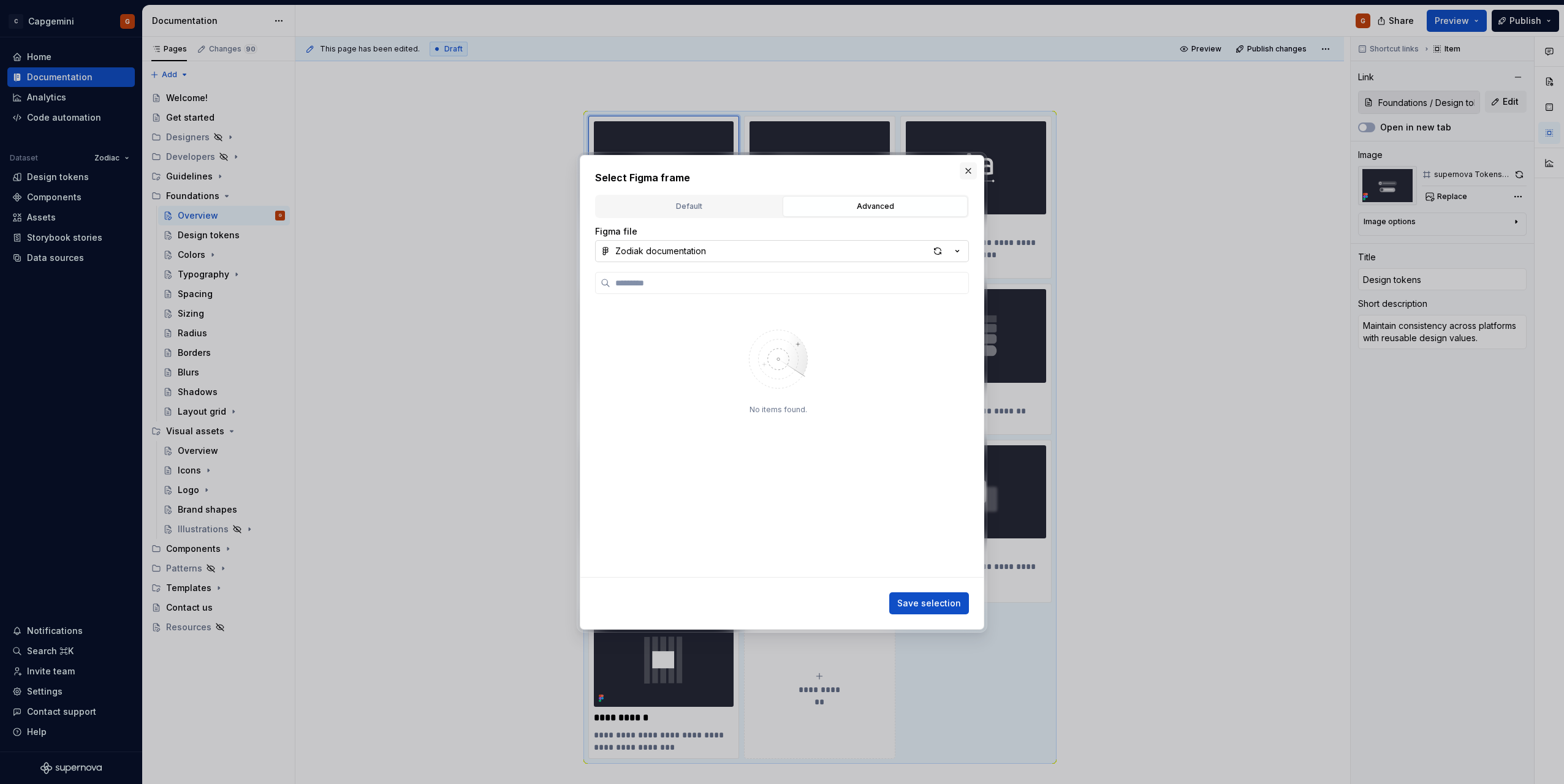 click at bounding box center (968, 171) 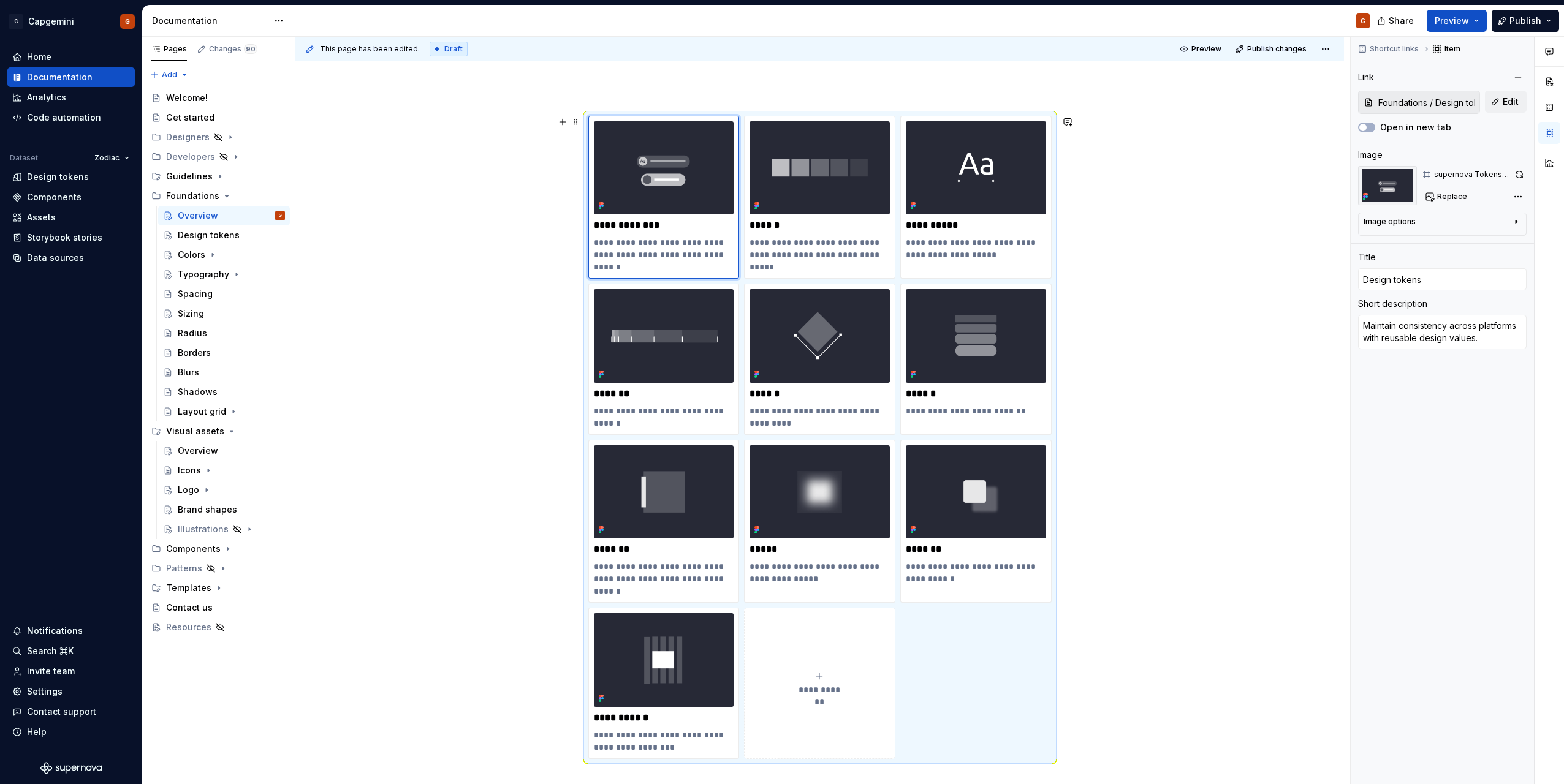 click on "**********" at bounding box center (819, 548) 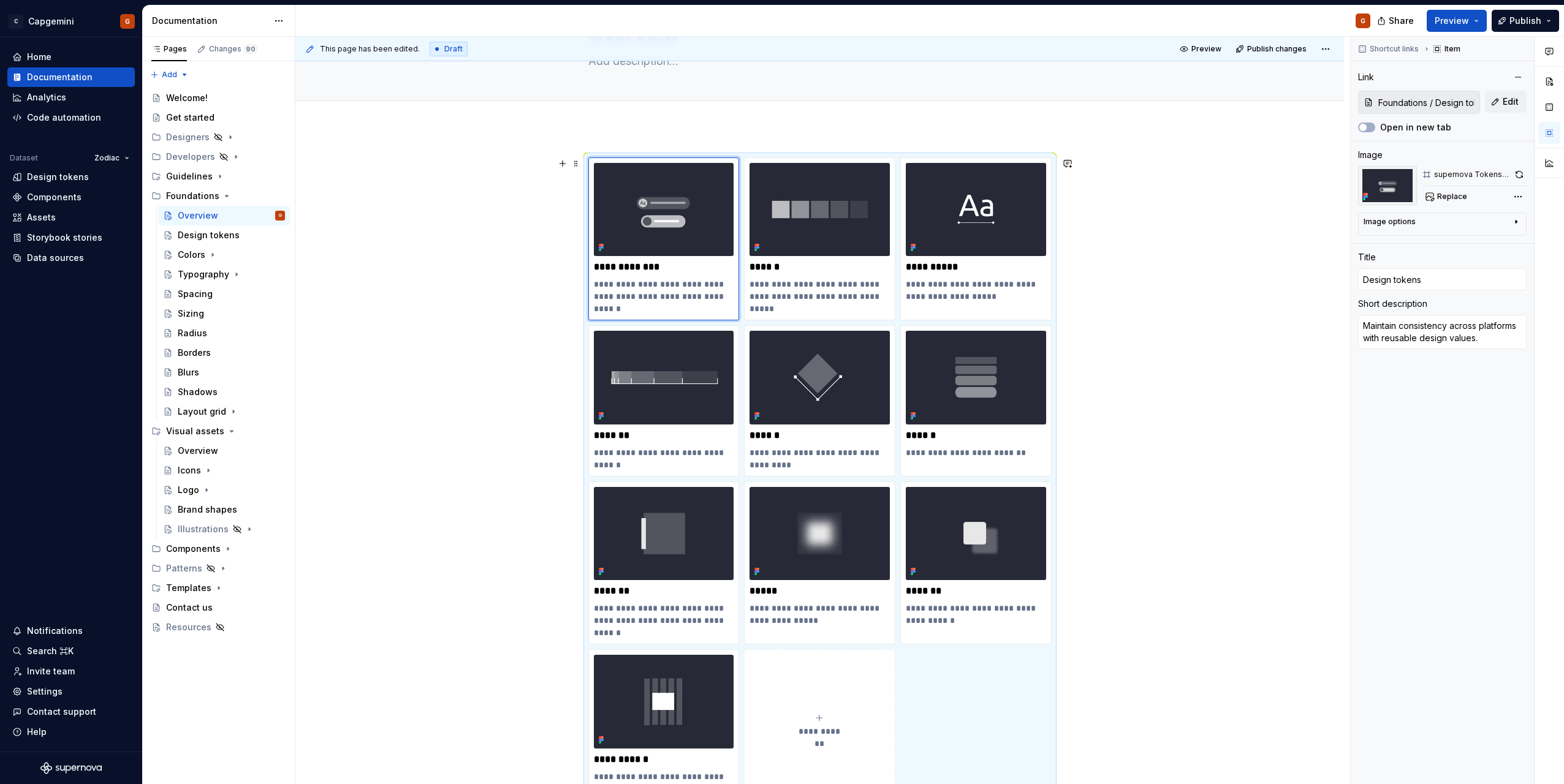 scroll, scrollTop: 61, scrollLeft: 0, axis: vertical 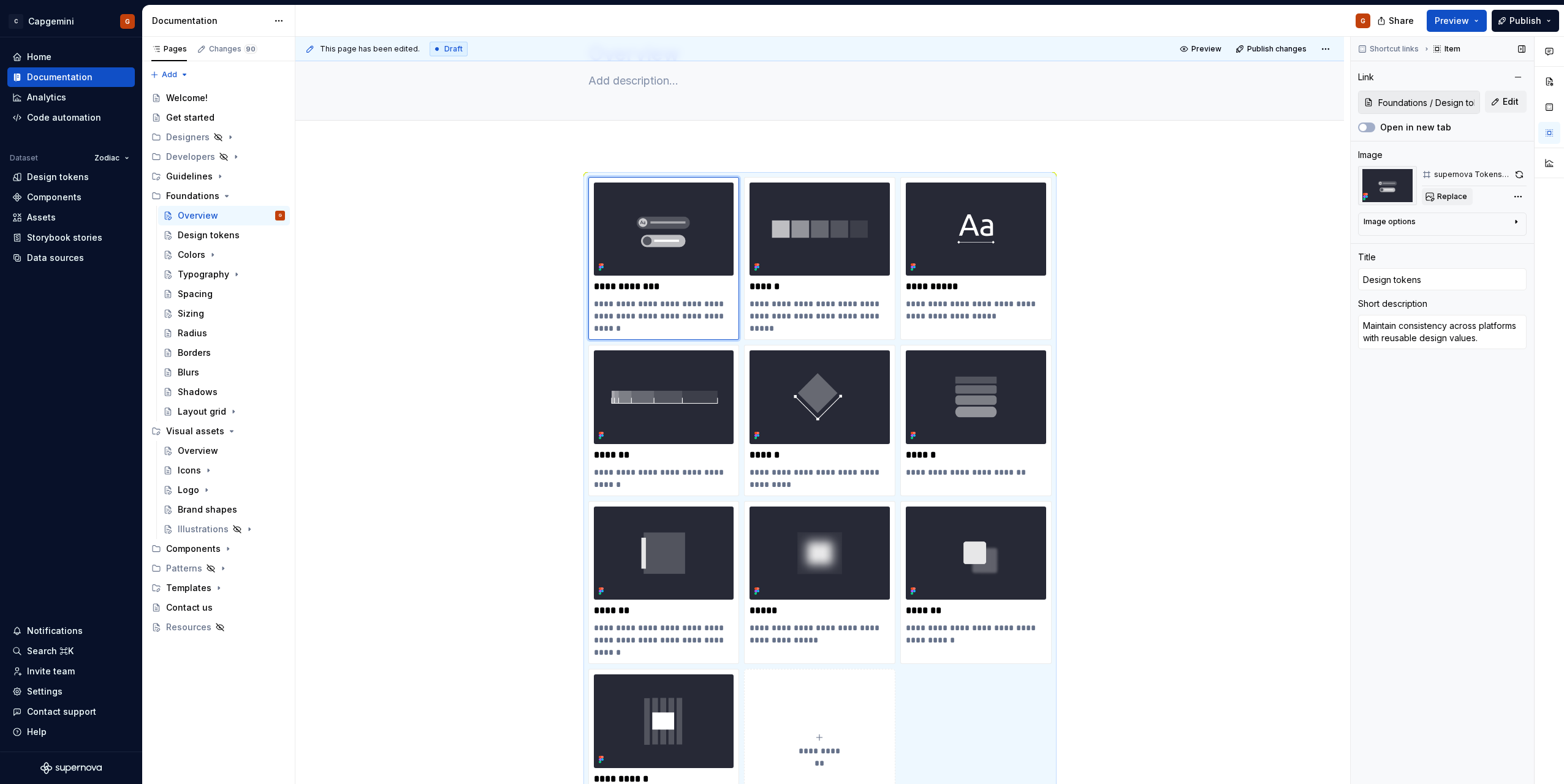 click on "Replace" at bounding box center (1452, 197) 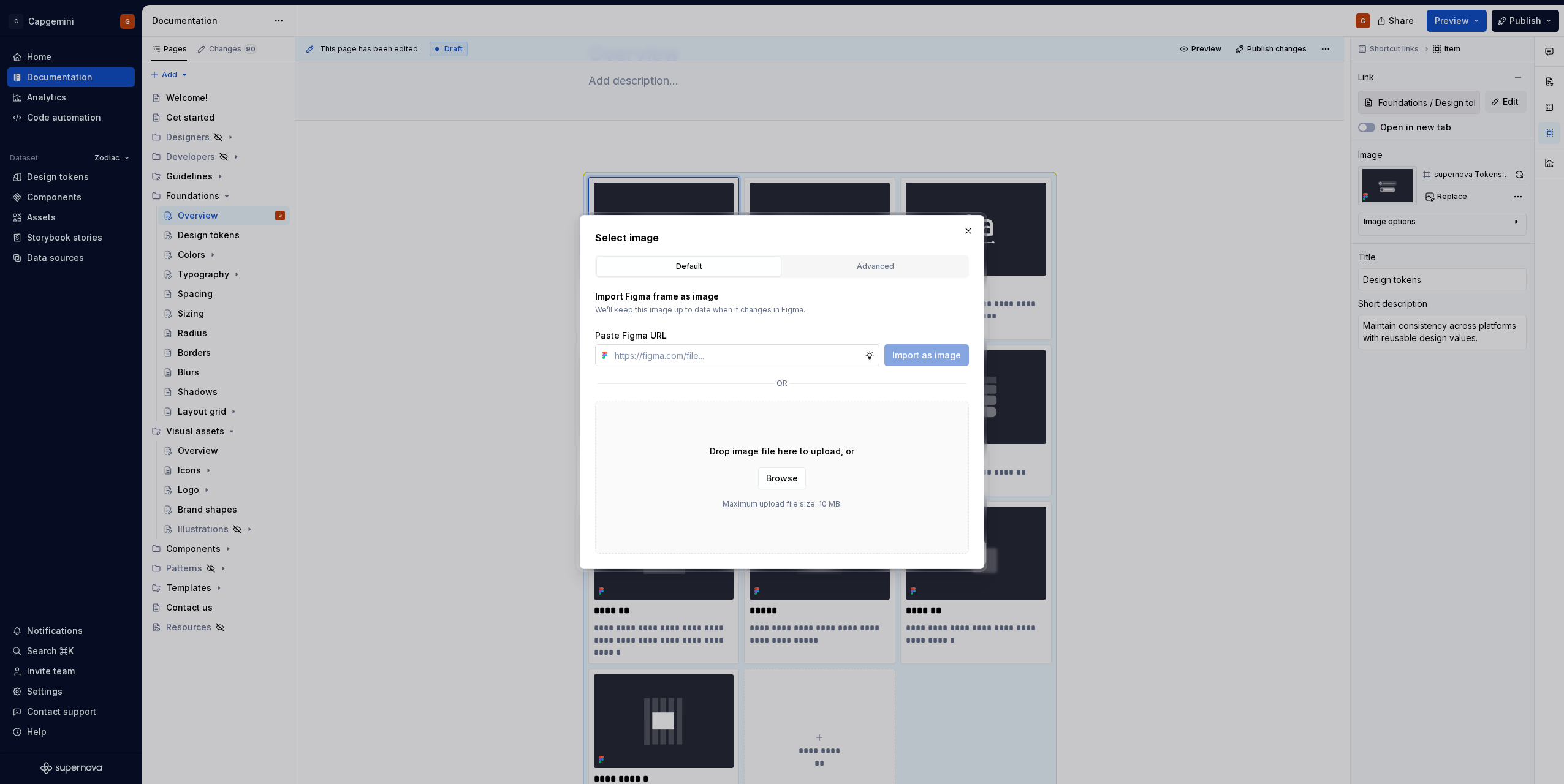 type on "*" 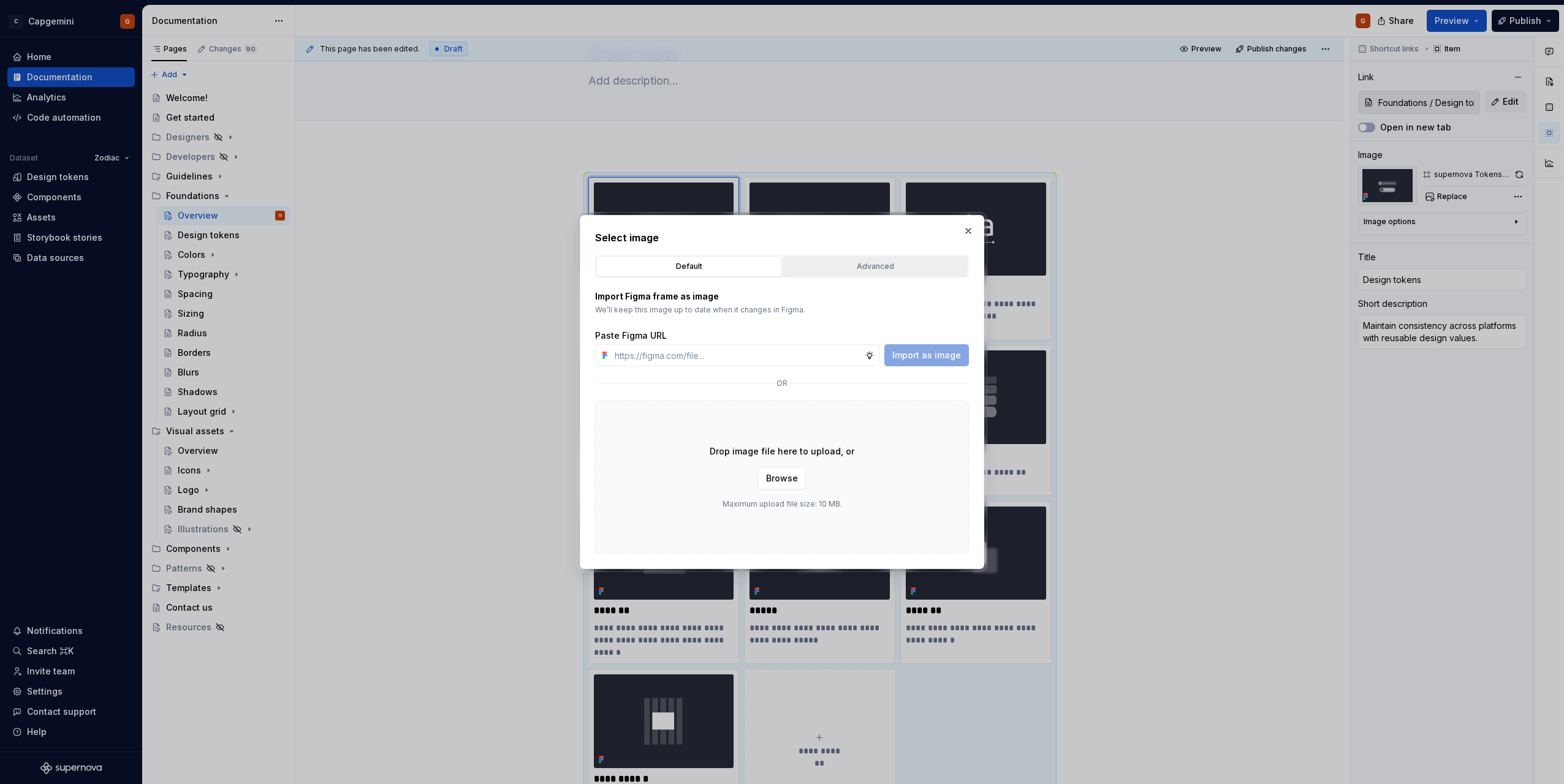 click on "Advanced" at bounding box center [875, 266] 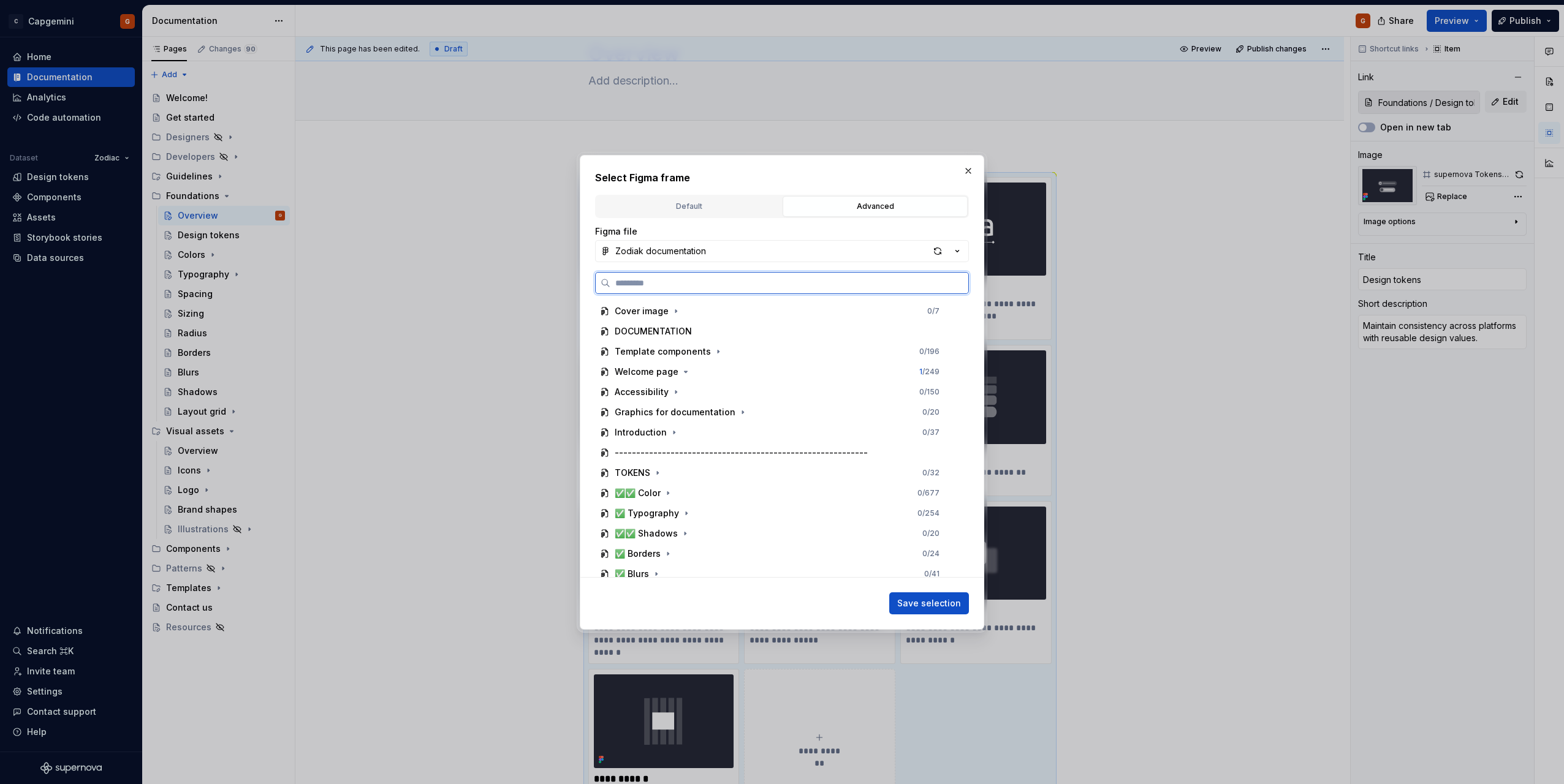click at bounding box center (789, 283) 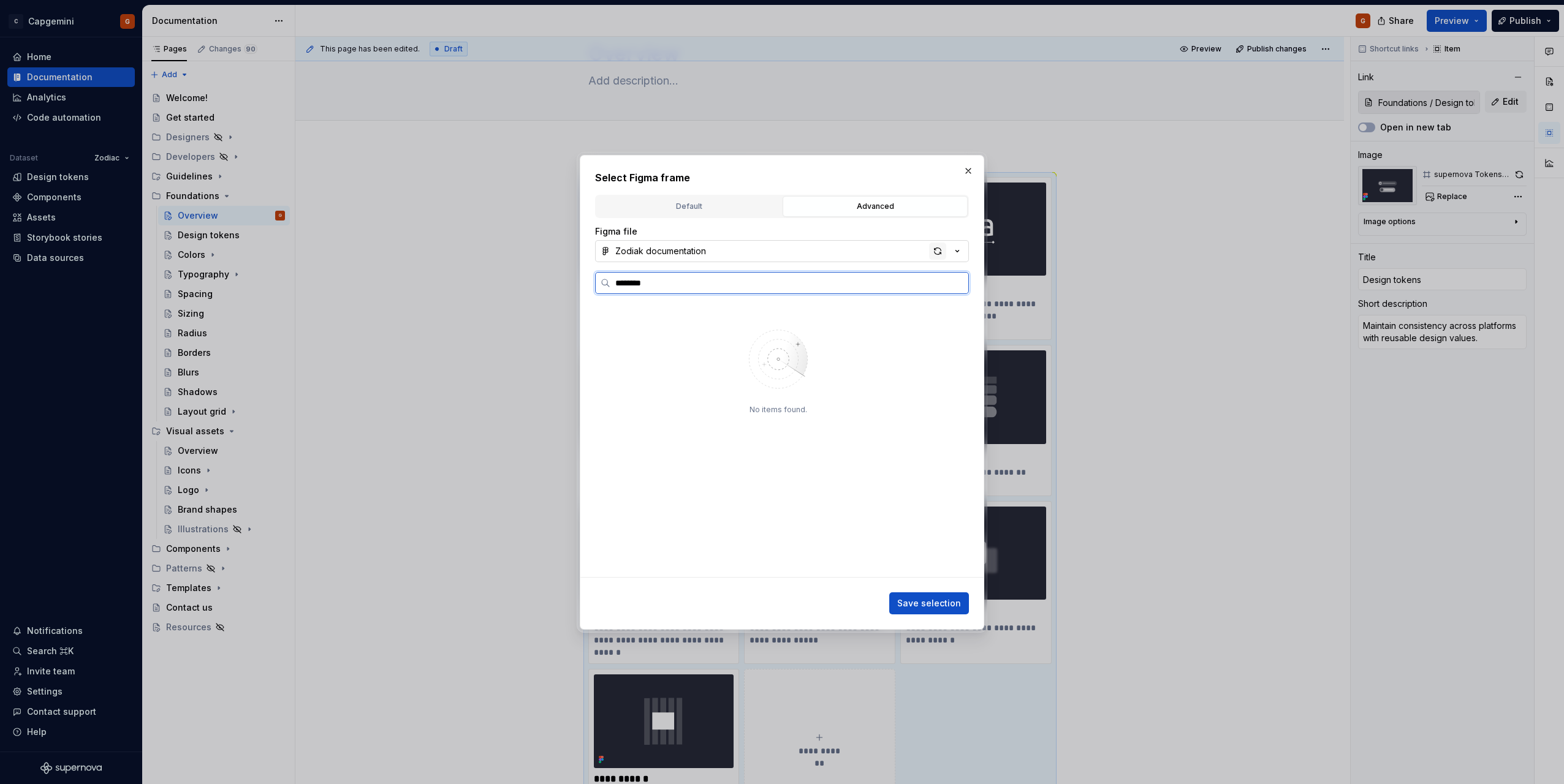 type on "********" 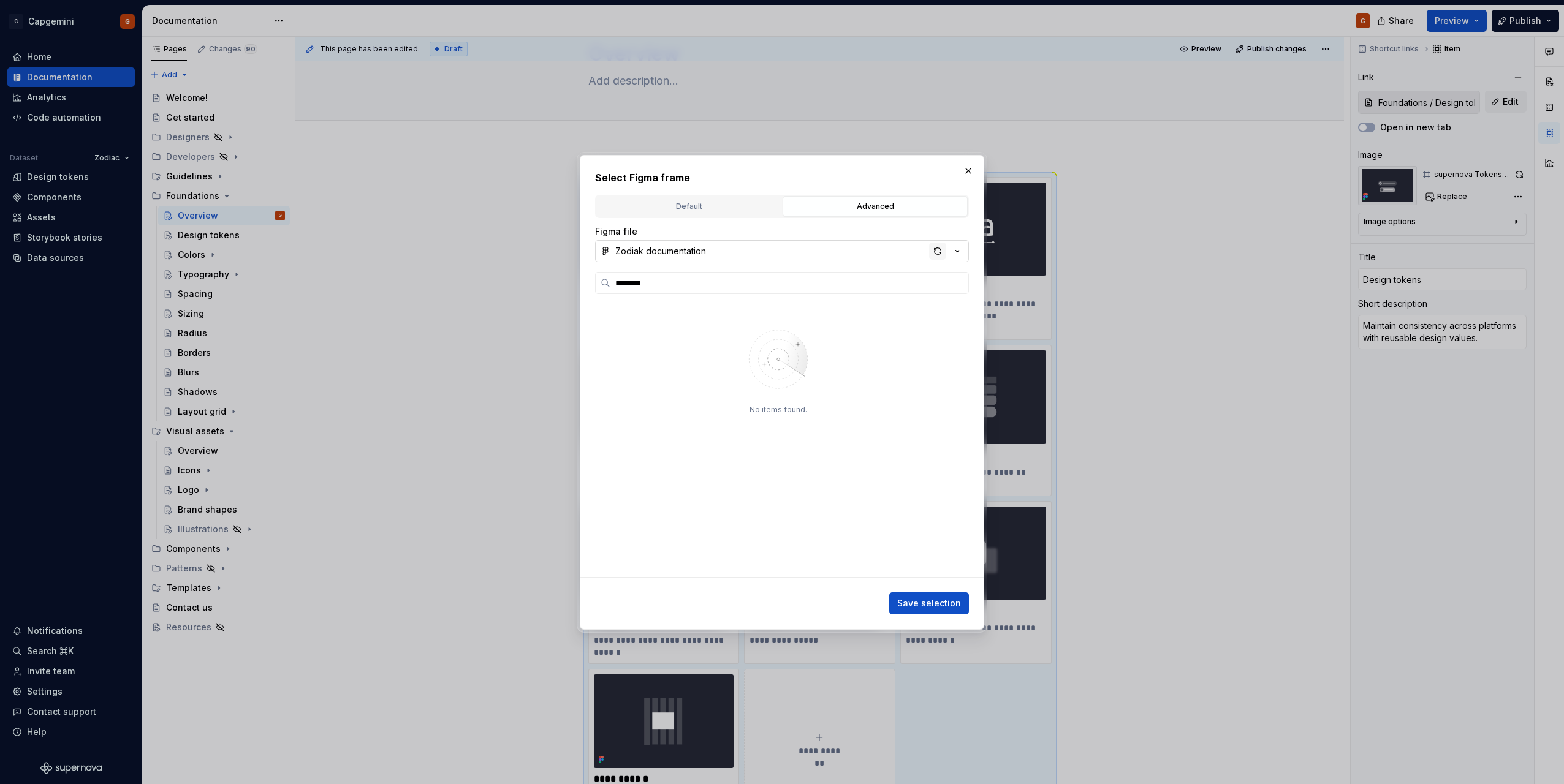 click at bounding box center (938, 251) 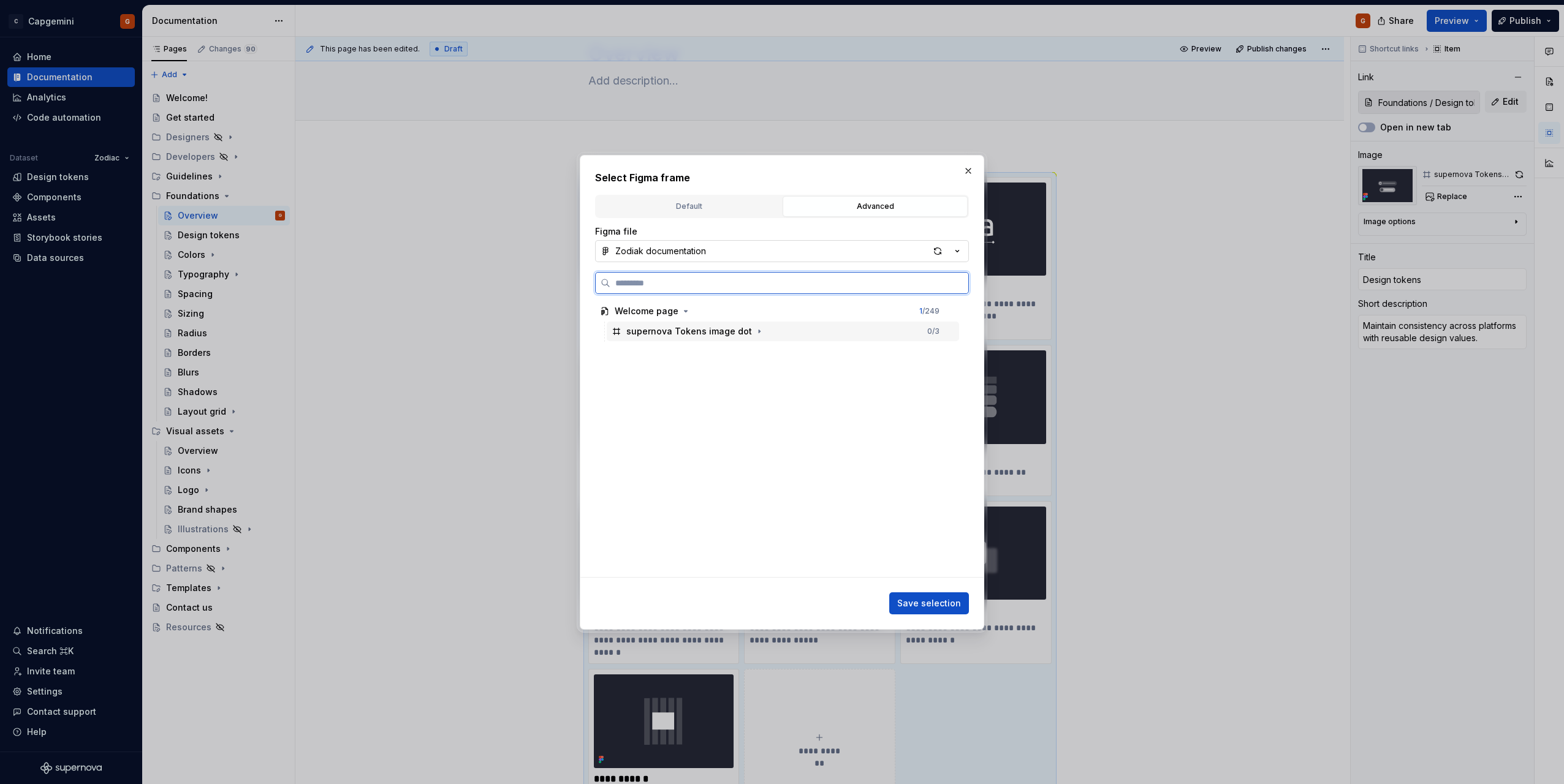 drag, startPoint x: 693, startPoint y: 323, endPoint x: 698, endPoint y: 328, distance: 7.071068 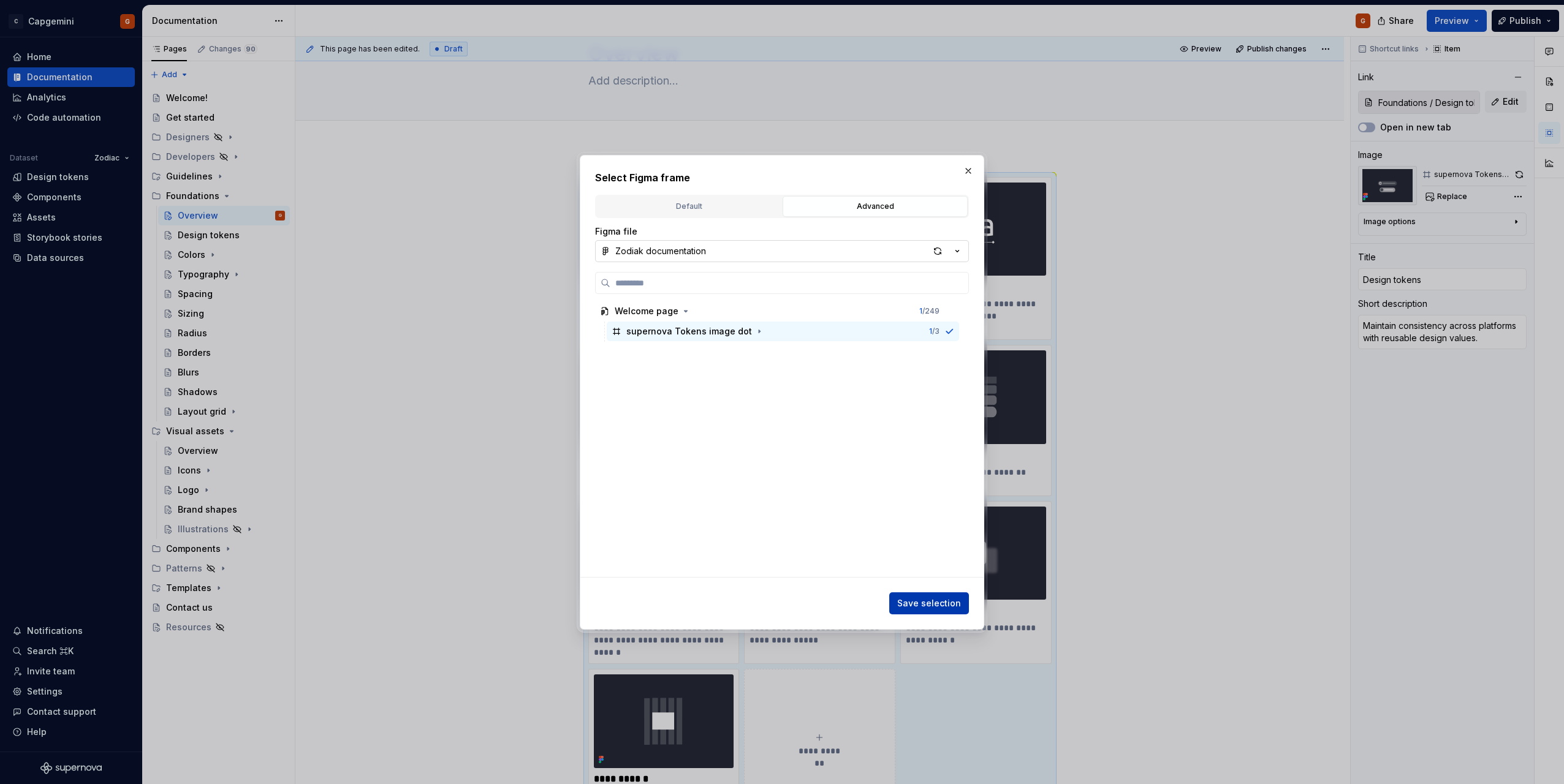 click on "Save selection" at bounding box center [929, 603] 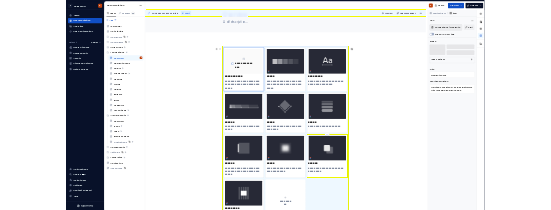 scroll, scrollTop: 164, scrollLeft: 0, axis: vertical 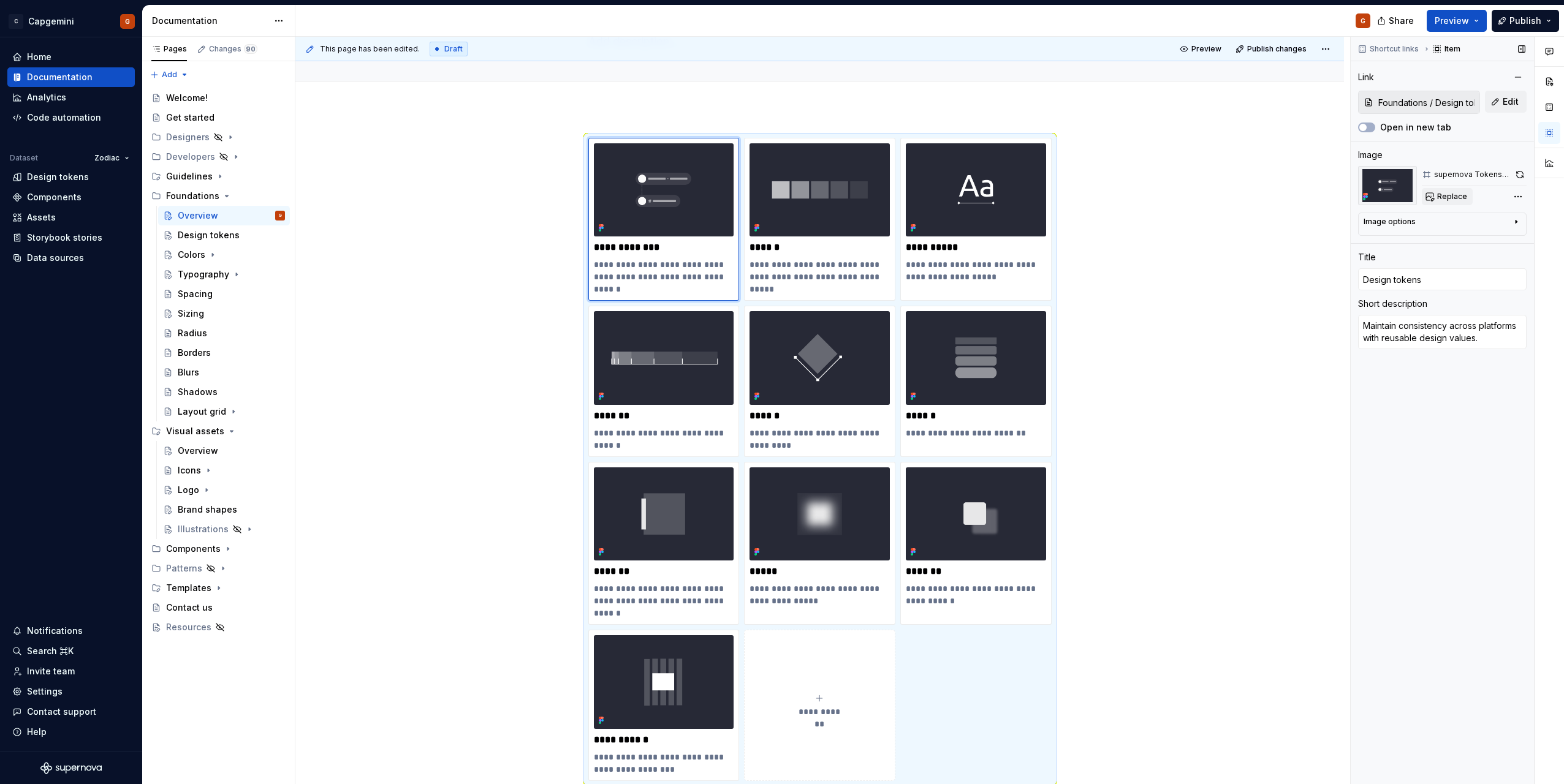 click on "Replace" at bounding box center (1452, 197) 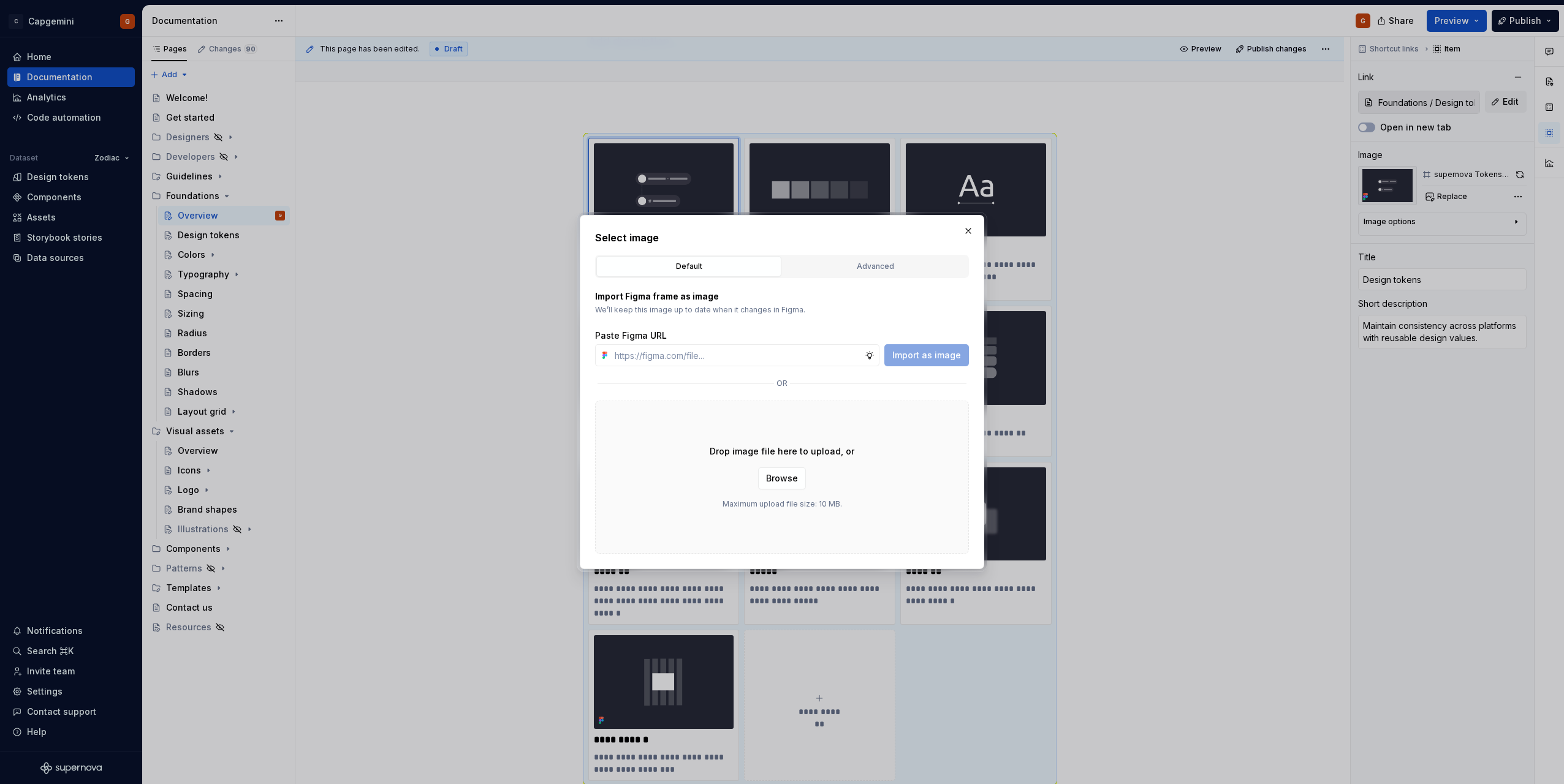 type on "*" 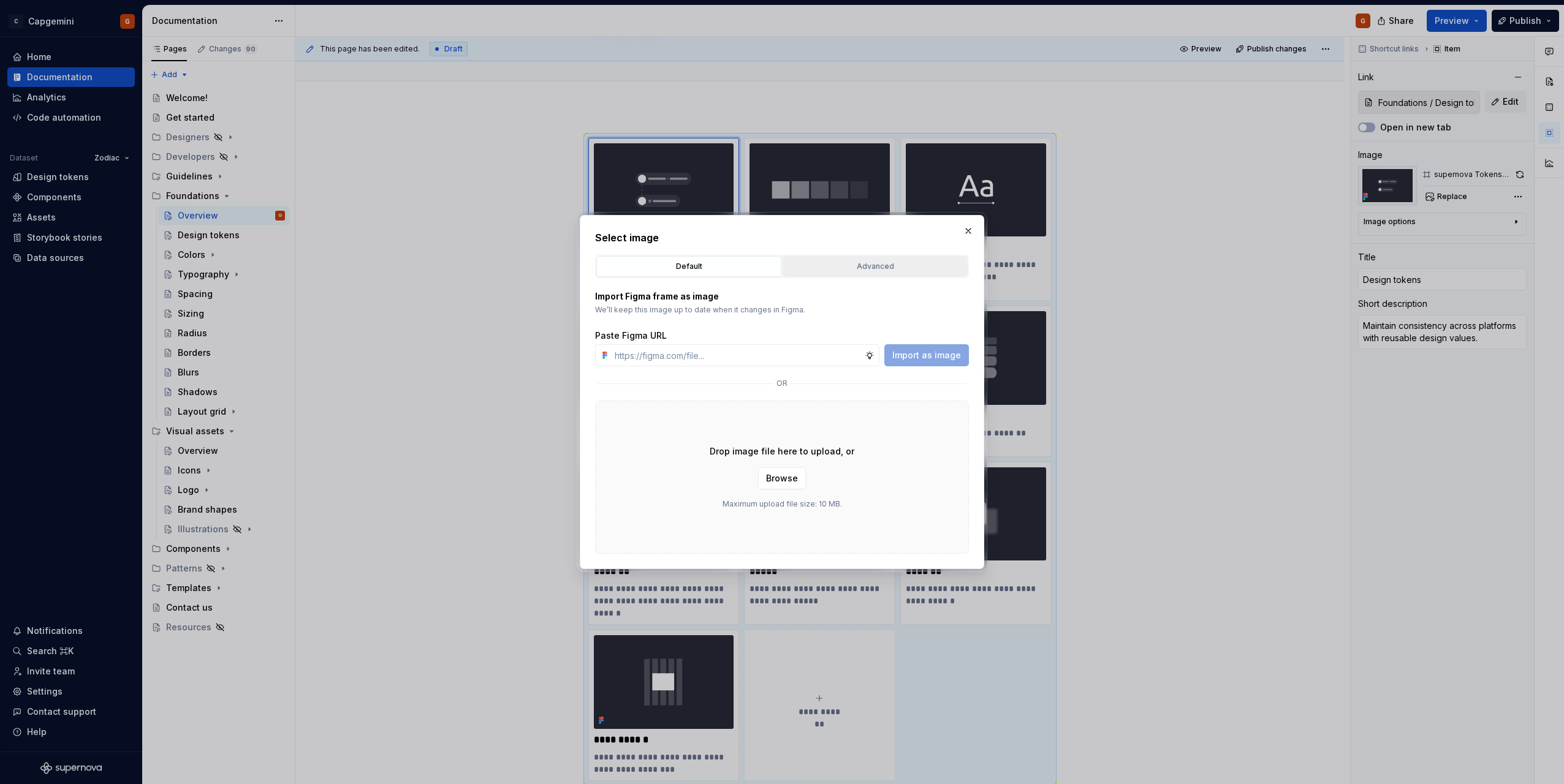 click on "Advanced" at bounding box center [875, 266] 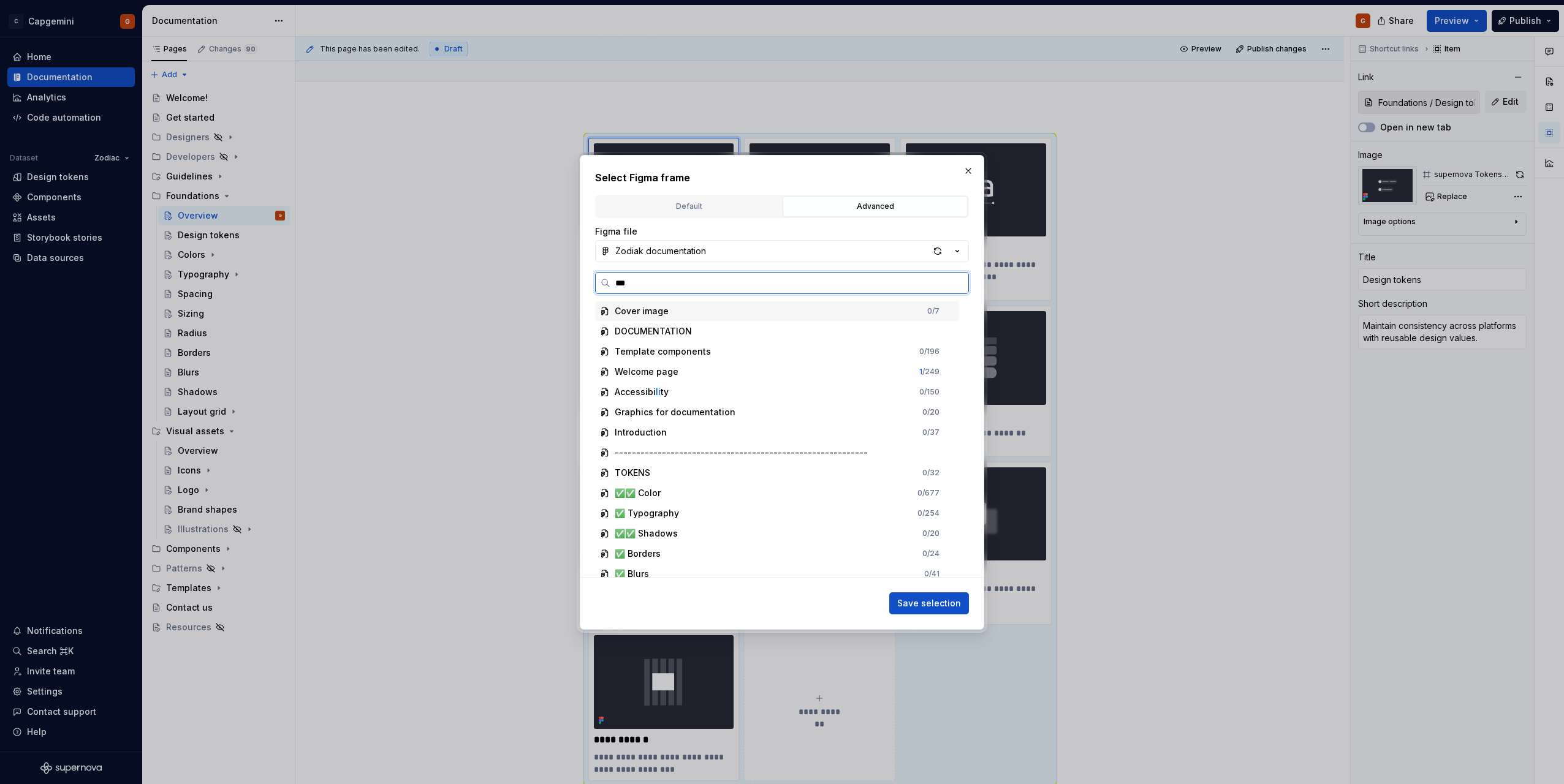 type on "****" 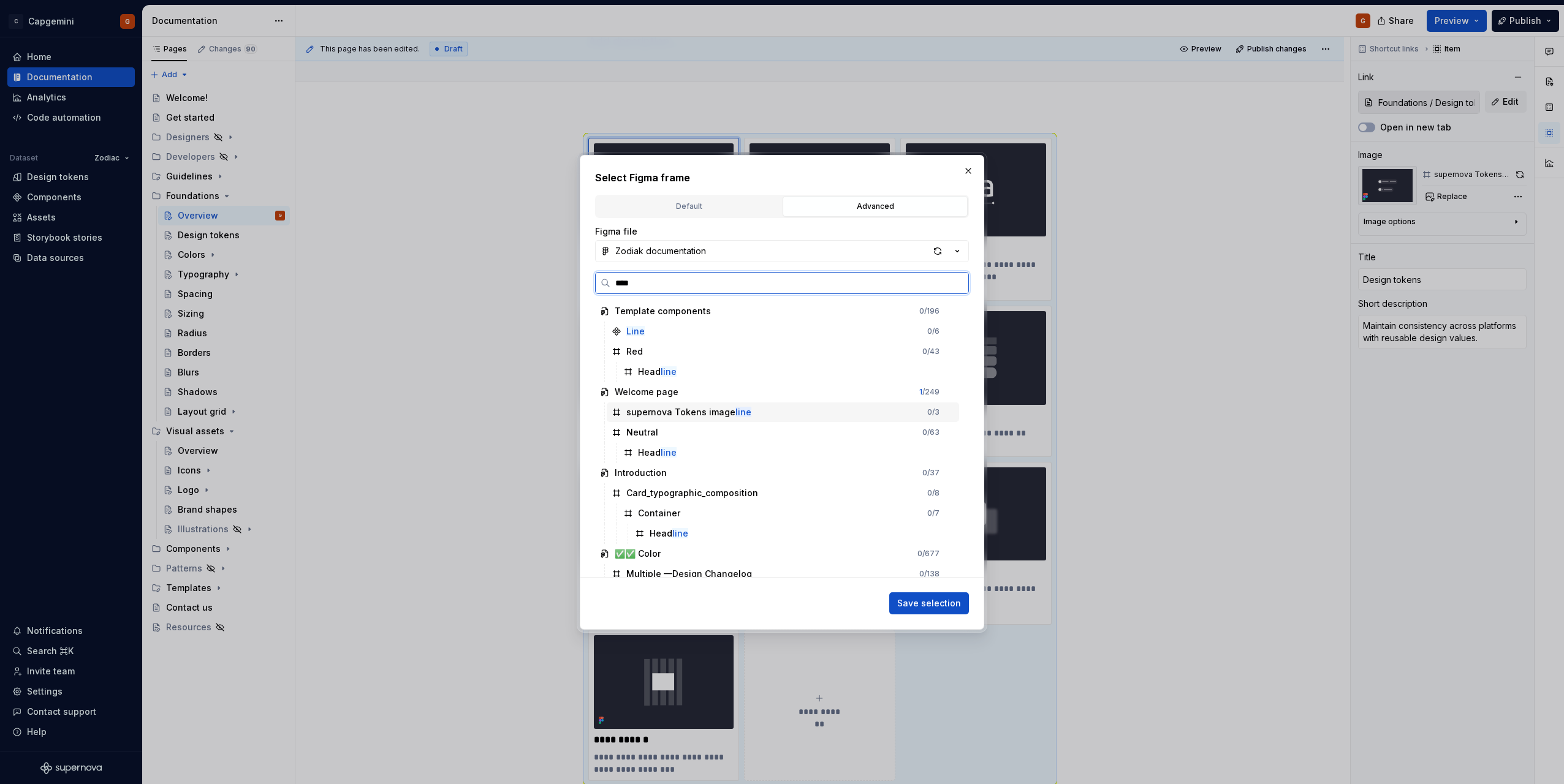 click on "supernova Tokens image  line" at bounding box center (689, 412) 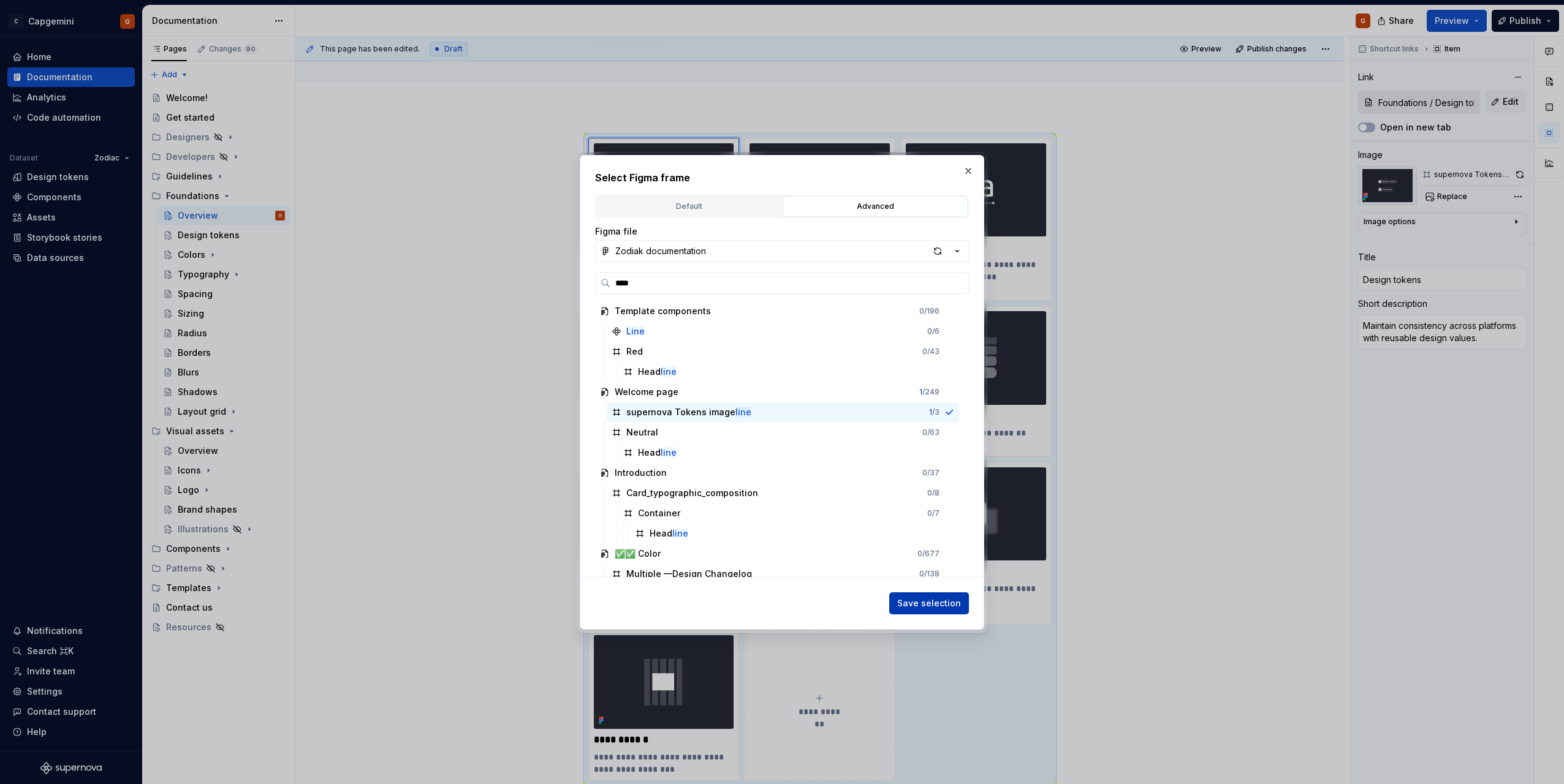 click on "Save selection" at bounding box center (929, 603) 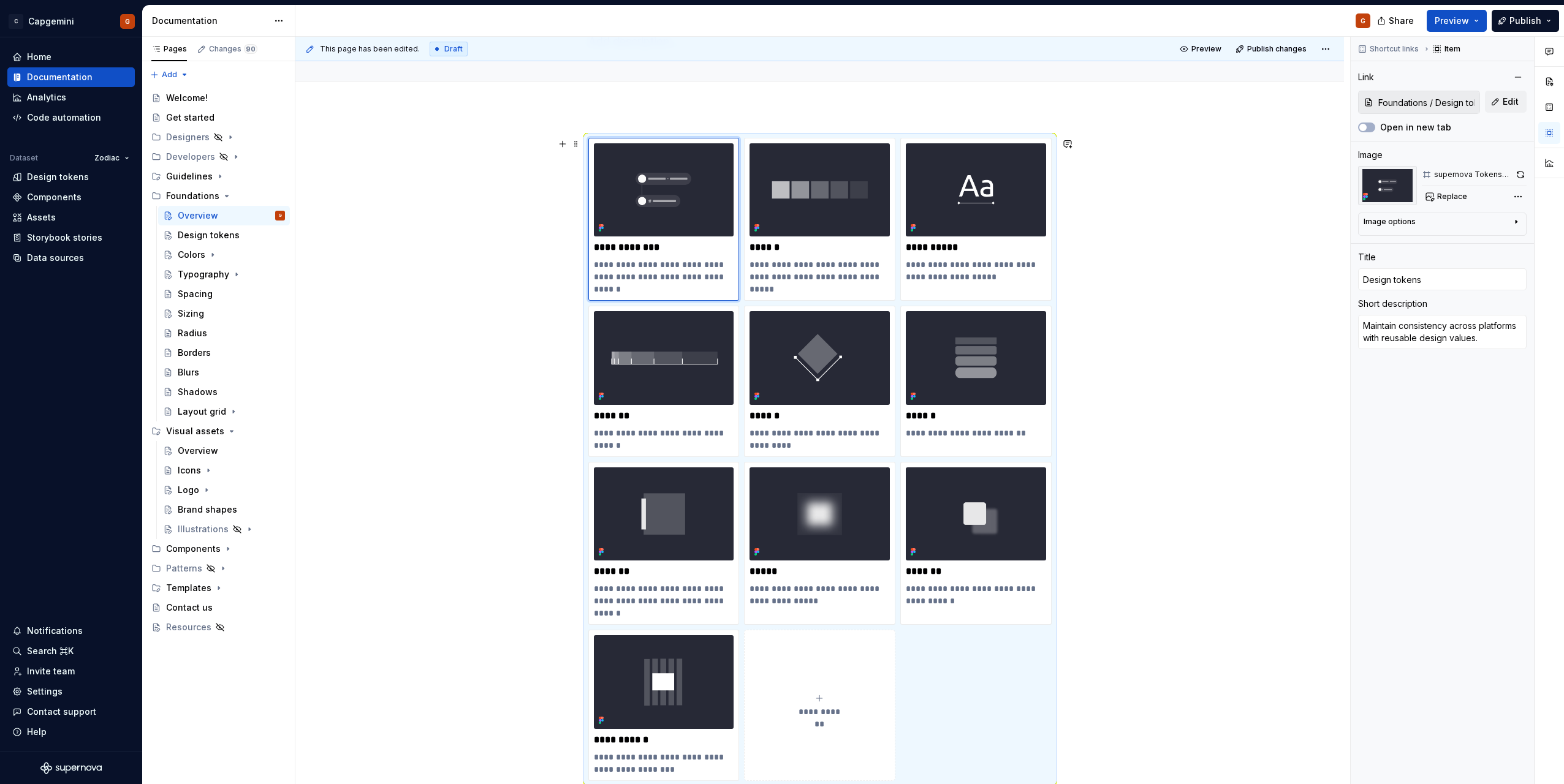 click on "**********" at bounding box center [822, 410] 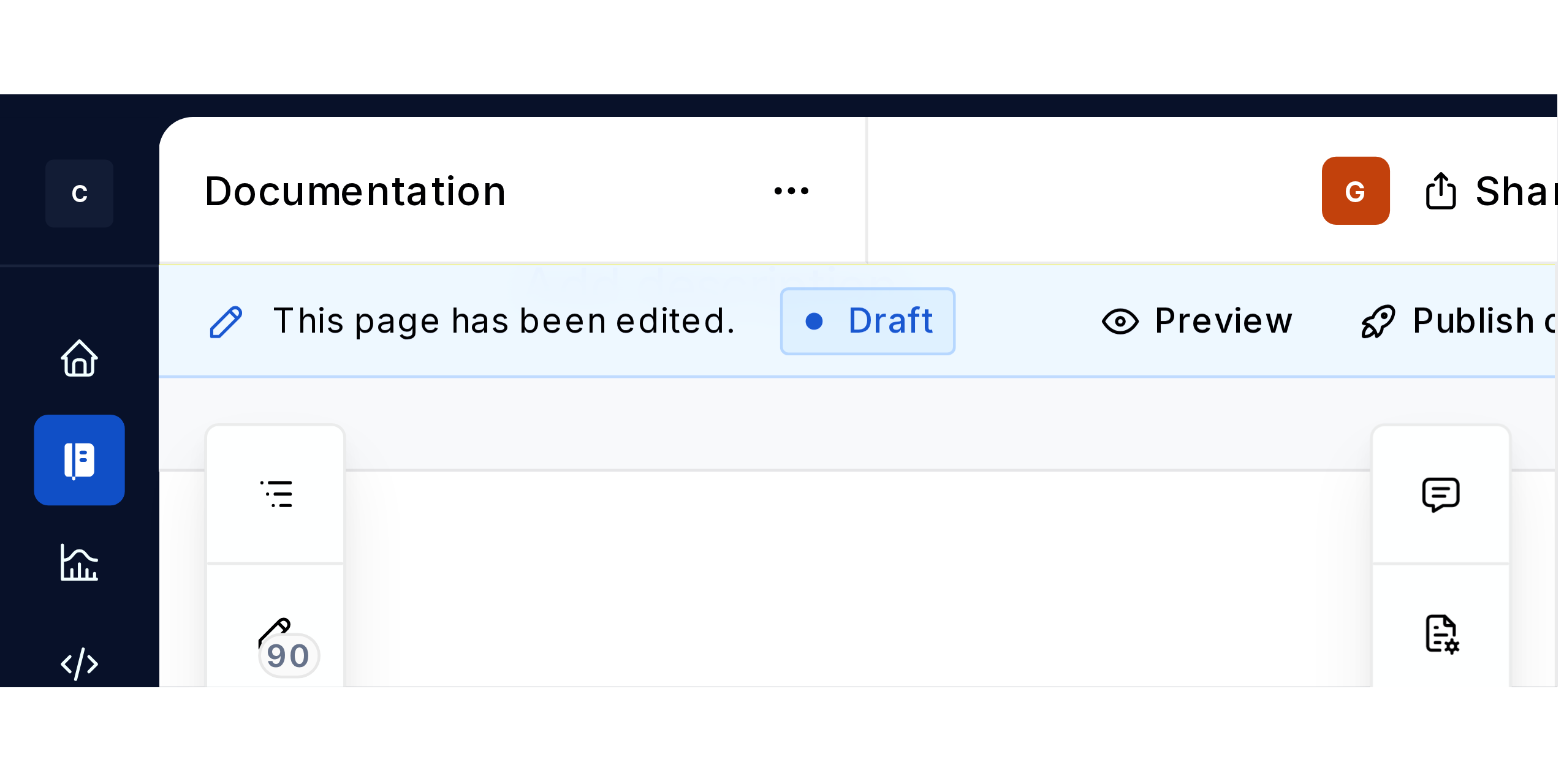 scroll, scrollTop: 100, scrollLeft: 0, axis: vertical 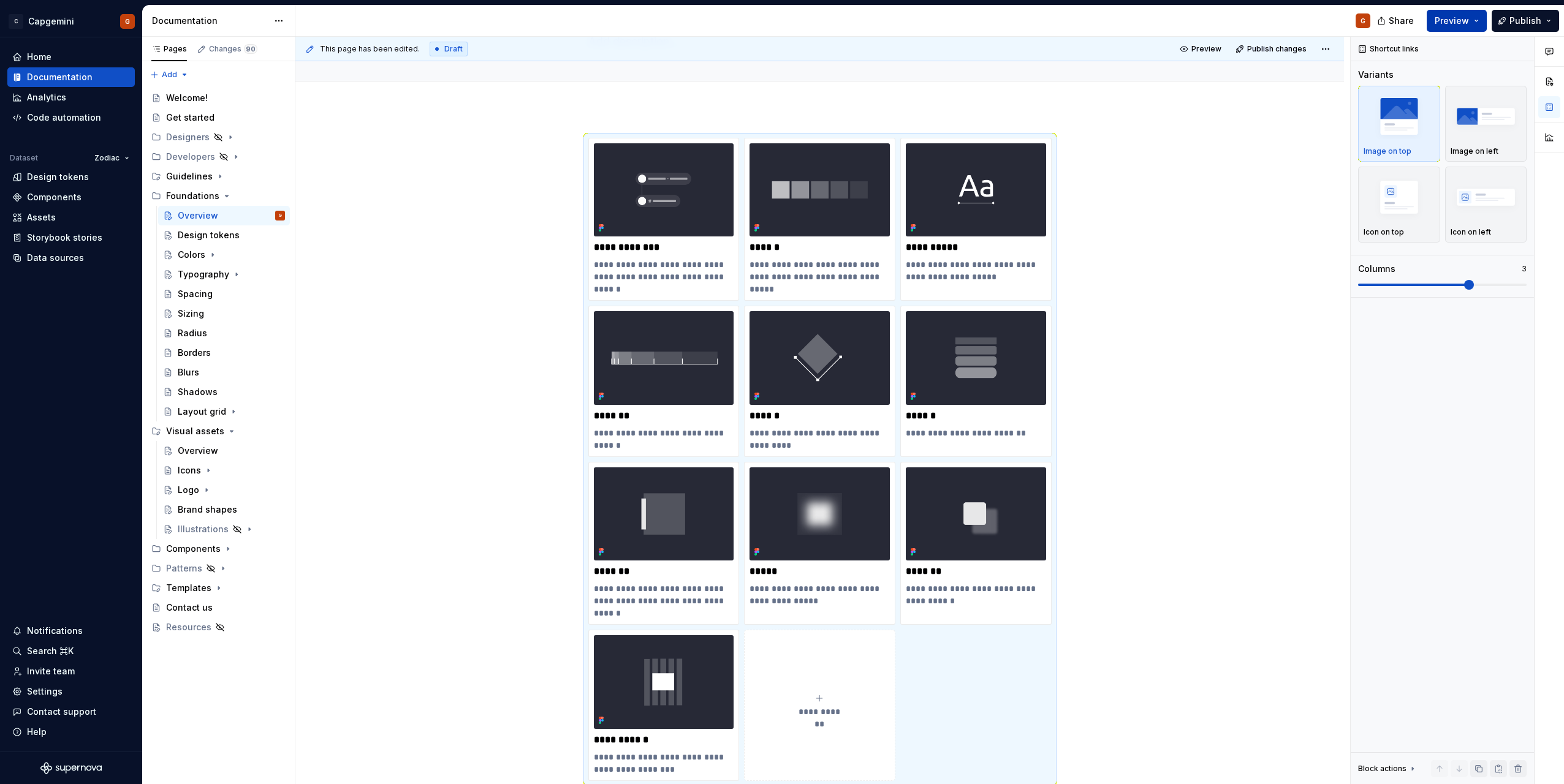 click on "Preview" at bounding box center [1452, 21] 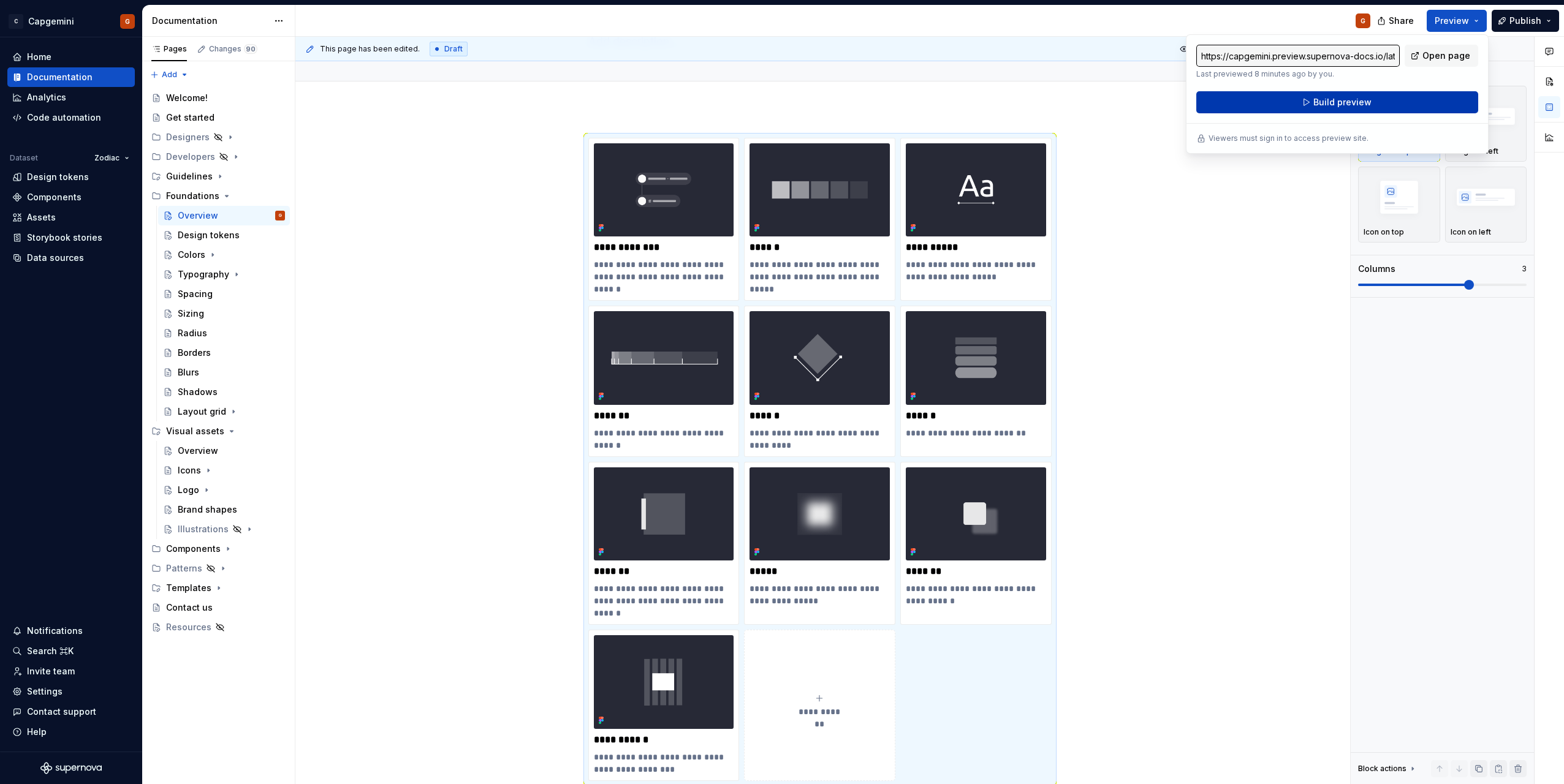 drag, startPoint x: 1395, startPoint y: 94, endPoint x: 1387, endPoint y: 105, distance: 13.601471 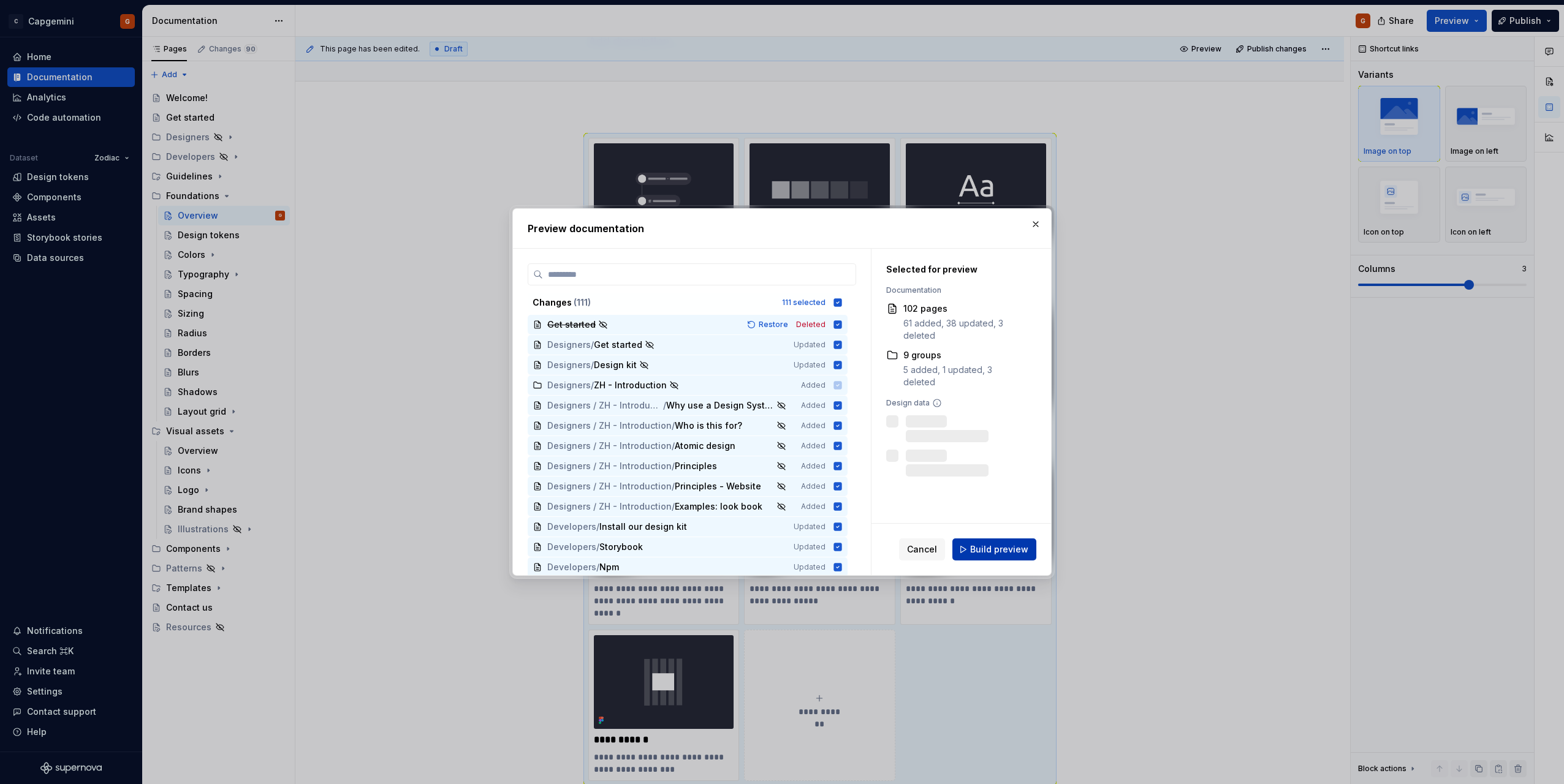 click on "Build preview" at bounding box center (994, 549) 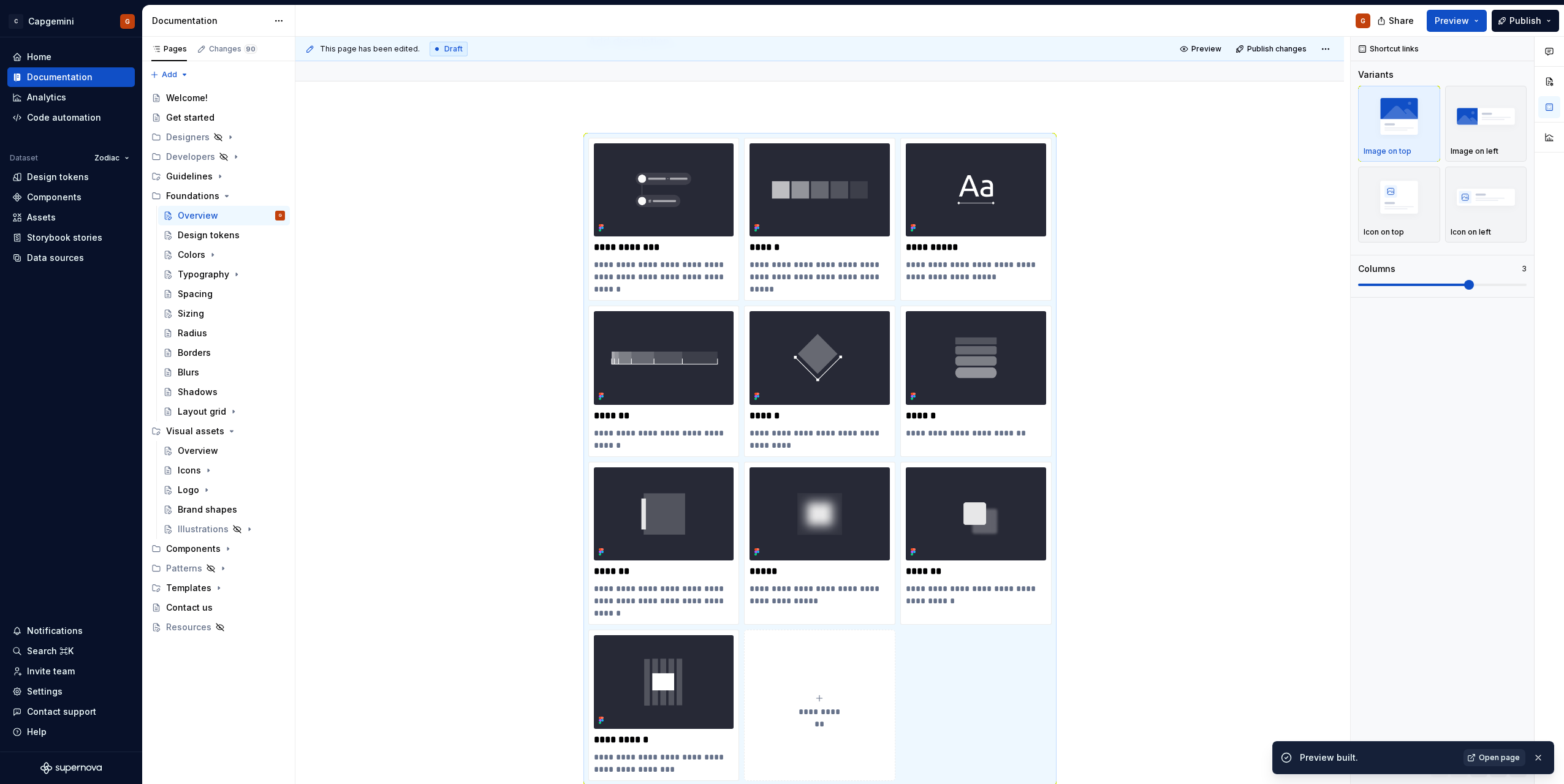 click on "Open page" at bounding box center (1499, 758) 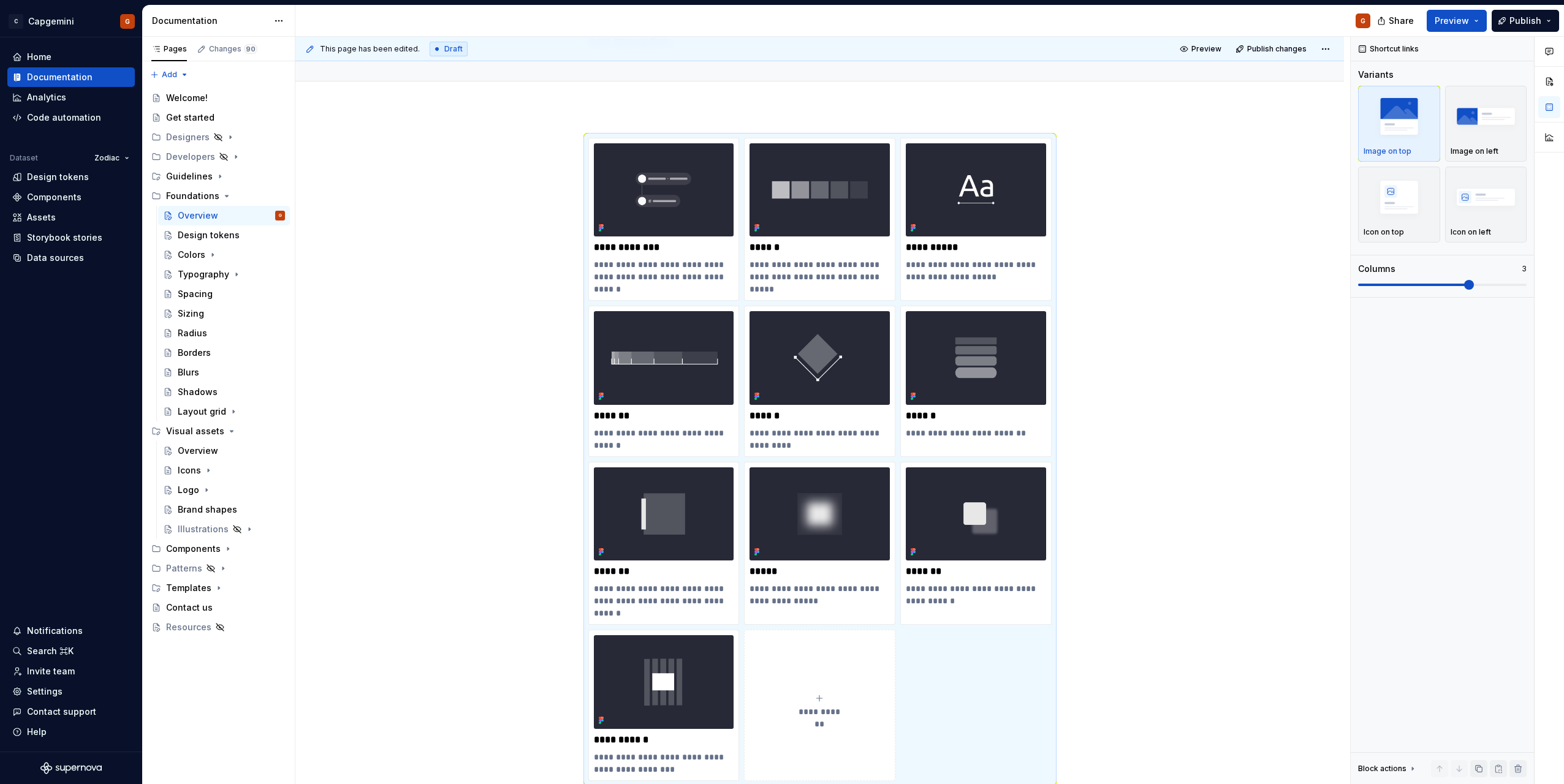 scroll, scrollTop: 100, scrollLeft: 0, axis: vertical 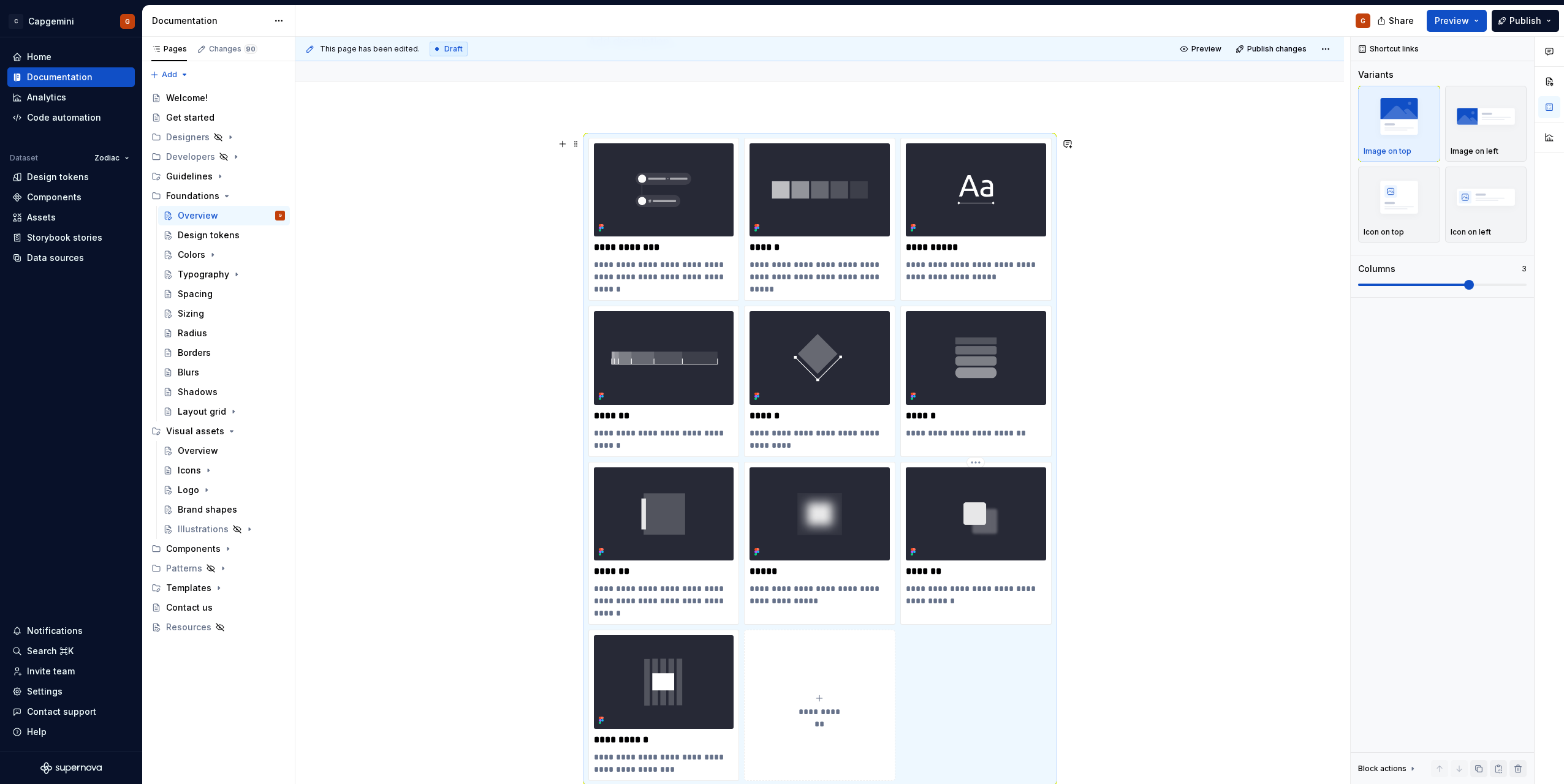 click at bounding box center [976, 514] 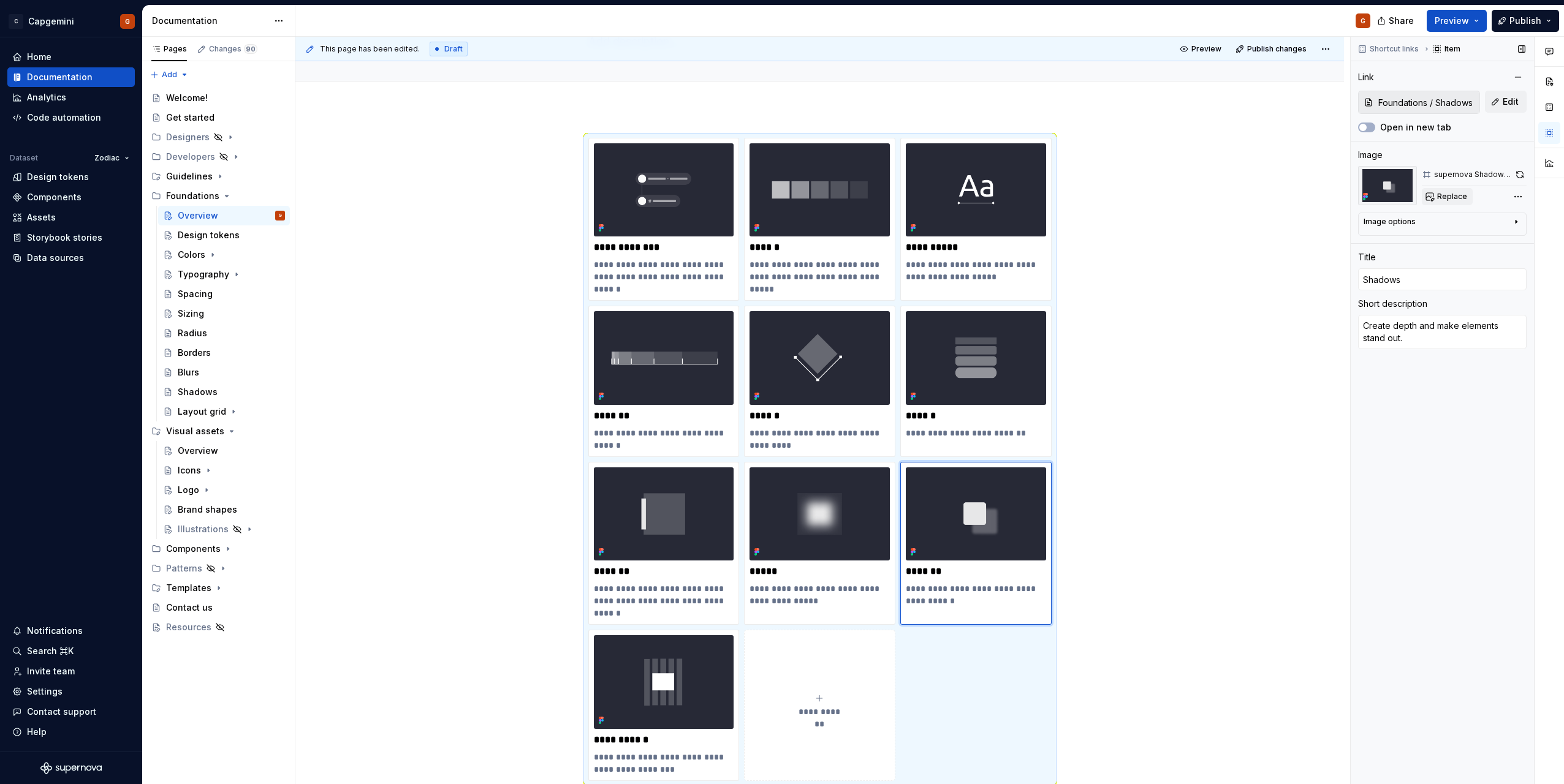 click on "Replace" at bounding box center [1452, 197] 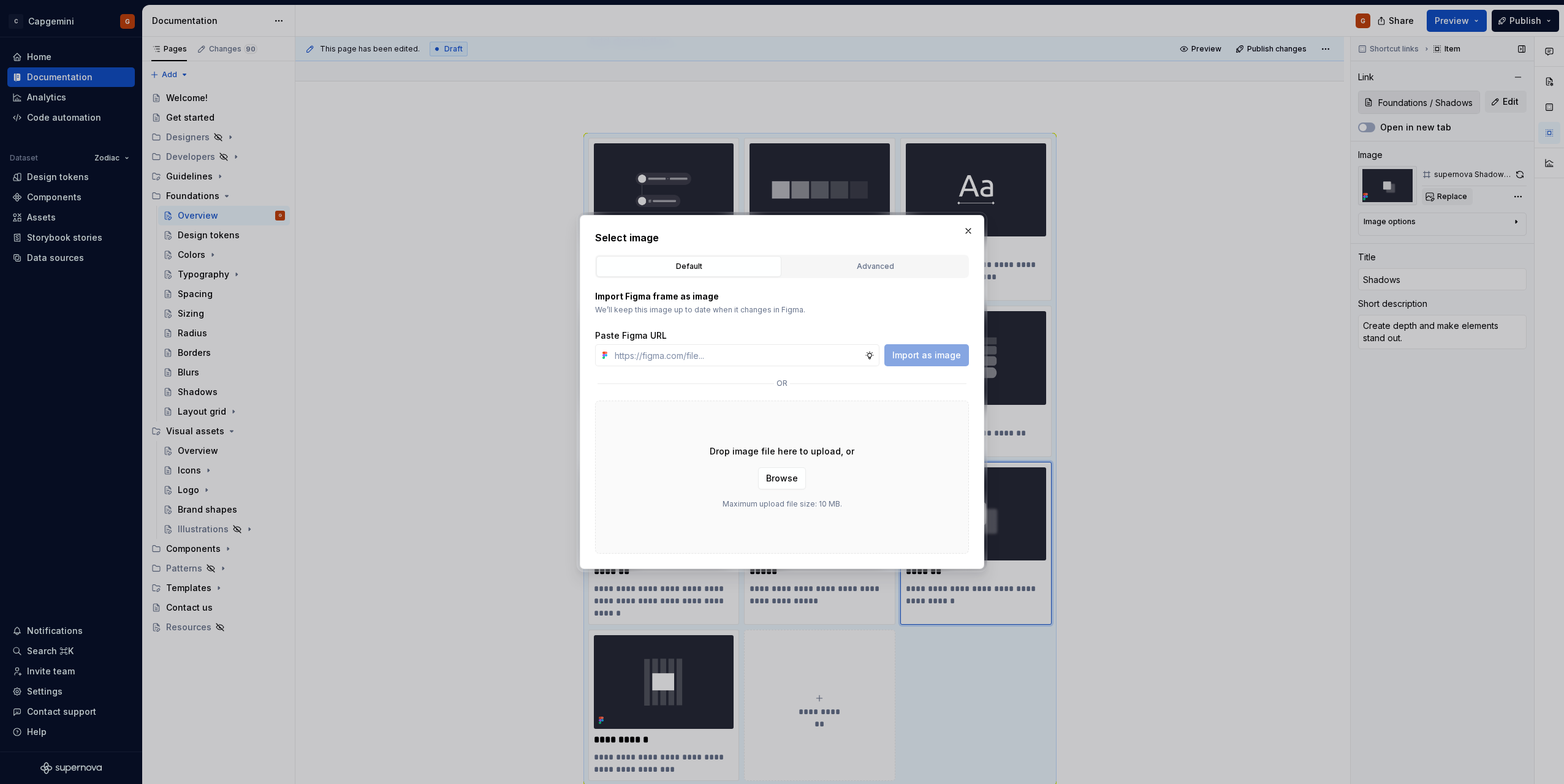 type on "*" 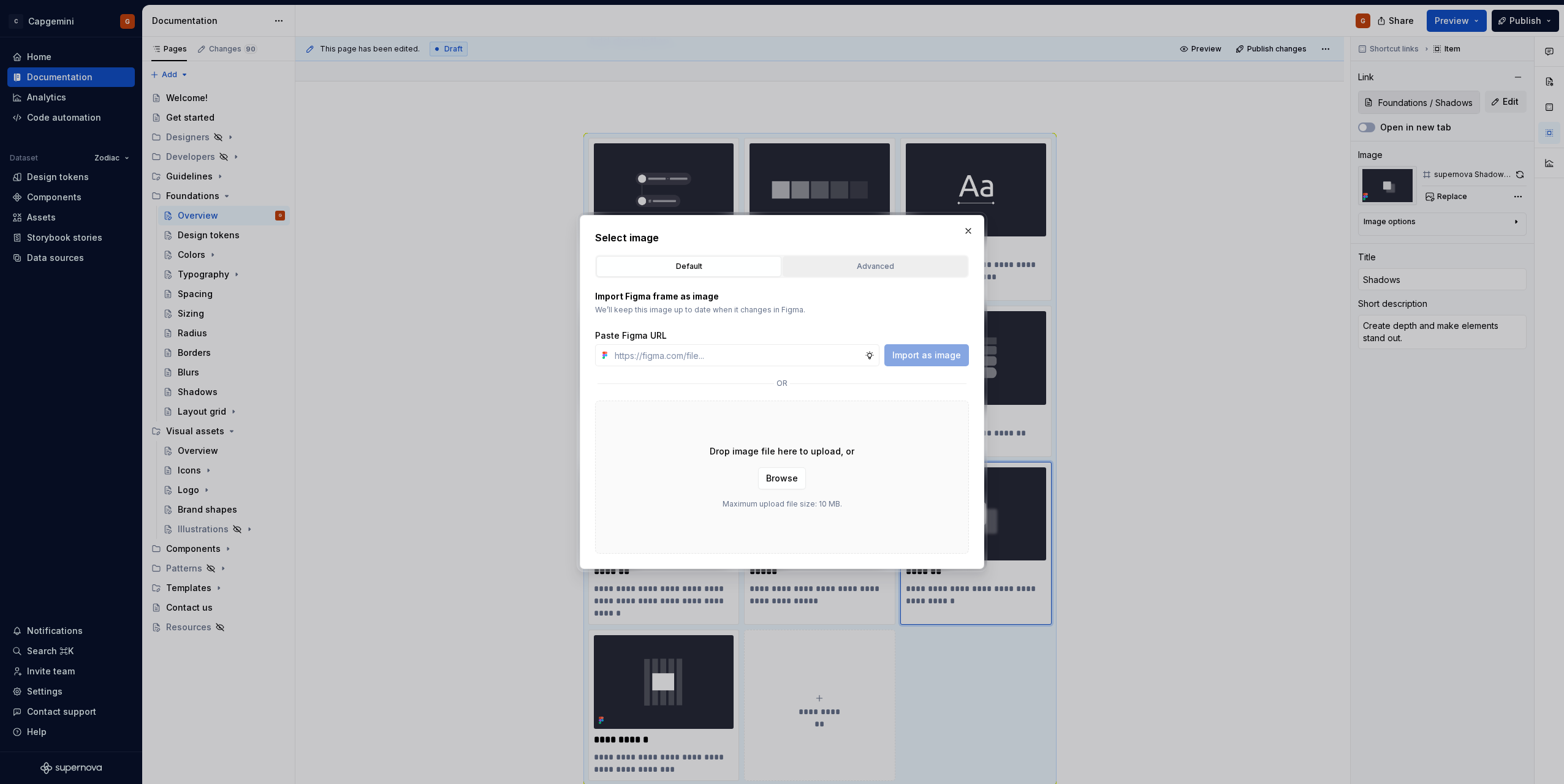 click on "Advanced" at bounding box center (875, 266) 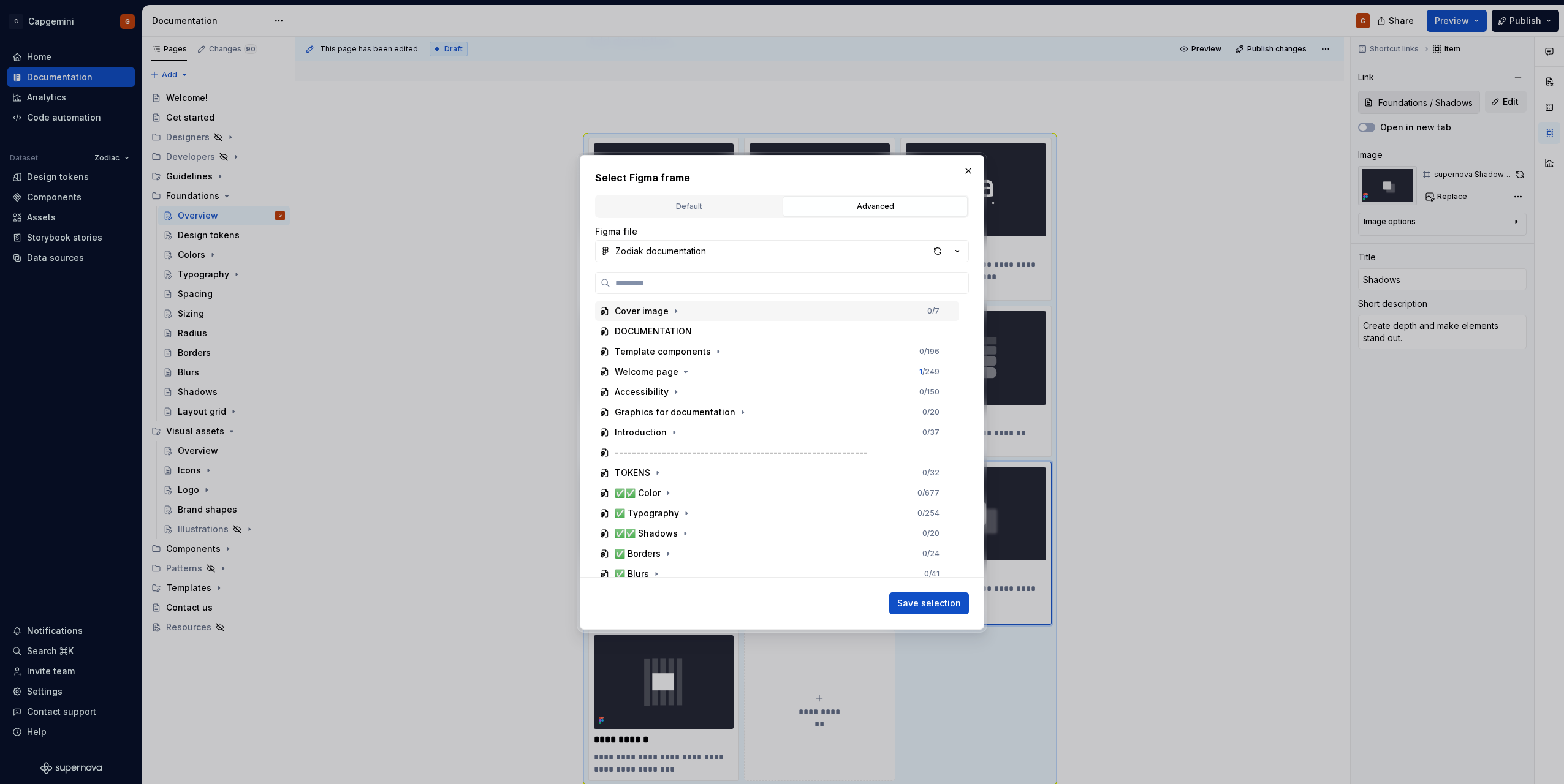 click on "TOKENS 0 / 32 ✅✅  Color 0 / 677 ✅  Typography 0 / 254 ✅✅ Shadows 0 / 20 ✅  Borders 0 / 24 ✅  Blurs 0 / 41 ✅  Radius 0 / 16 ✅  Size 0 / 75 ✅  Space 0 / 73 ✅  Grids 0 / 34 ATOMS  Accordions ✅    Avatar 0 / 21 ✅    Author 0 / 60 ✅  Brand shapes 0 / 55 Breadcrumbs ✅  Button: regular 0 / 203 ✅  Button: menu button 0 / 178 ✅  Button: split button 0 / 220 ✅  Button: digital tools/systems 0 / 117 ✅ Button: icon button 0 / 181" at bounding box center (782, 424) 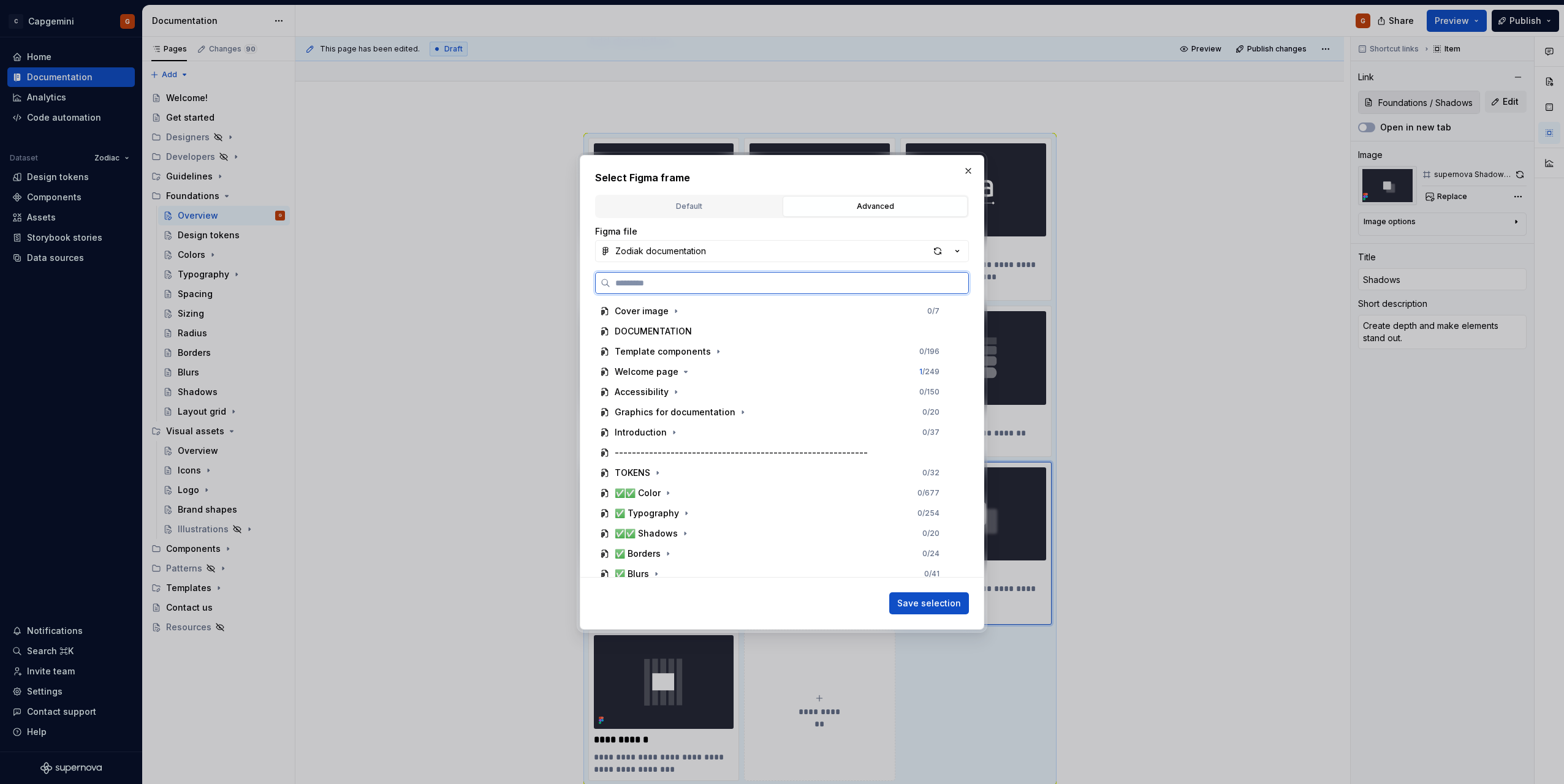 click at bounding box center [789, 283] 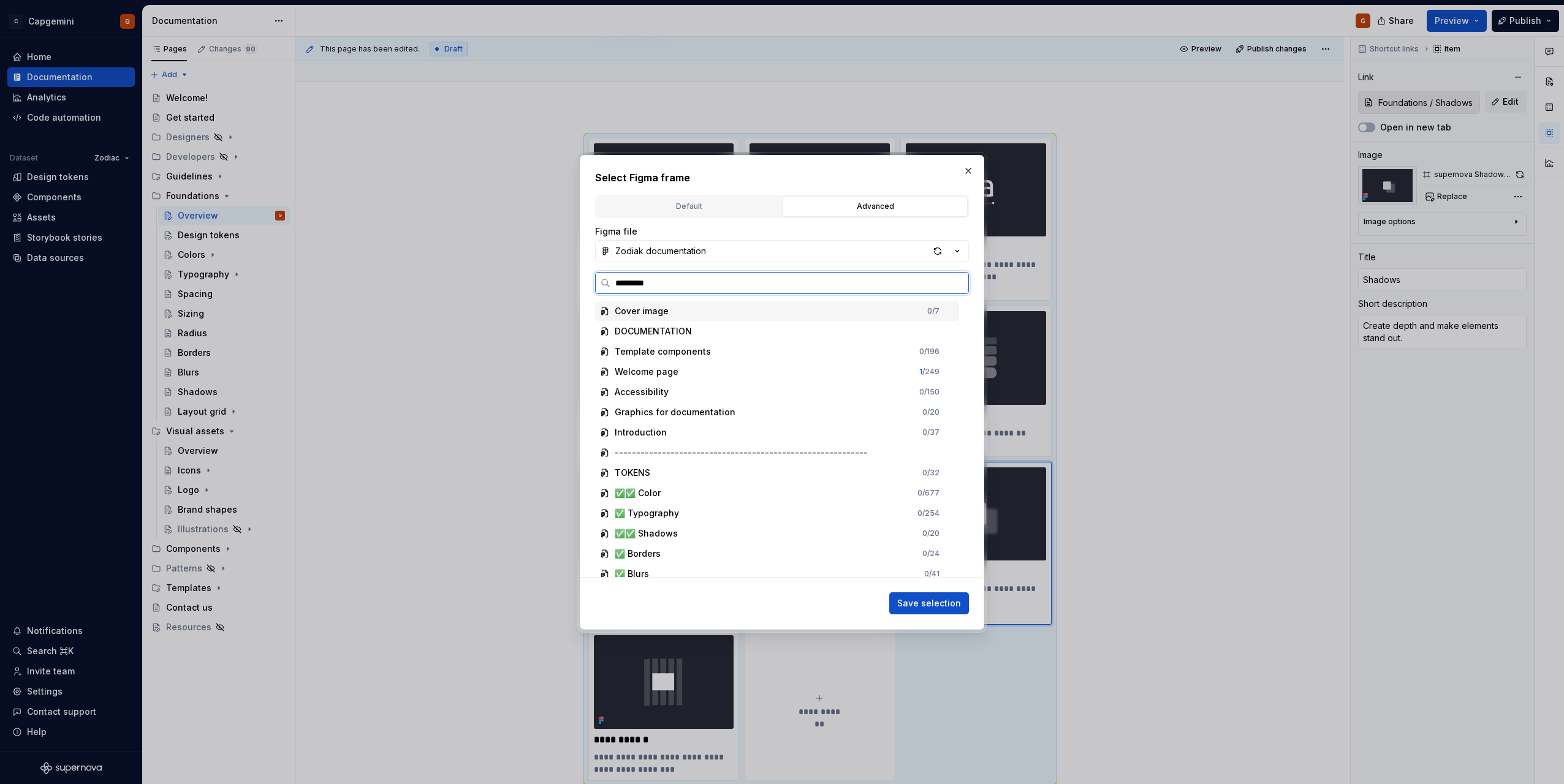 type on "**********" 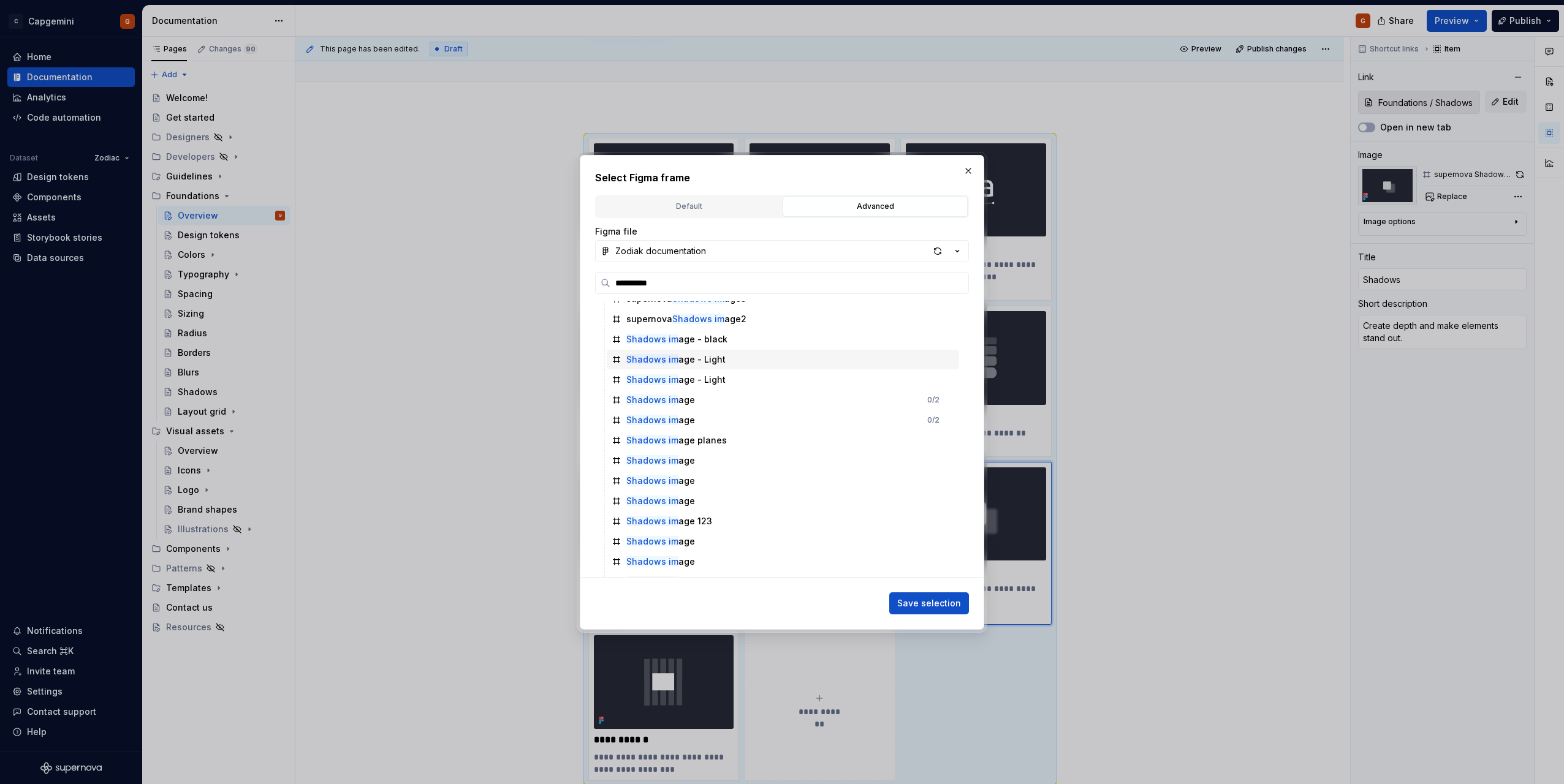 scroll, scrollTop: 368, scrollLeft: 0, axis: vertical 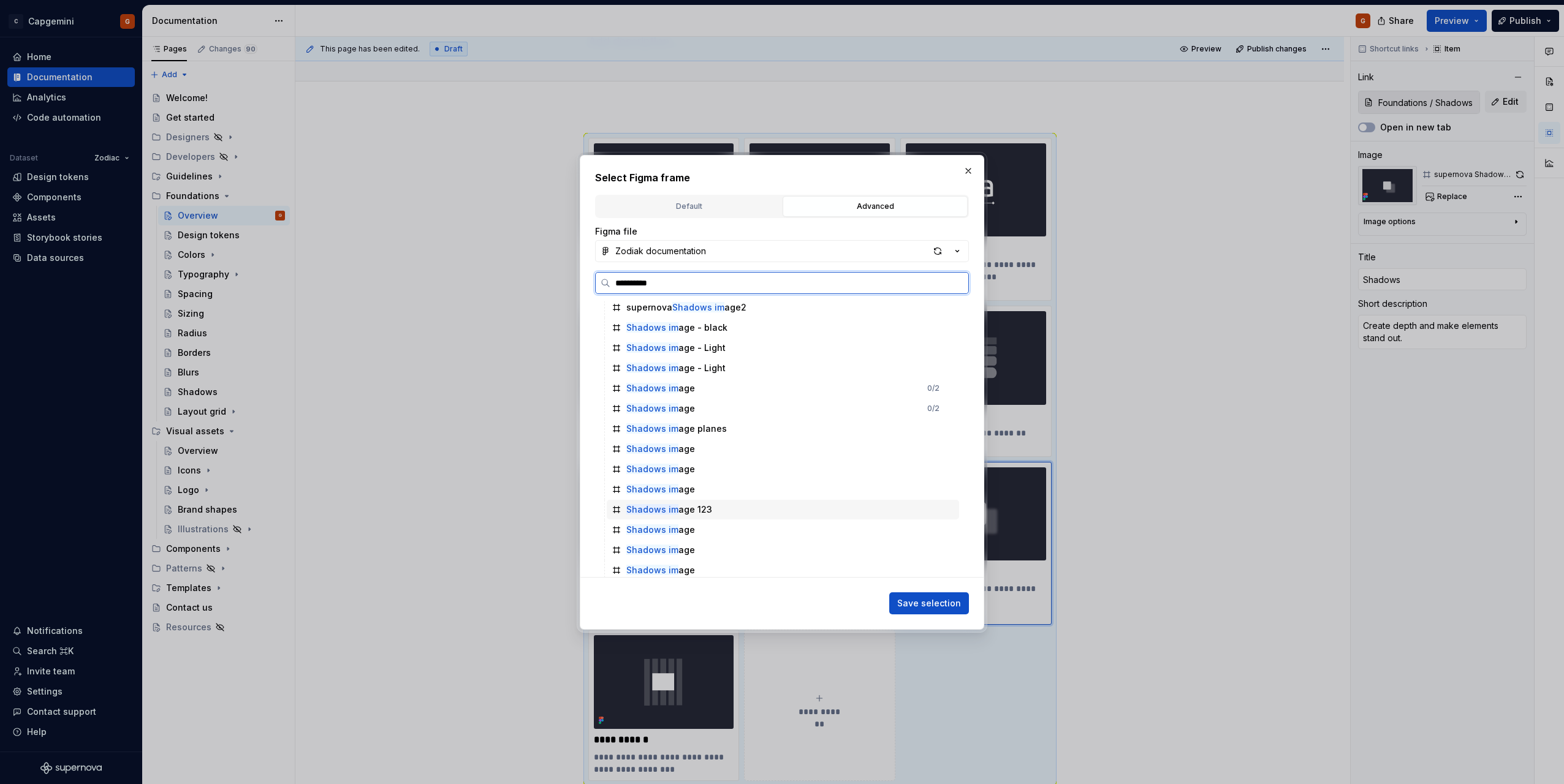 click on "Shadows im age 123" at bounding box center (783, 510) 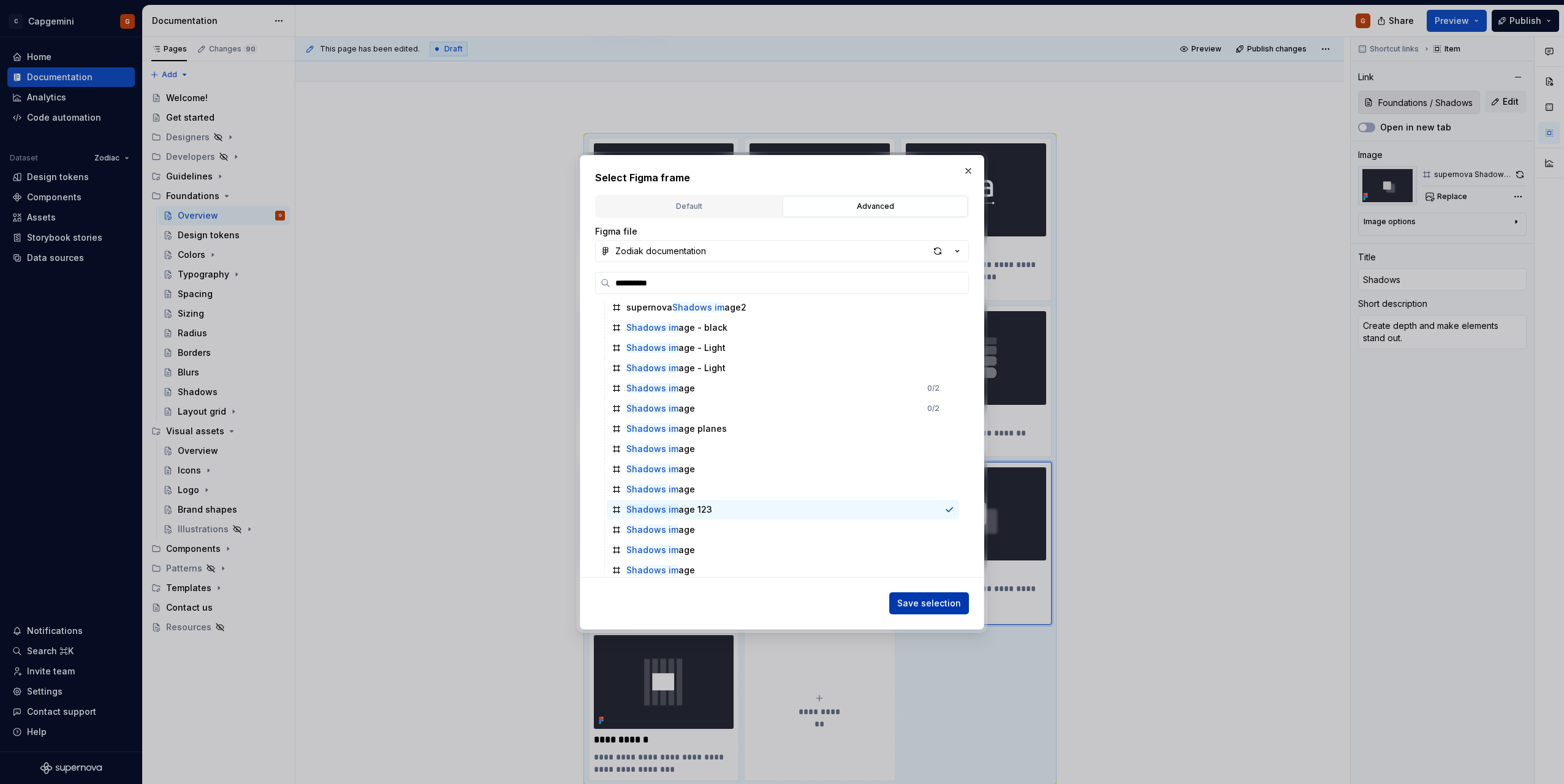 click on "Save selection" at bounding box center [929, 603] 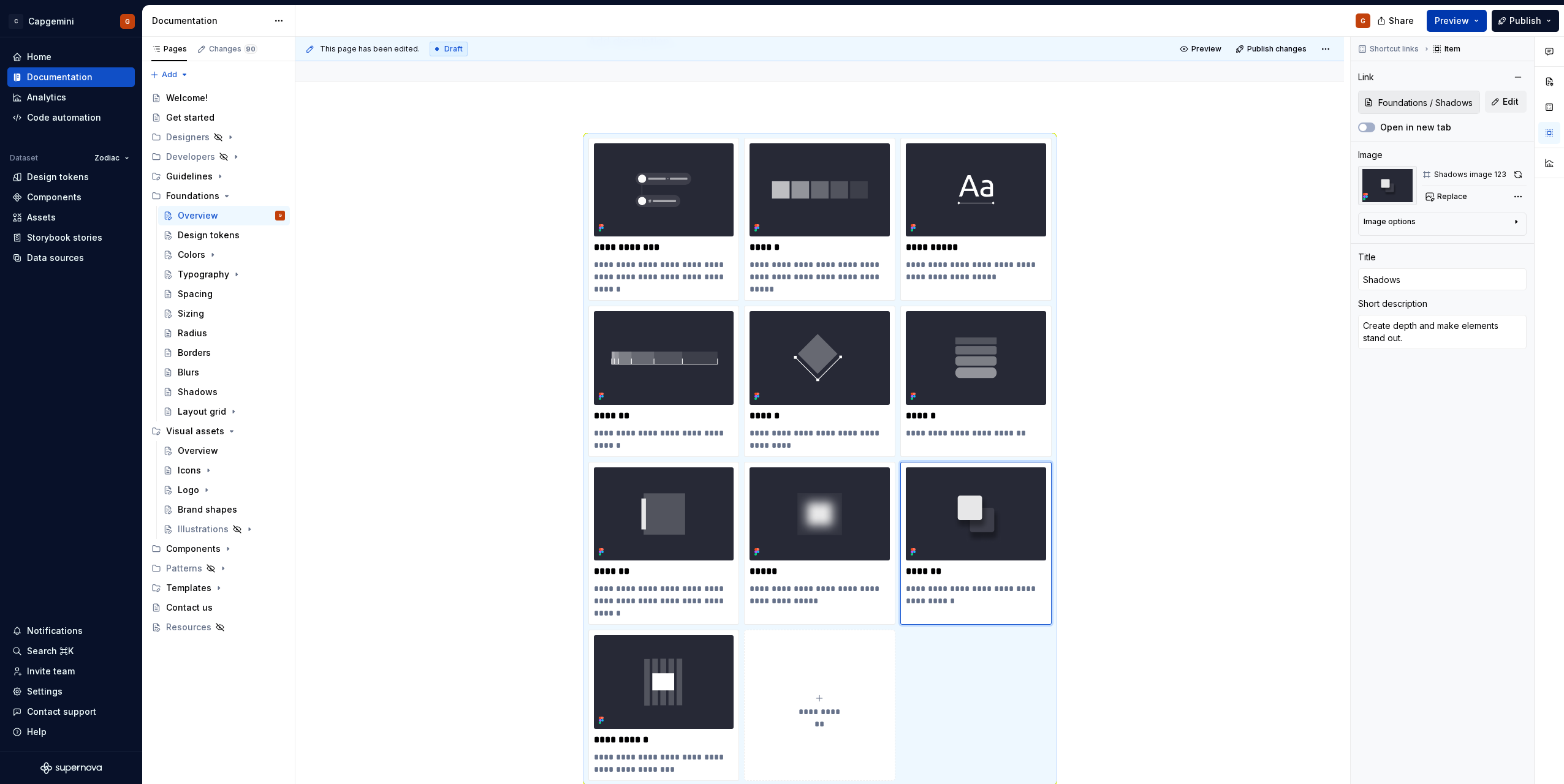 click on "Preview" at bounding box center [1457, 21] 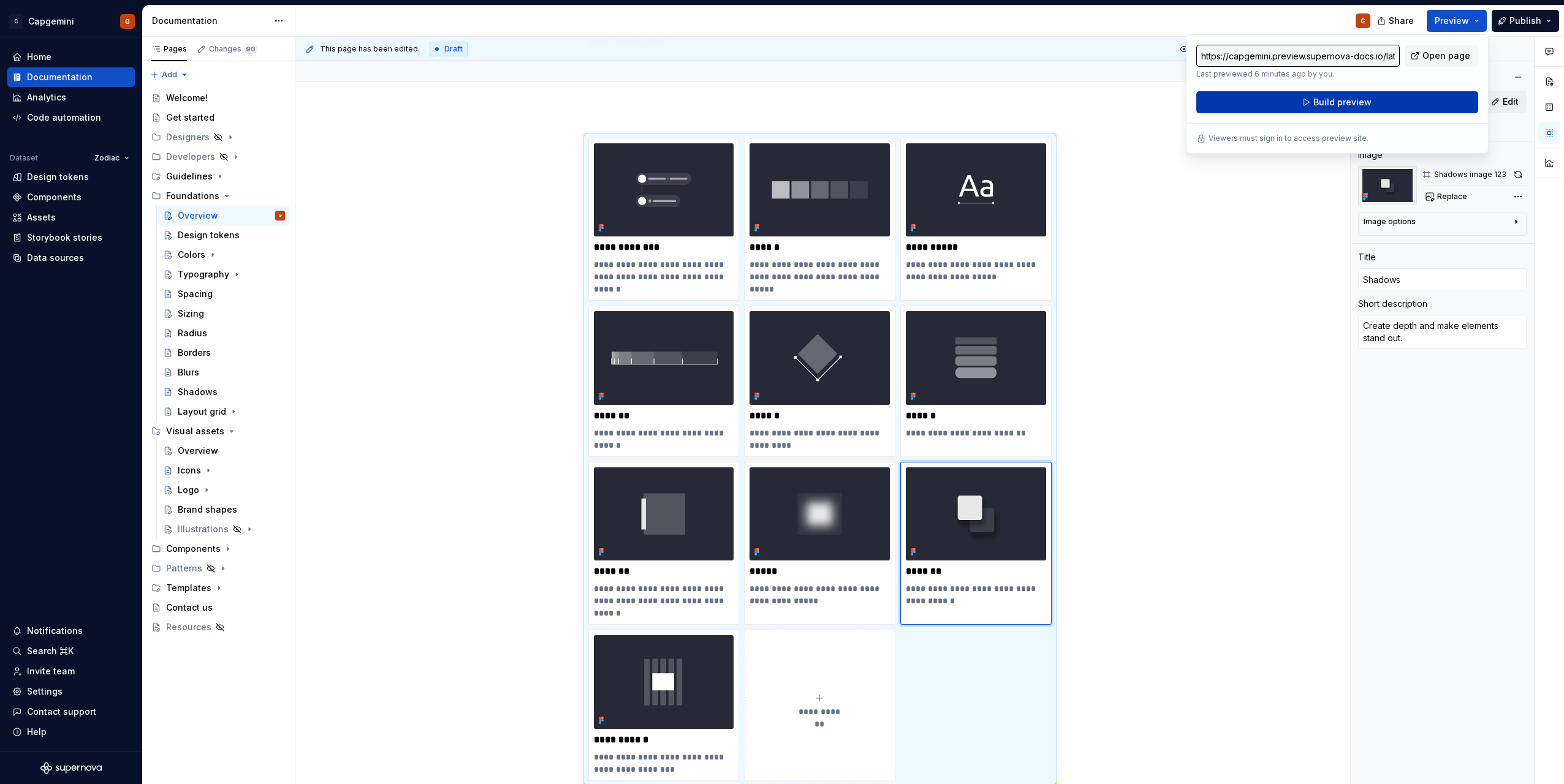 click on "Build preview" at bounding box center [1342, 102] 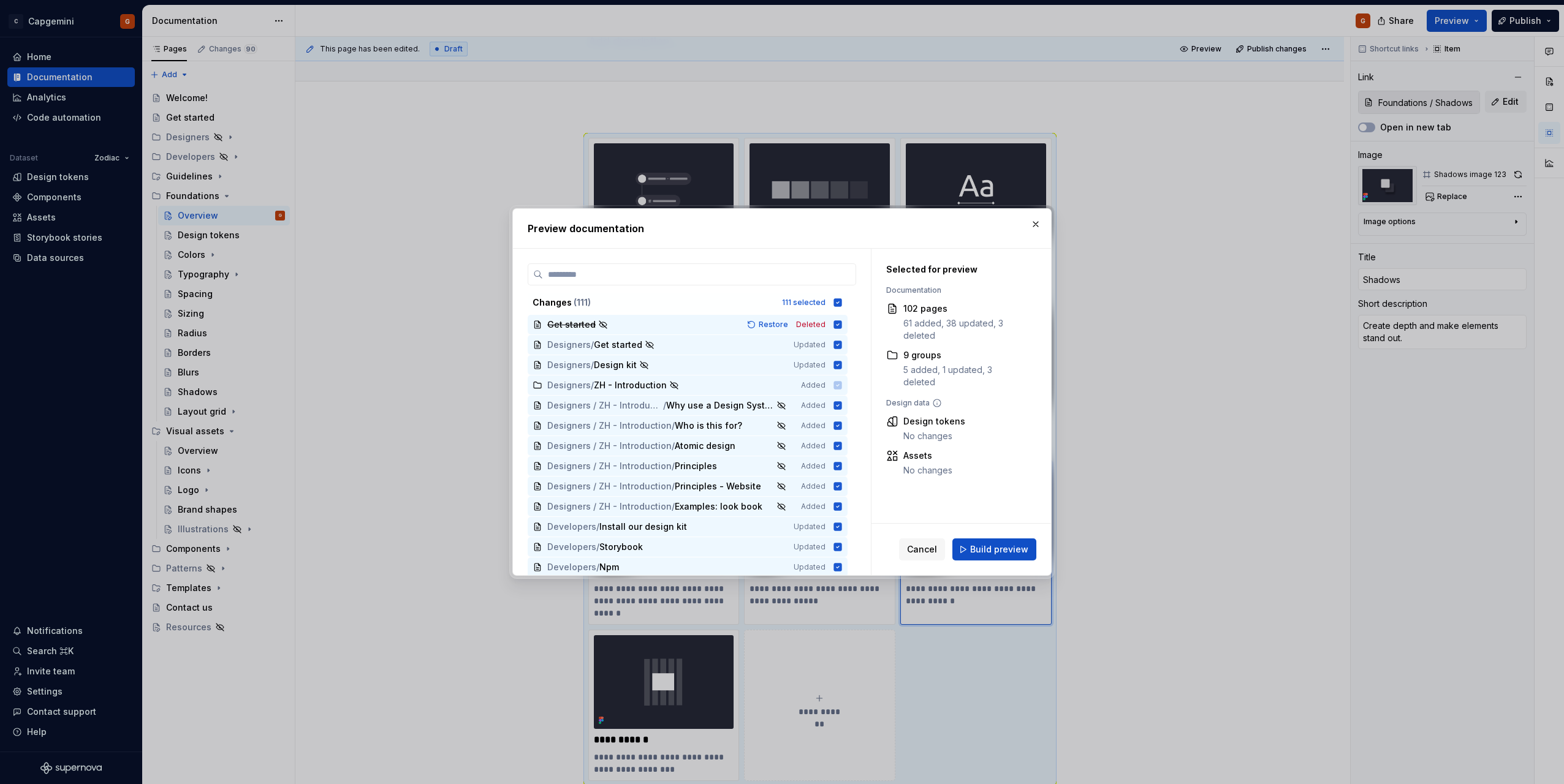 click at bounding box center (1036, 224) 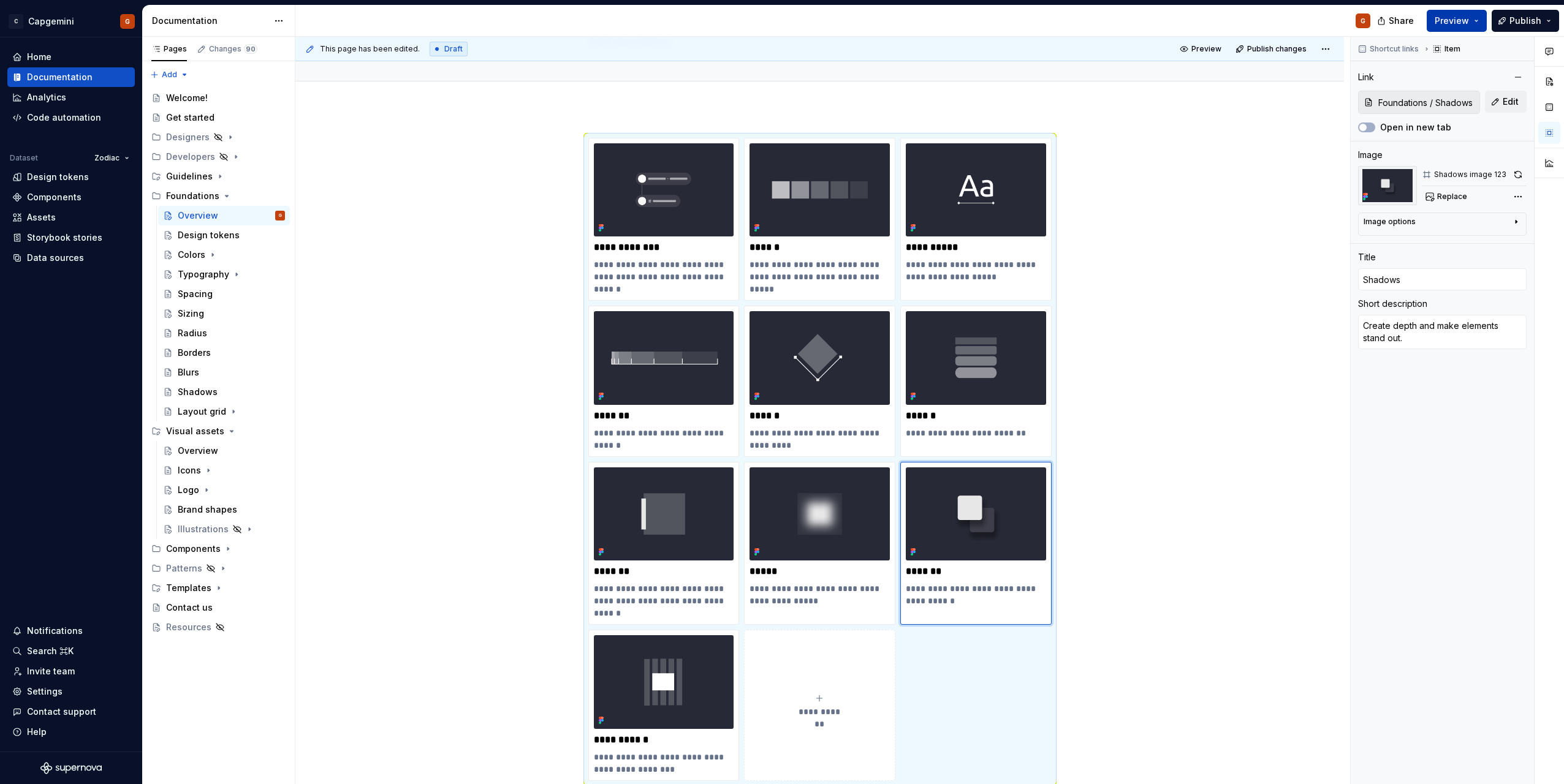 click on "Preview" at bounding box center (1457, 21) 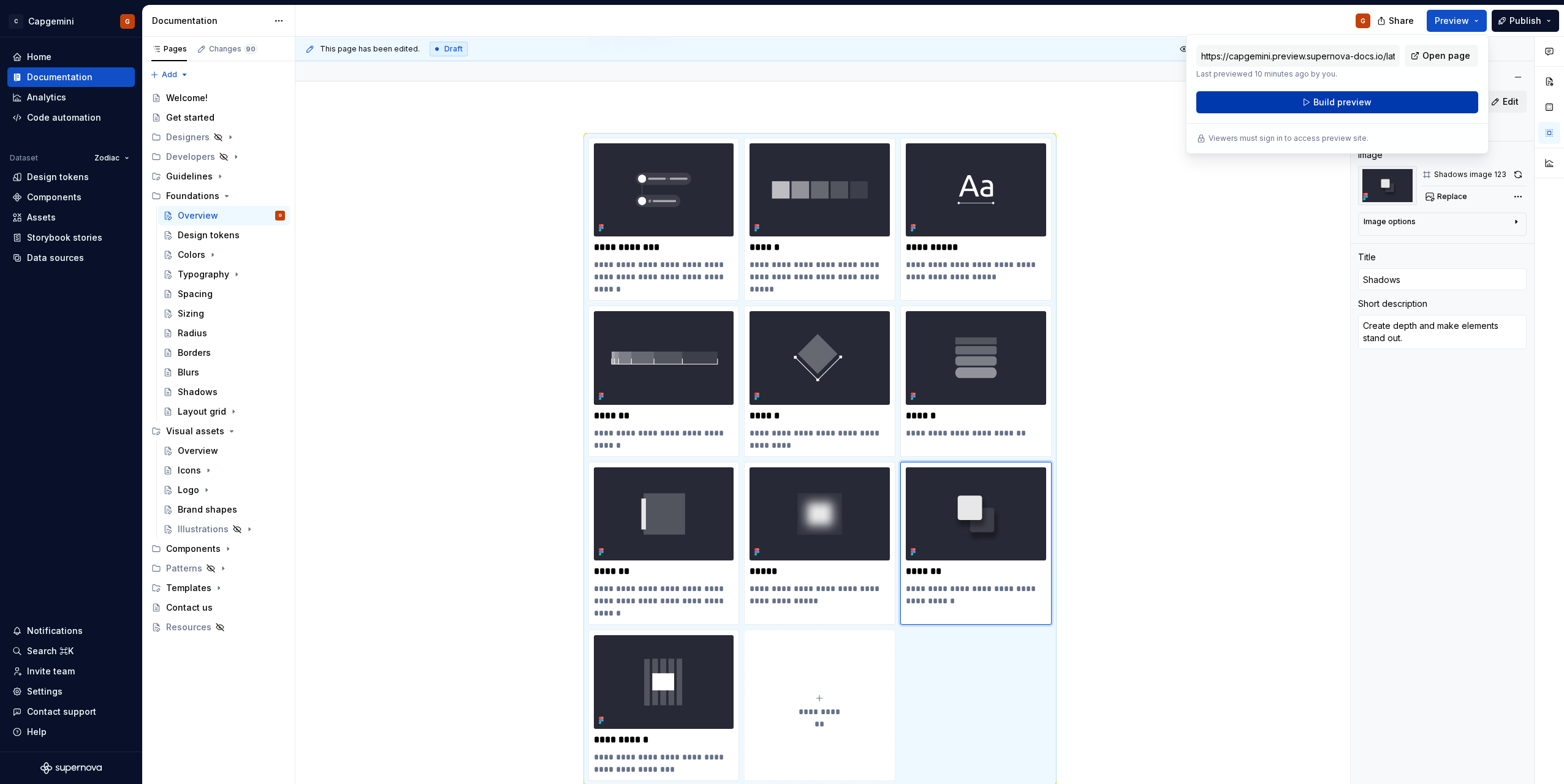 drag, startPoint x: 1478, startPoint y: 23, endPoint x: 1386, endPoint y: 103, distance: 121.91801 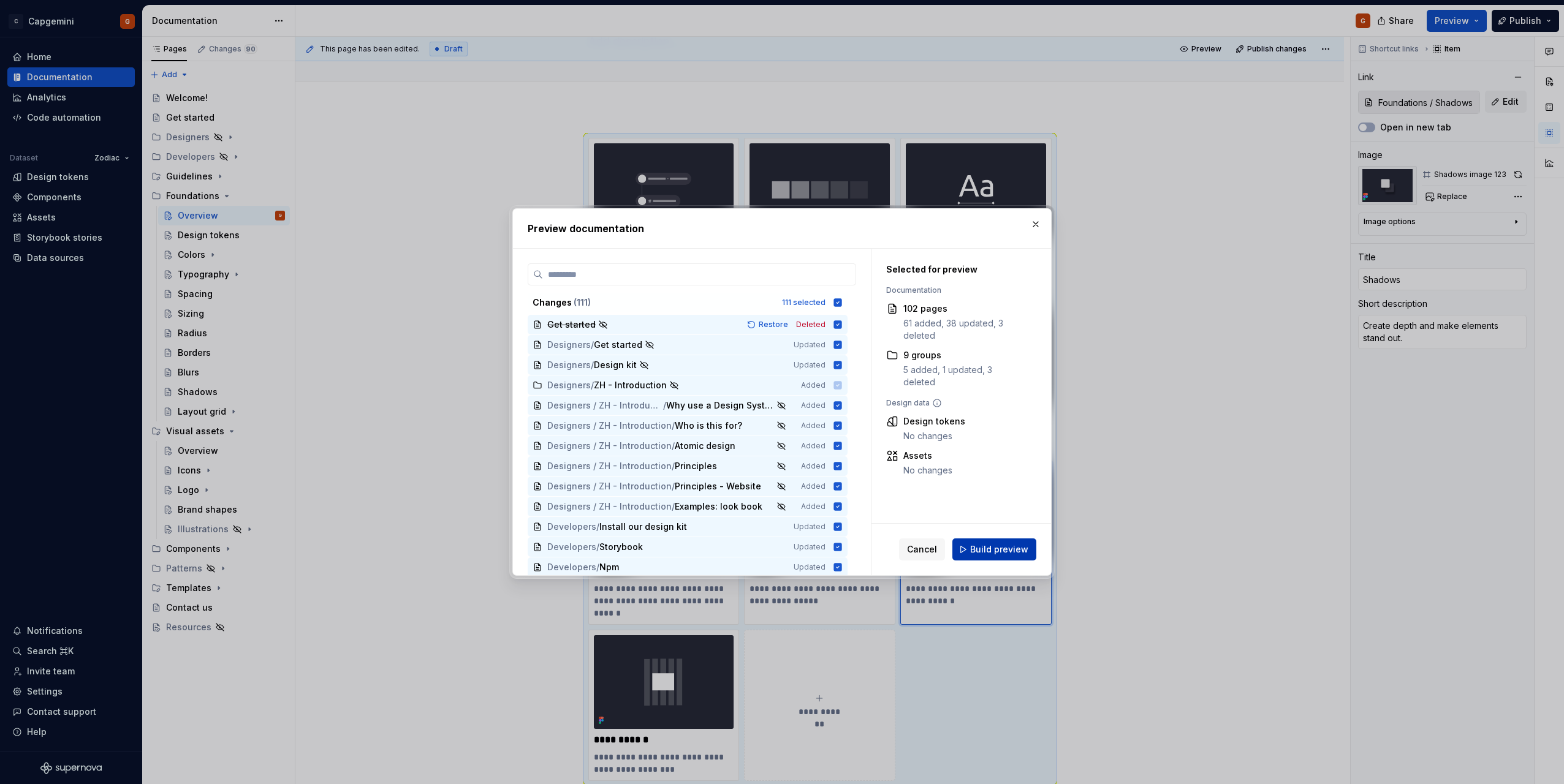 click on "Build preview" at bounding box center [994, 549] 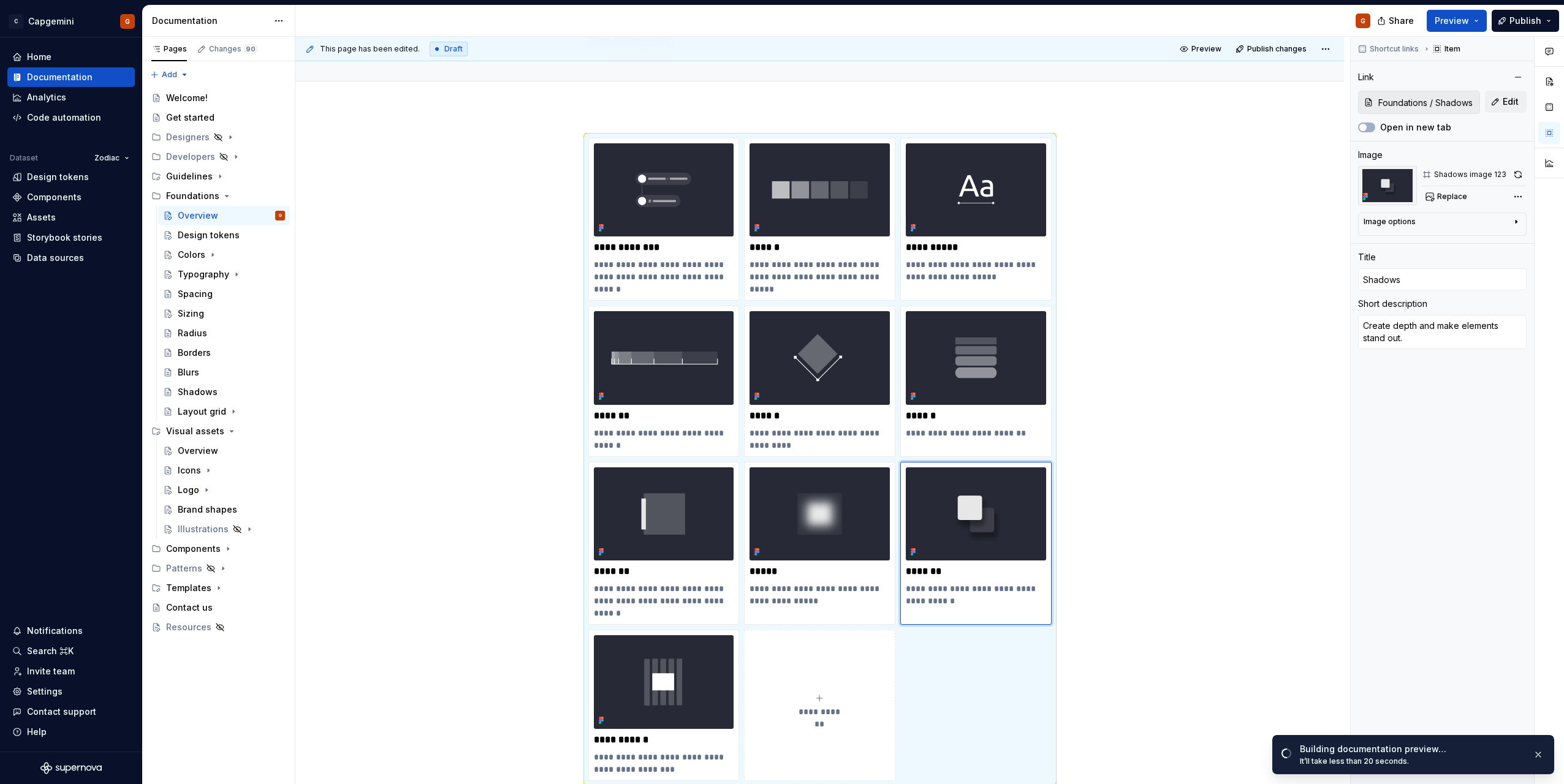 scroll, scrollTop: 100, scrollLeft: 0, axis: vertical 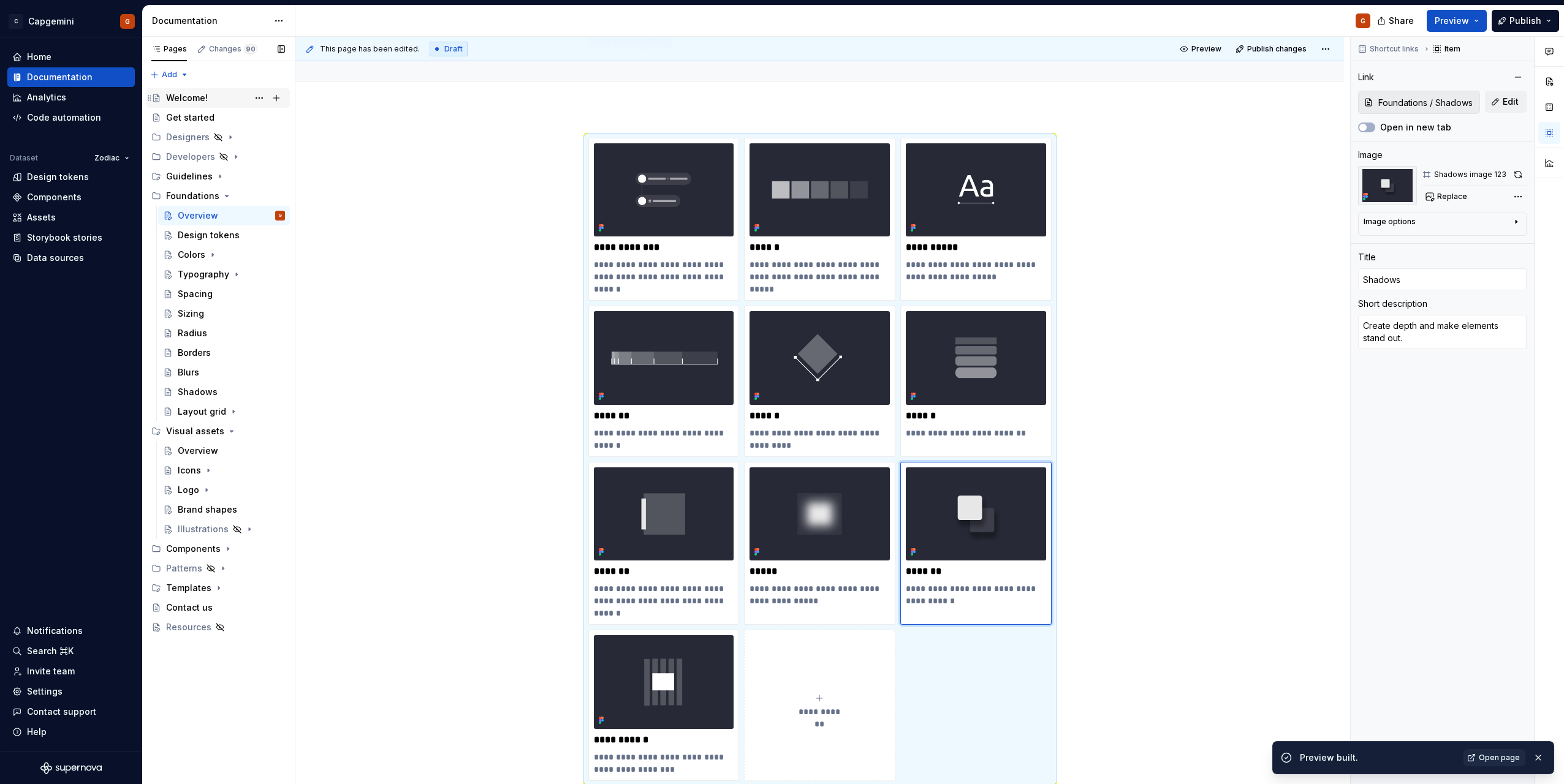 click on "Welcome!" at bounding box center [187, 98] 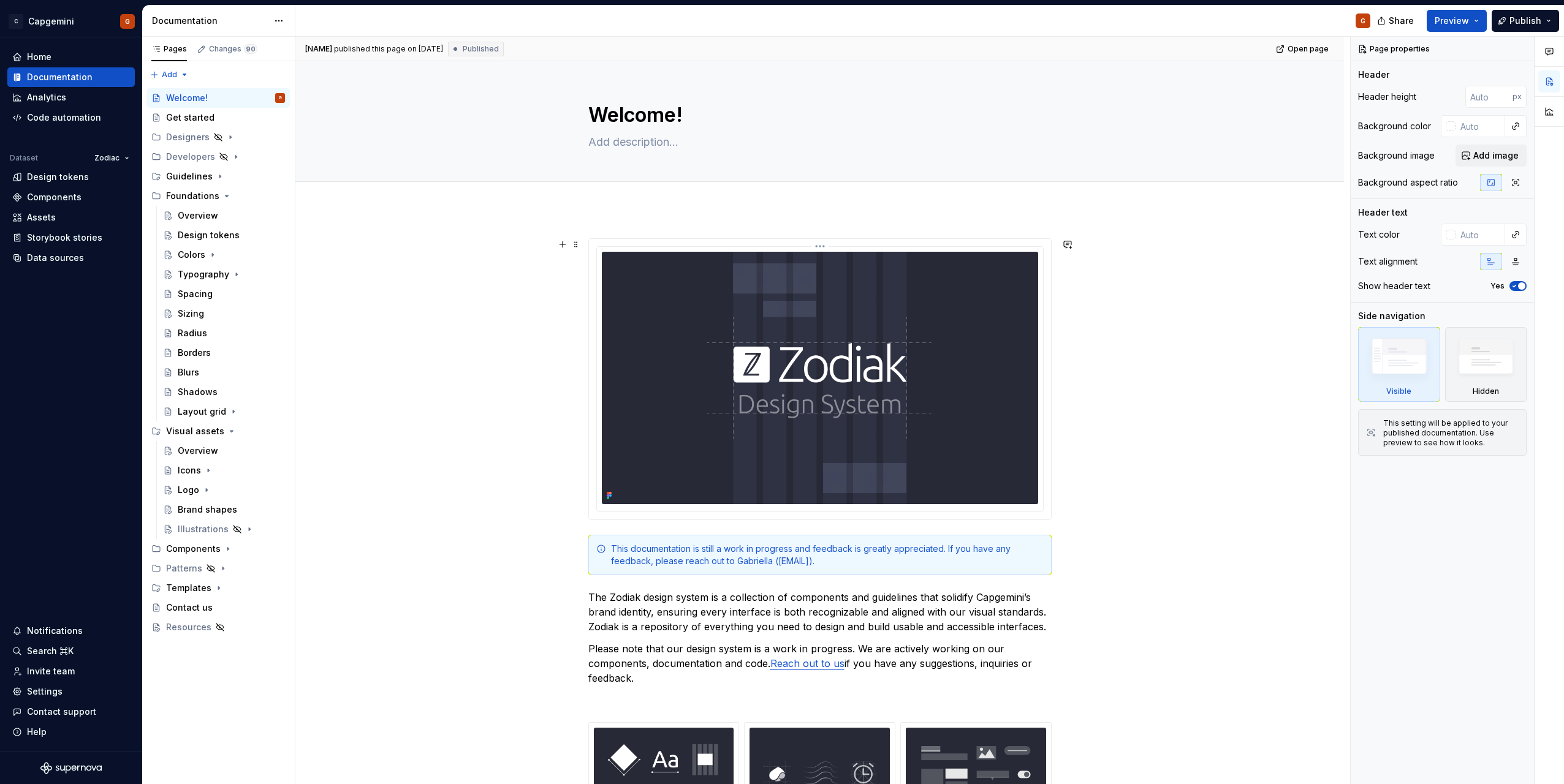 scroll, scrollTop: 306, scrollLeft: 0, axis: vertical 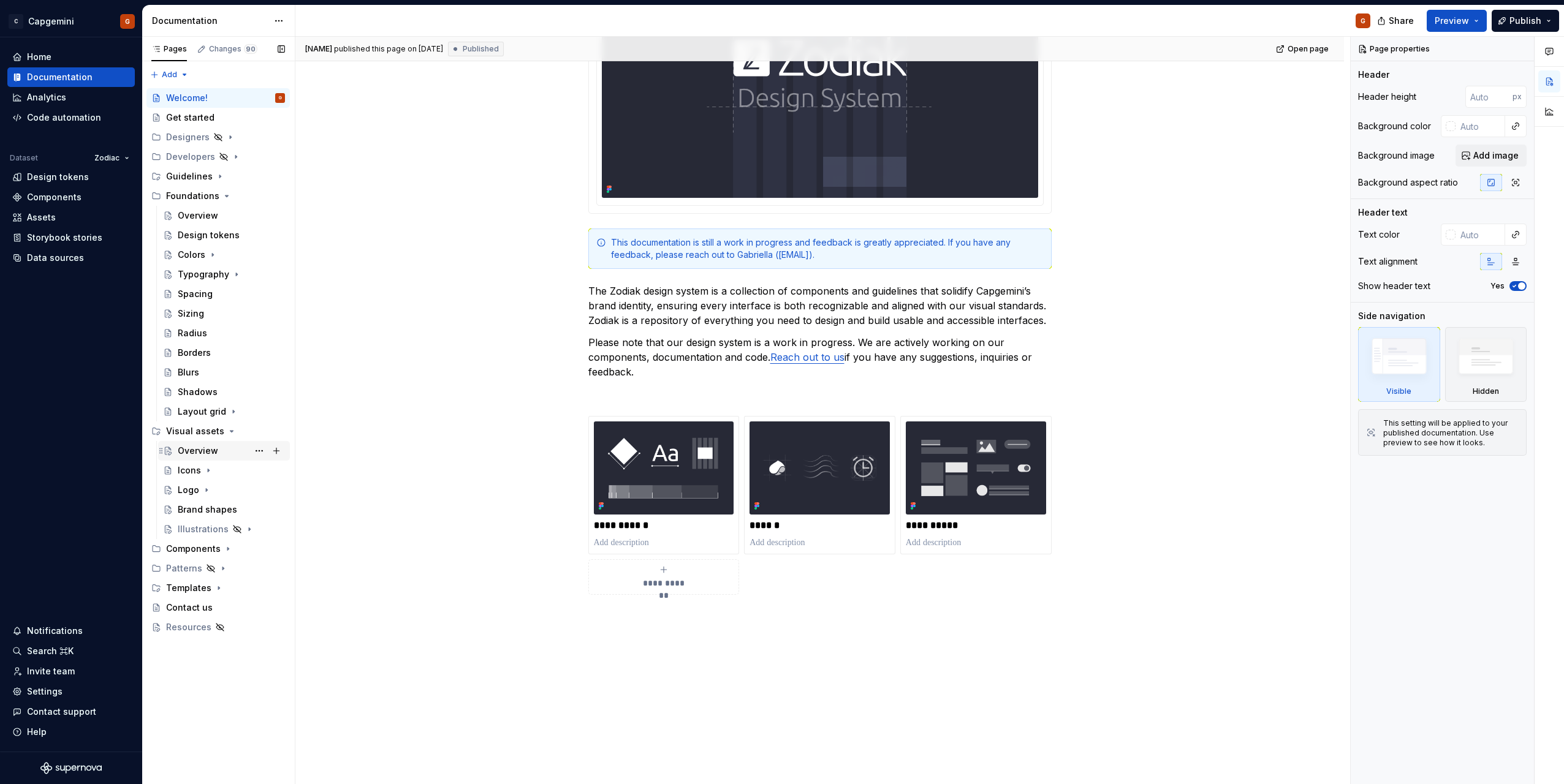 click on "Overview" at bounding box center [198, 451] 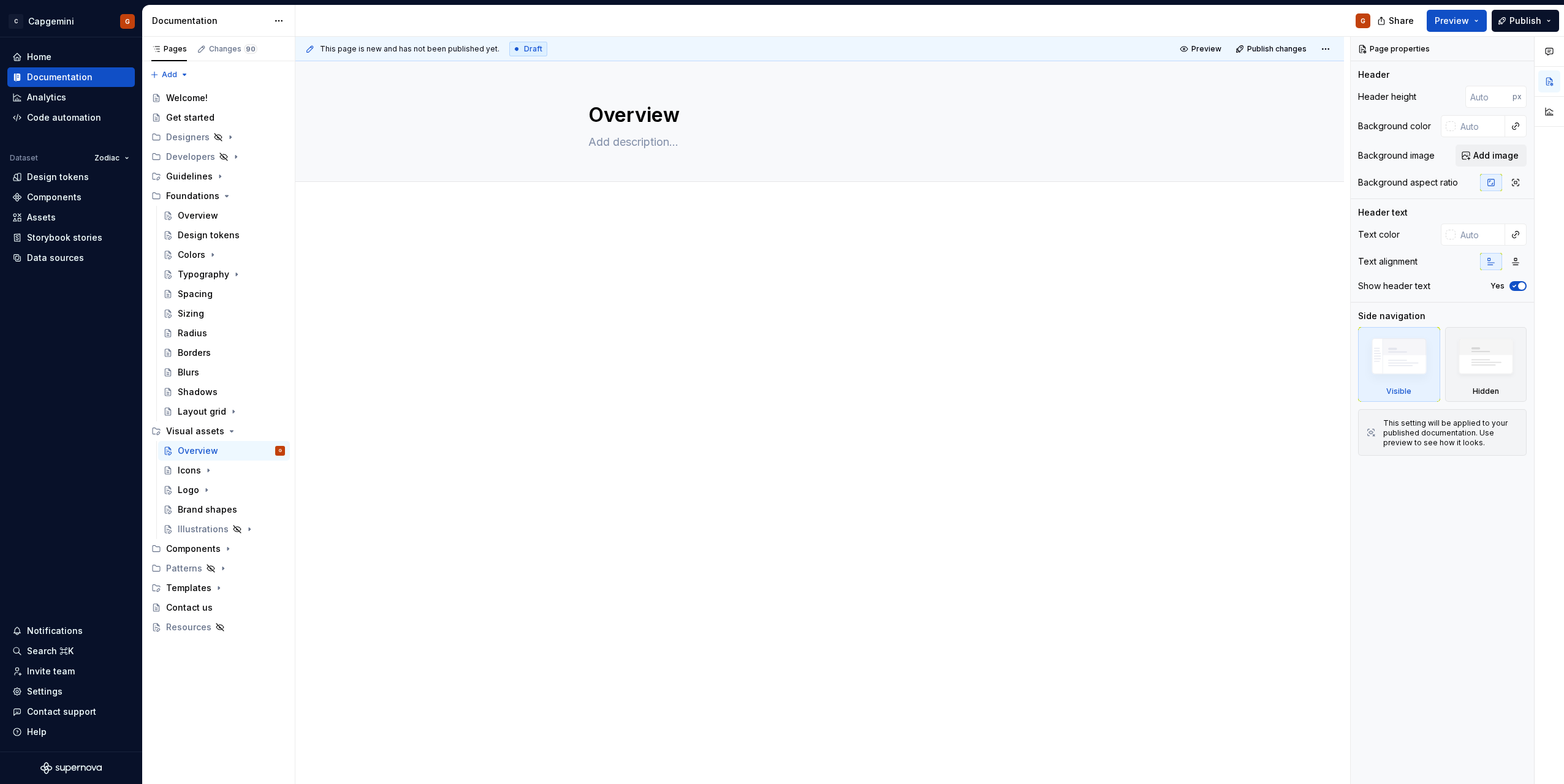 type on "*" 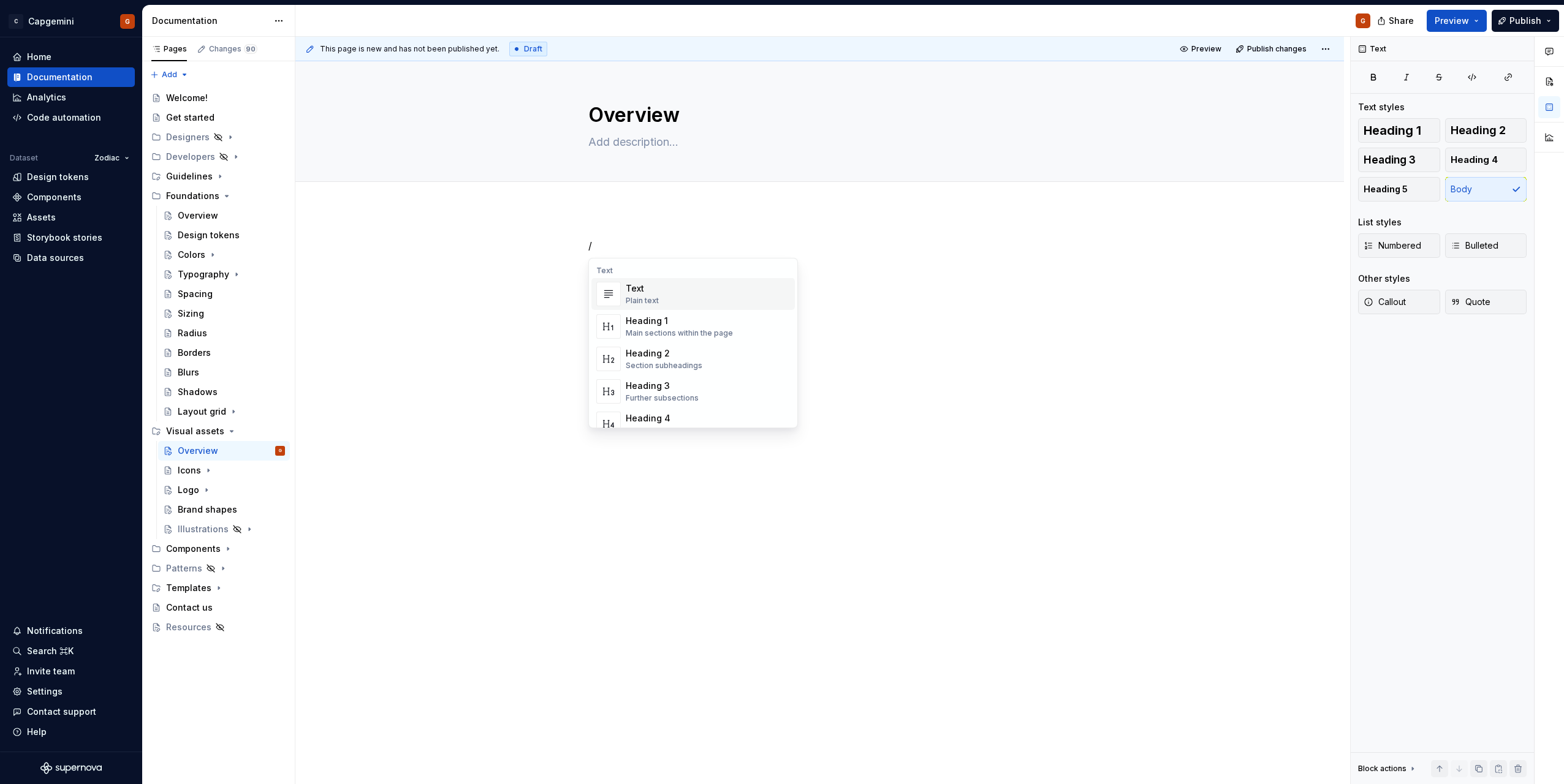 type 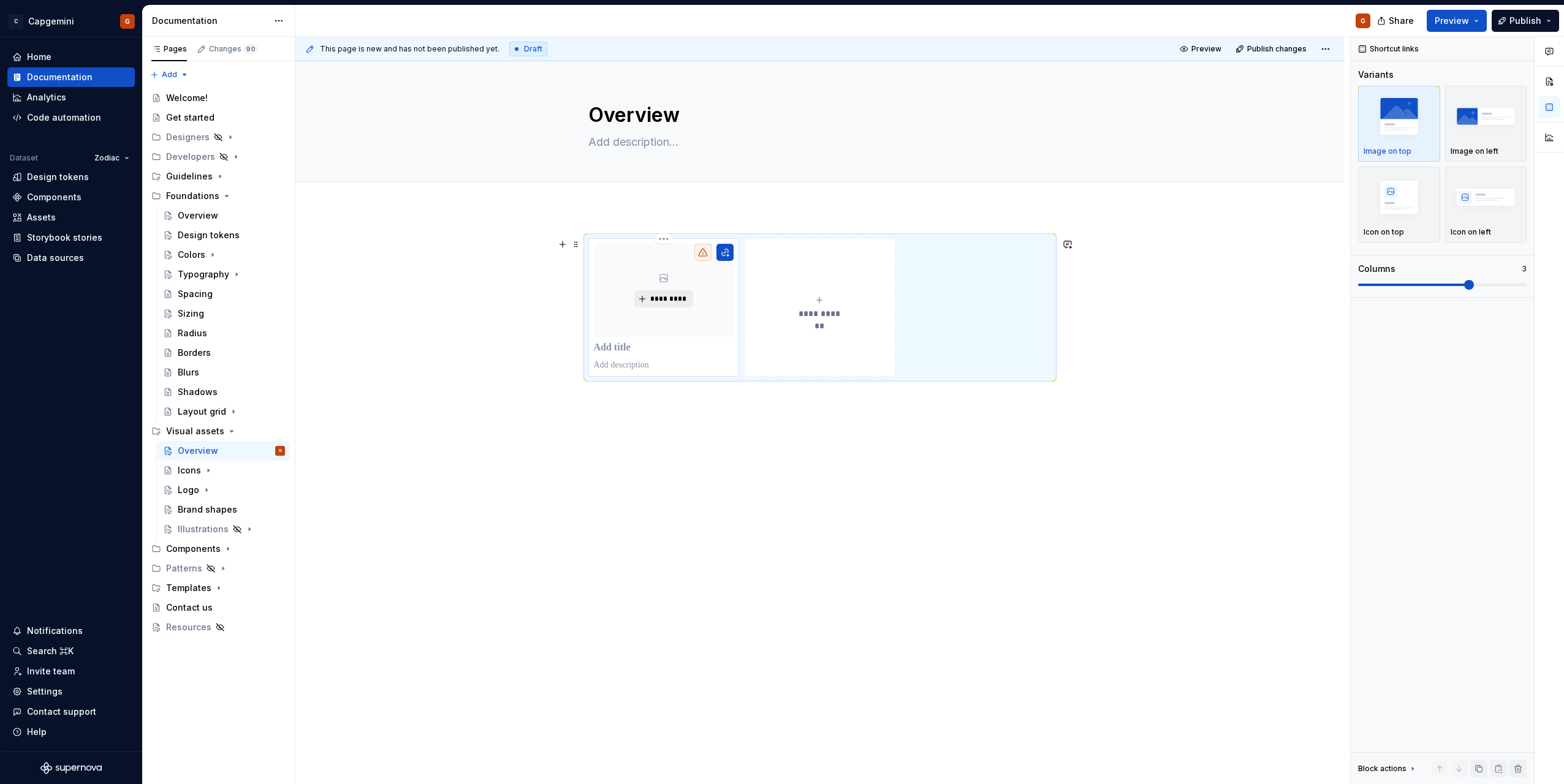 click on "*********" at bounding box center [668, 299] 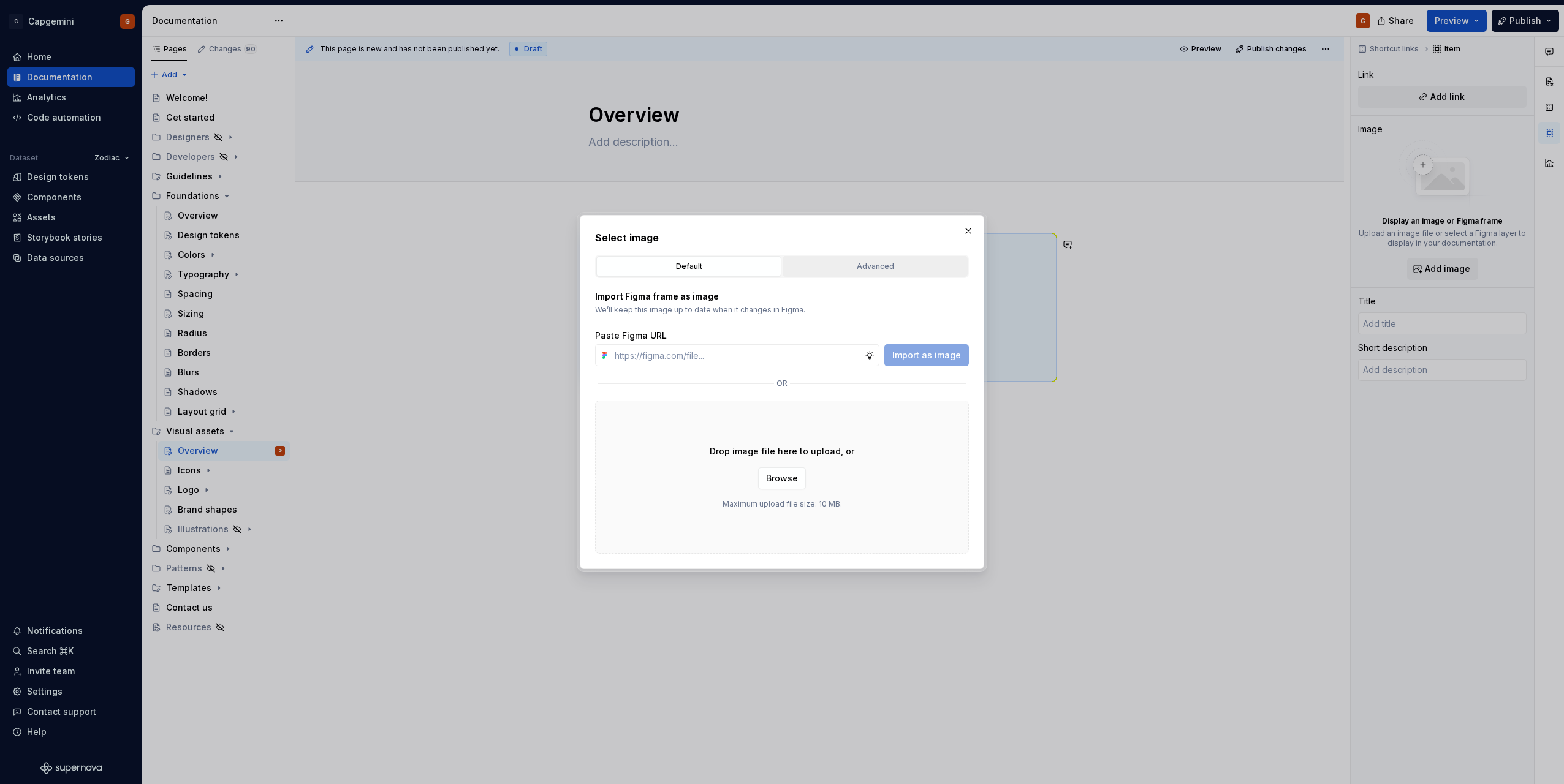 click on "Advanced" at bounding box center (875, 266) 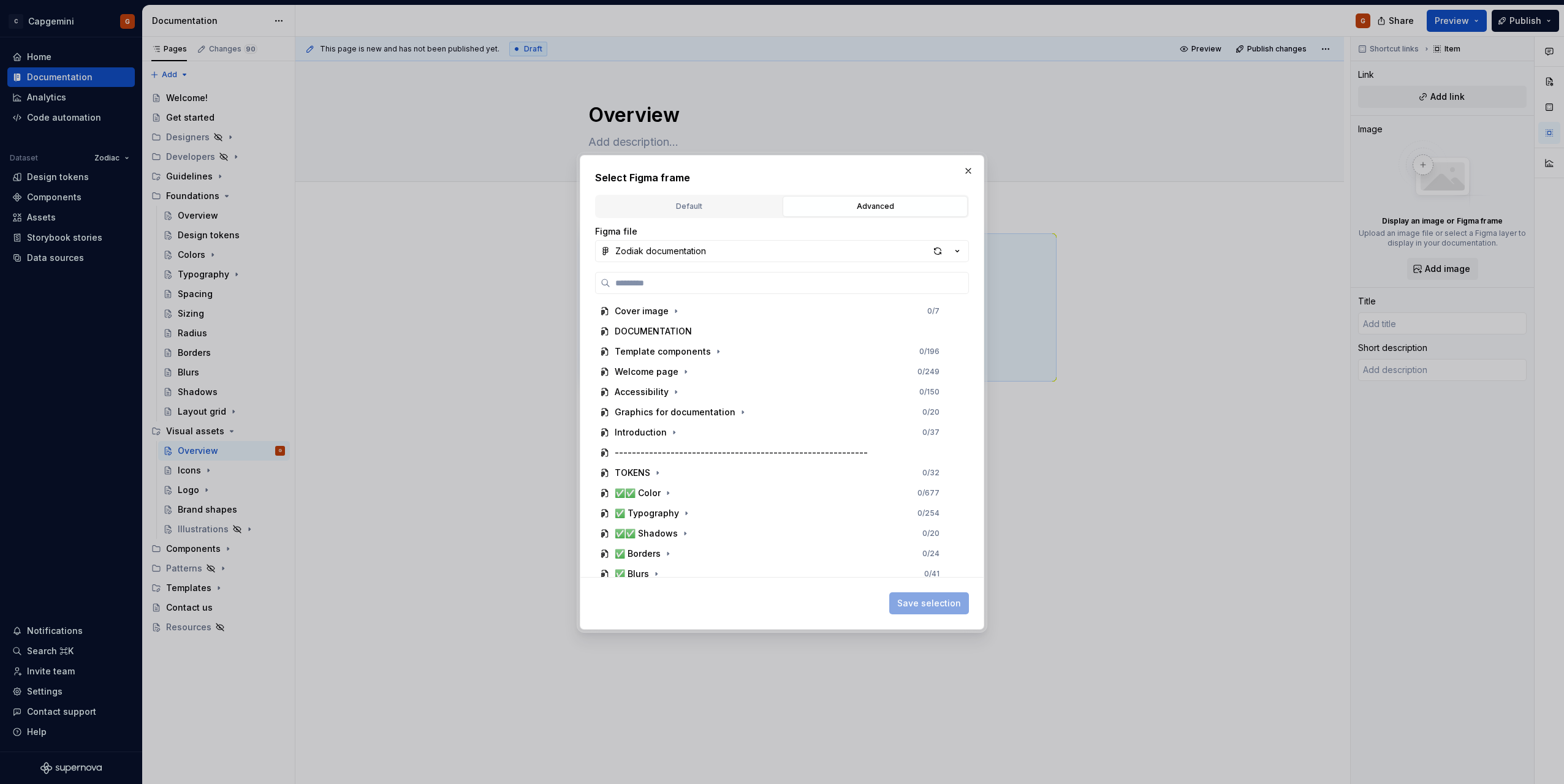click at bounding box center (968, 171) 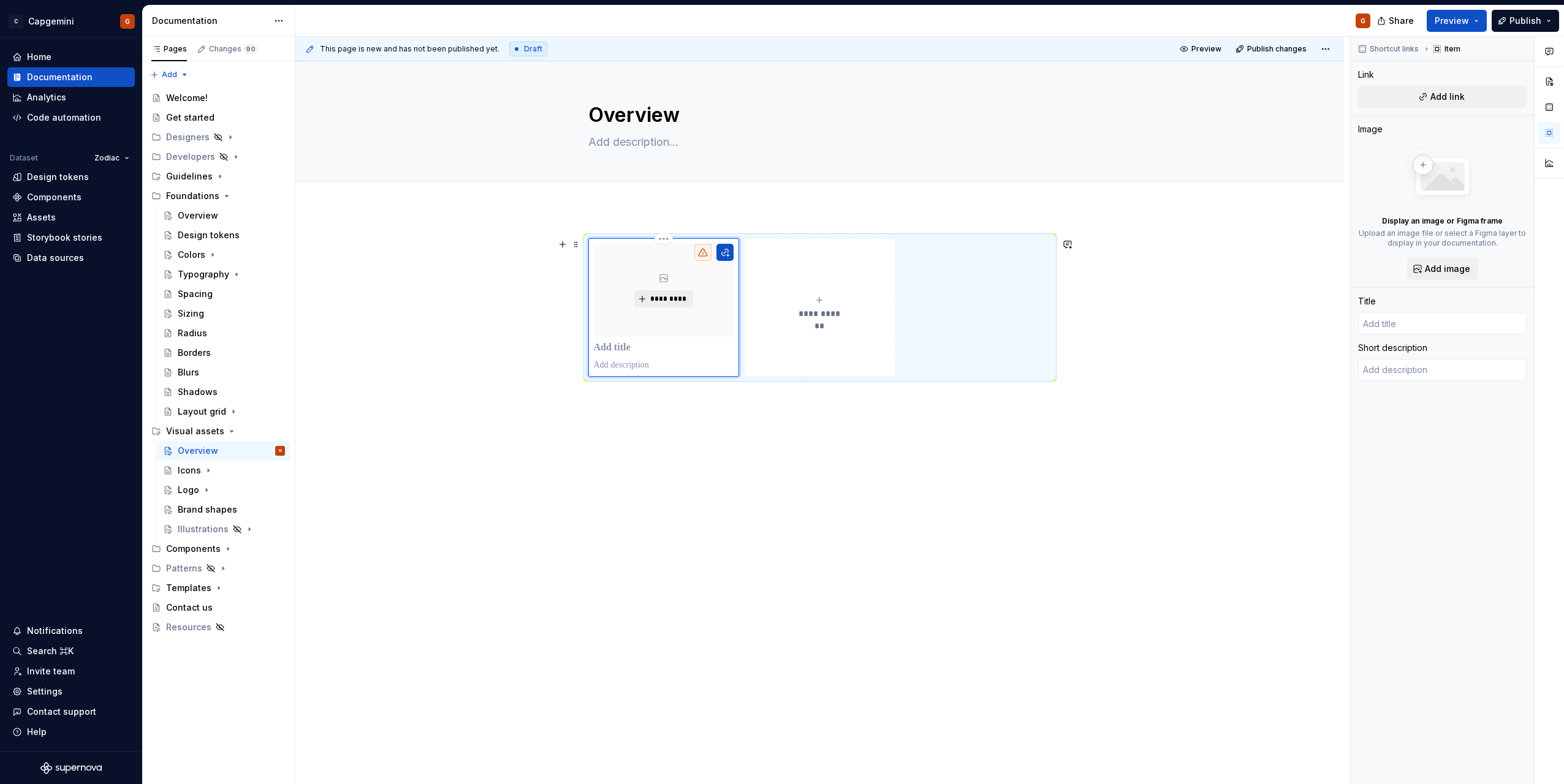 click on "*********" at bounding box center [663, 299] 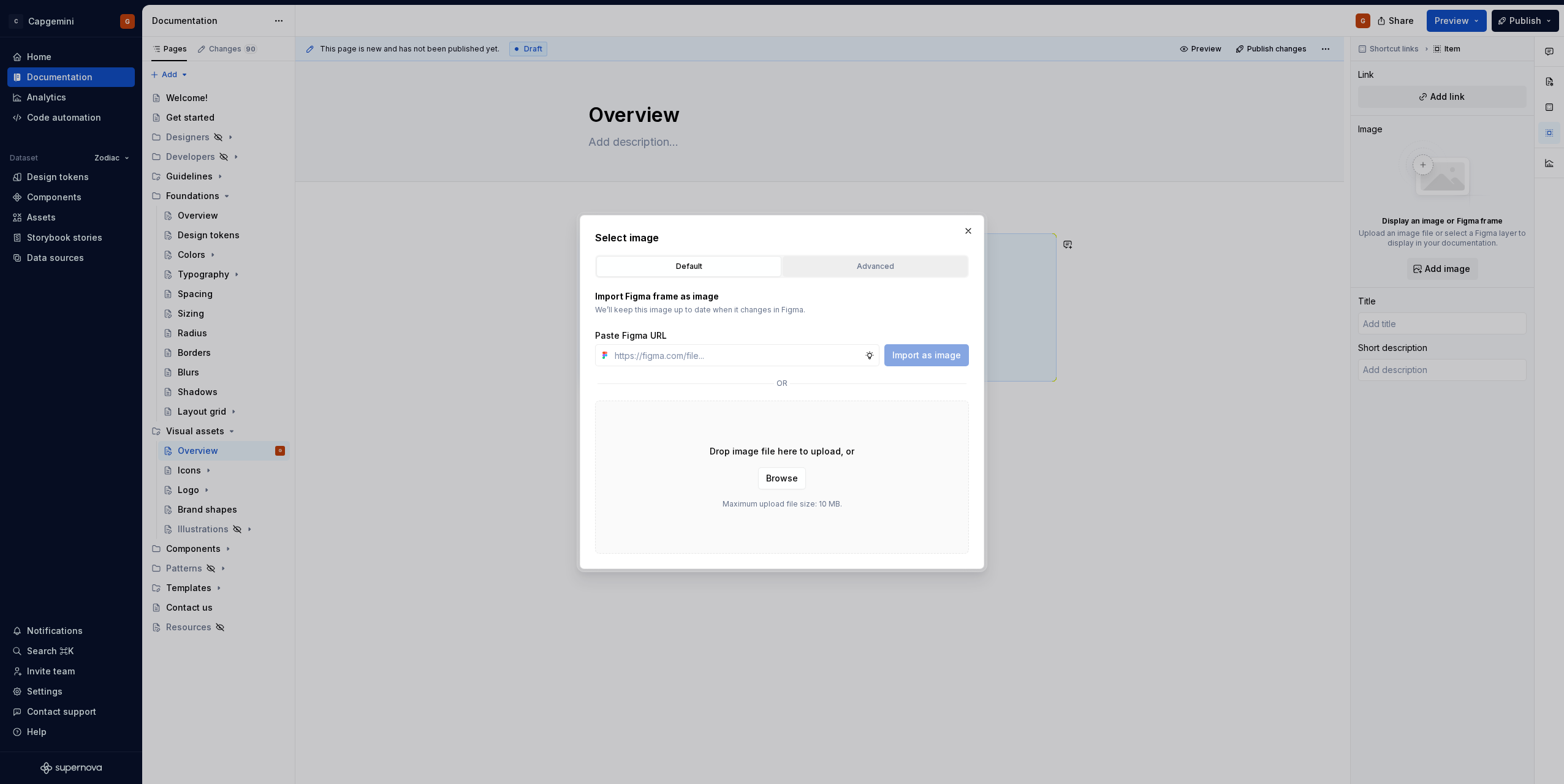 click on "Advanced" at bounding box center [875, 266] 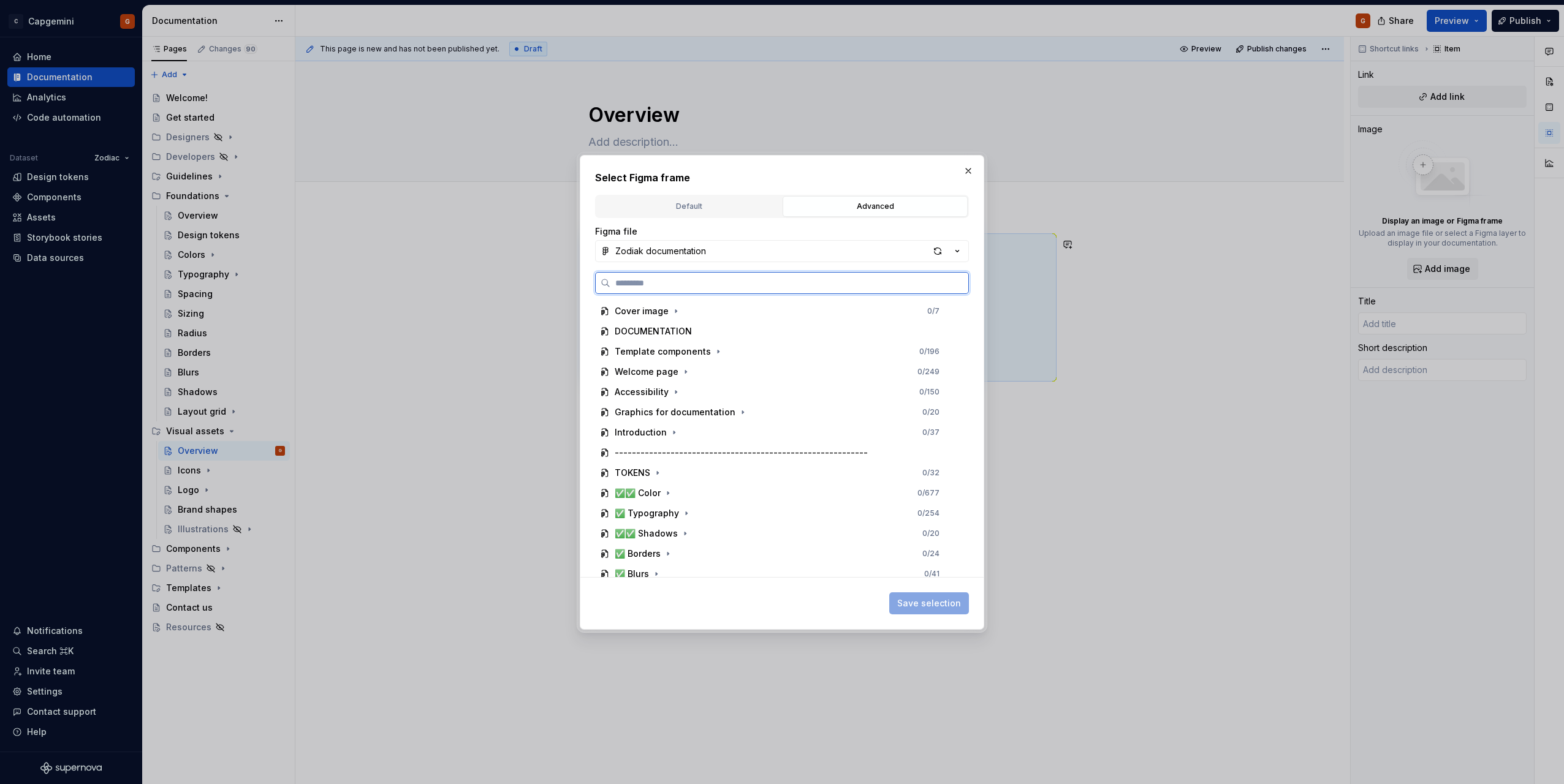click at bounding box center [789, 283] 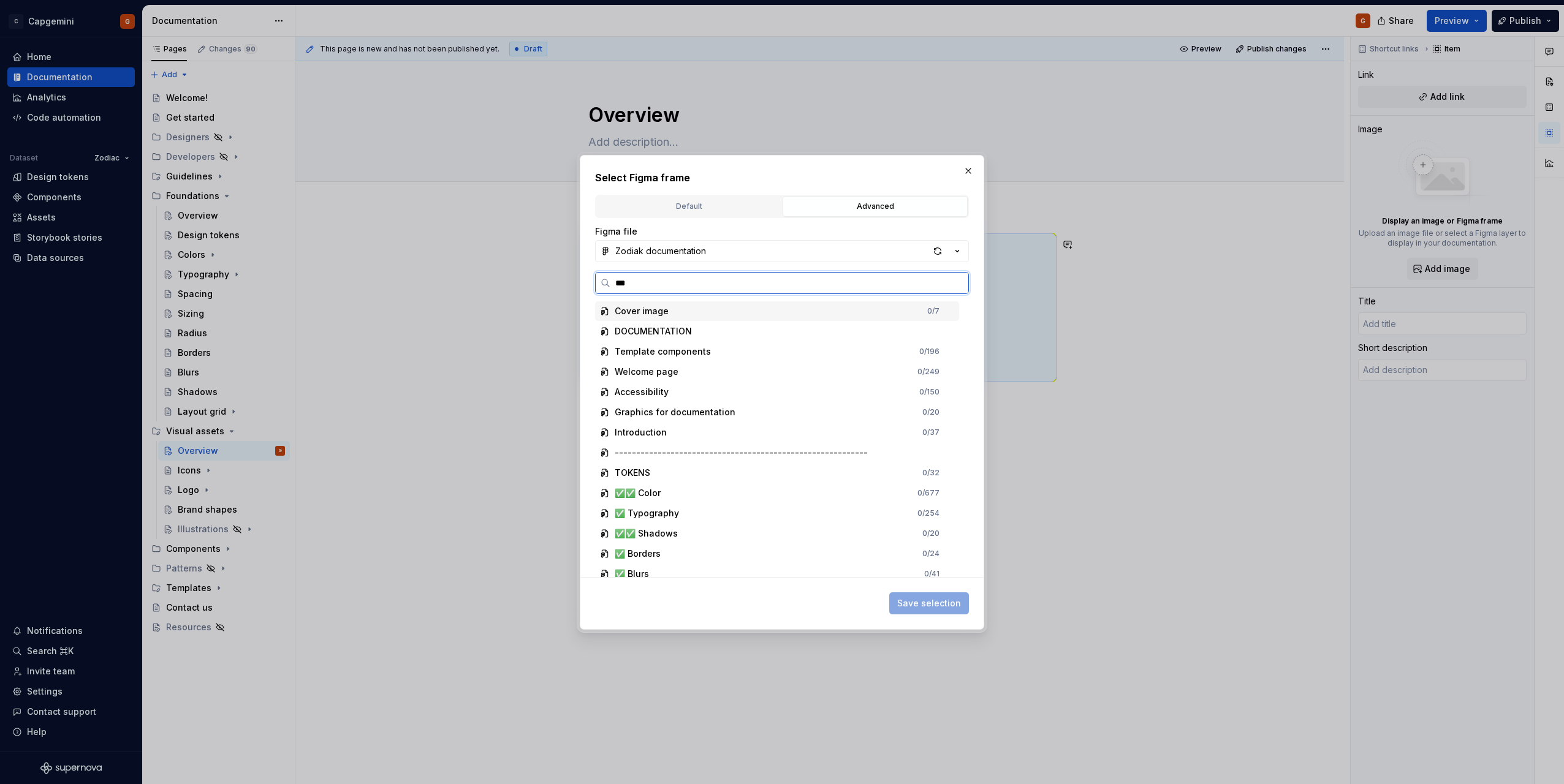 type on "****" 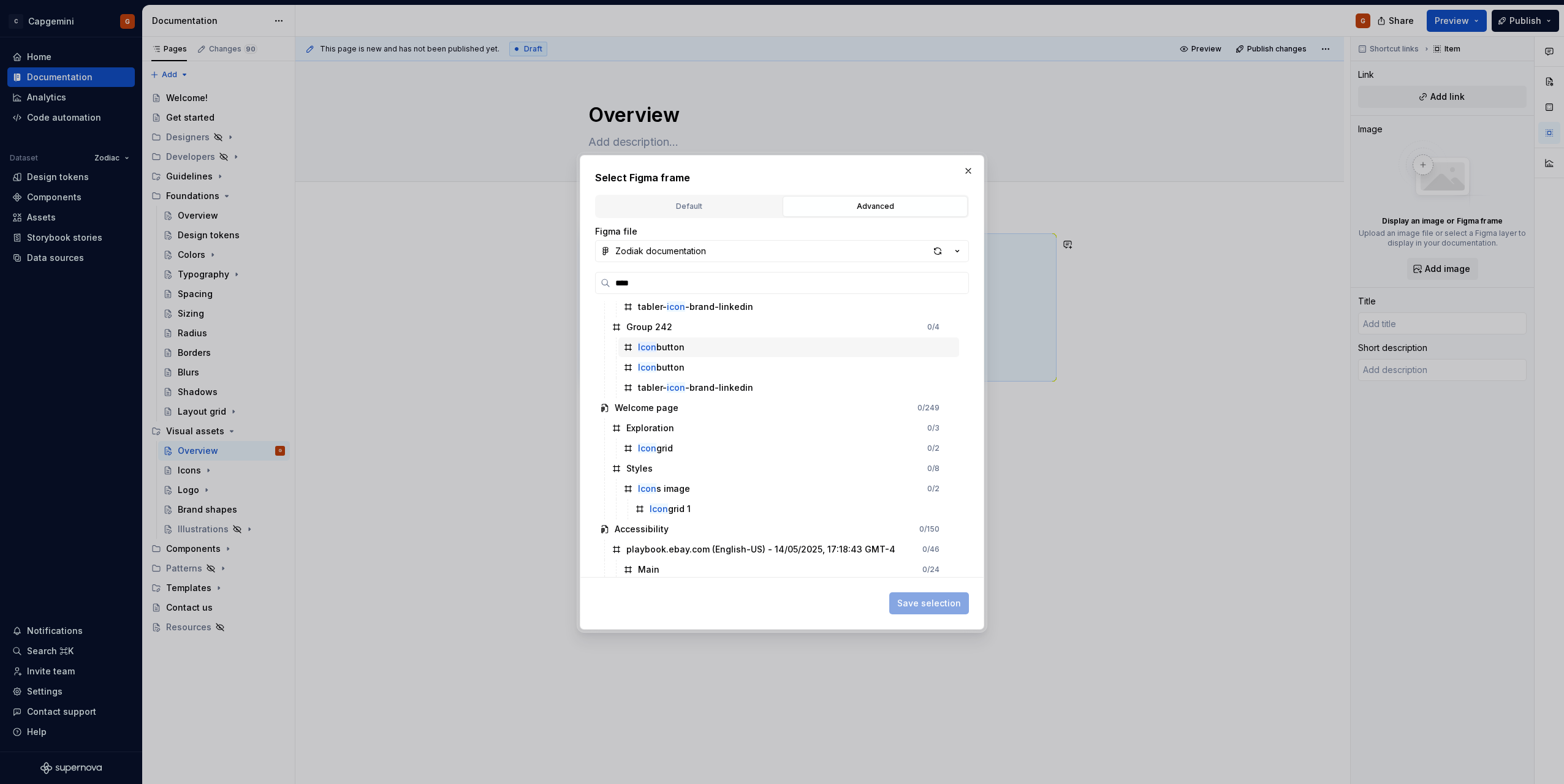 scroll, scrollTop: 123, scrollLeft: 0, axis: vertical 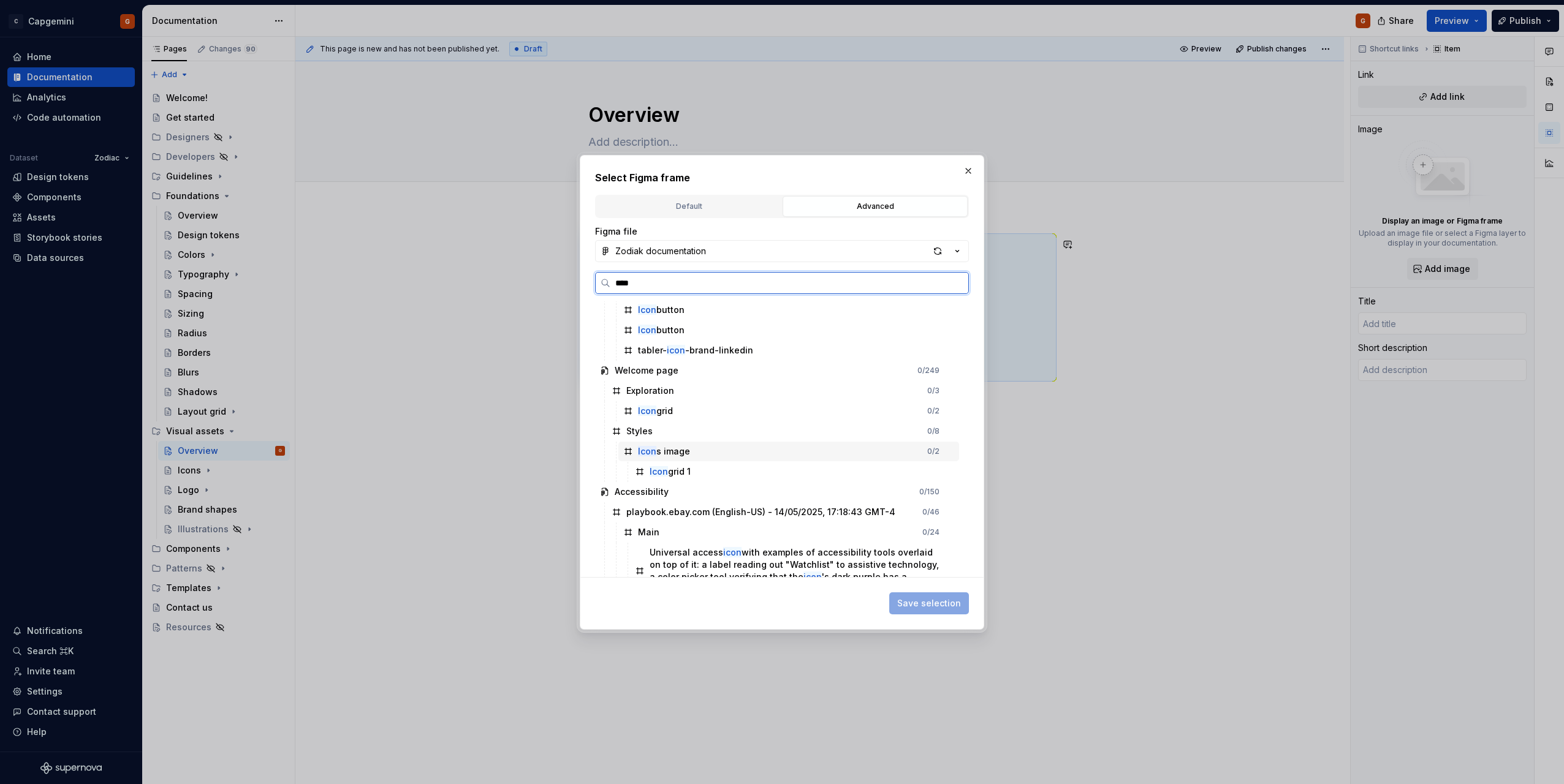 click on "Icon s image 0 / 2" at bounding box center [789, 451] 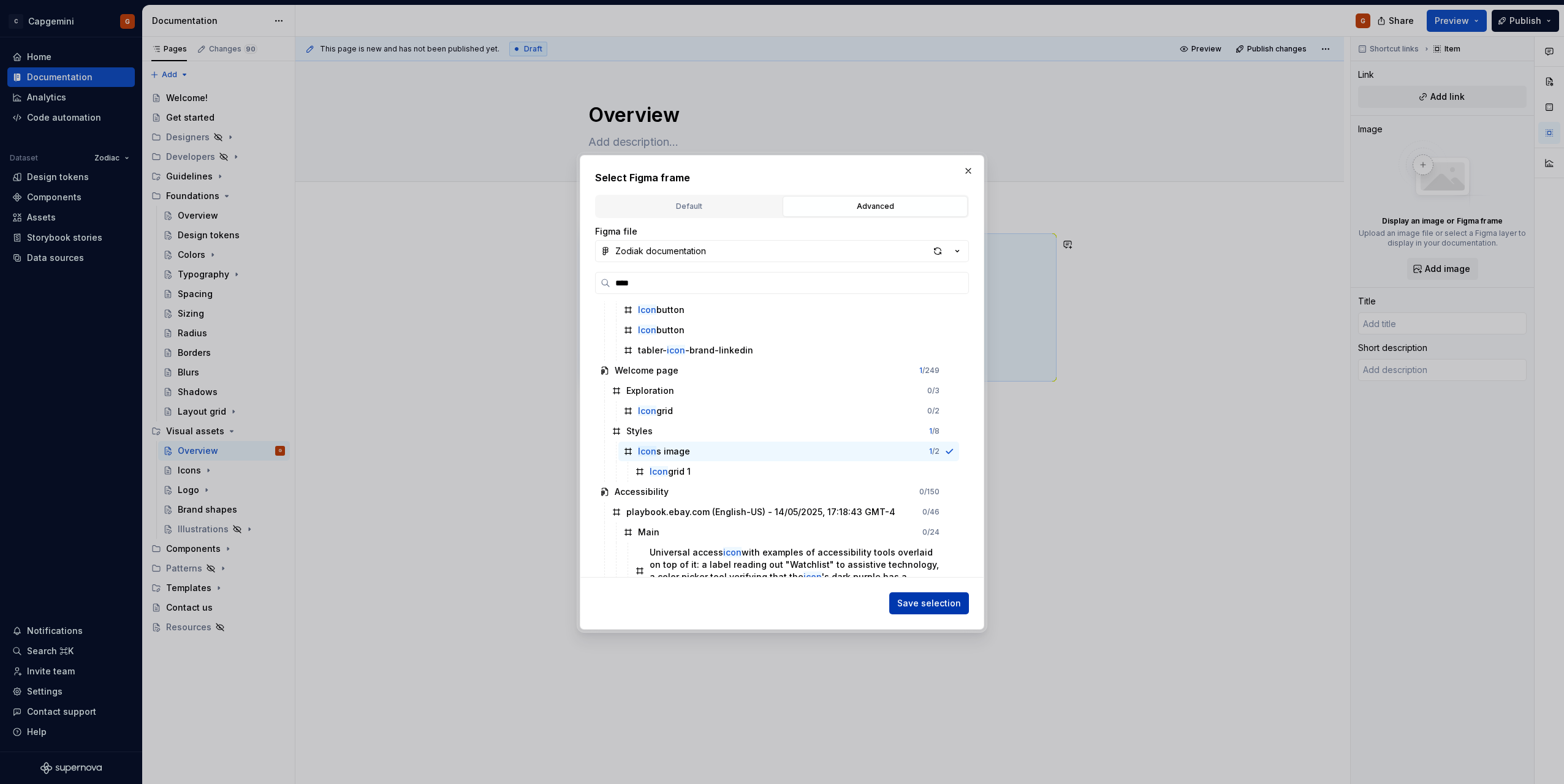 click on "Save selection" at bounding box center (929, 603) 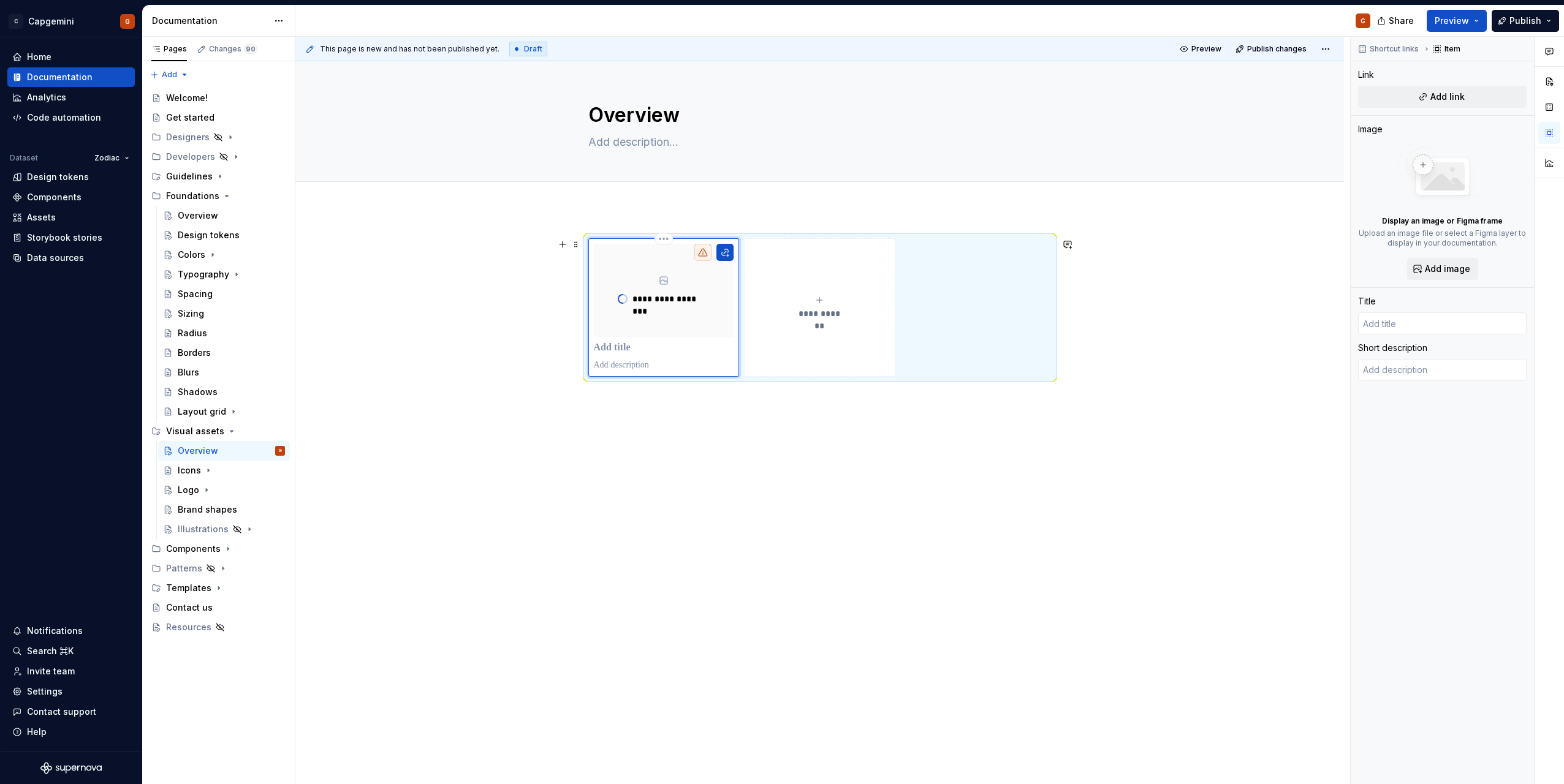 click on "**********" at bounding box center (819, 314) 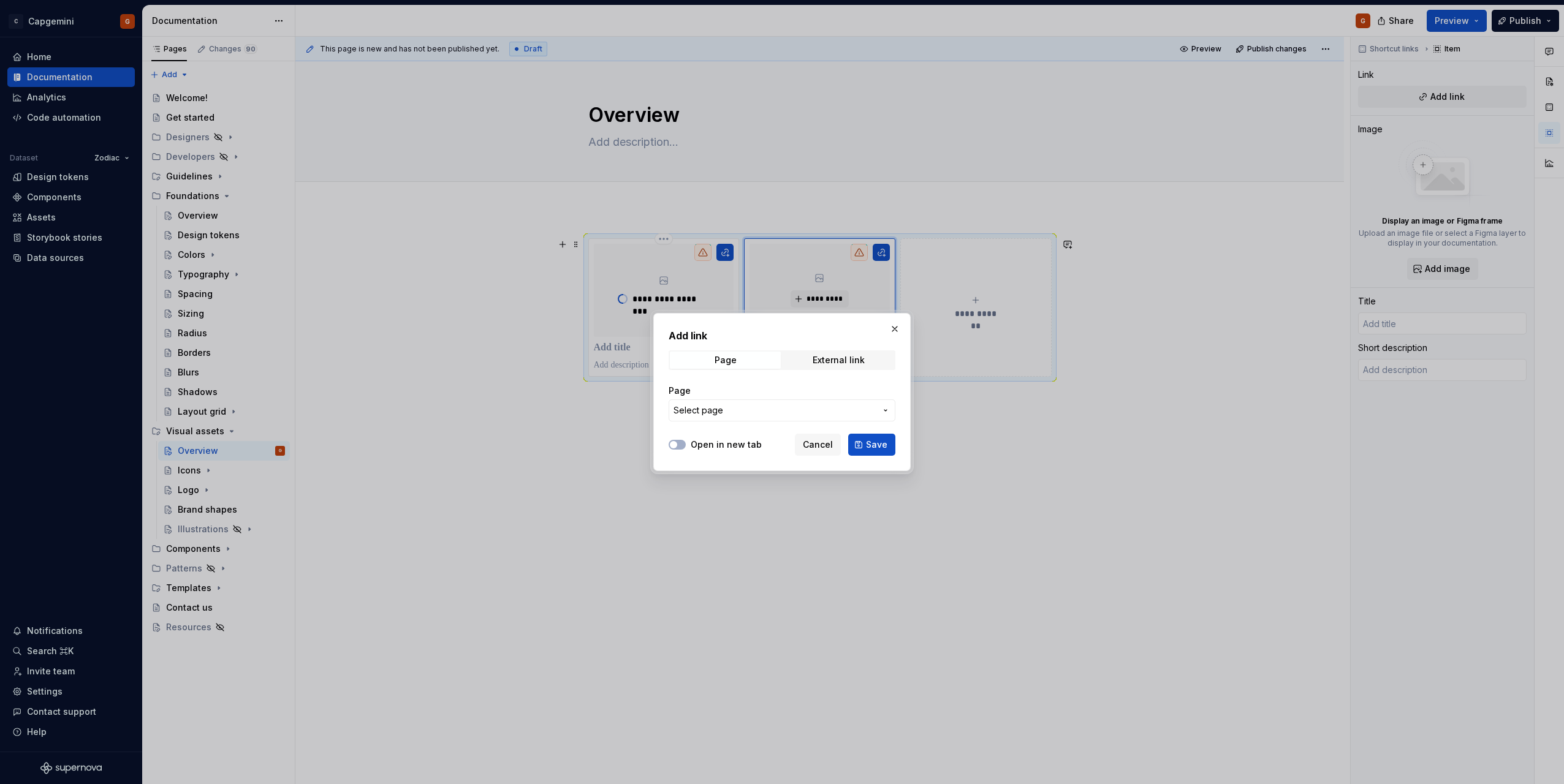 type on "*" 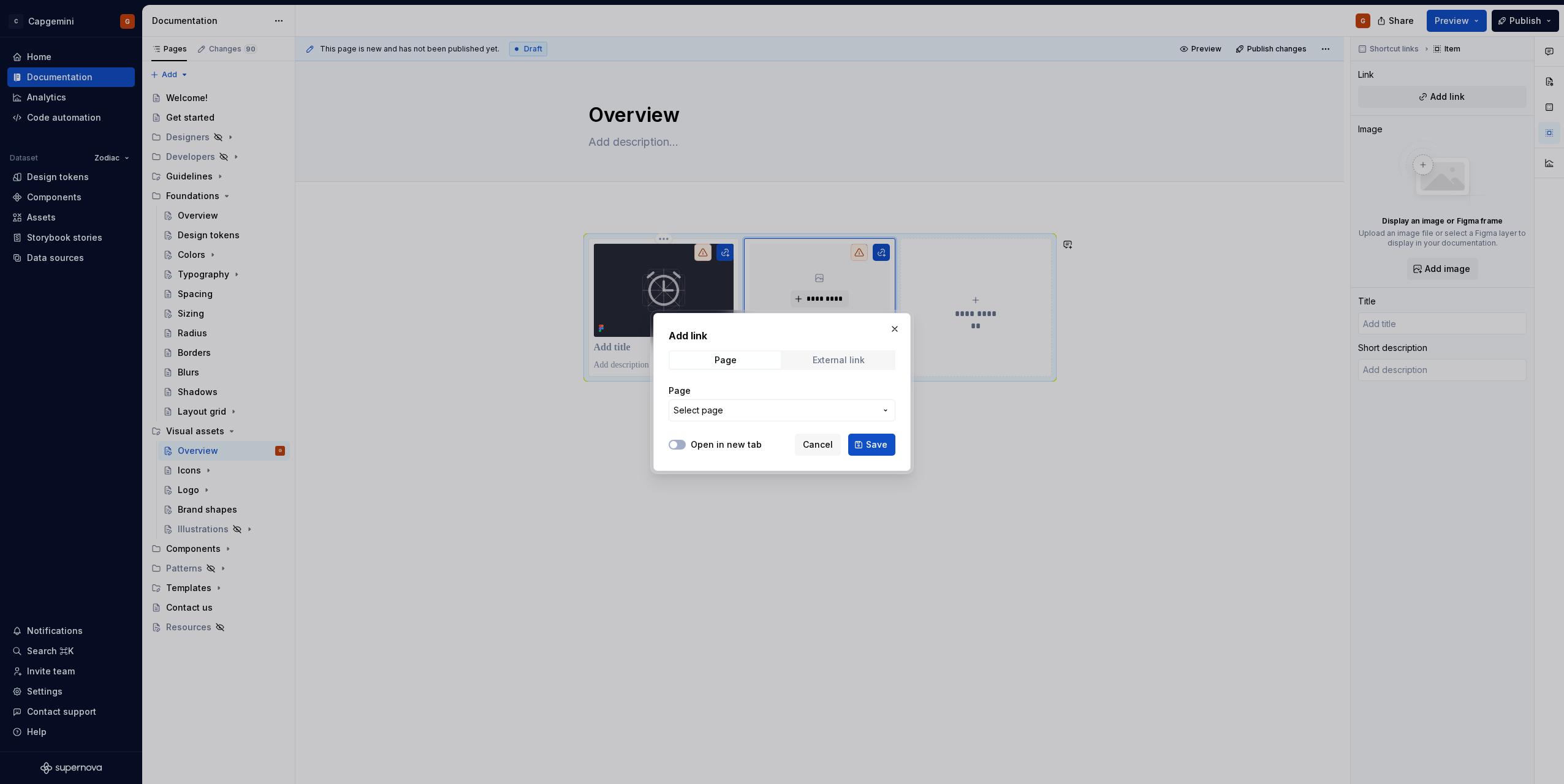 click on "External link" at bounding box center [838, 360] 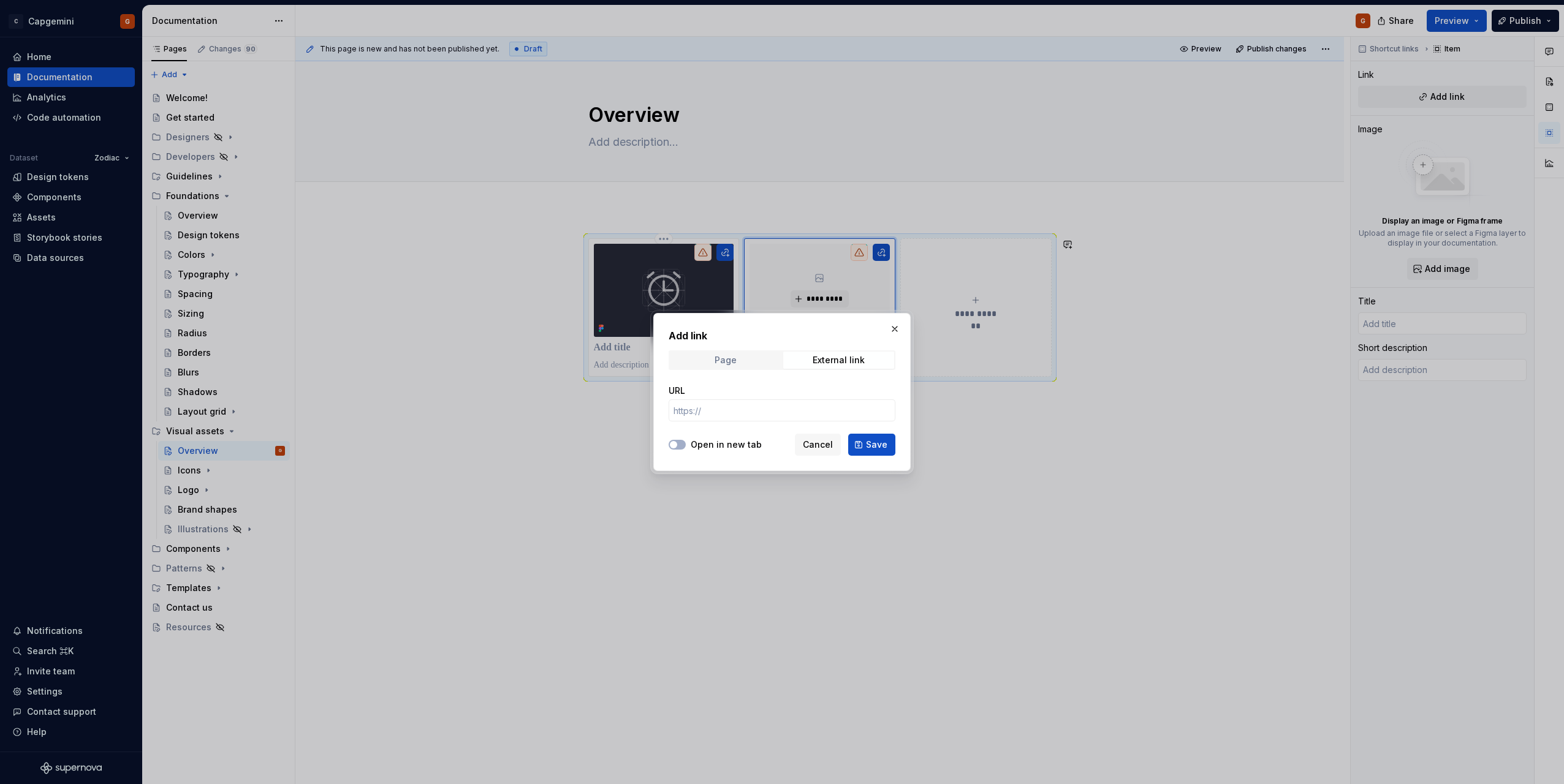 click on "Page" at bounding box center [725, 360] 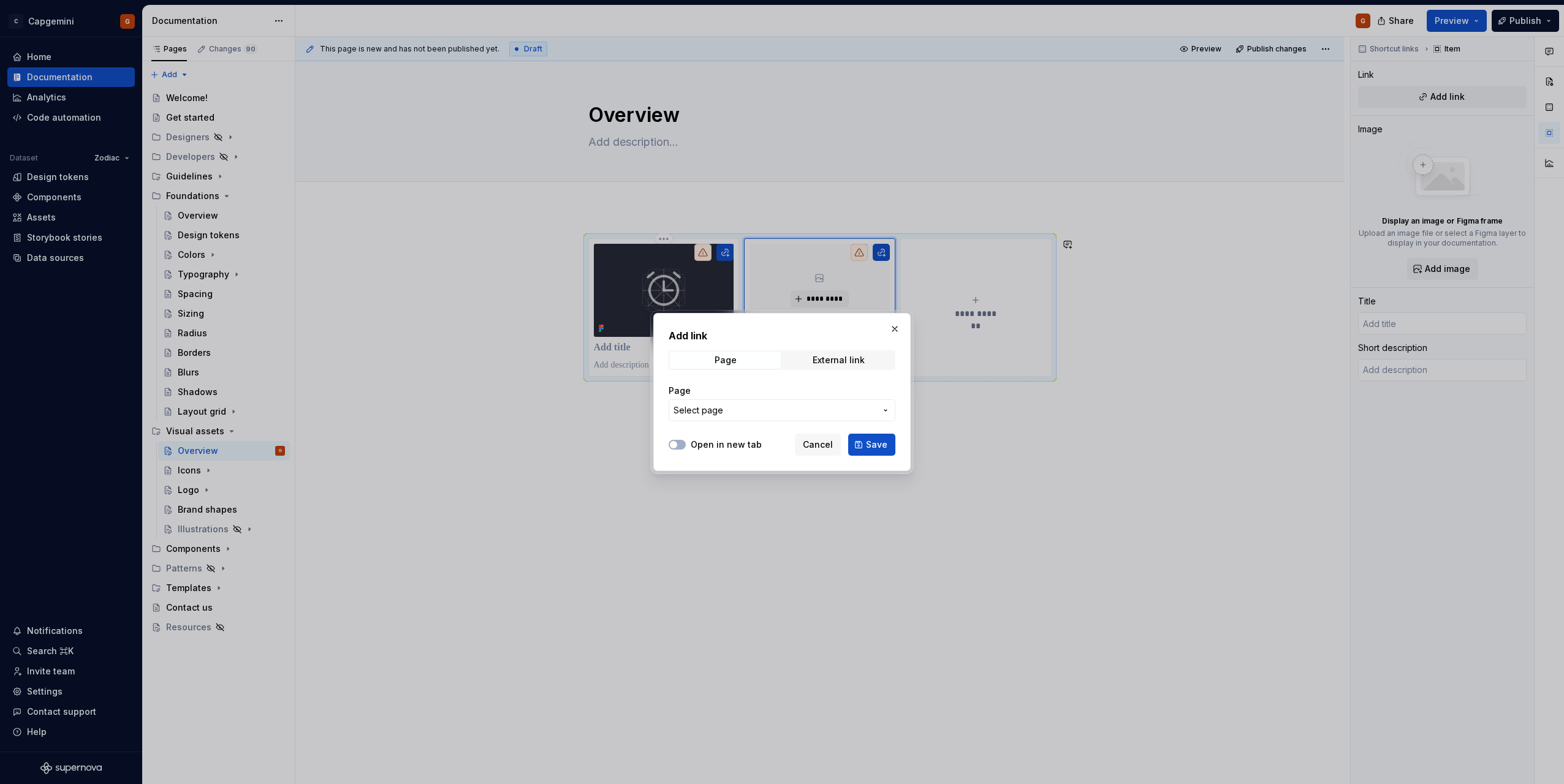 click on "Select page" at bounding box center [775, 410] 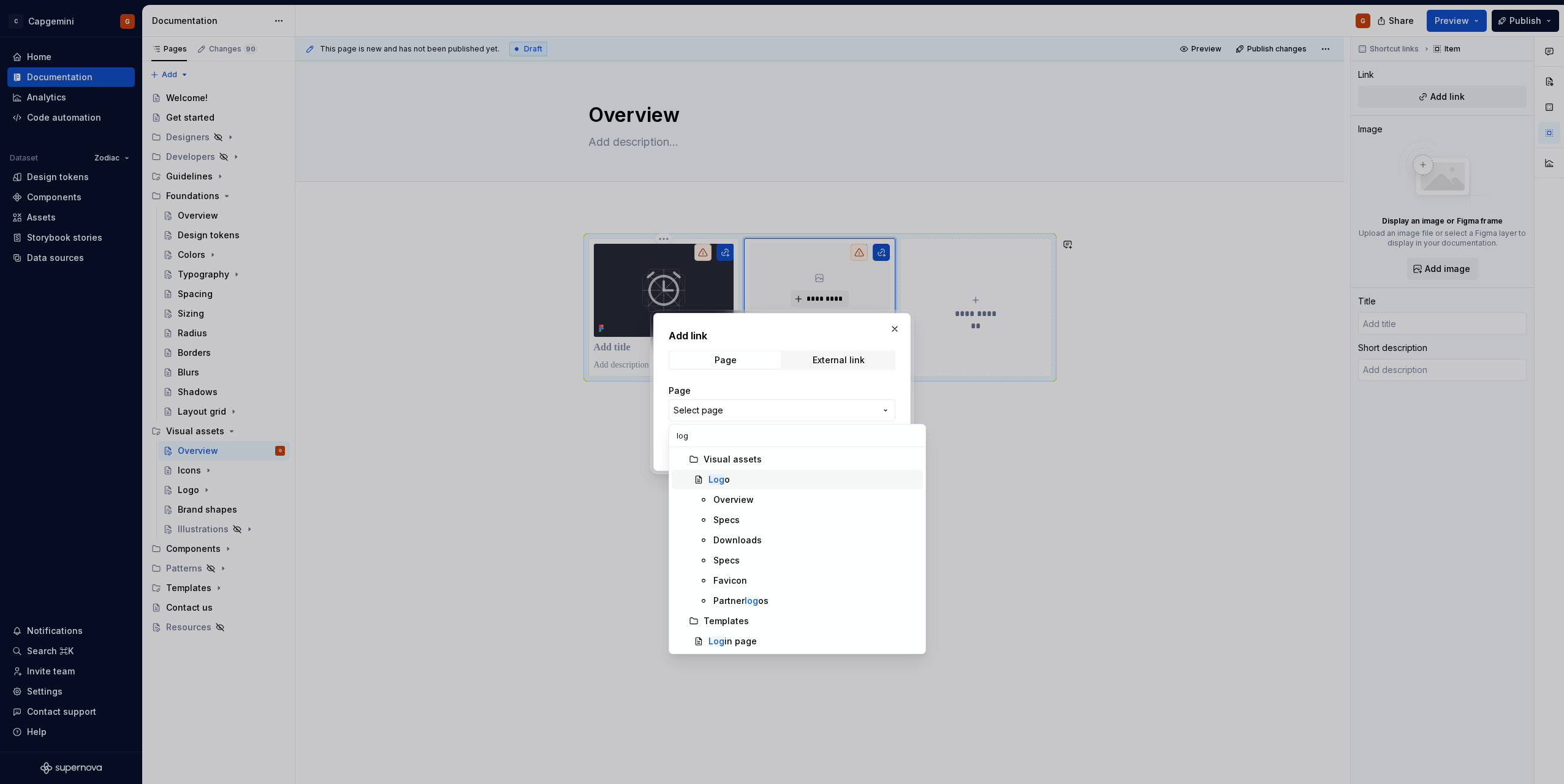 type on "log" 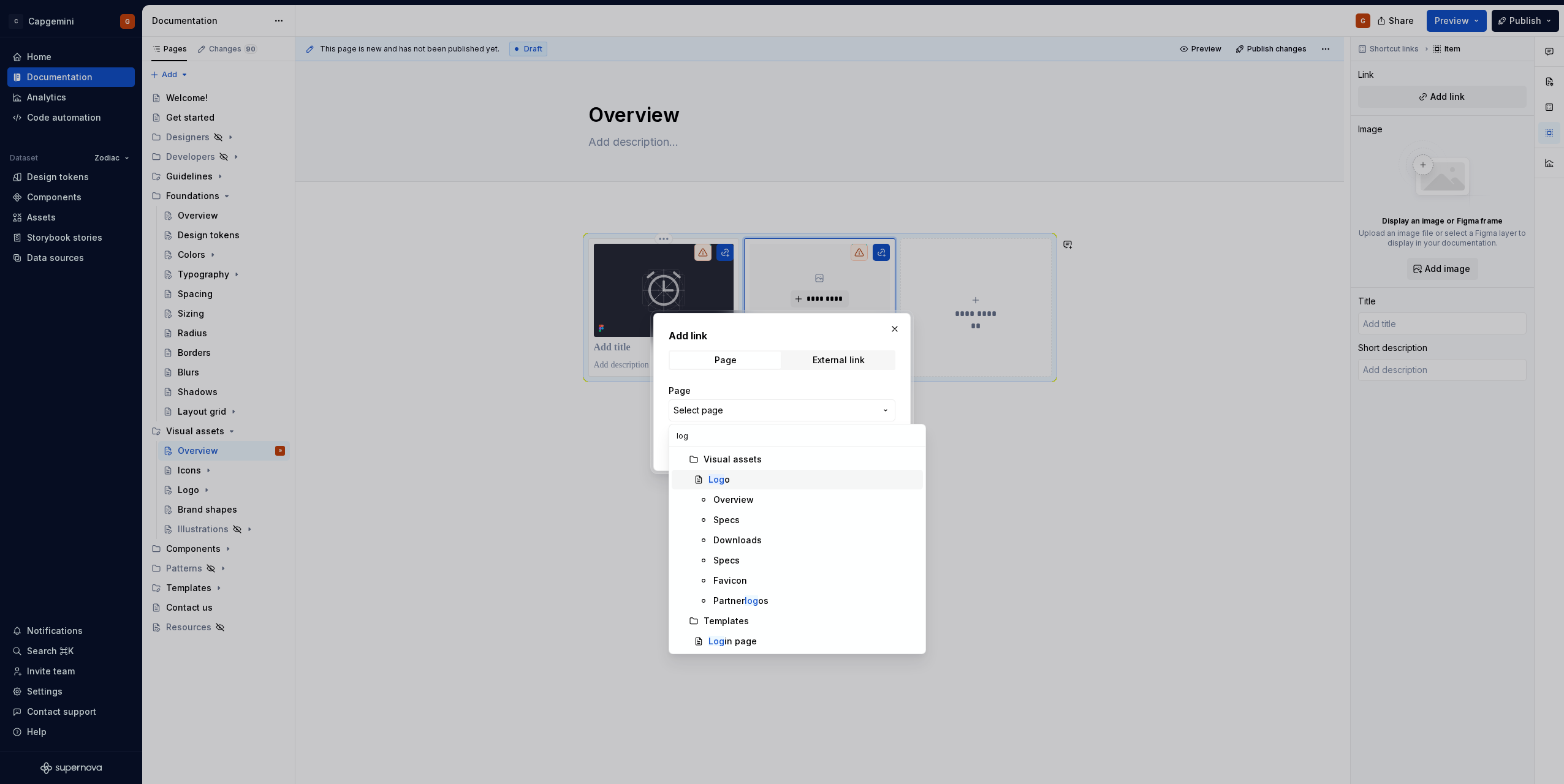 click on "Log o" at bounding box center [813, 480] 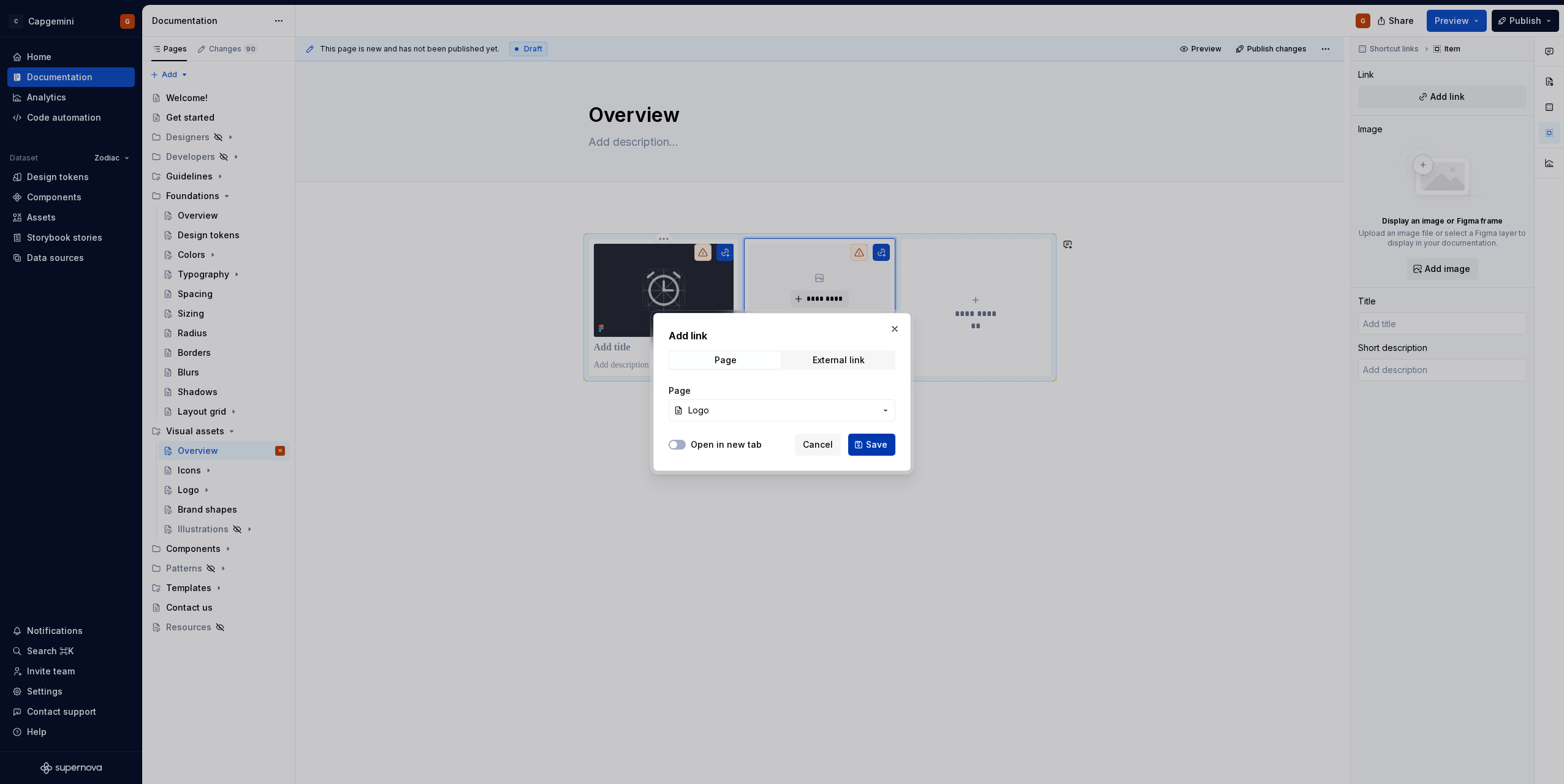 click on "Save" at bounding box center (871, 445) 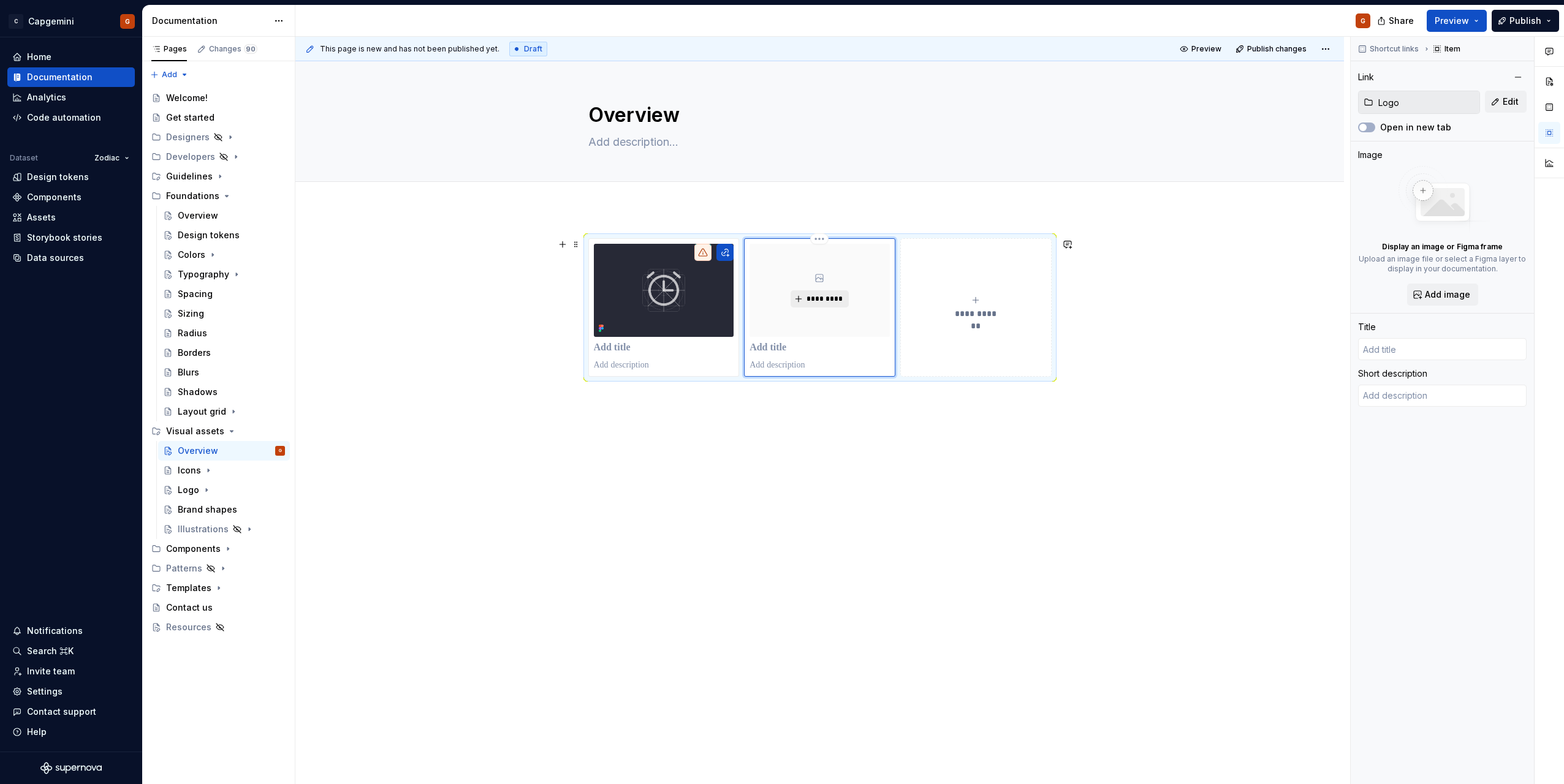 click on "*********" at bounding box center (824, 299) 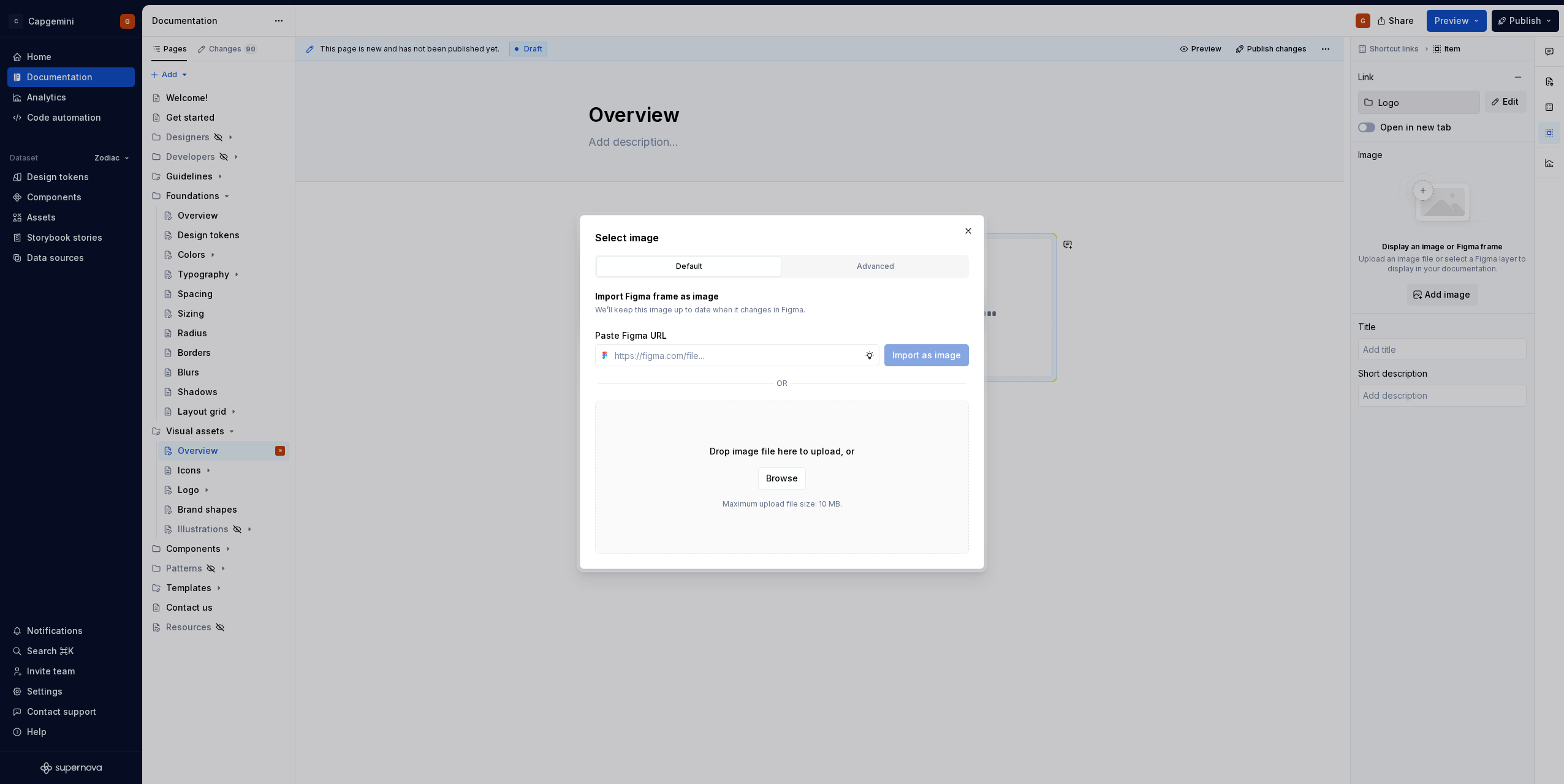 type on "*" 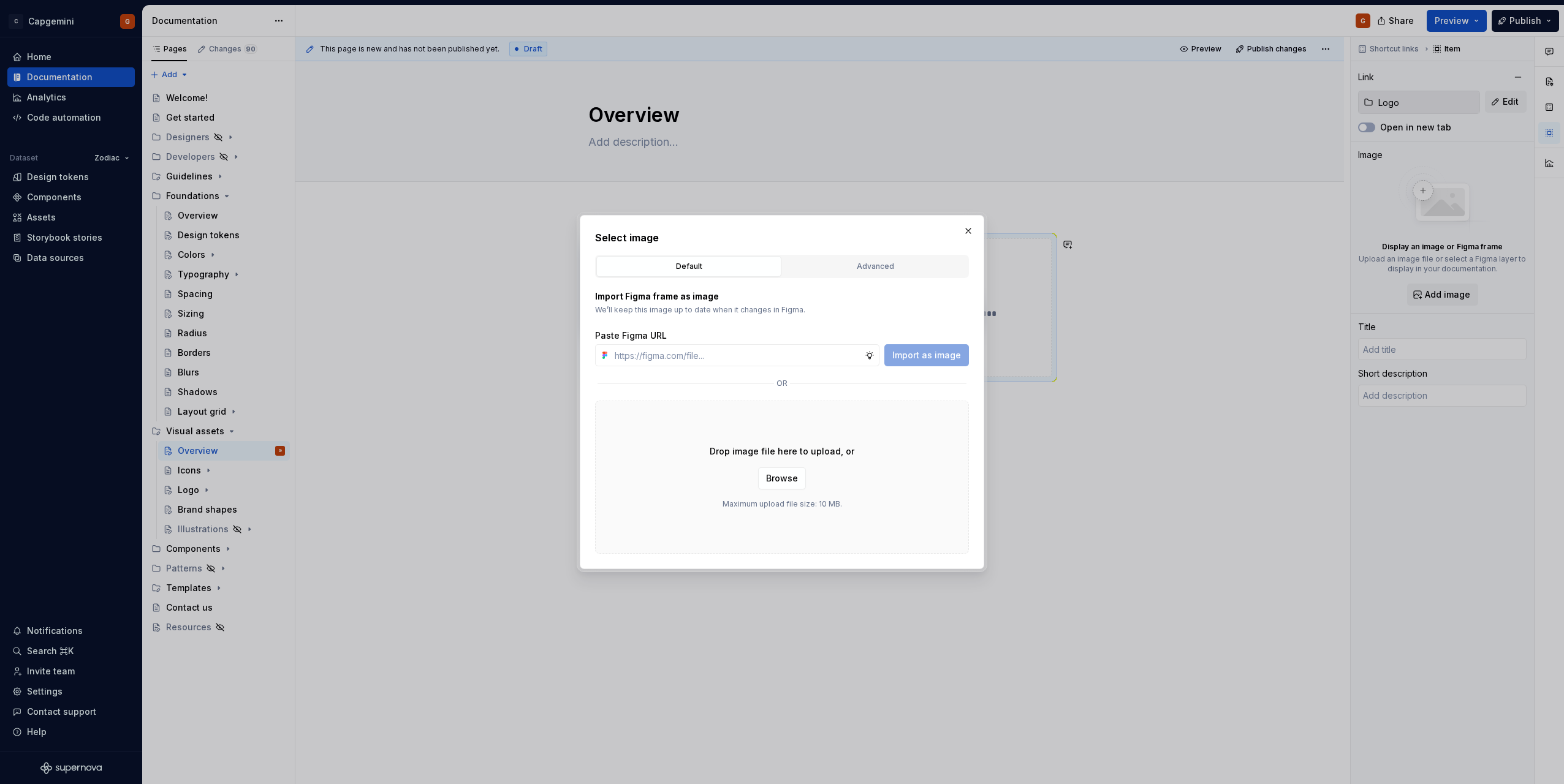 type on "Logo" 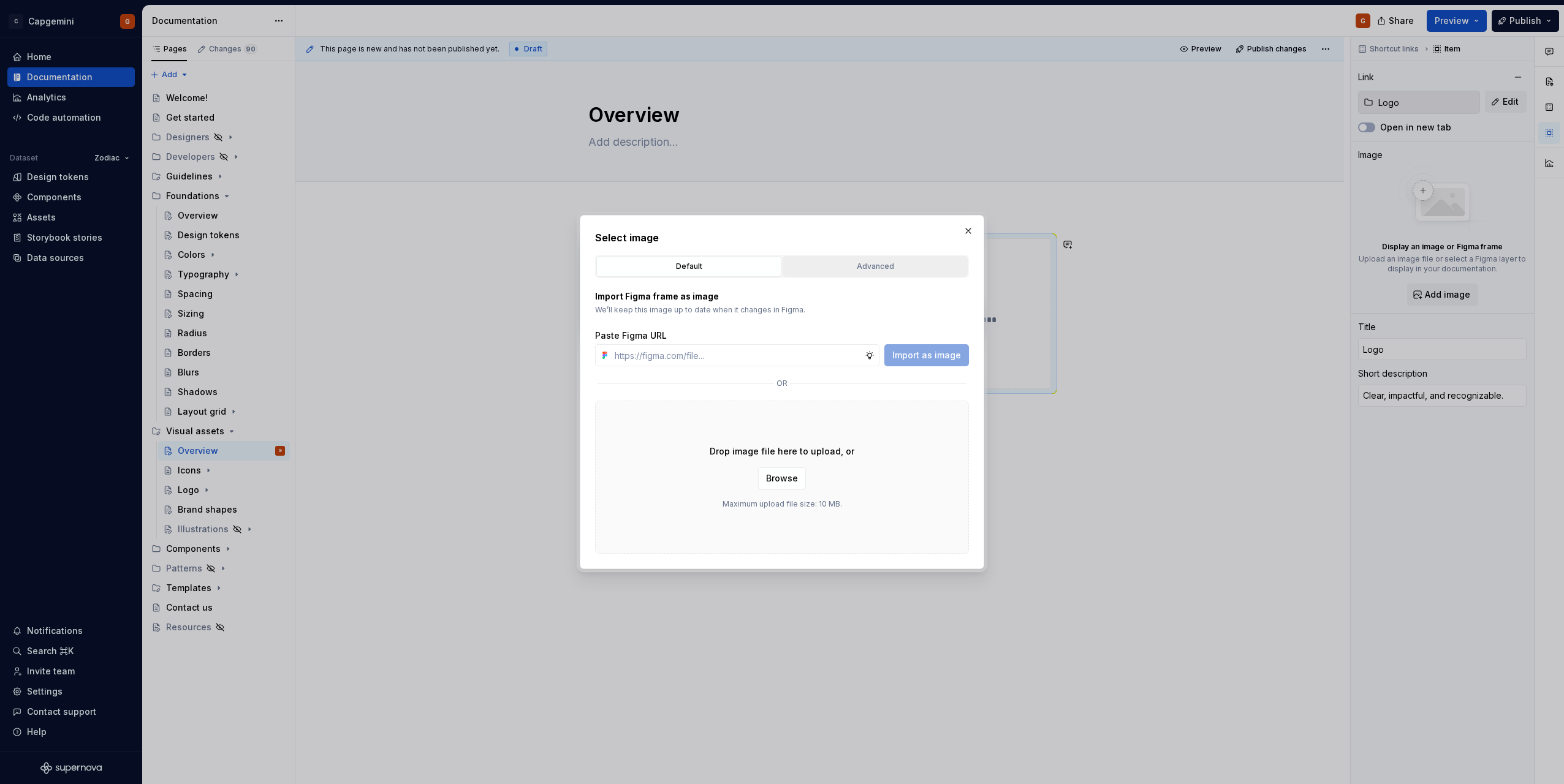 click on "Advanced" at bounding box center (875, 266) 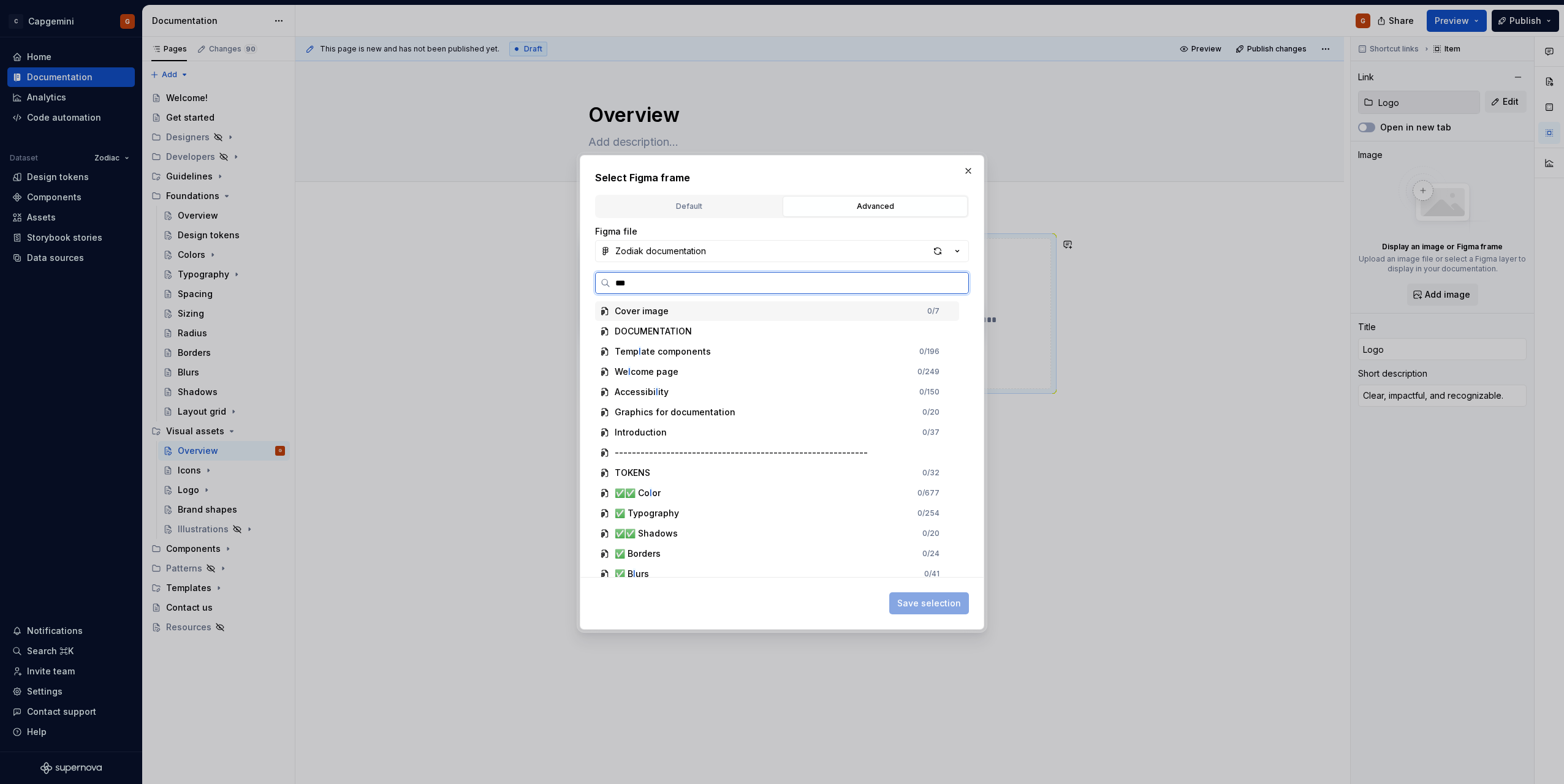 type on "****" 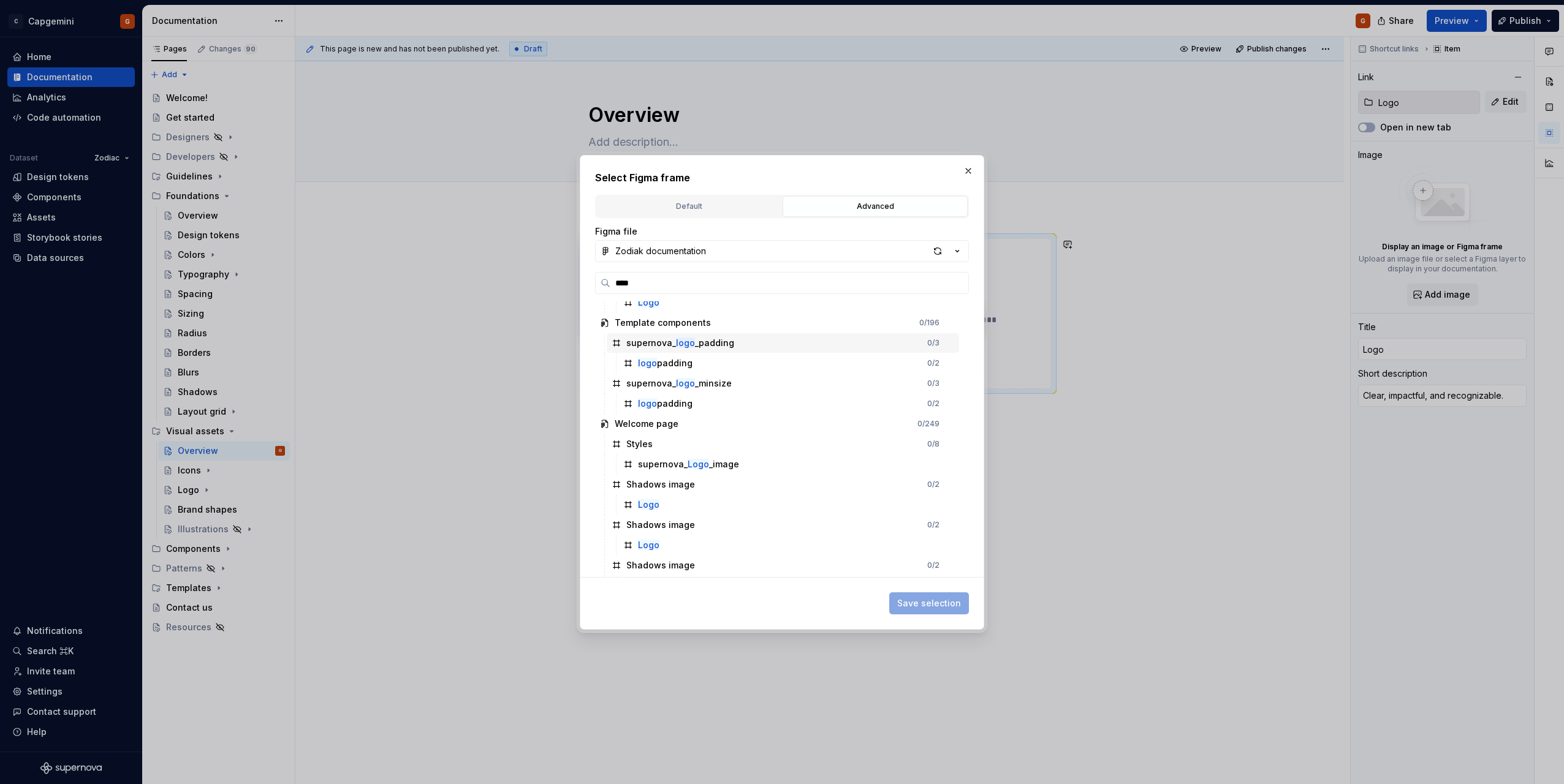 scroll, scrollTop: 61, scrollLeft: 0, axis: vertical 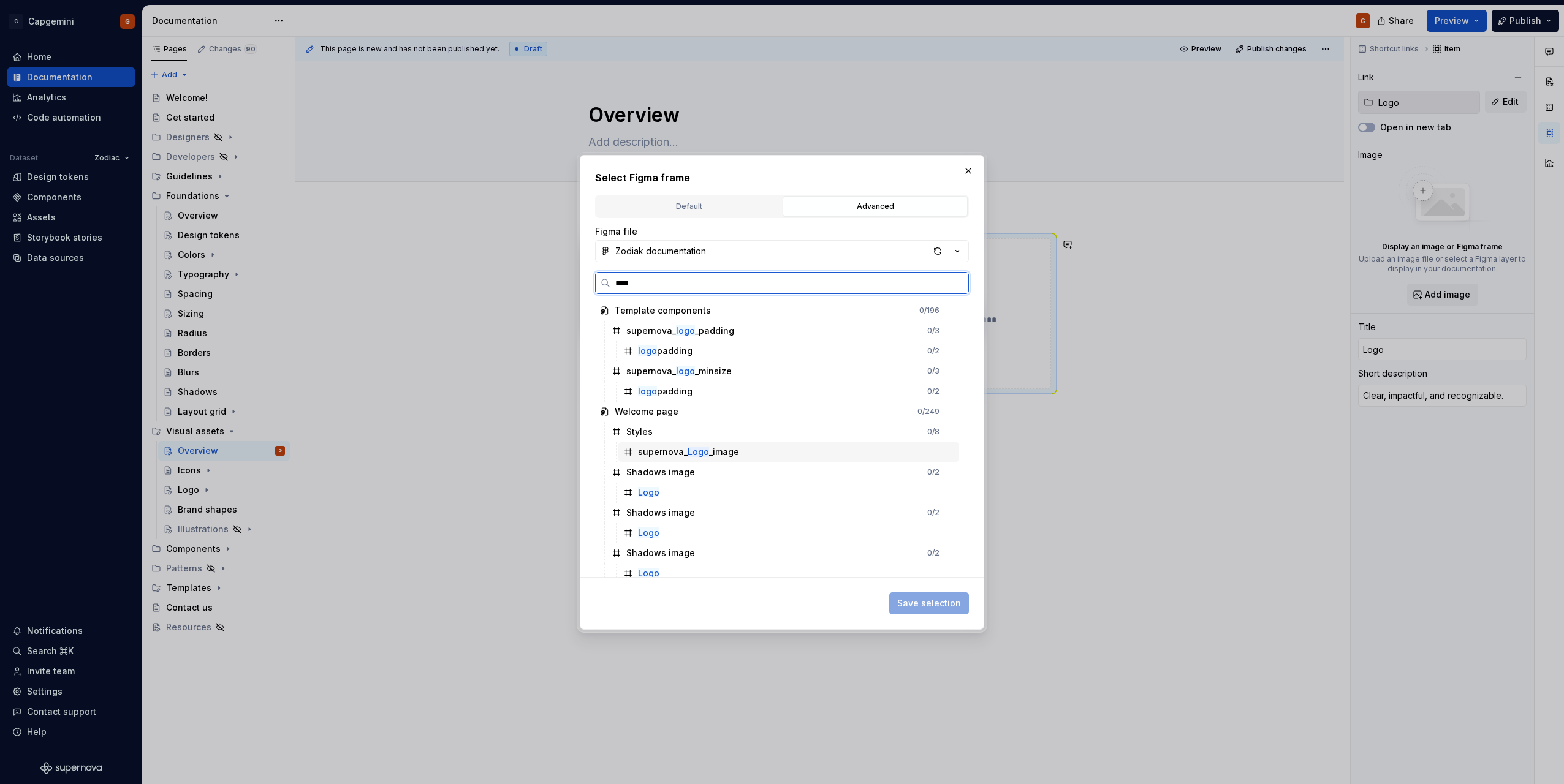 click on "supernova_ Logo _image" at bounding box center (789, 452) 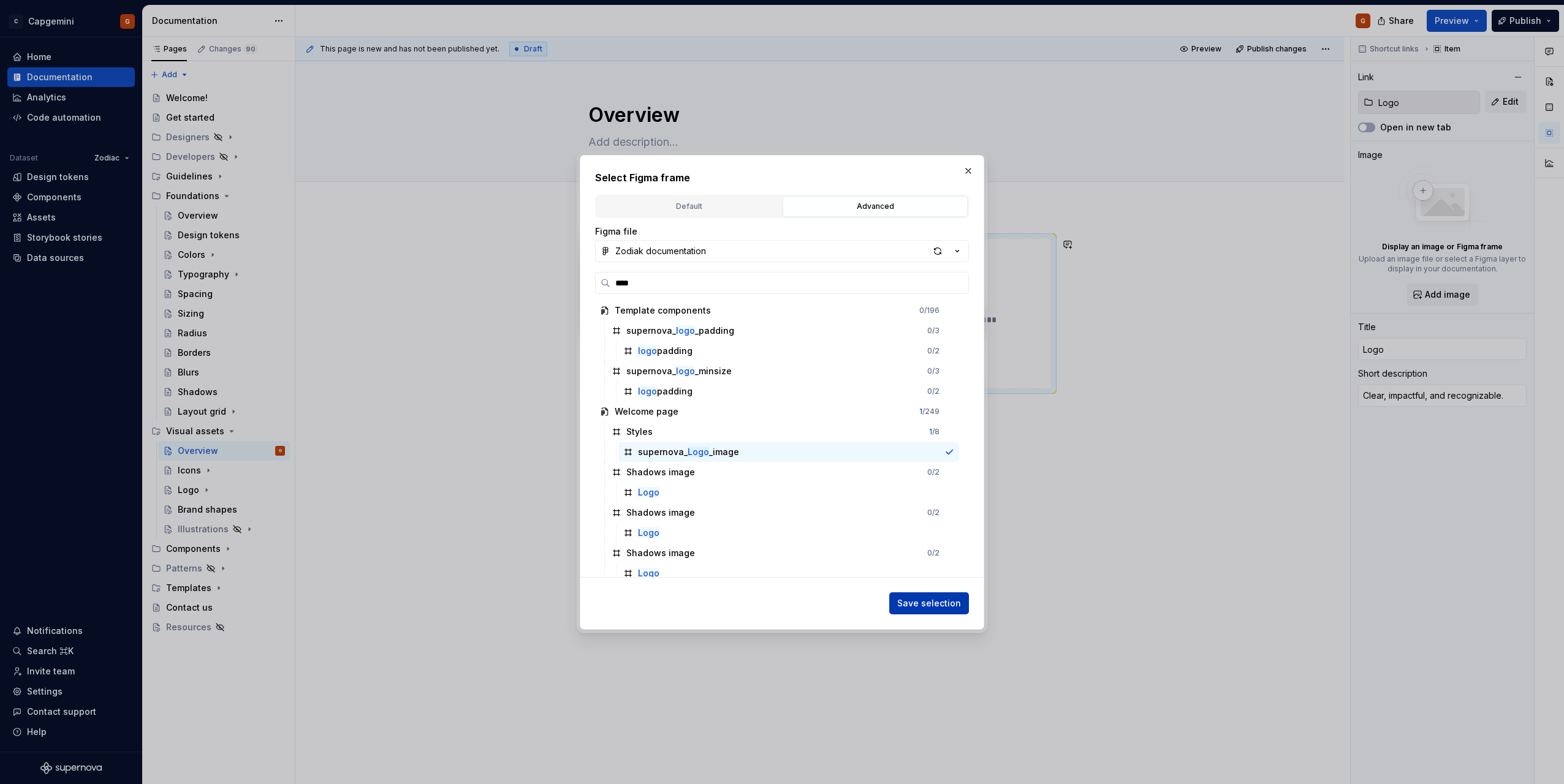 click on "Save selection" at bounding box center (929, 603) 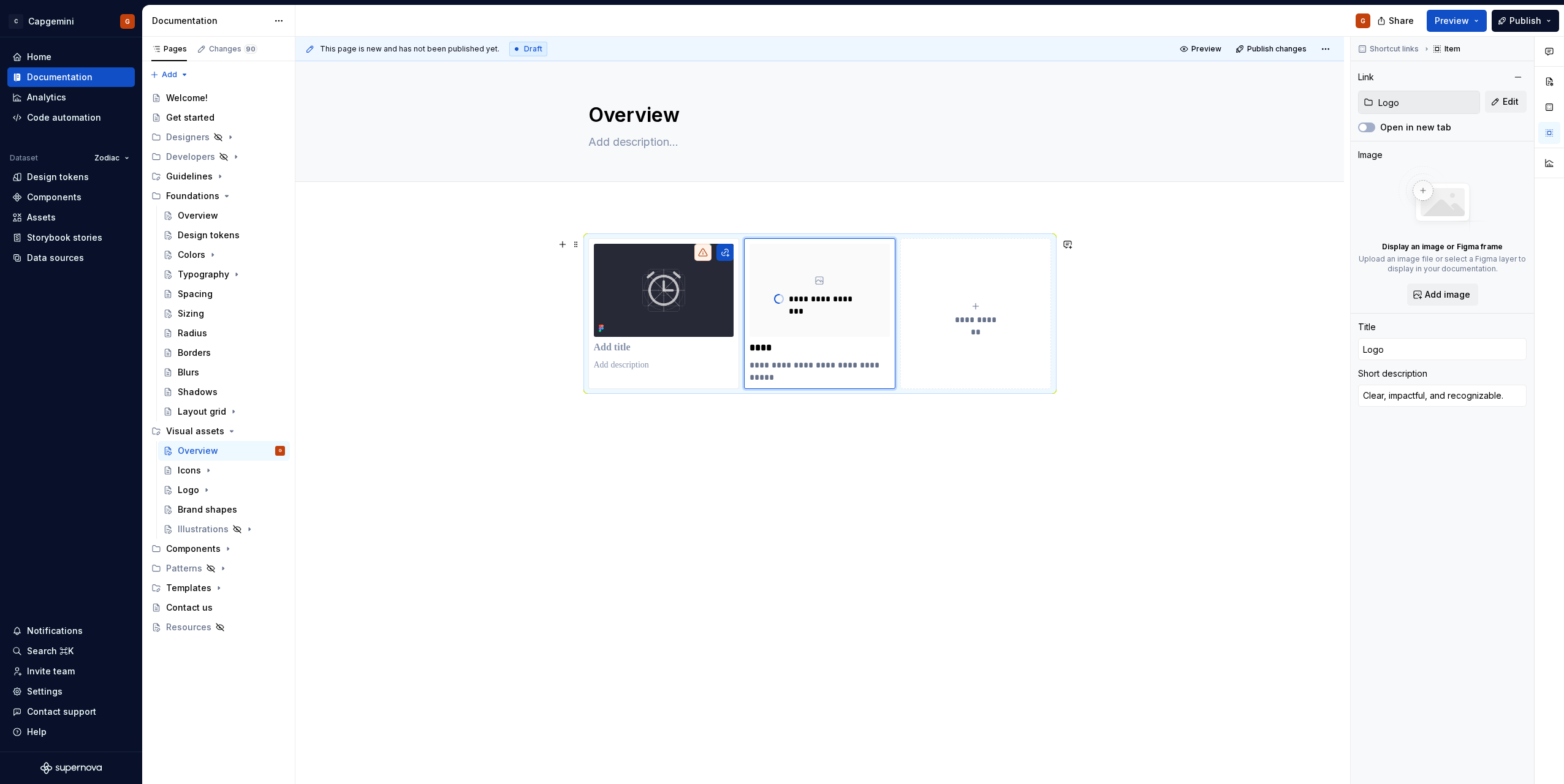 click on "**********" at bounding box center [976, 314] 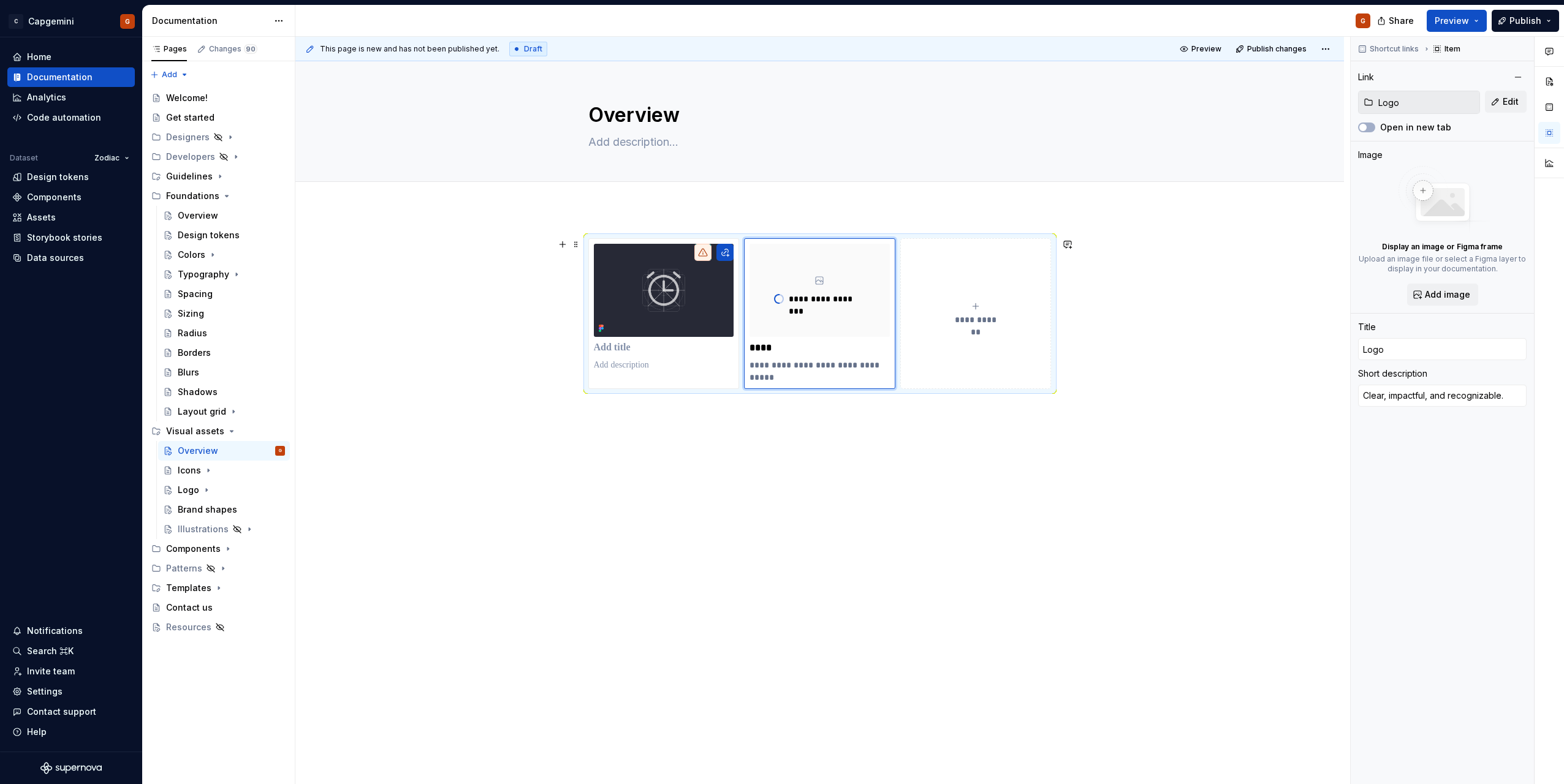 type 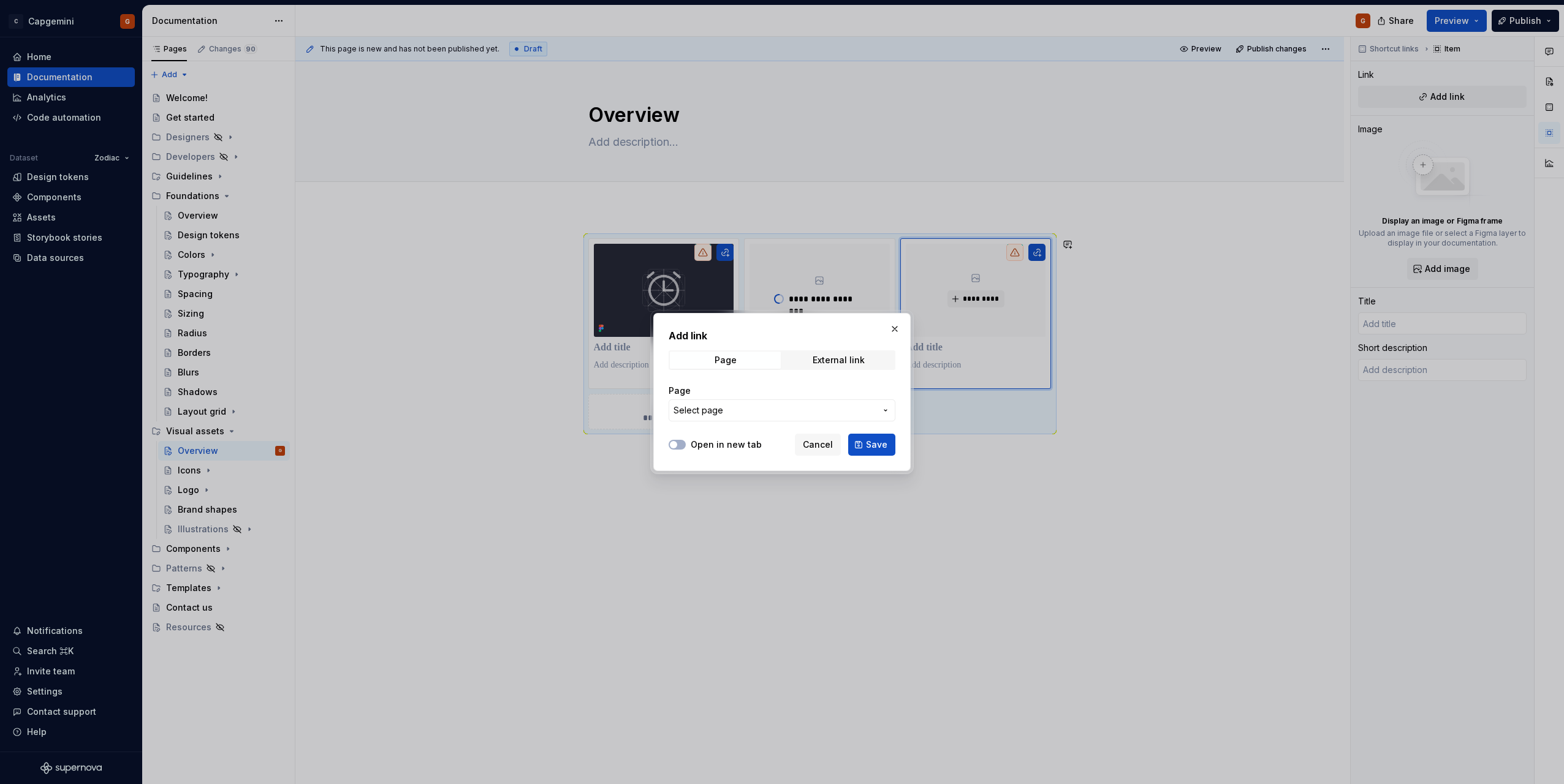type on "*" 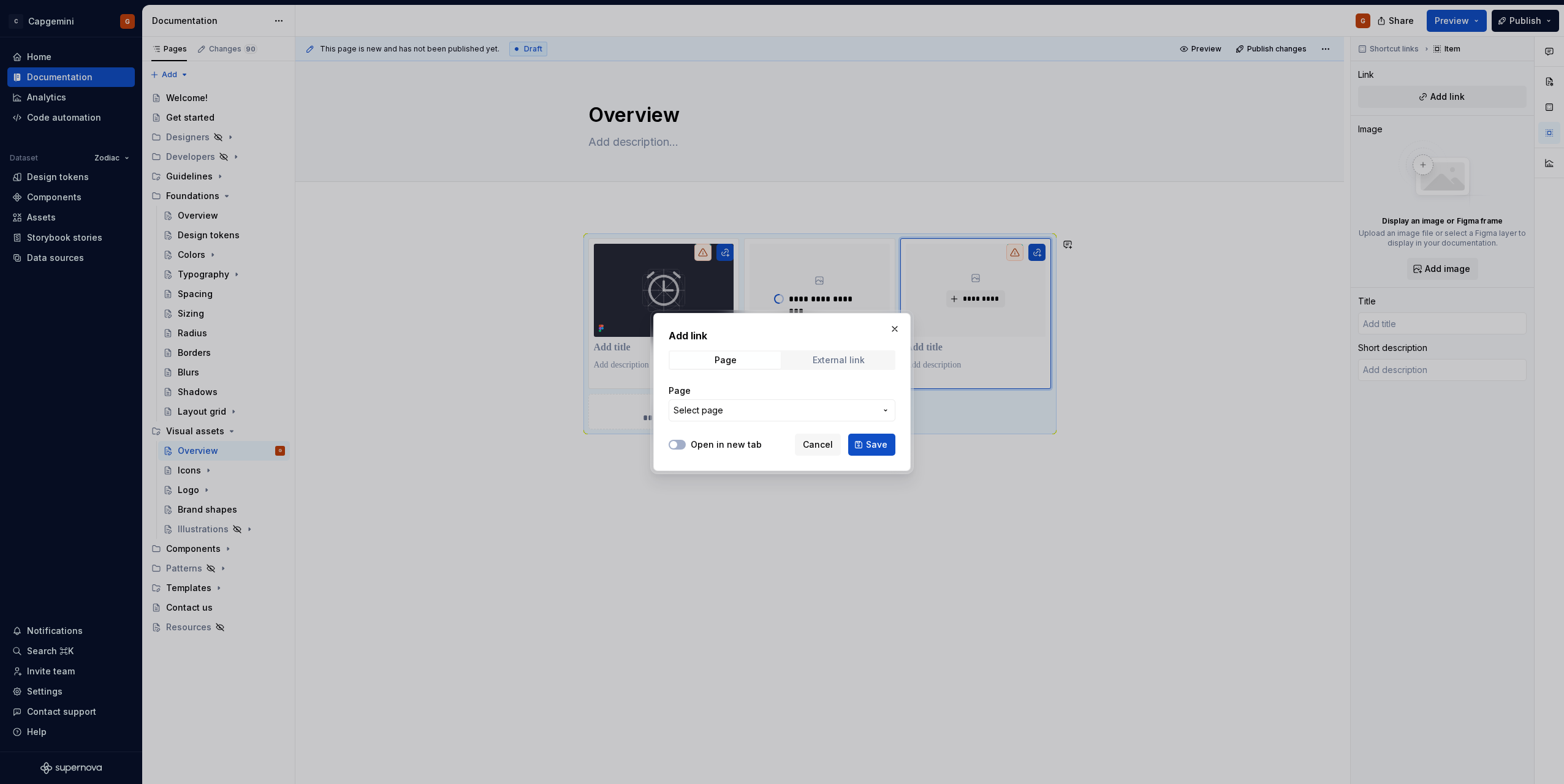 click on "External link" at bounding box center [838, 360] 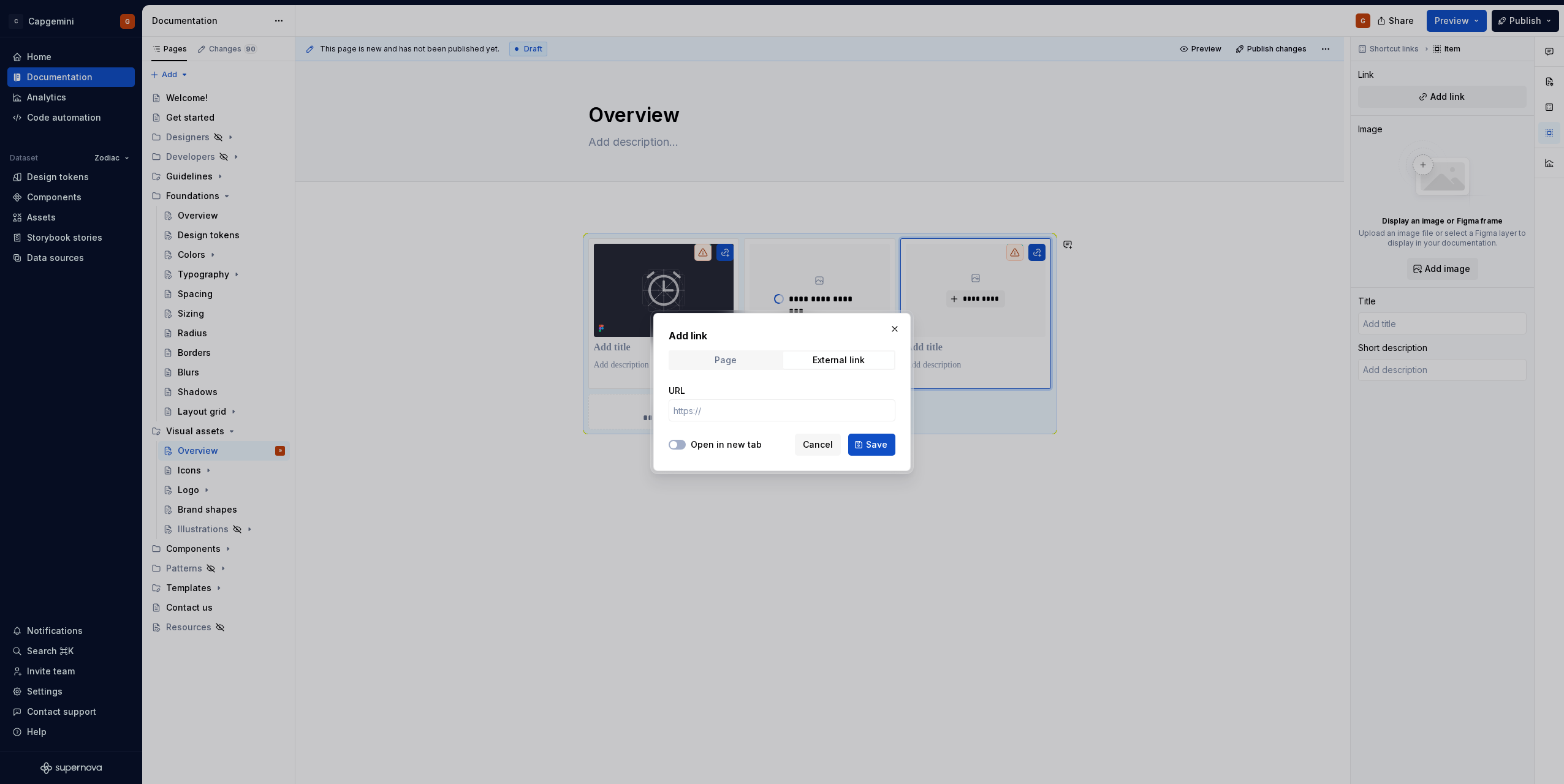 click on "Page" at bounding box center (725, 360) 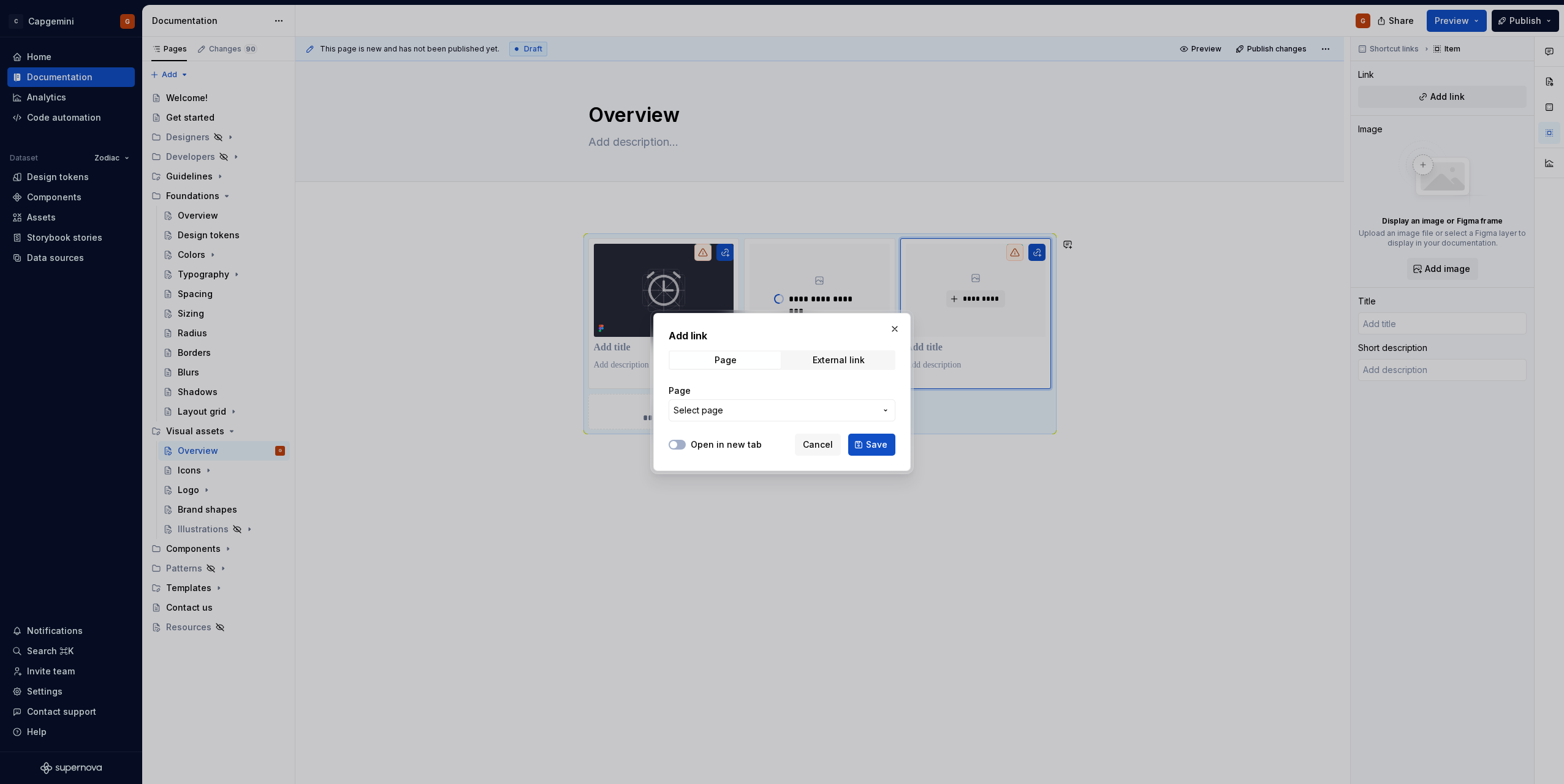 click on "Add link Page External link Page Select page" at bounding box center (782, 379) 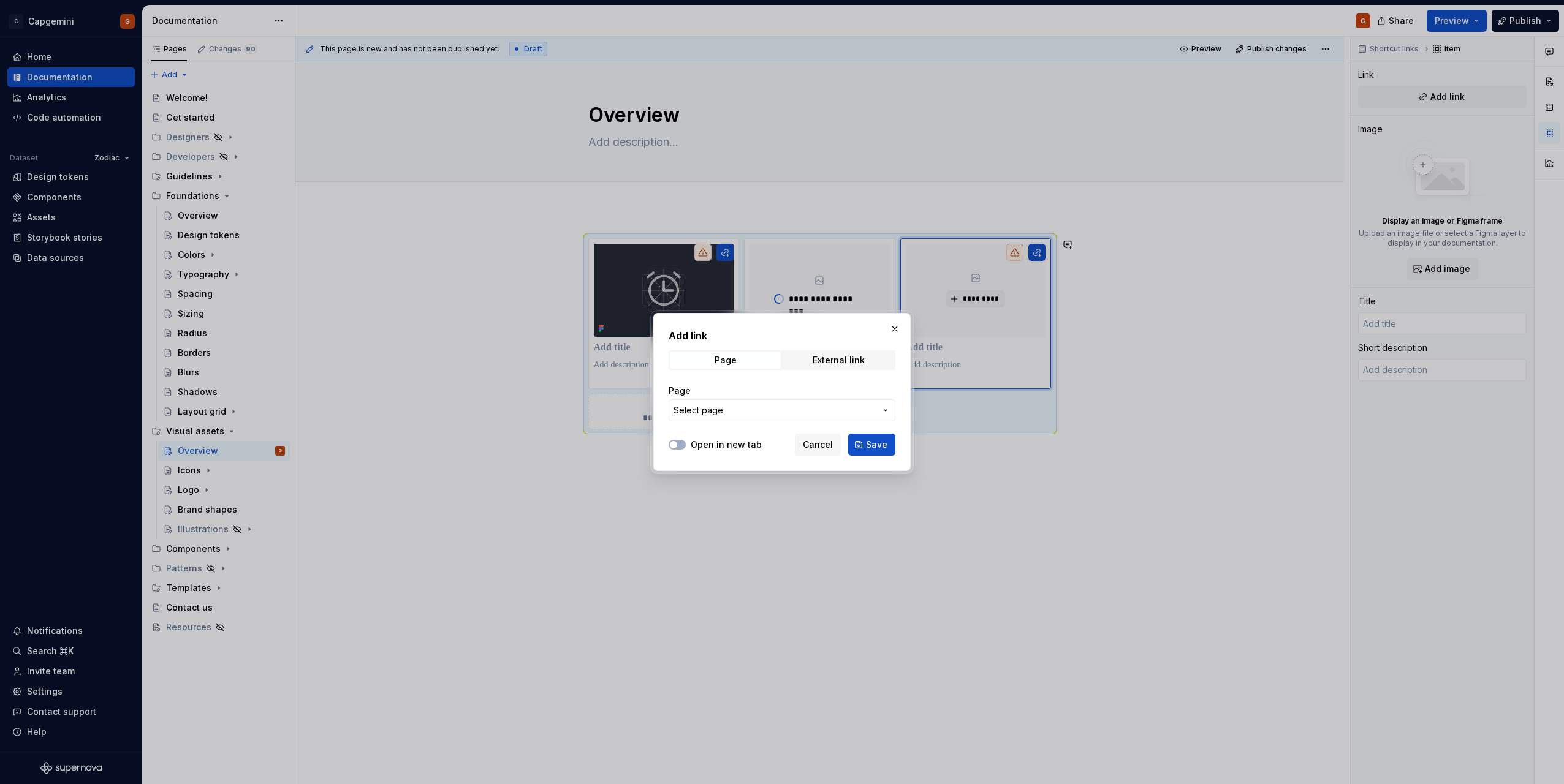 click on "Select page" at bounding box center [775, 410] 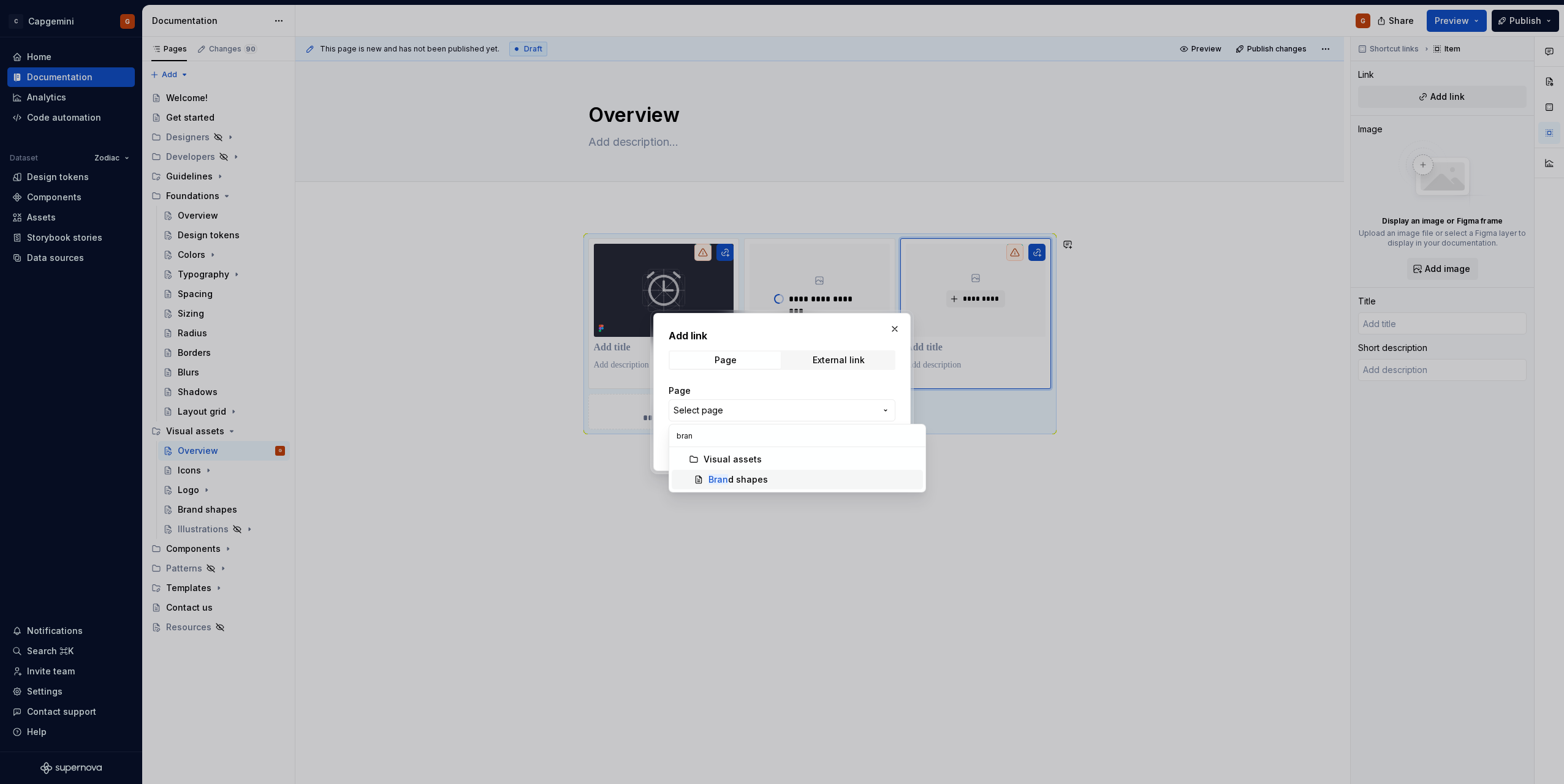 type on "bran" 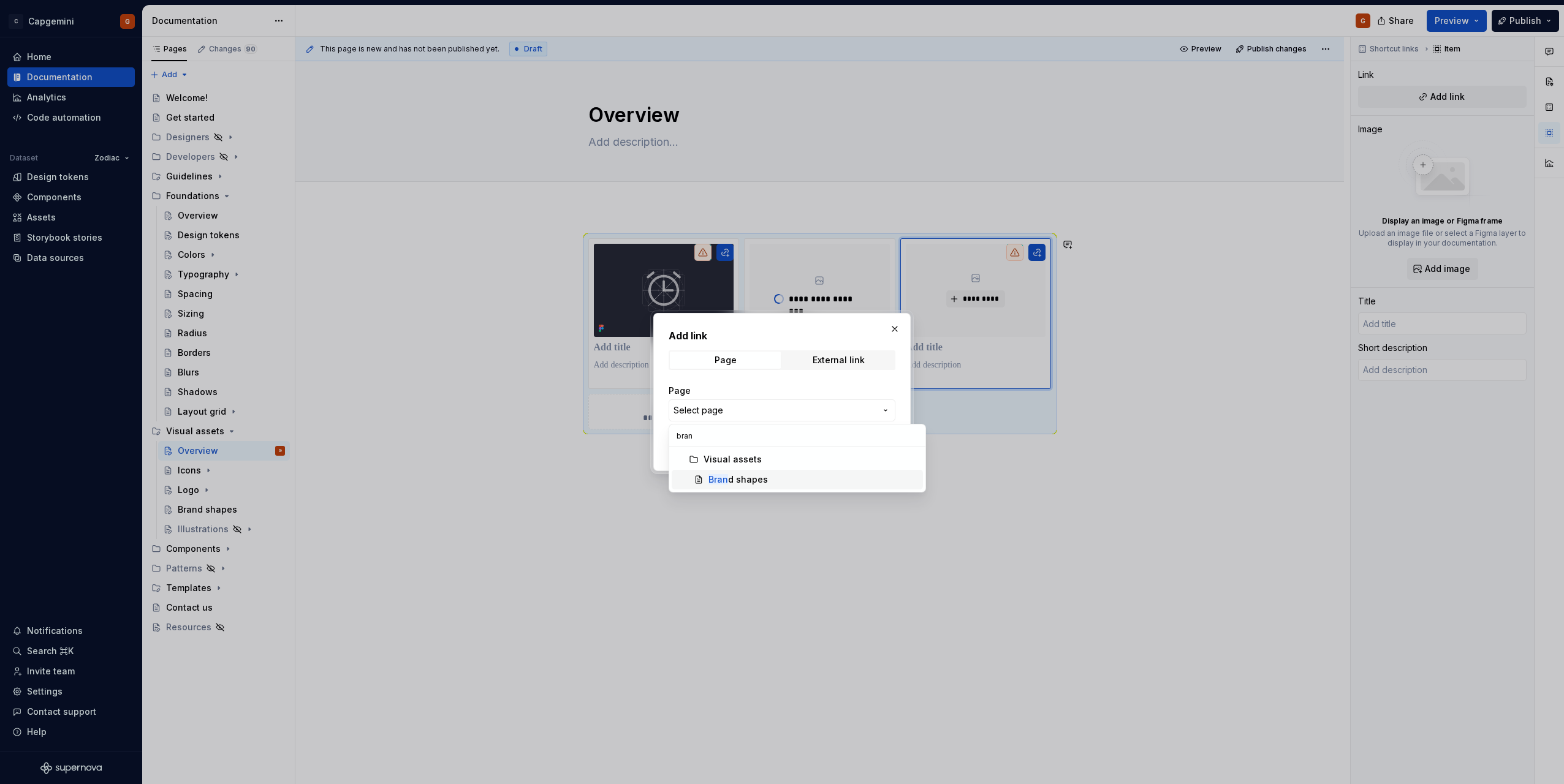 click on "Bran d shapes" at bounding box center [813, 480] 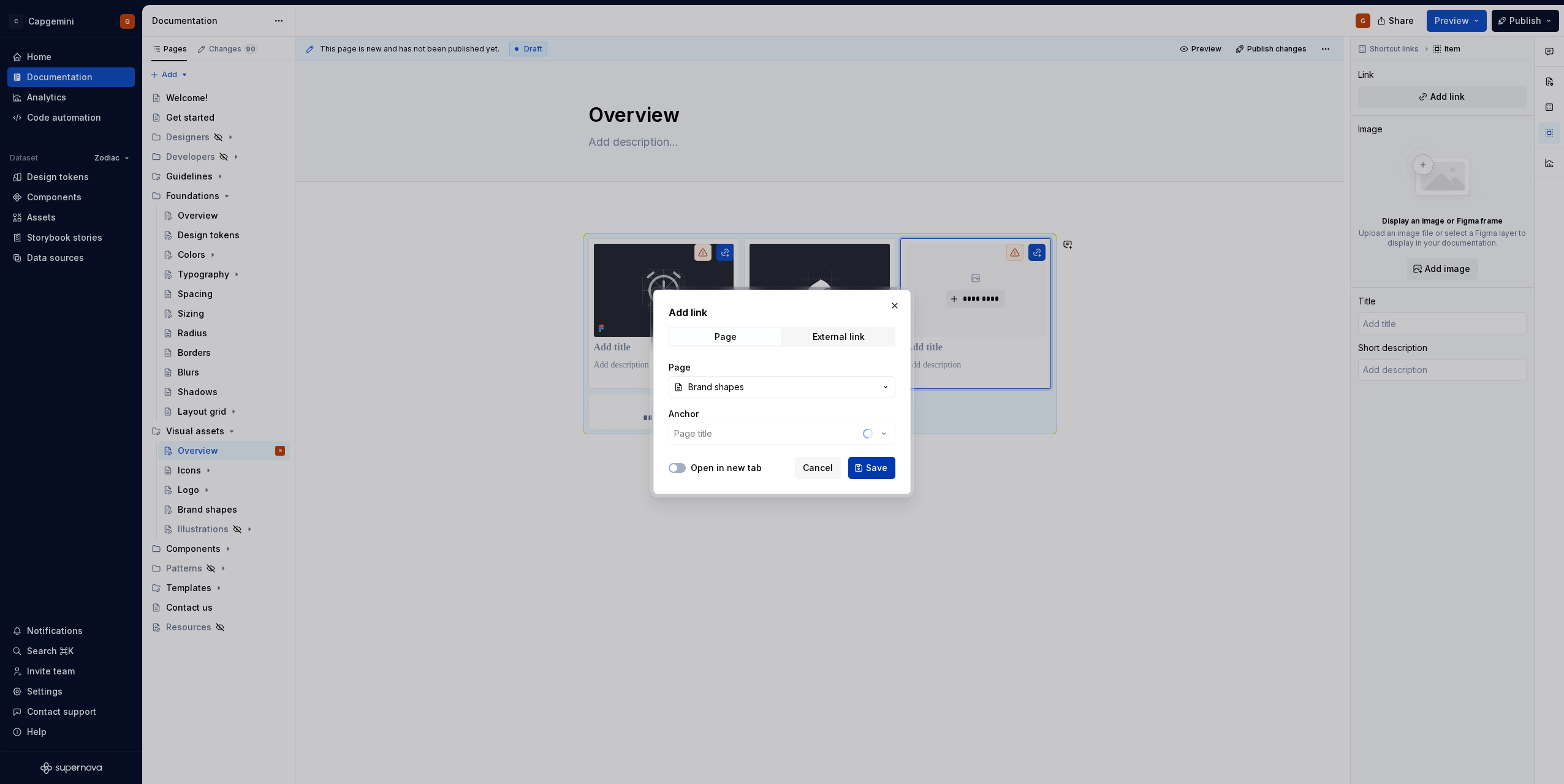 click on "Save" at bounding box center (876, 468) 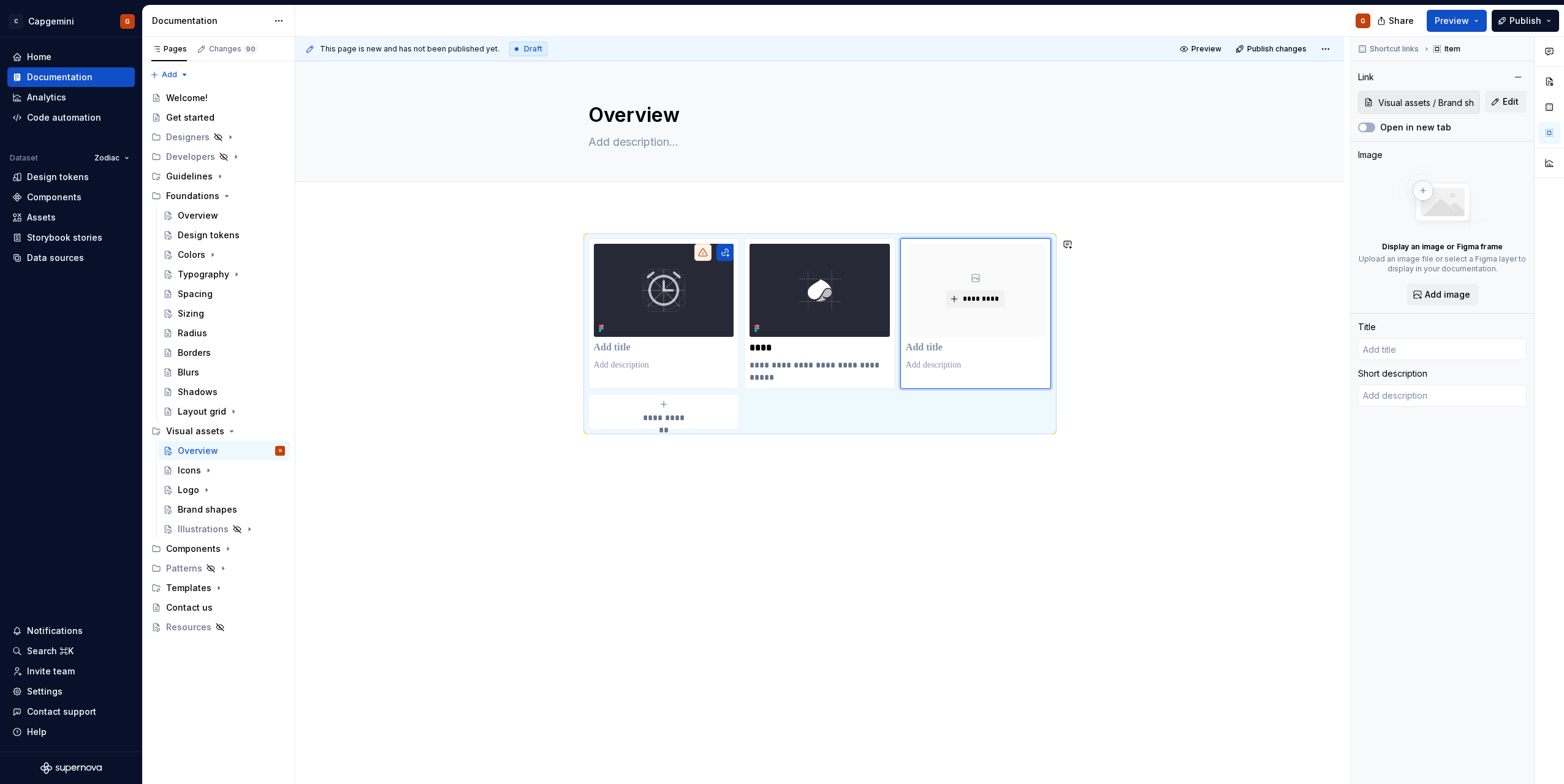 type on "*" 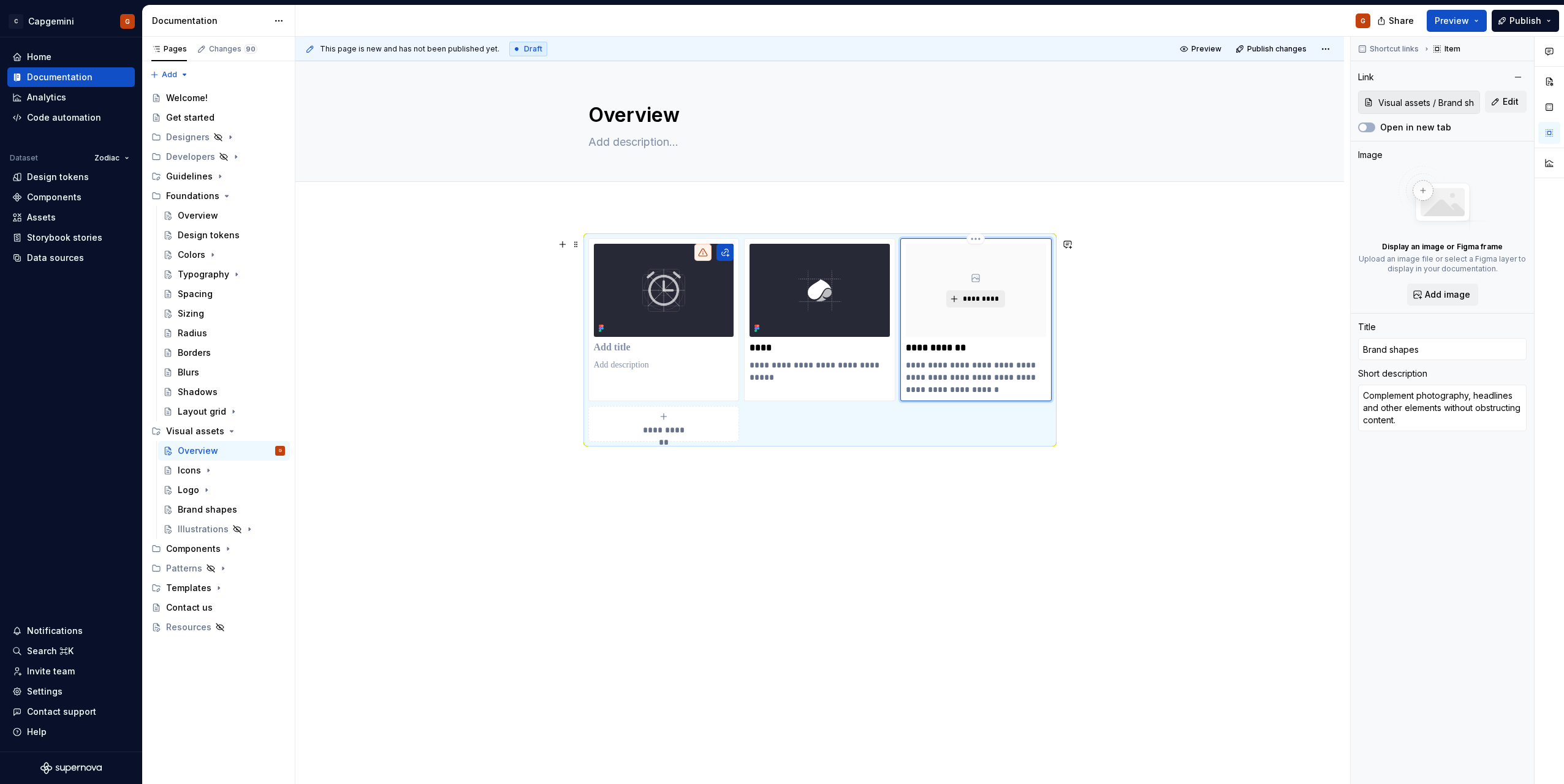 click on "*********" at bounding box center (975, 299) 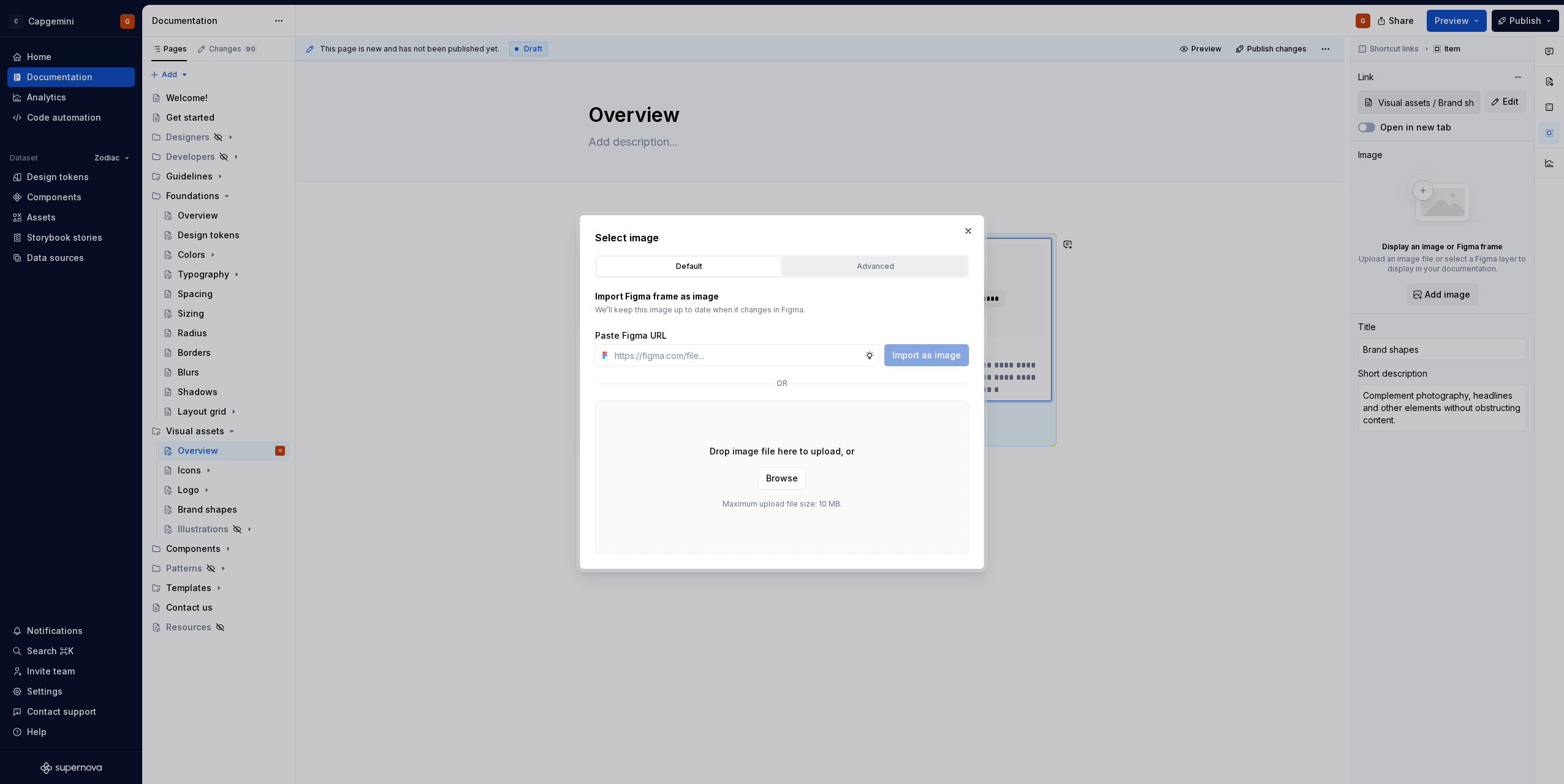 click on "Advanced" at bounding box center (875, 266) 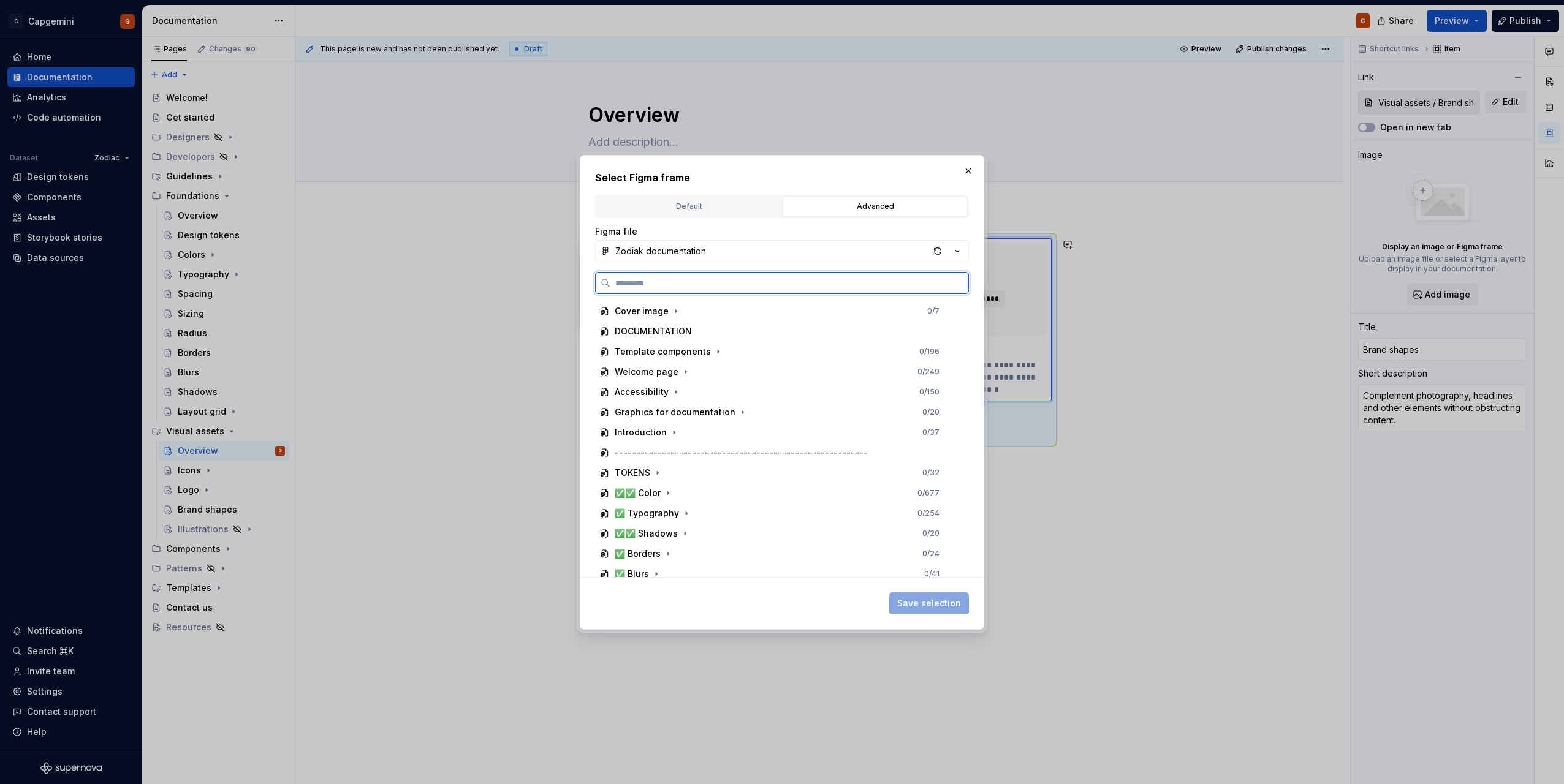 click at bounding box center (789, 283) 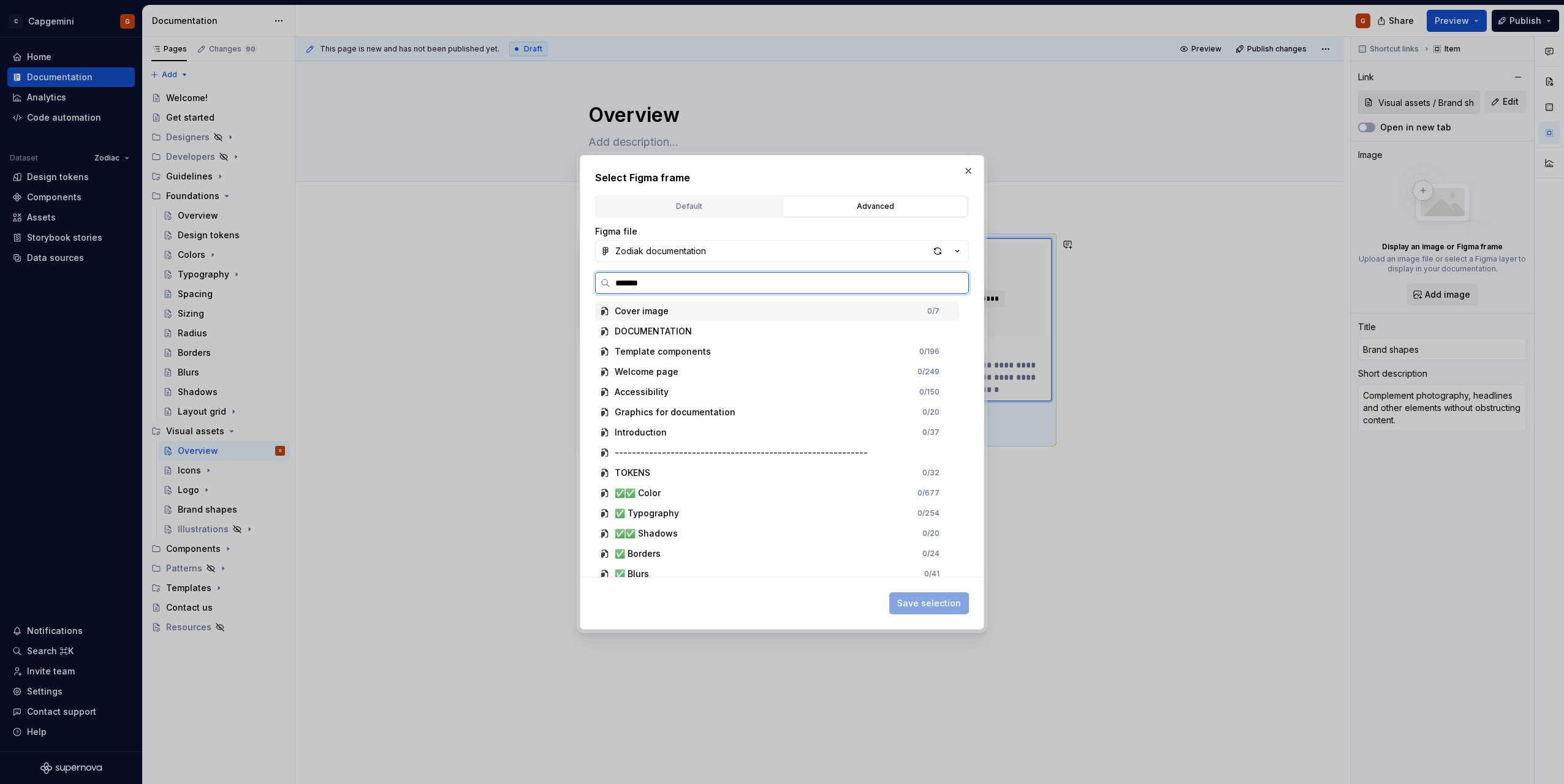 type on "********" 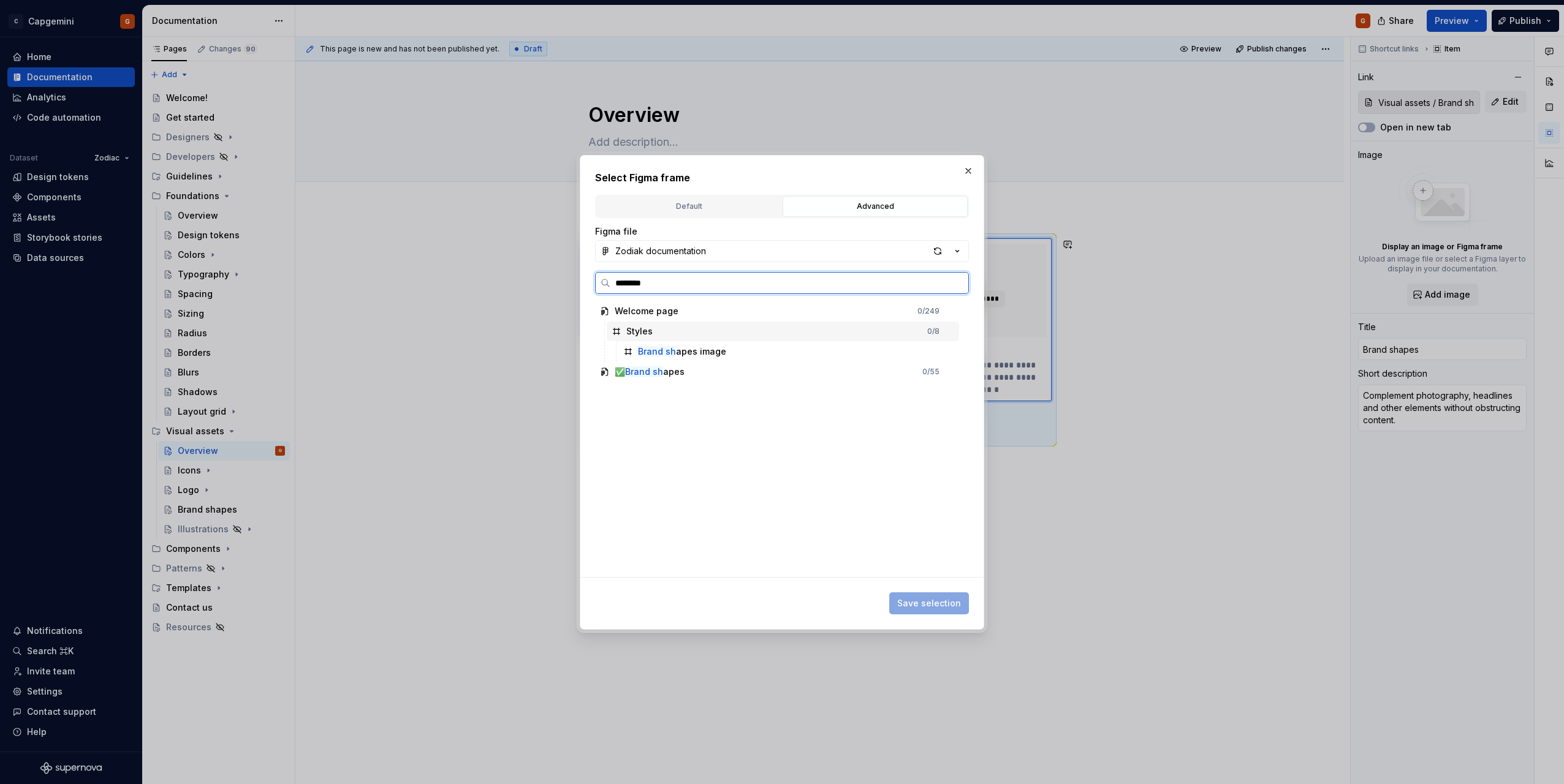 click on "Brand sh apes image" at bounding box center [682, 352] 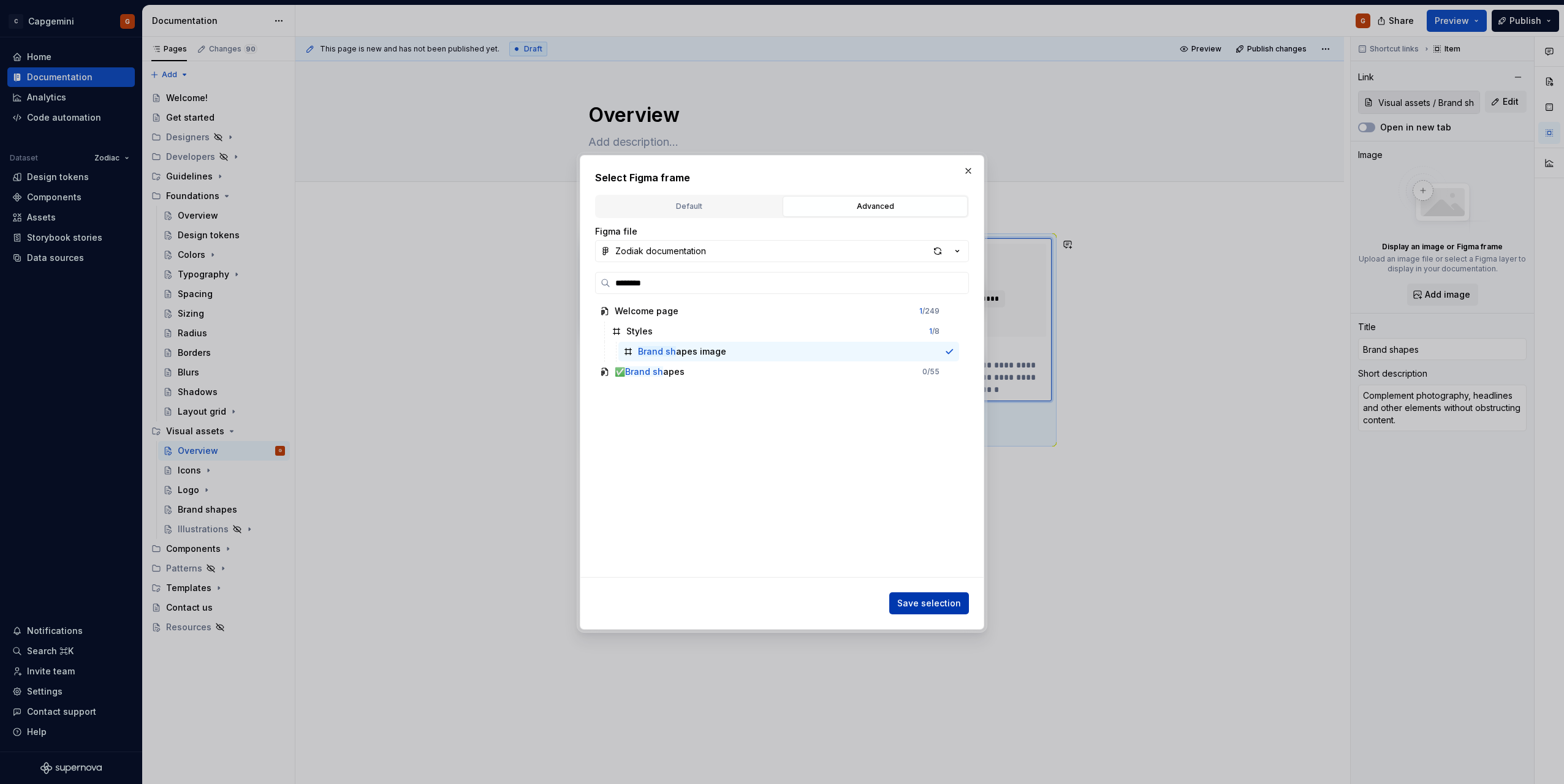 click on "Save selection" at bounding box center [929, 603] 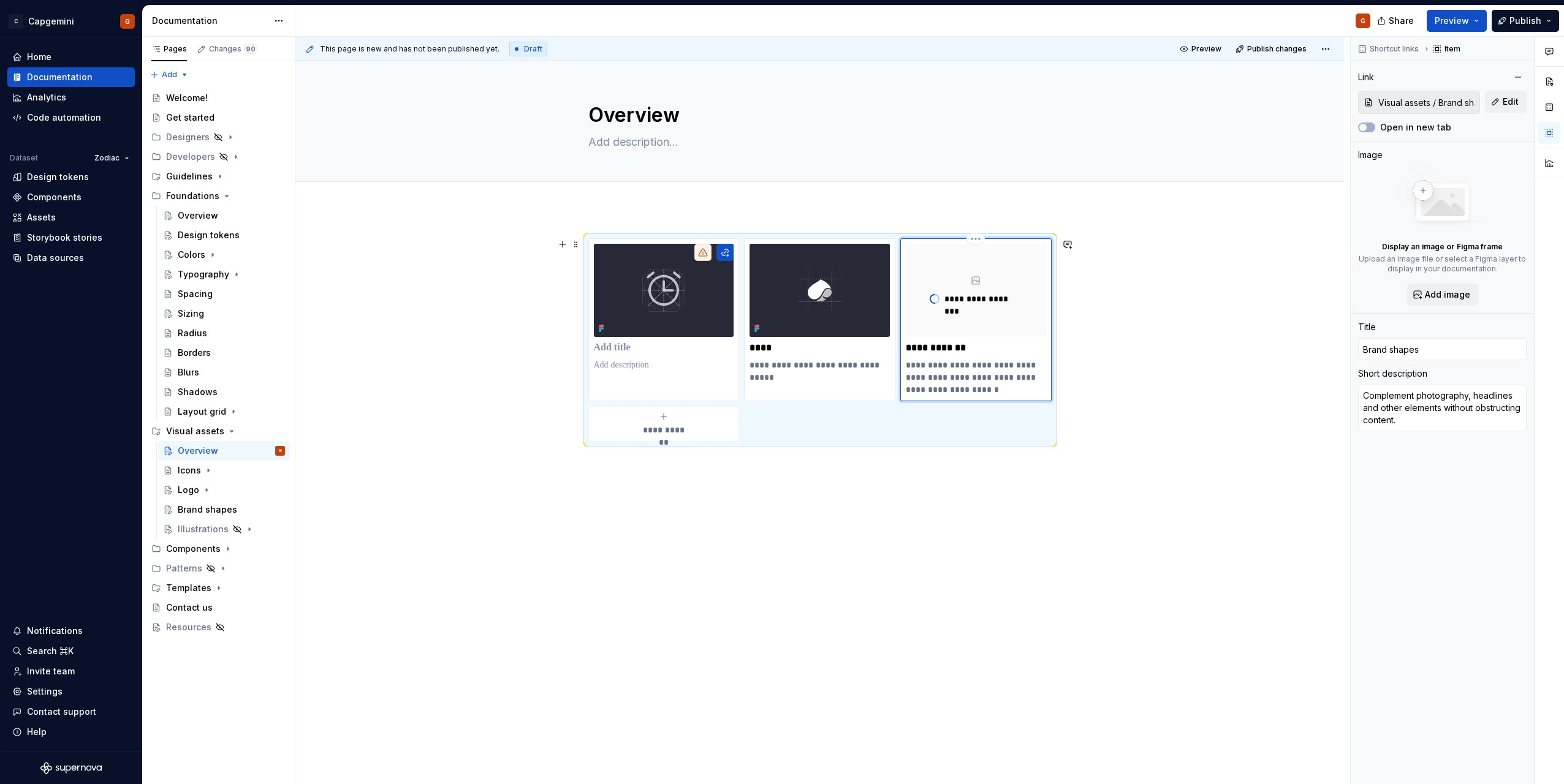 click on "**********" at bounding box center [976, 377] 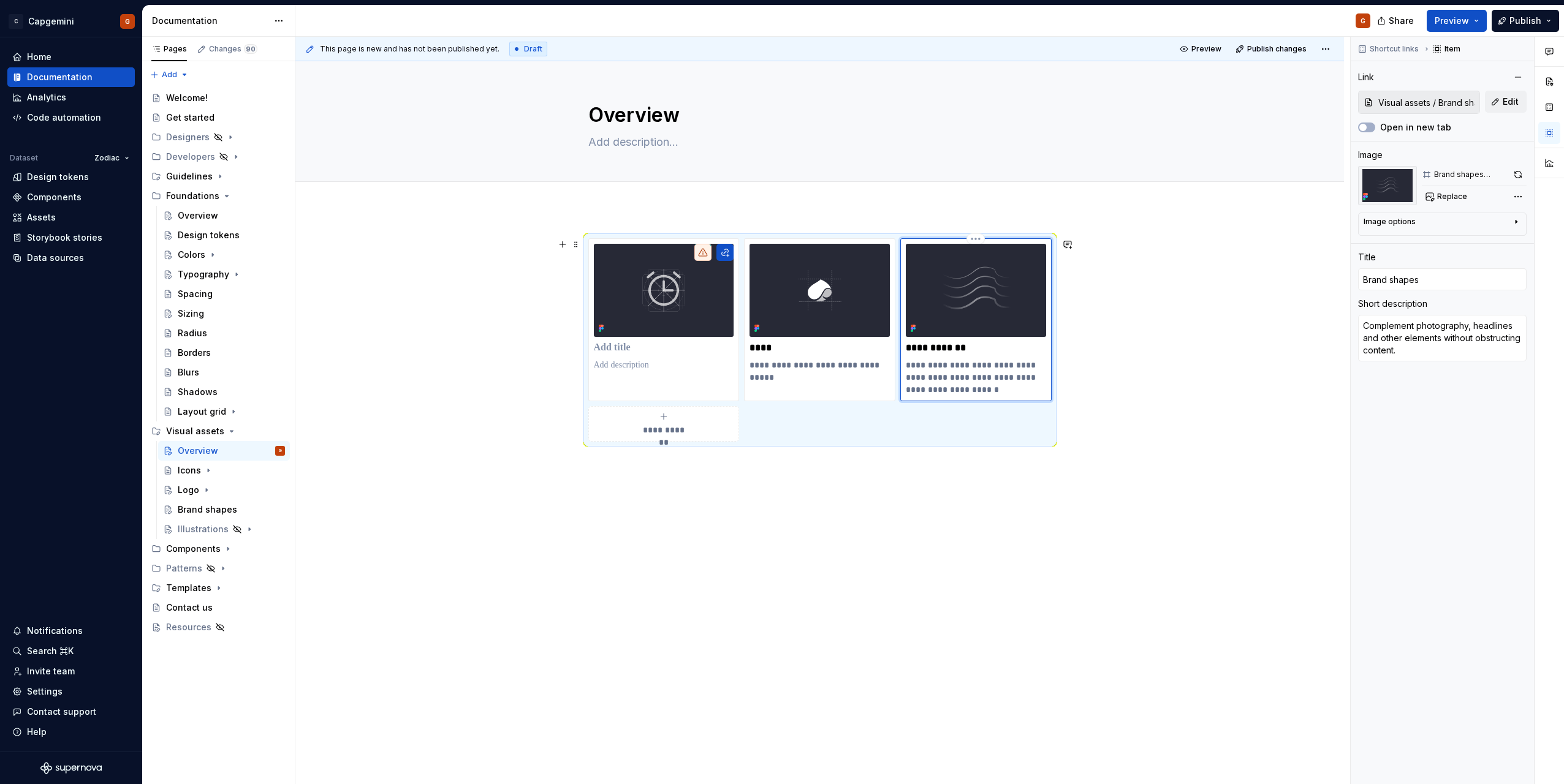 click on "**********" at bounding box center (976, 377) 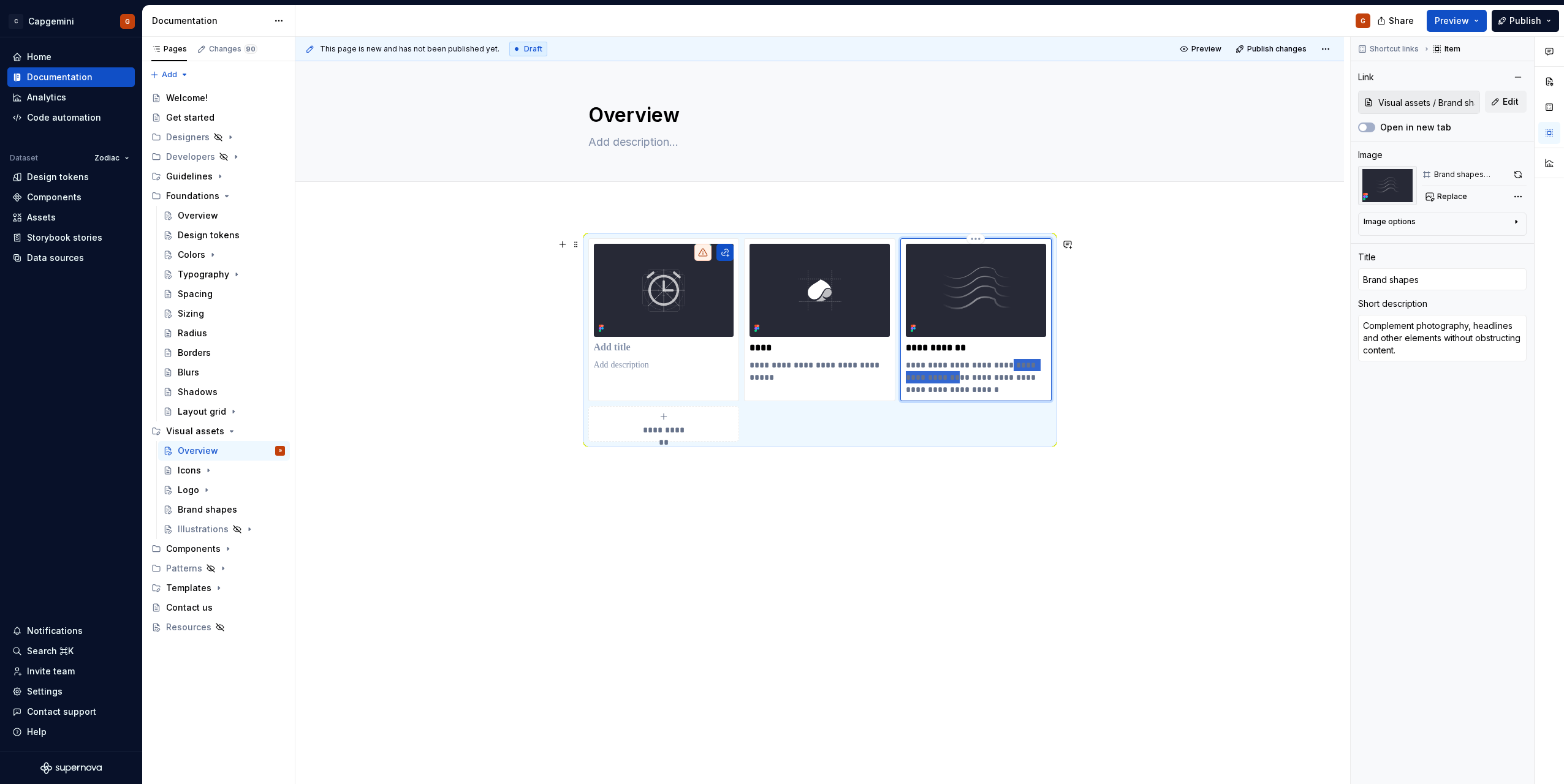 drag, startPoint x: 909, startPoint y: 379, endPoint x: 984, endPoint y: 379, distance: 75 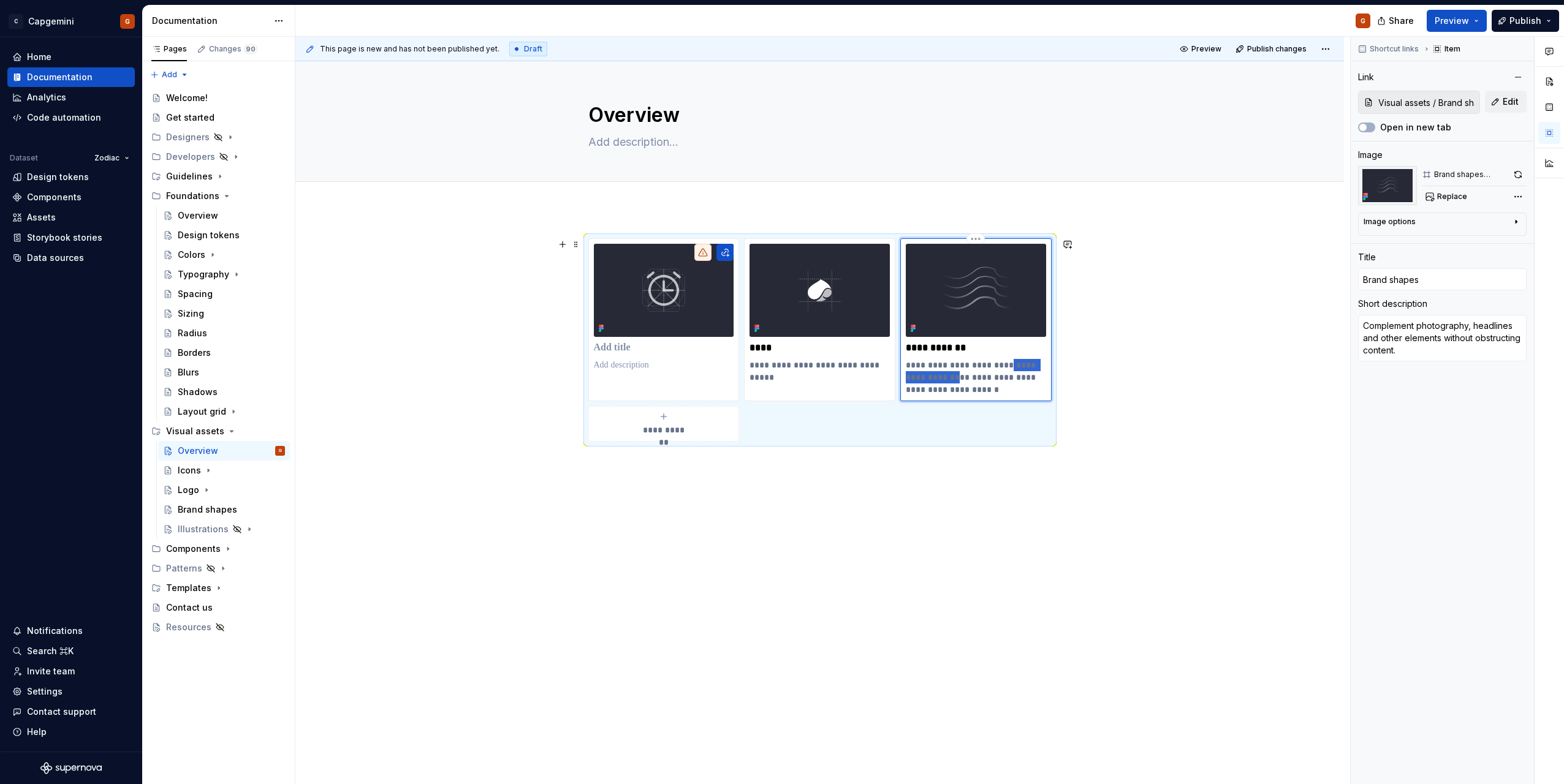 click on "**********" at bounding box center [976, 377] 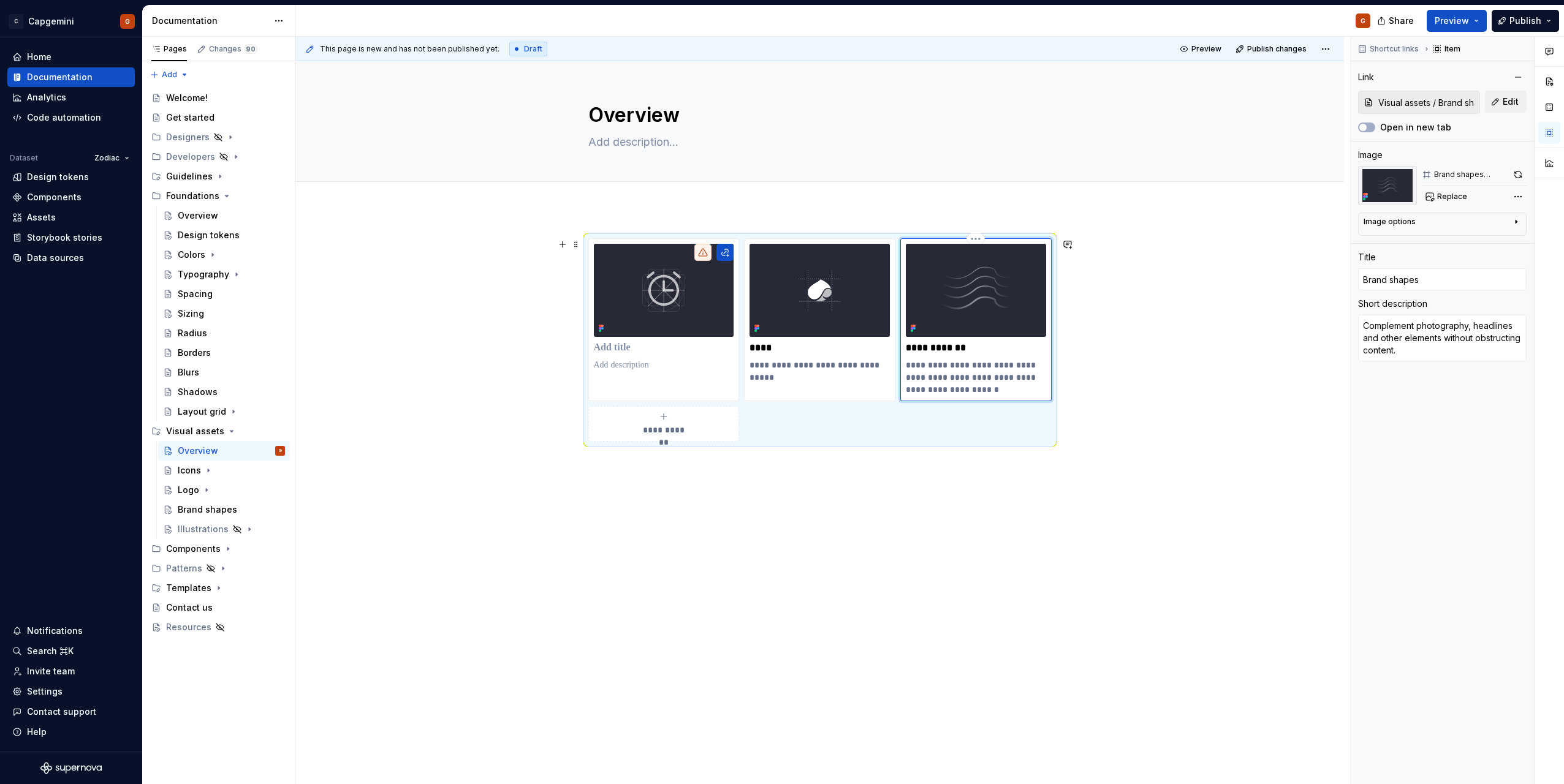 click on "**********" at bounding box center [976, 377] 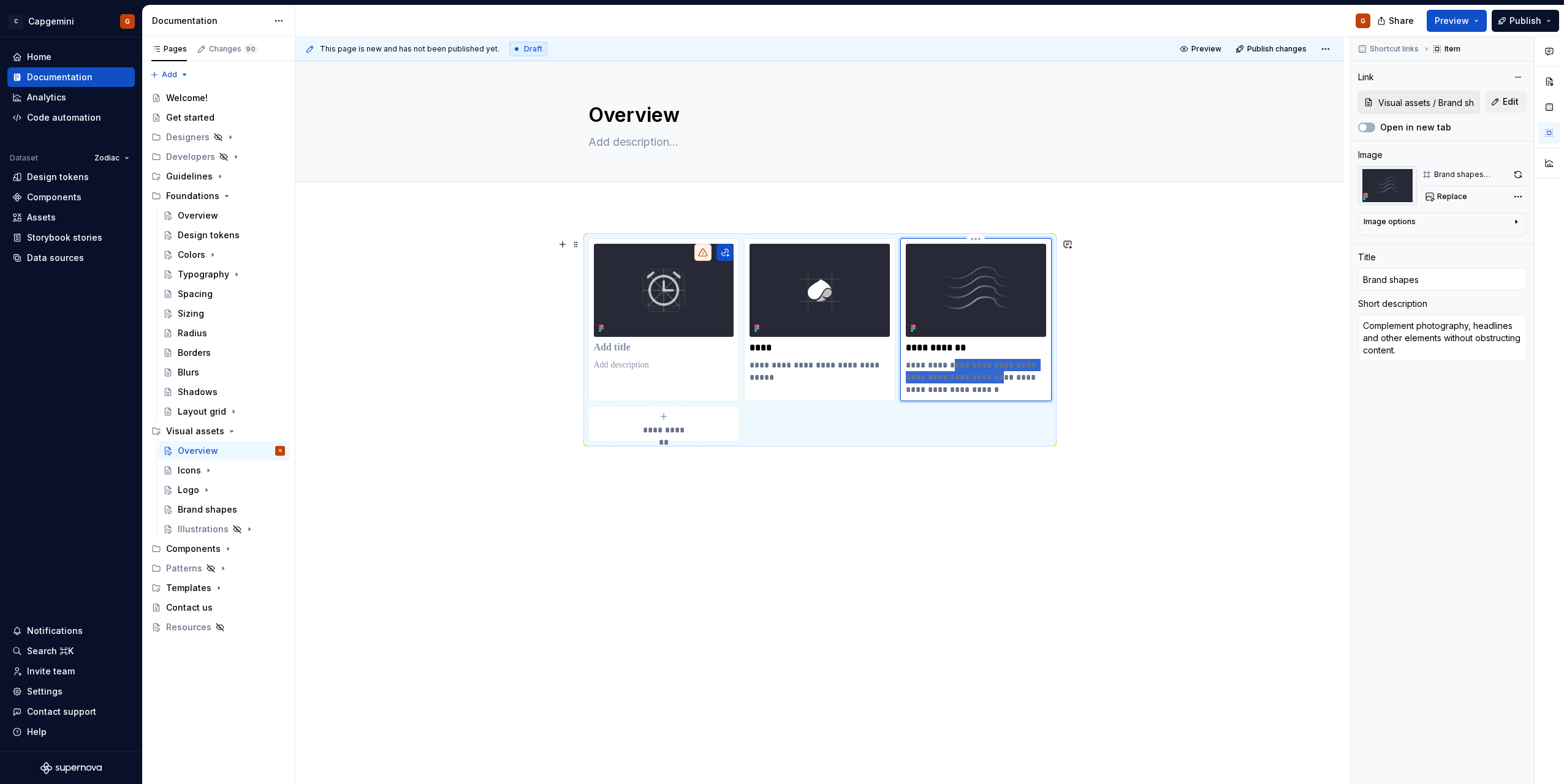 drag, startPoint x: 961, startPoint y: 362, endPoint x: 1025, endPoint y: 377, distance: 65.73431 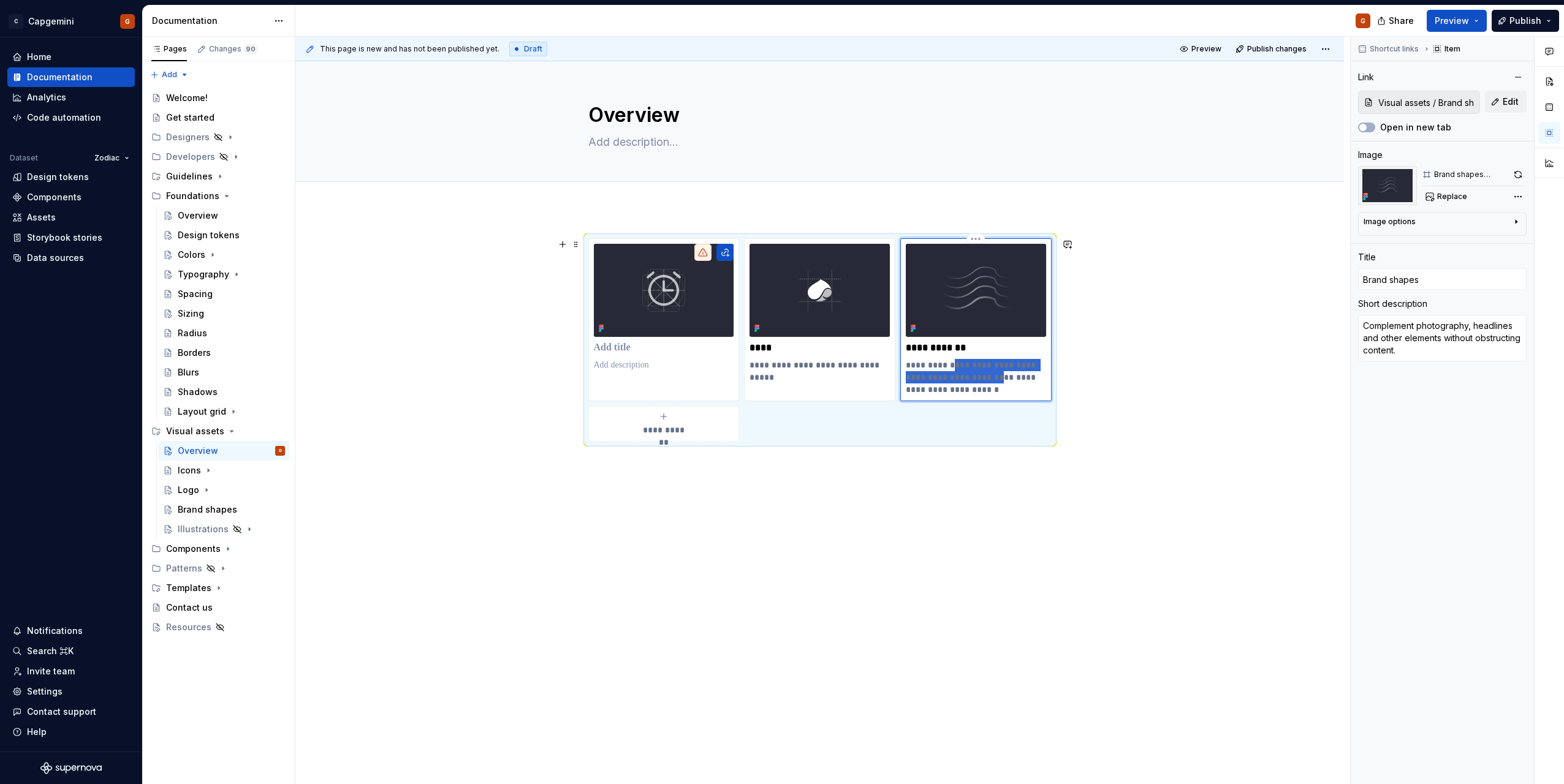 click on "**********" at bounding box center (976, 377) 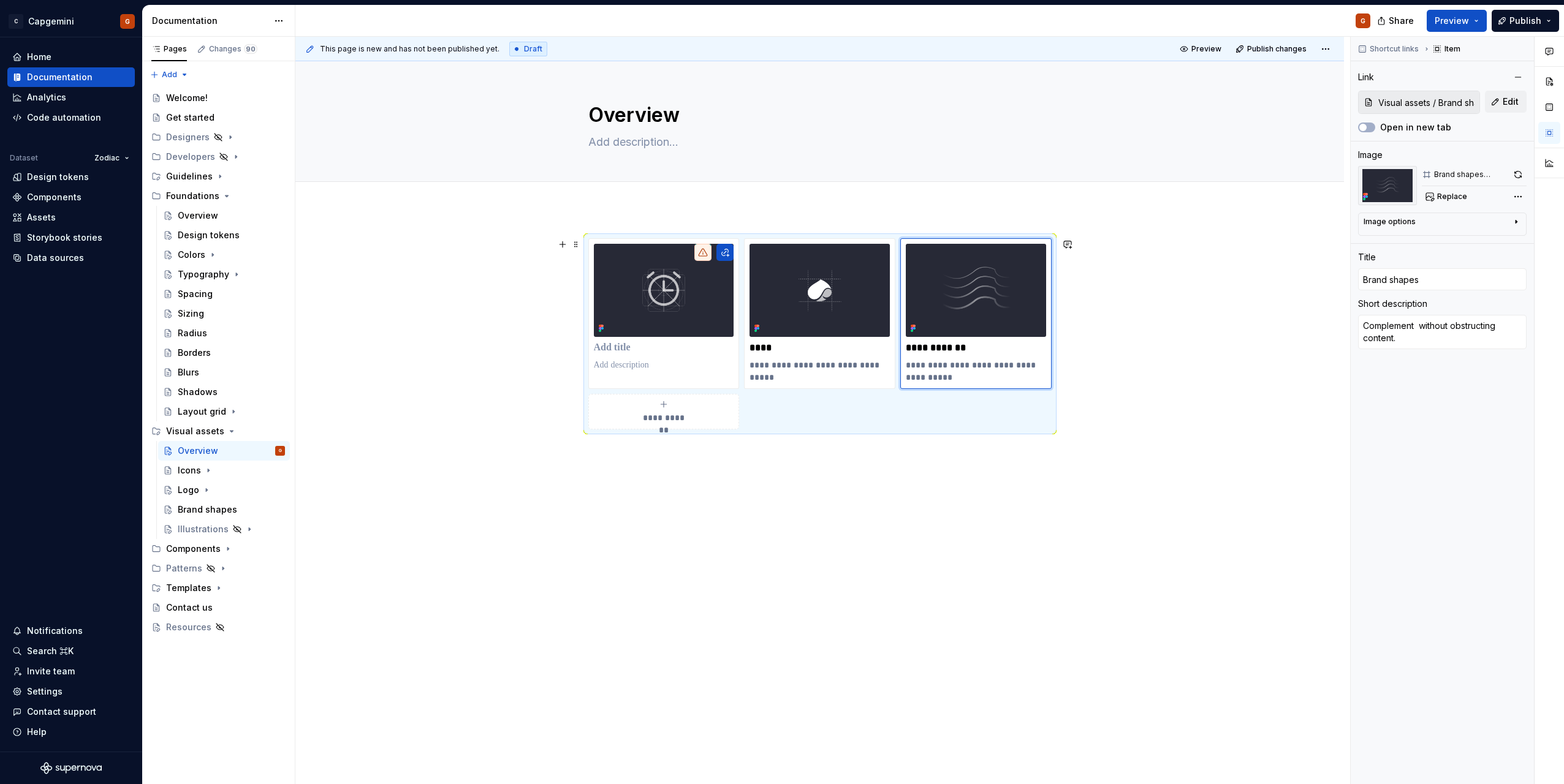 type on "*" 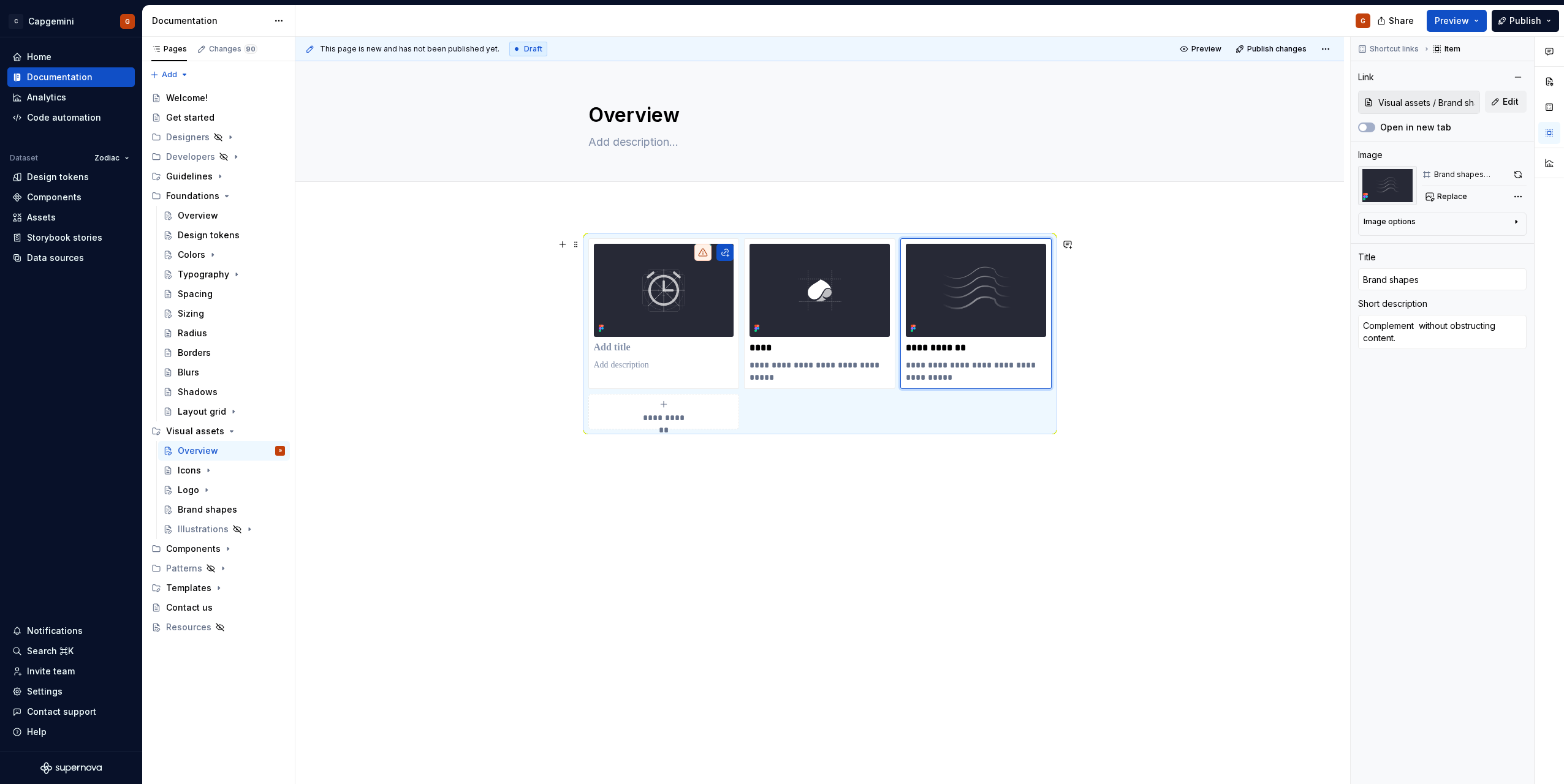 type 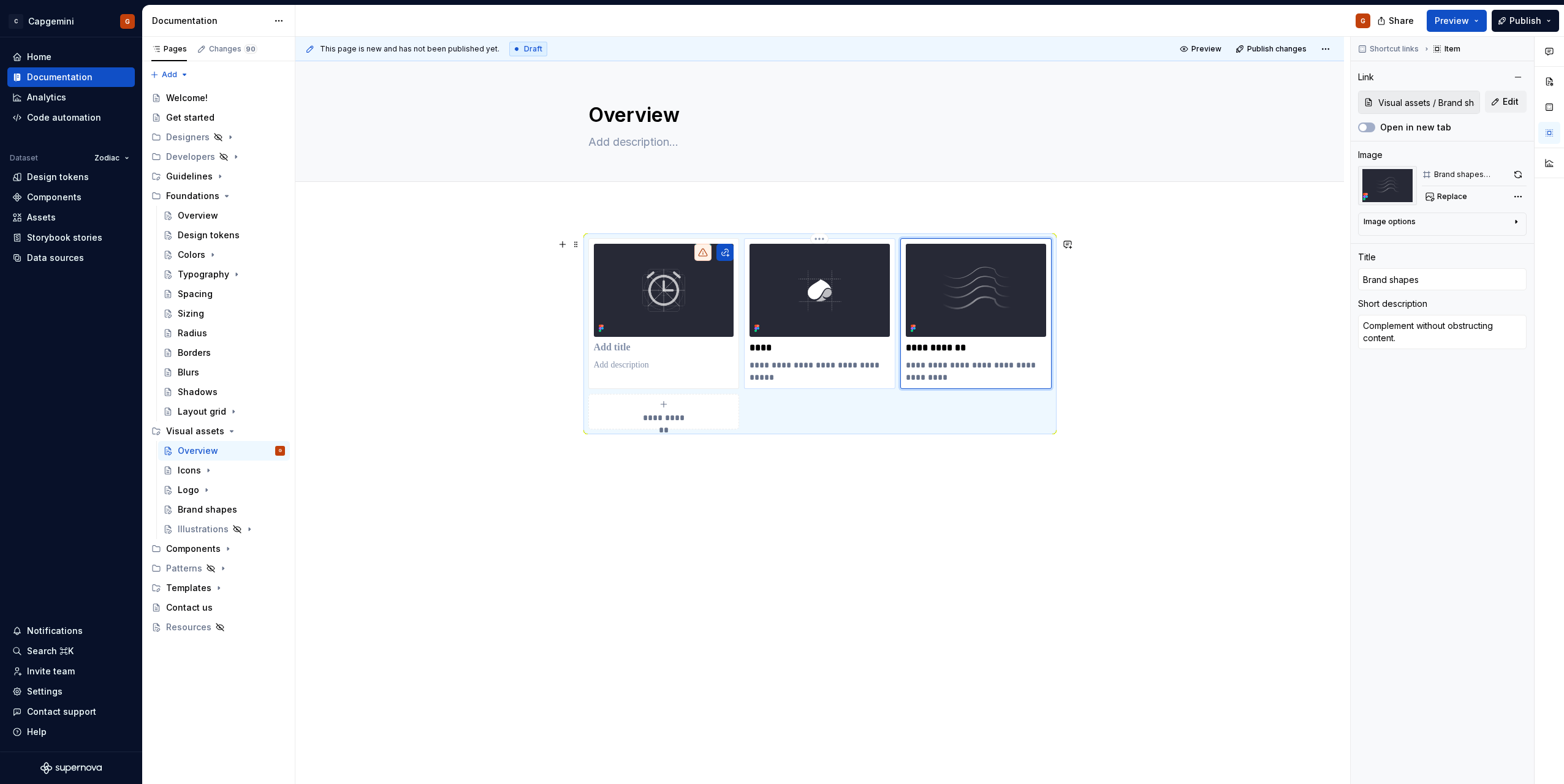 click on "**********" at bounding box center [819, 371] 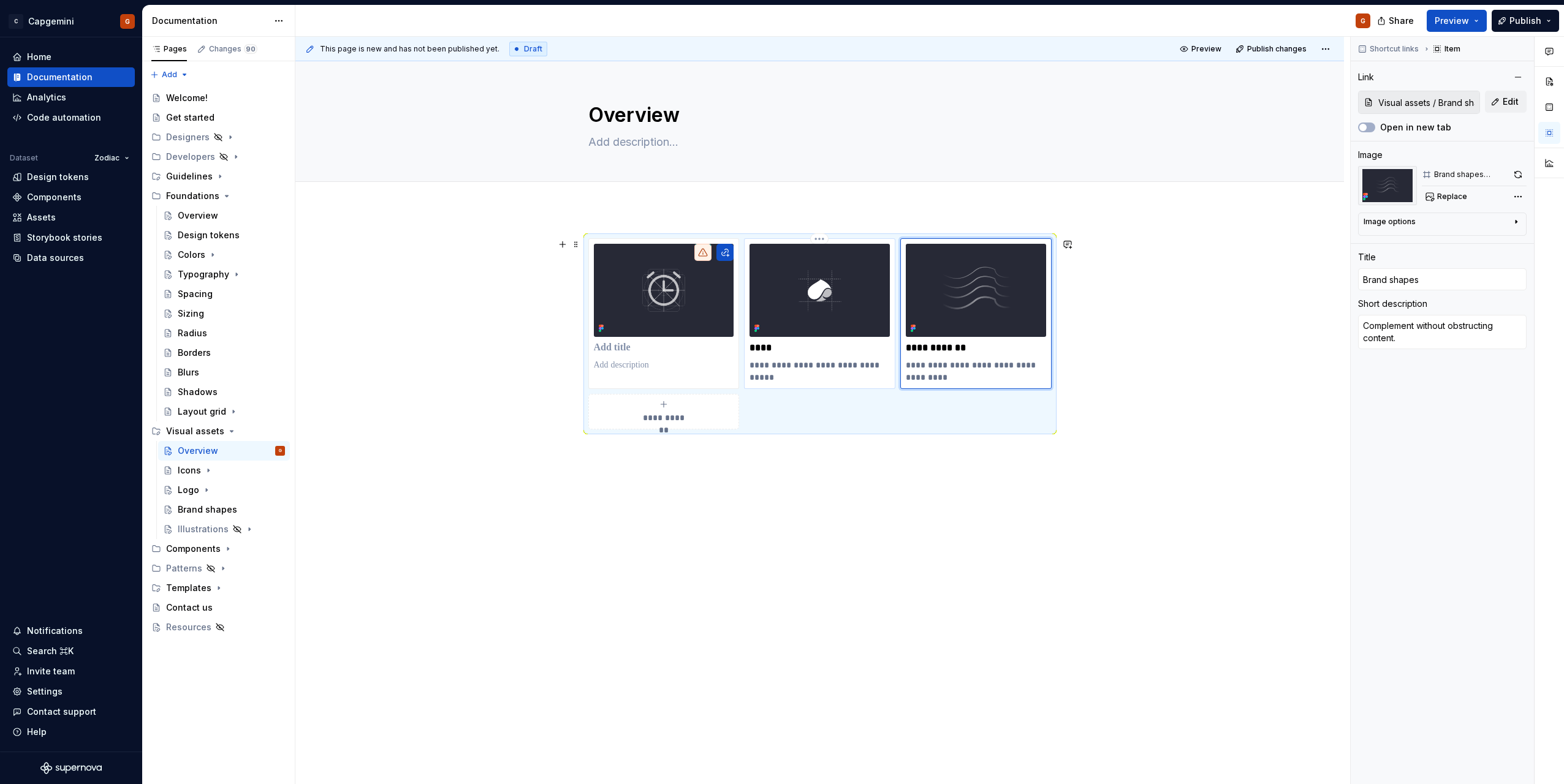 type on "*" 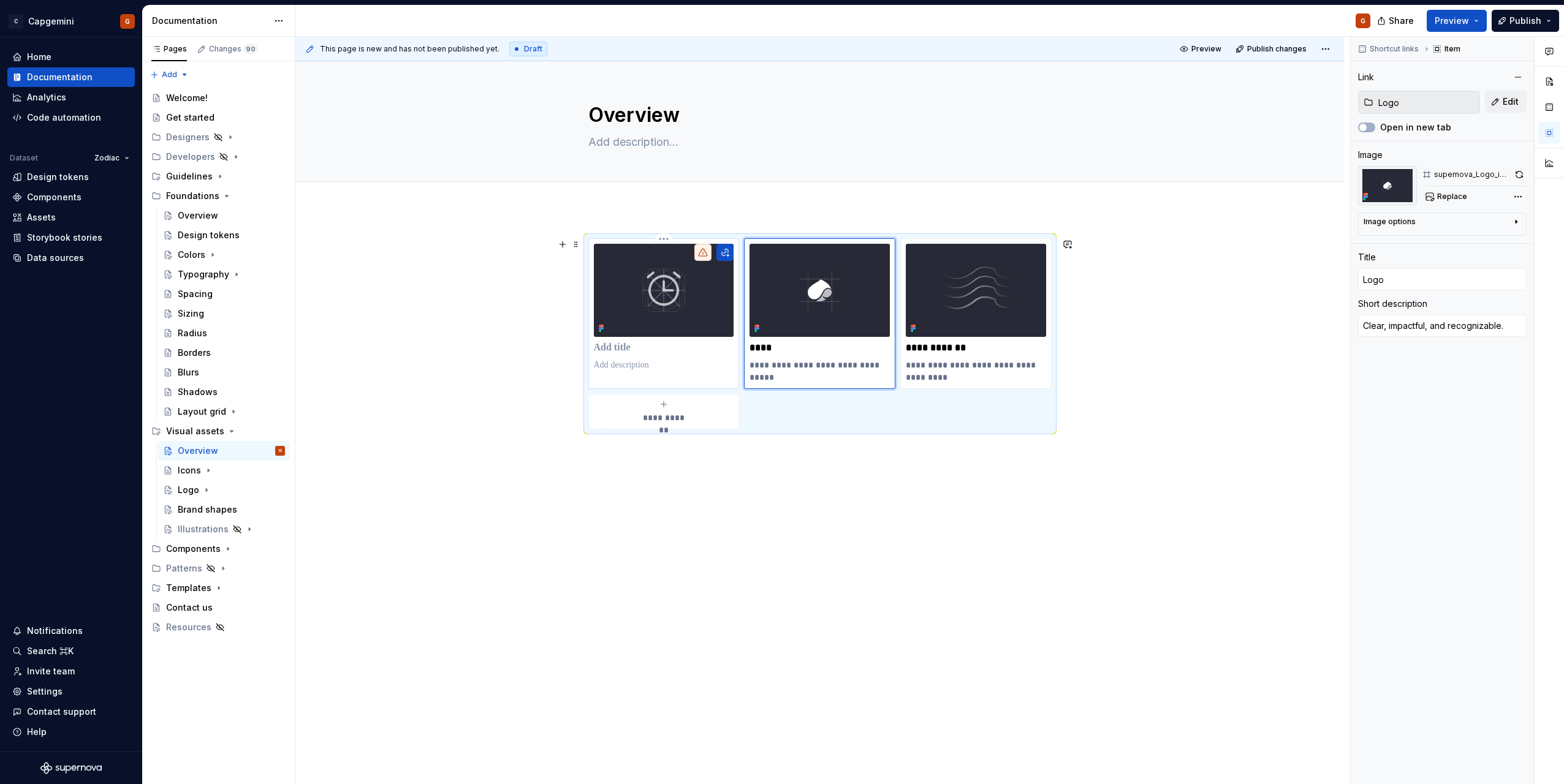 type on "*" 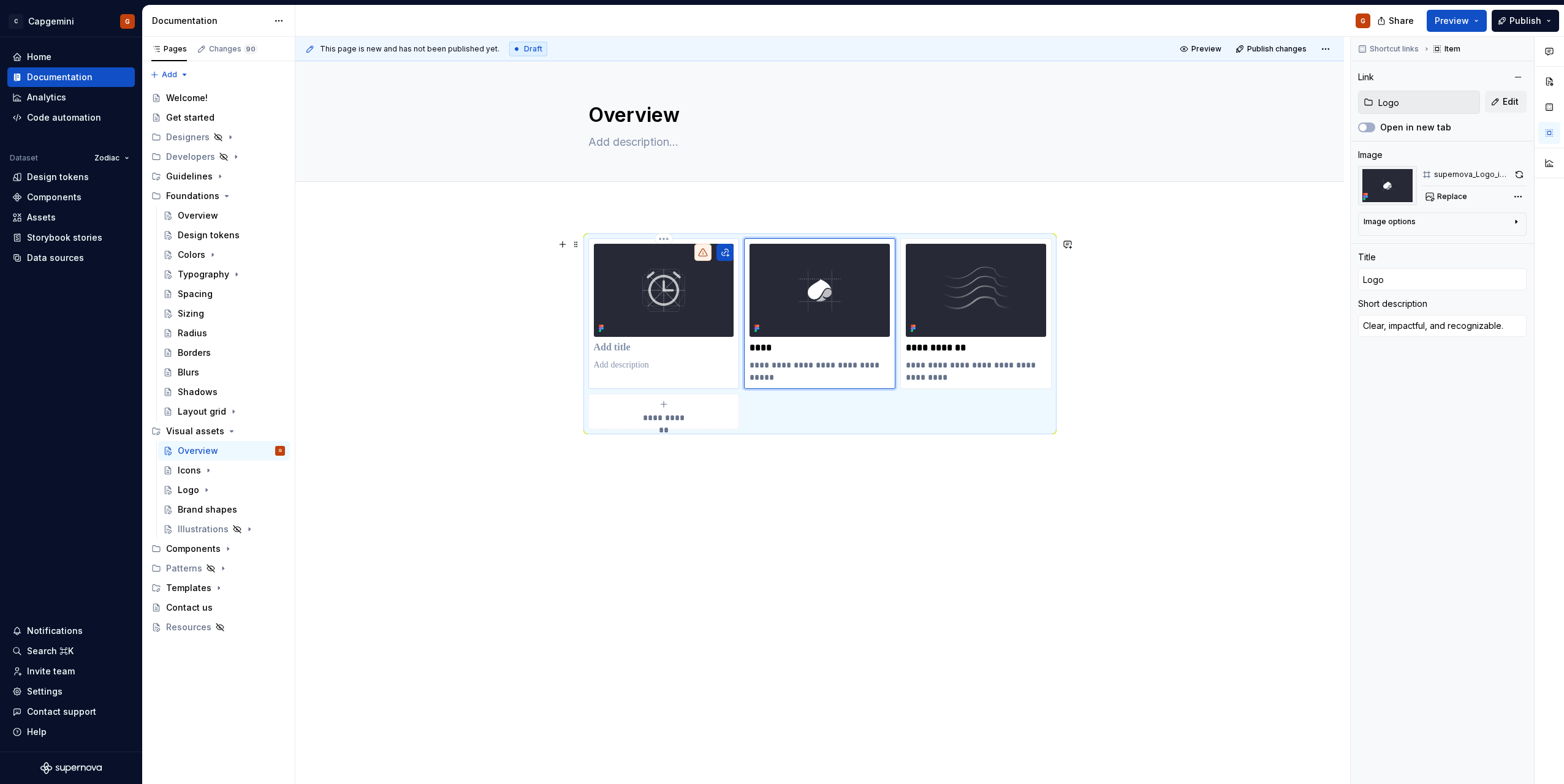 type 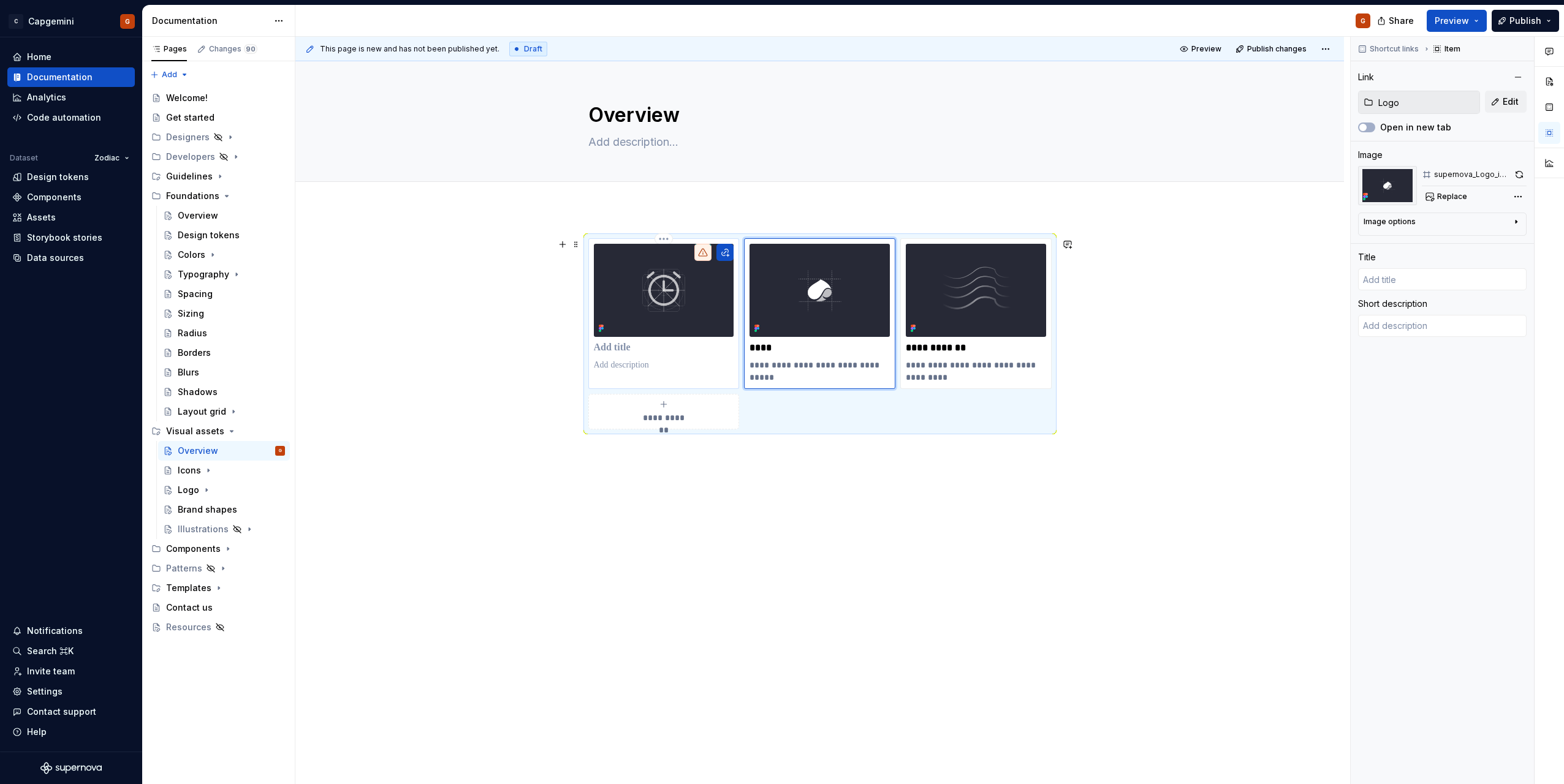 click at bounding box center (664, 290) 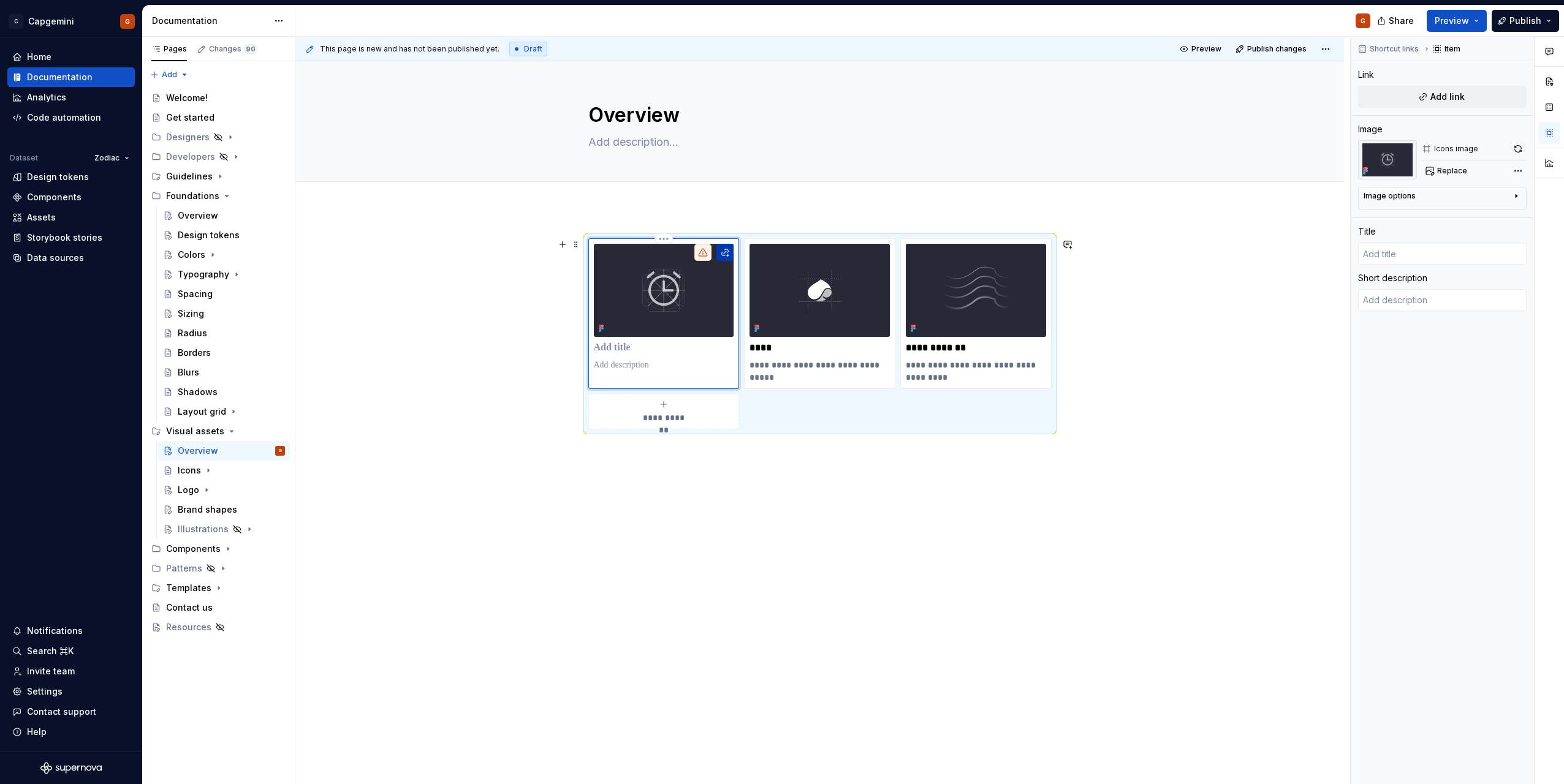click at bounding box center (725, 252) 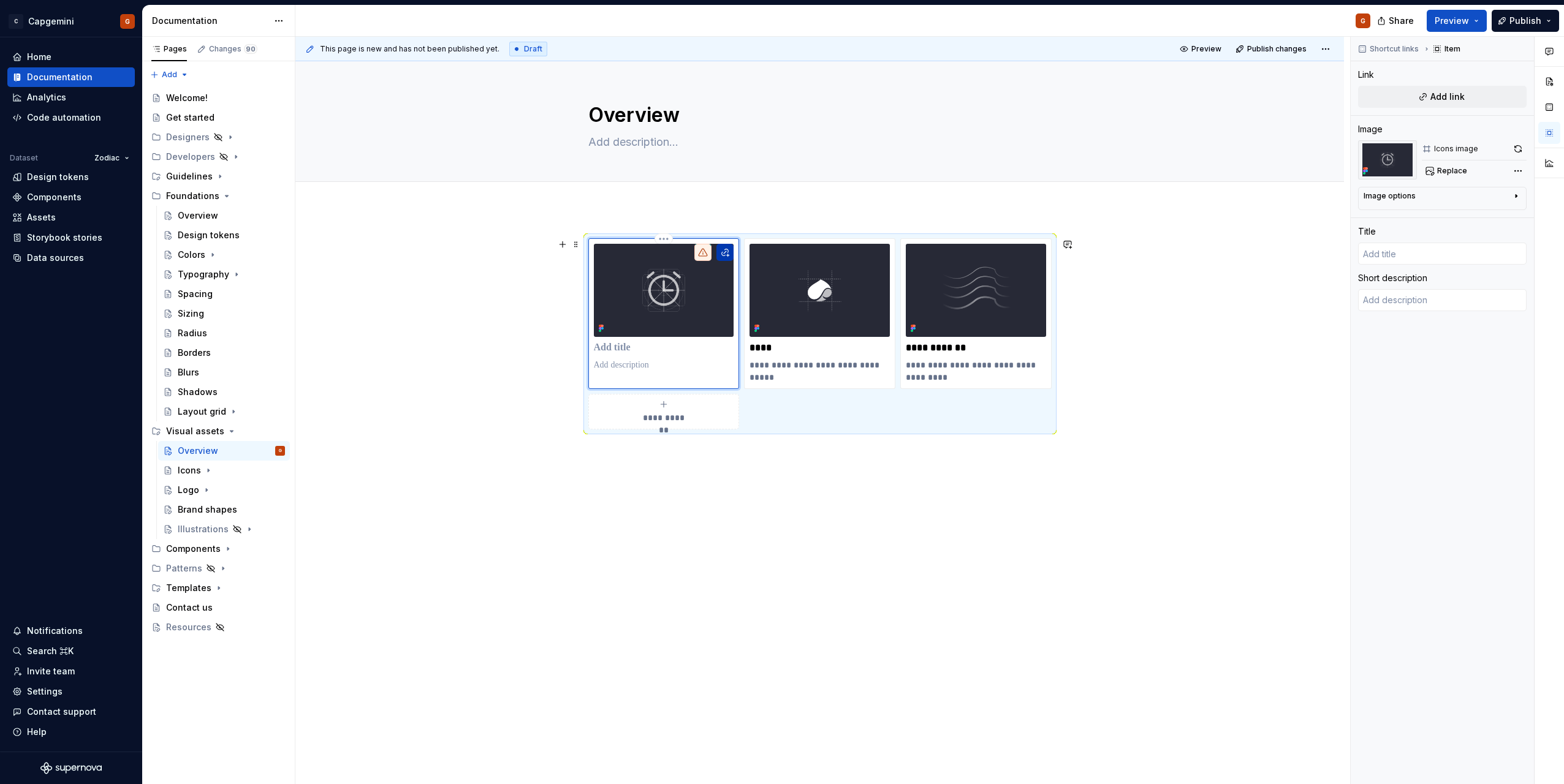 type on "*" 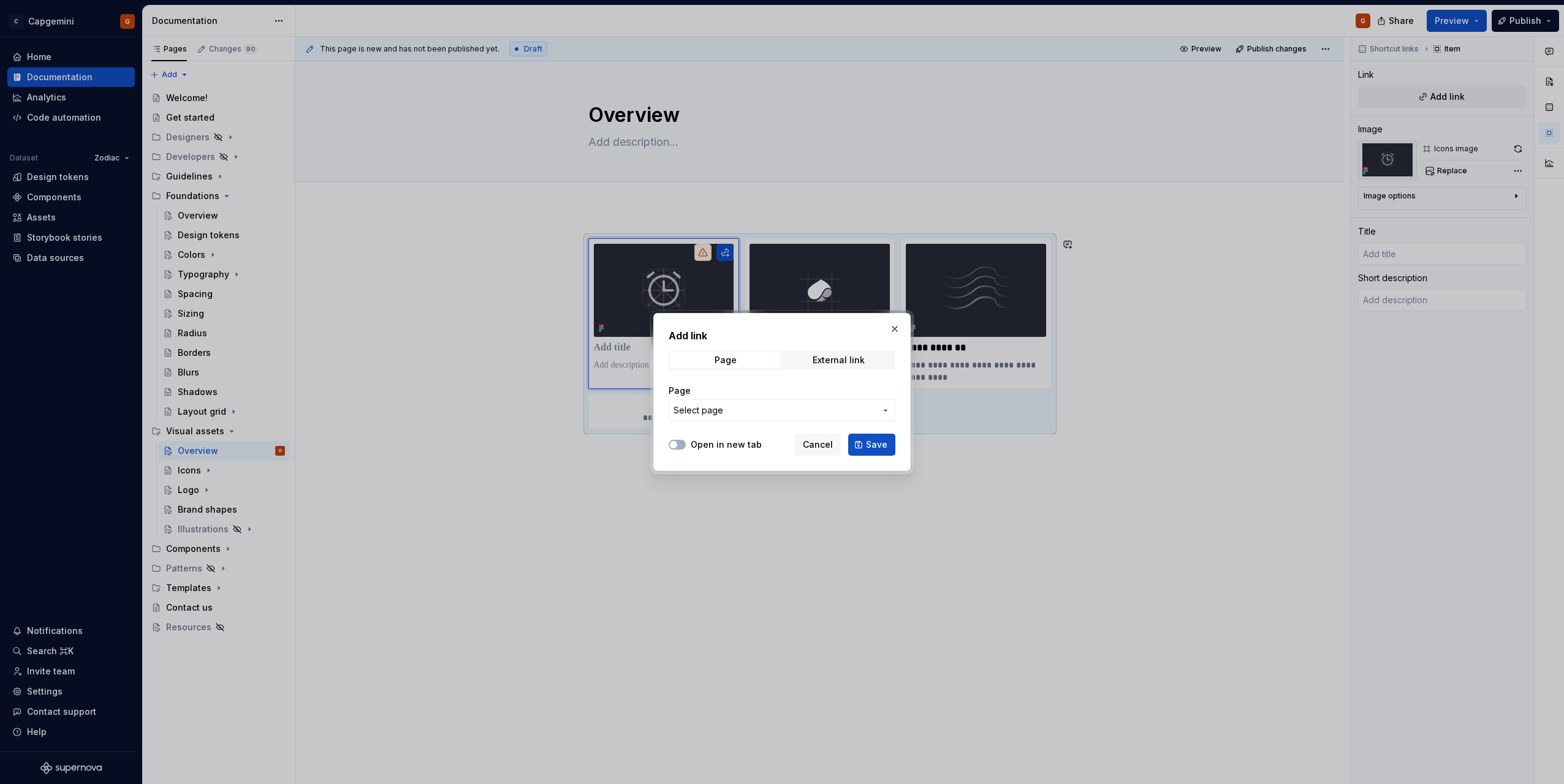 click on "Select page" at bounding box center (775, 410) 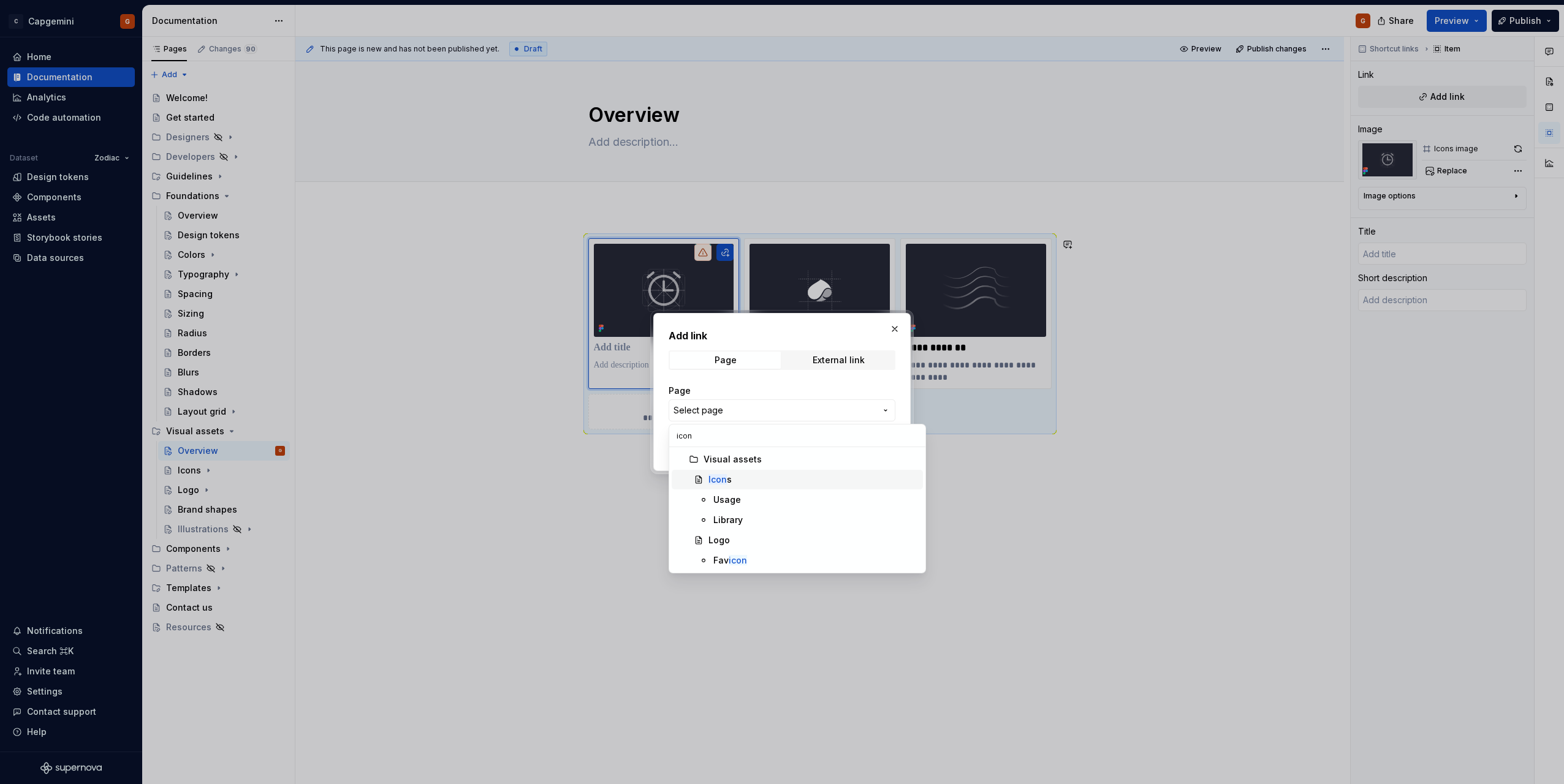 type on "icon" 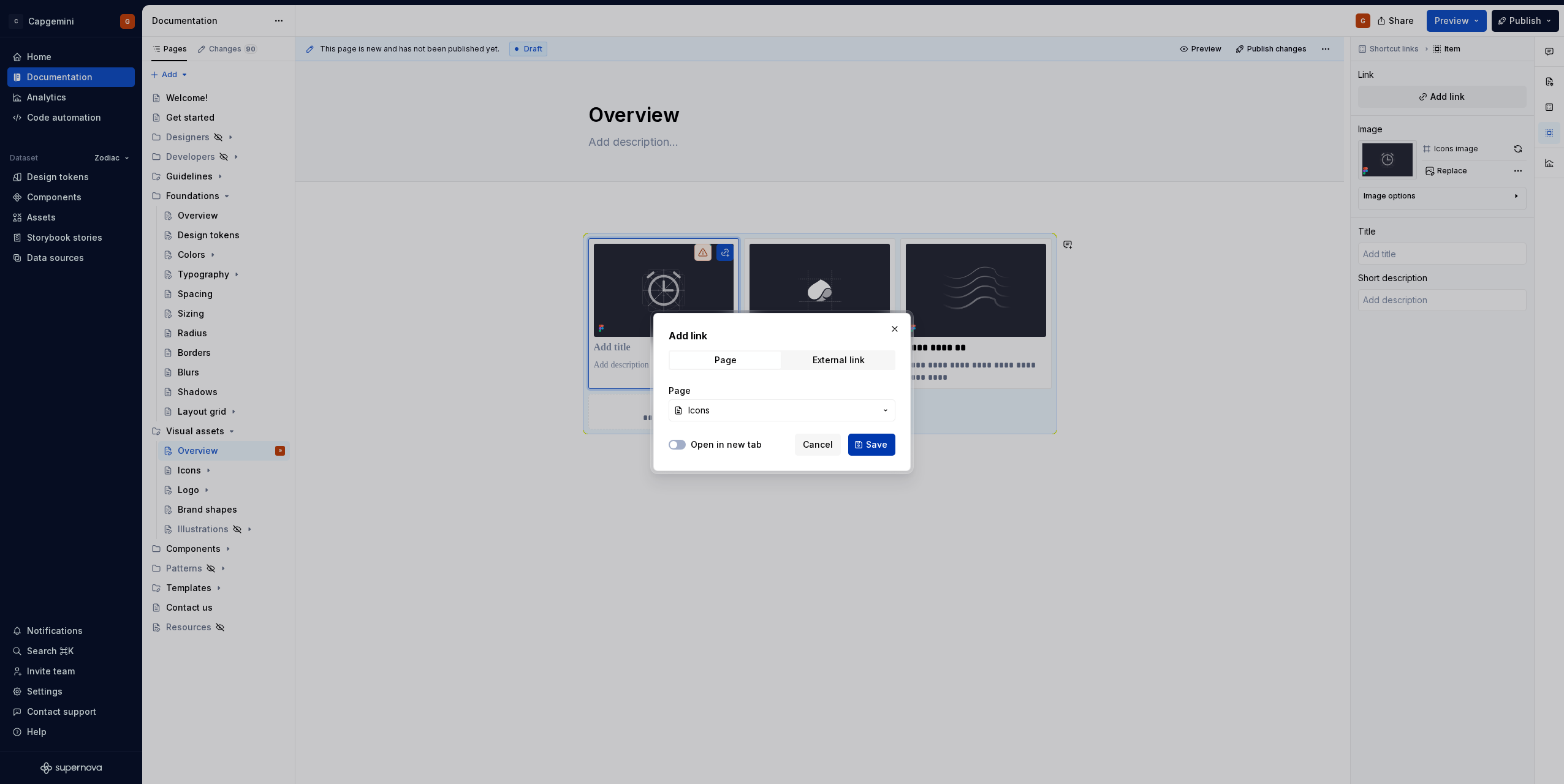 click on "Save" at bounding box center (871, 445) 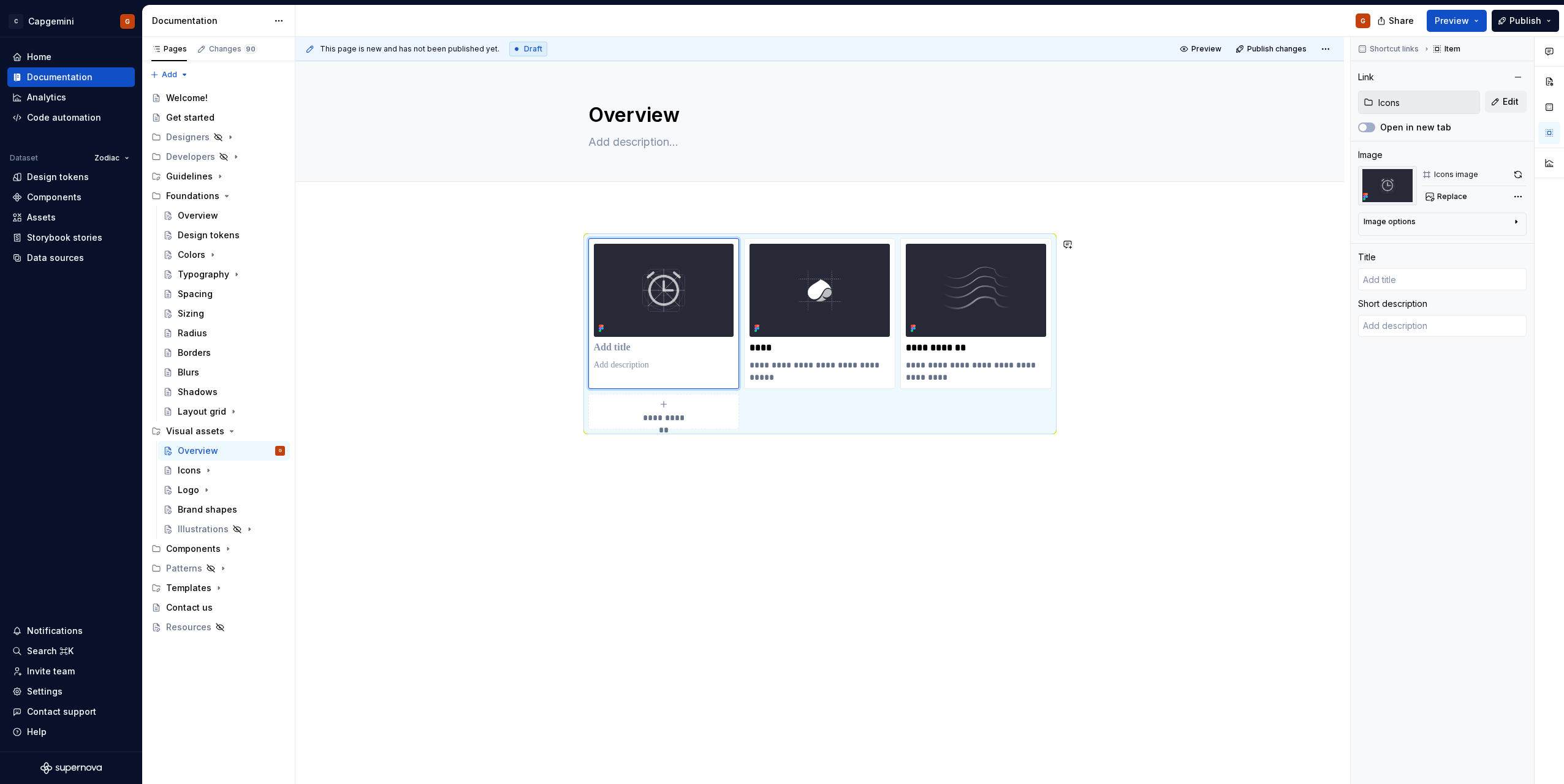 type on "*" 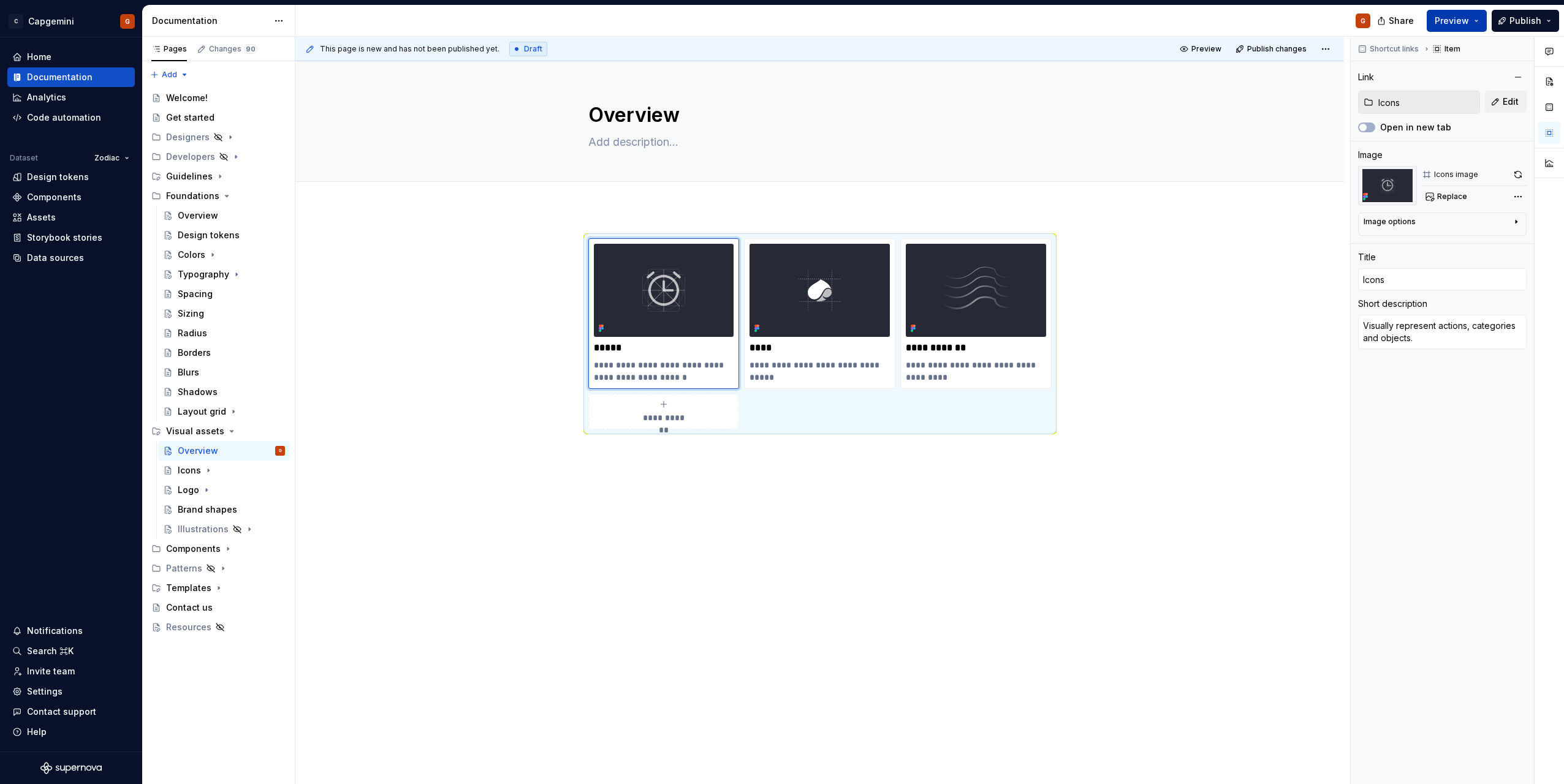 click on "Preview" at bounding box center [1457, 21] 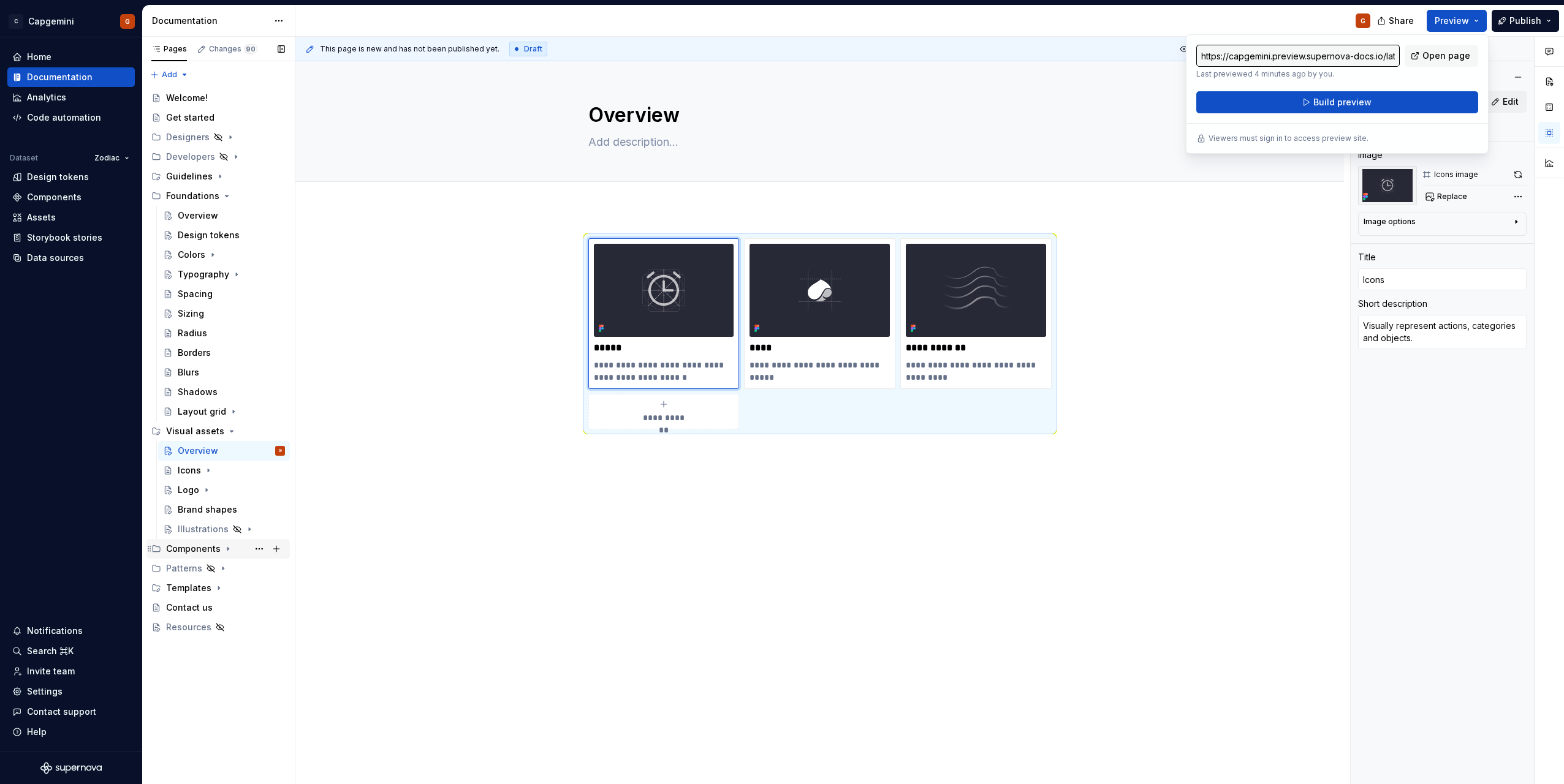 click 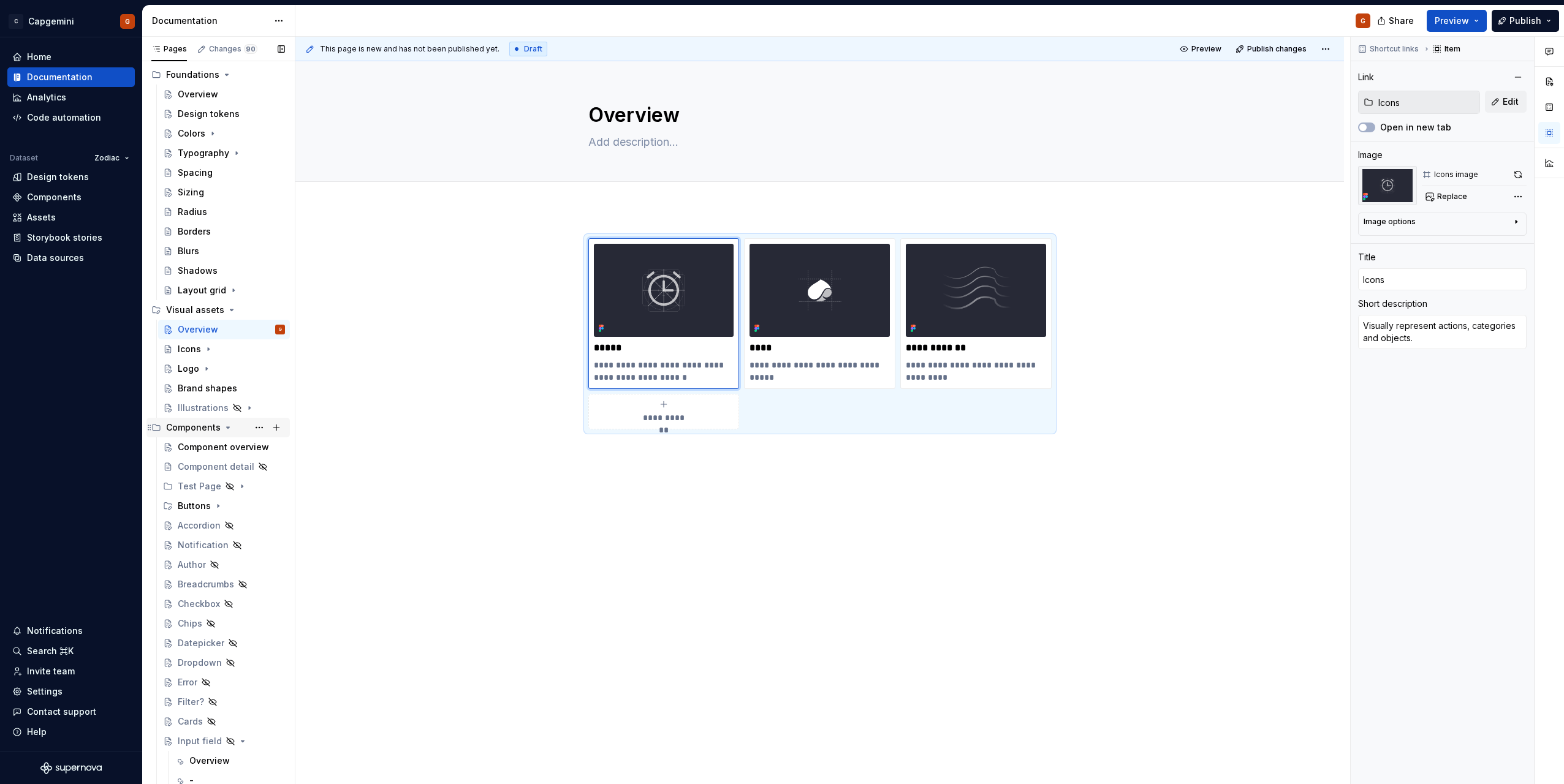 scroll, scrollTop: 123, scrollLeft: 0, axis: vertical 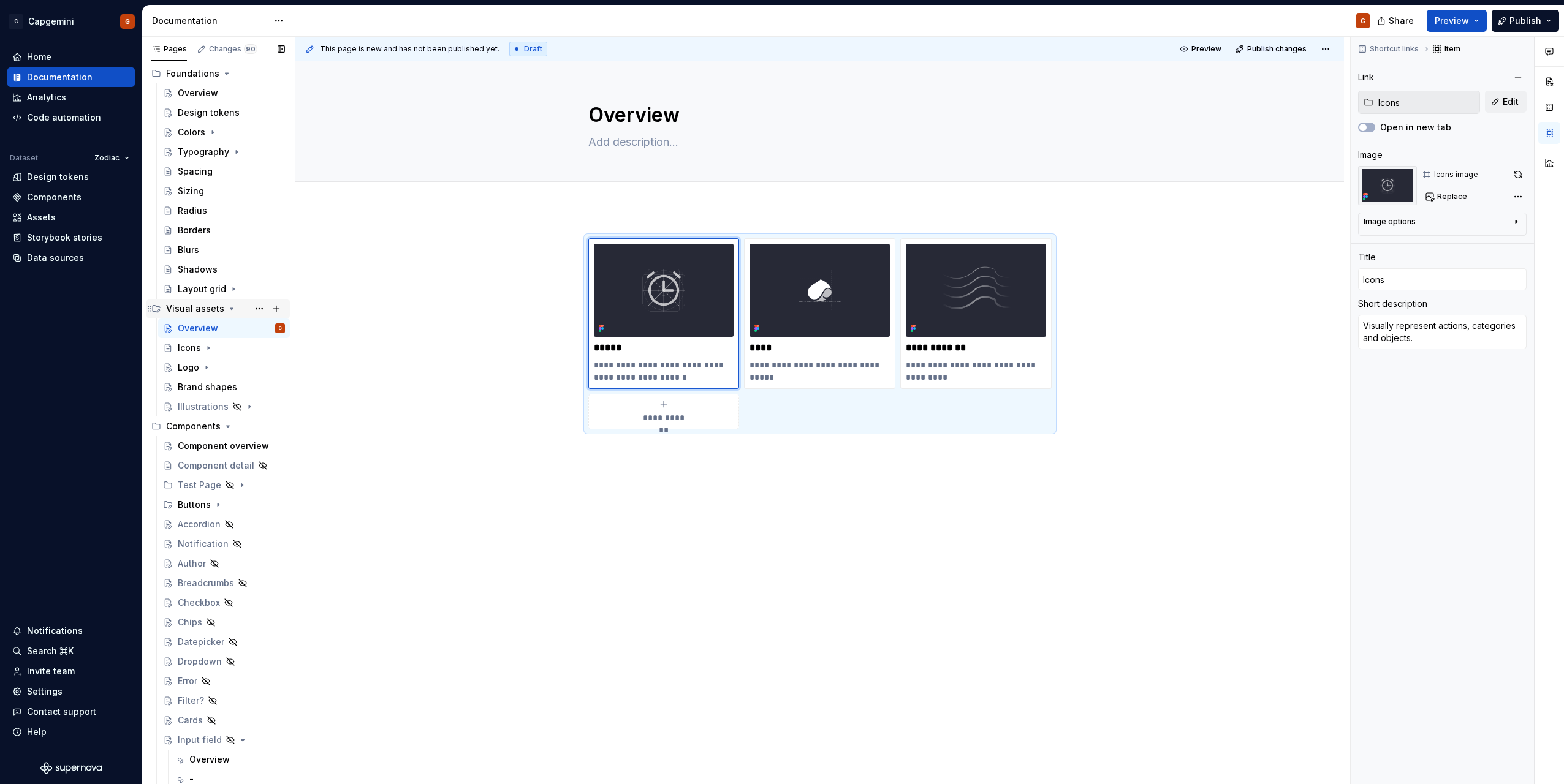 click 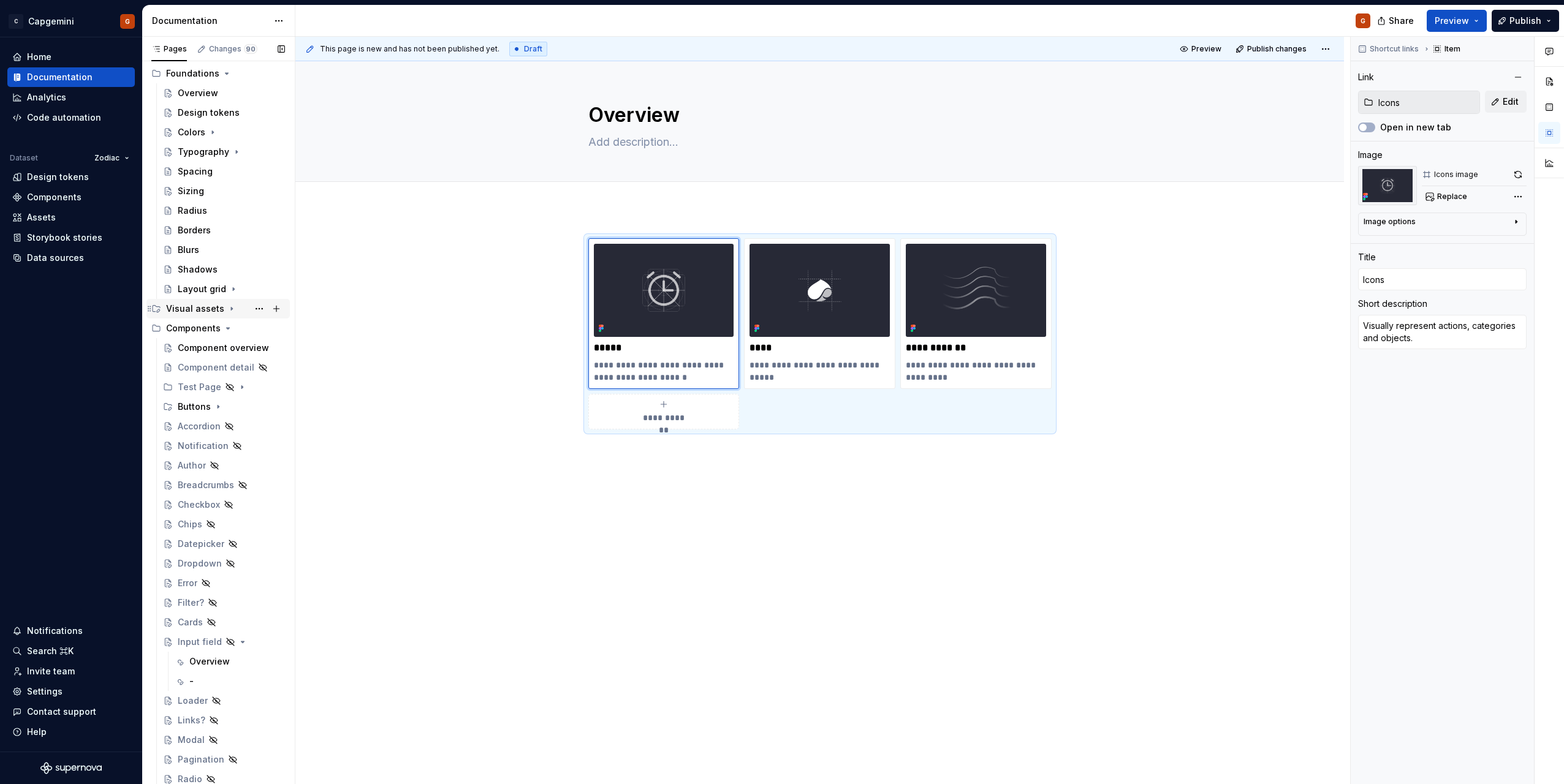 scroll, scrollTop: 0, scrollLeft: 0, axis: both 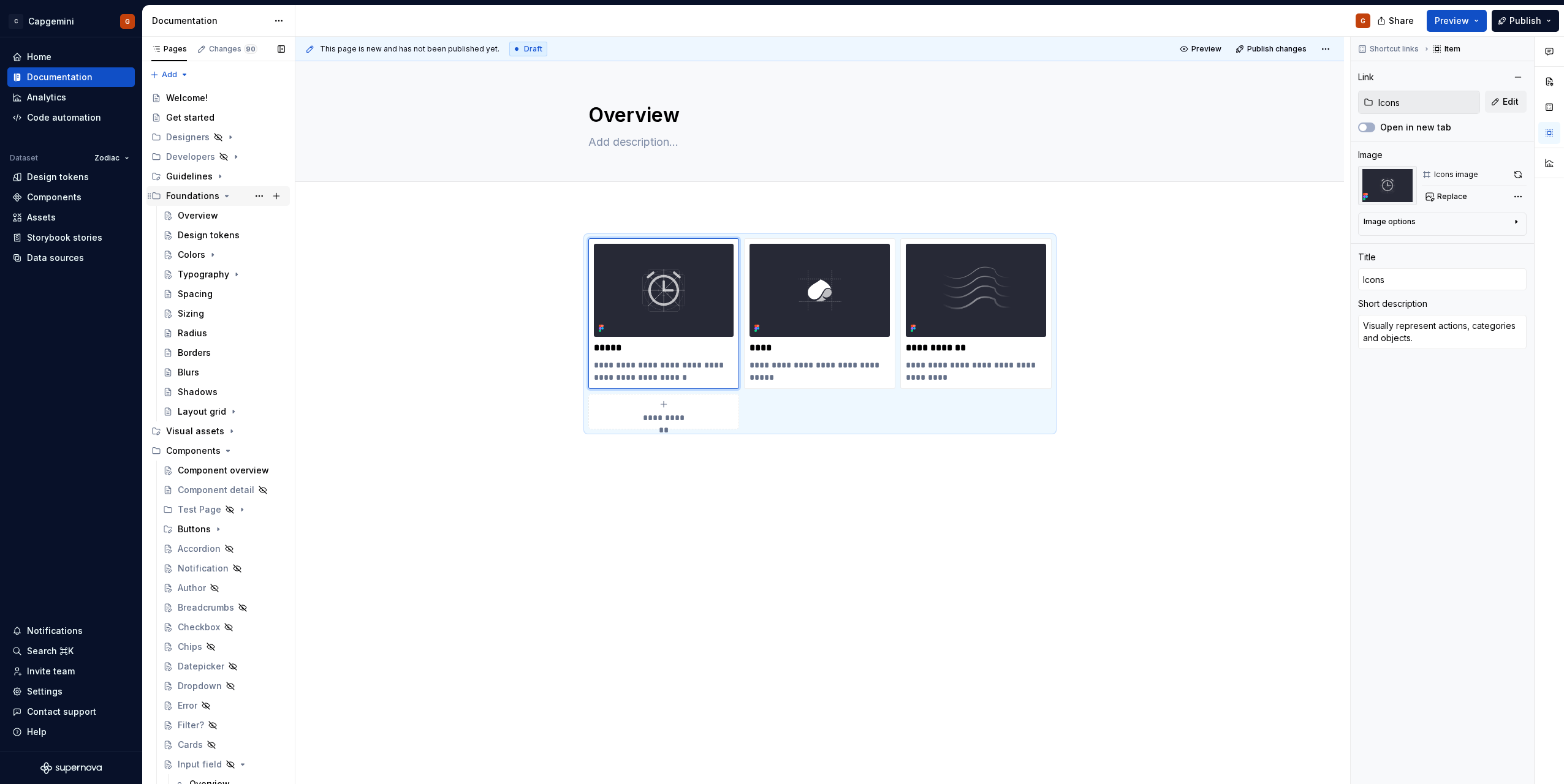 click 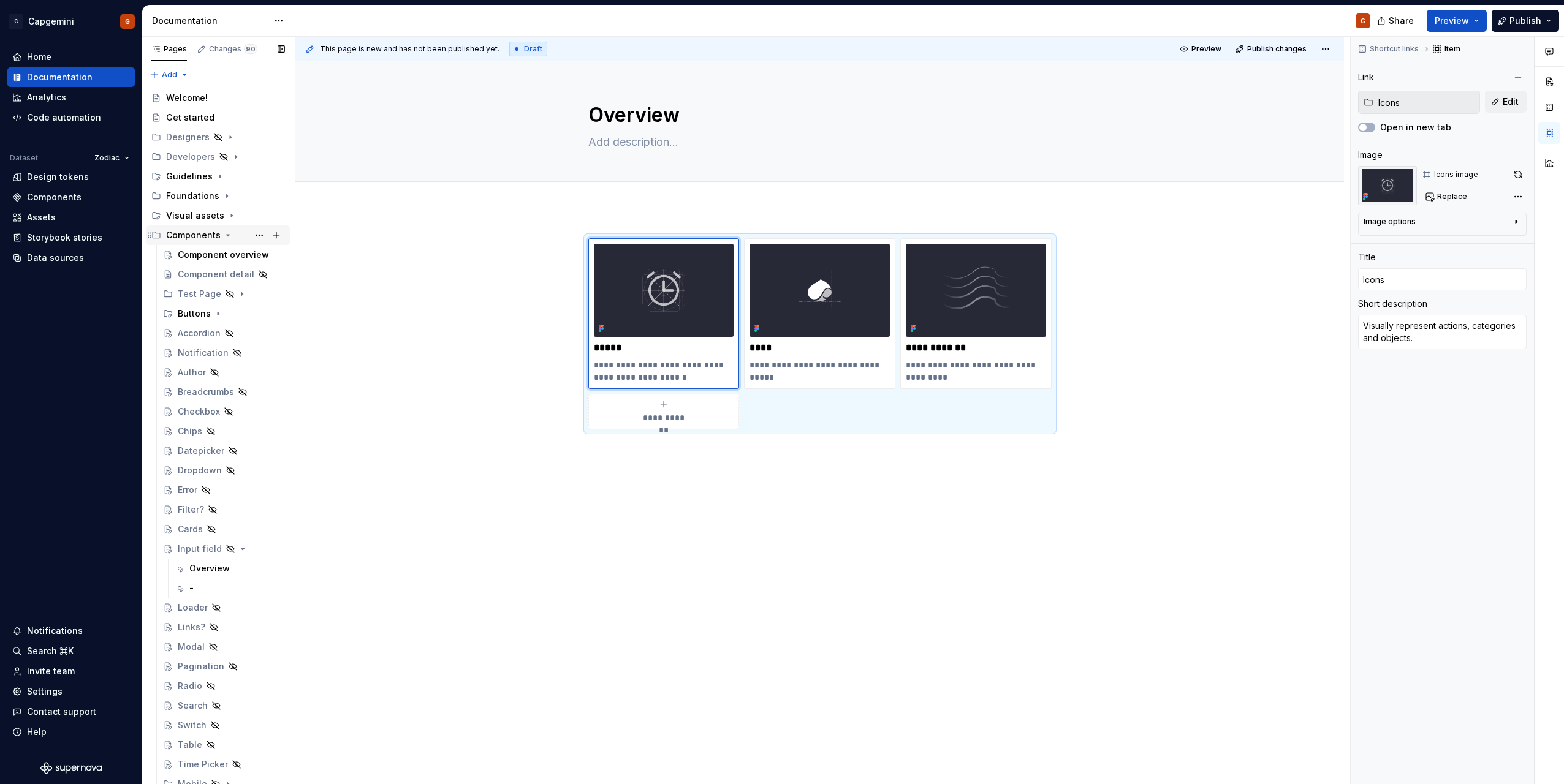click 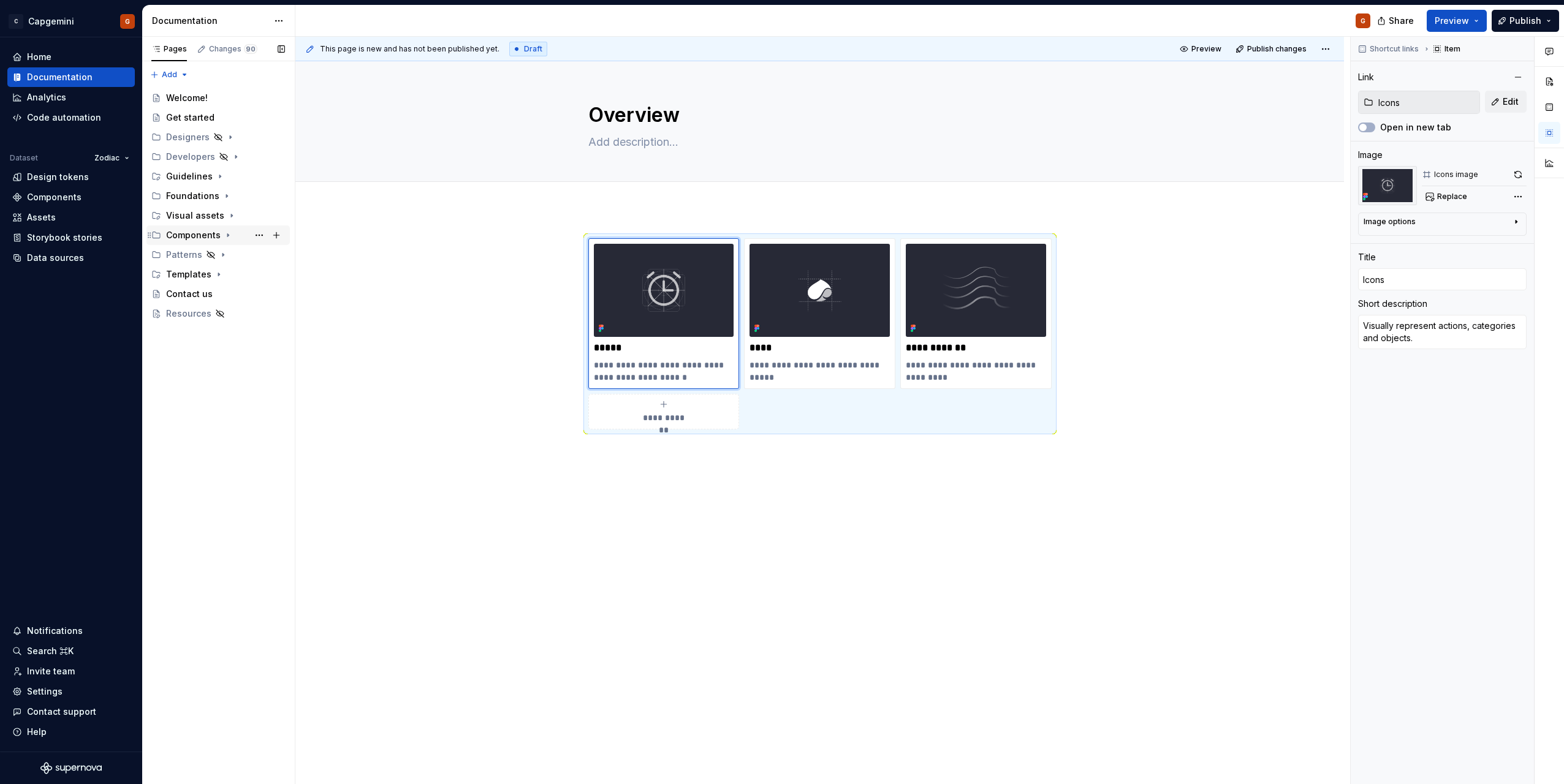 click 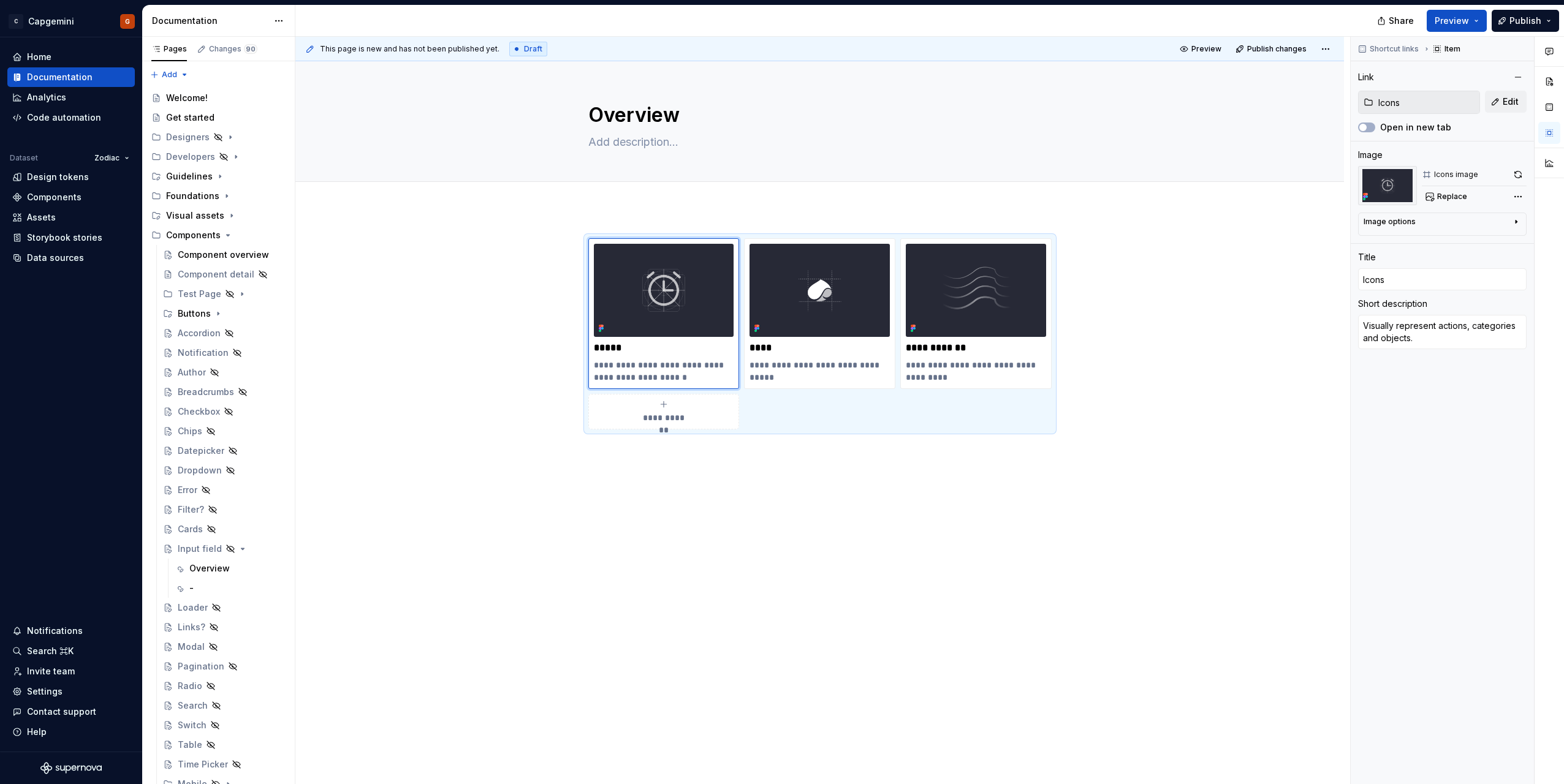type on "*" 